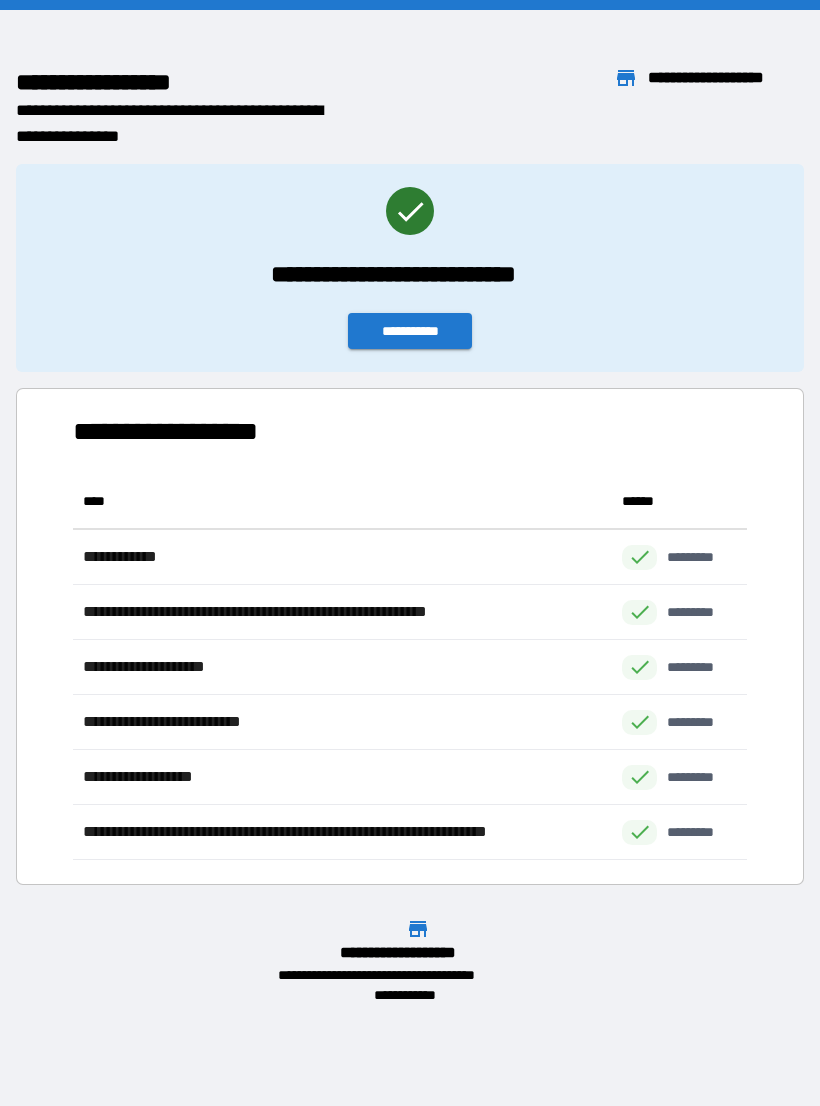 scroll, scrollTop: 0, scrollLeft: 0, axis: both 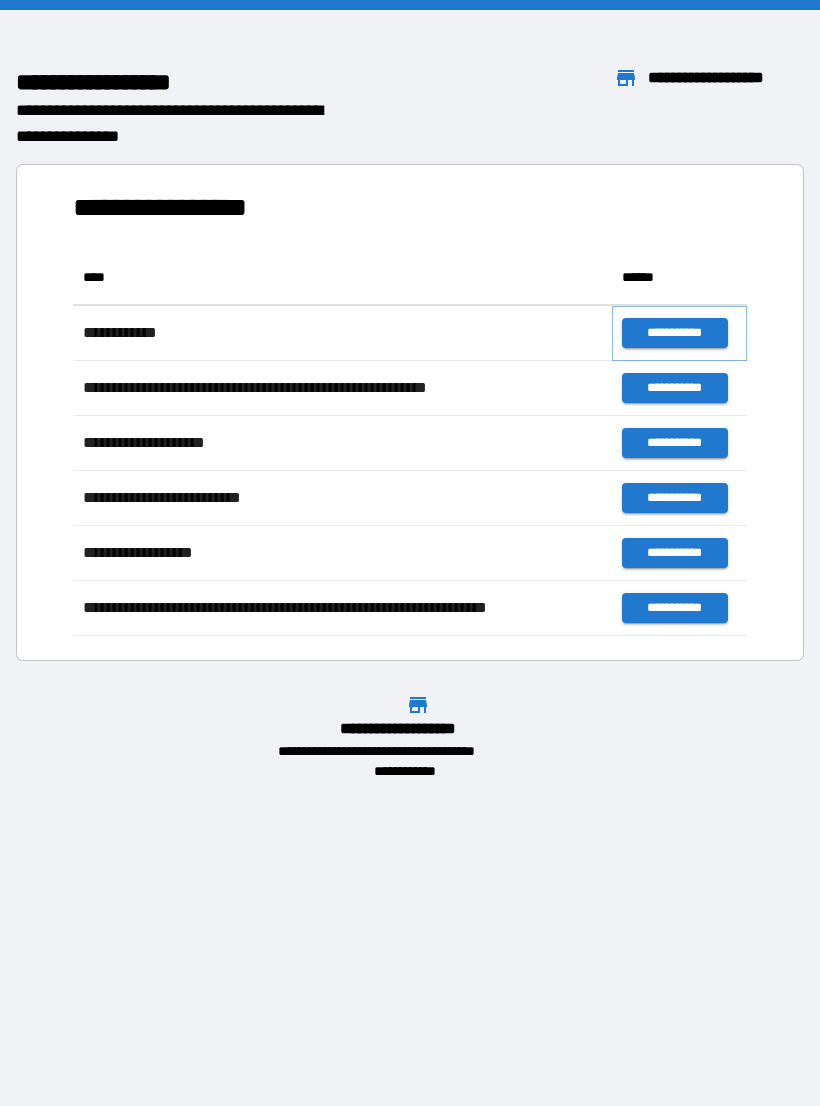 click on "**********" at bounding box center (674, 333) 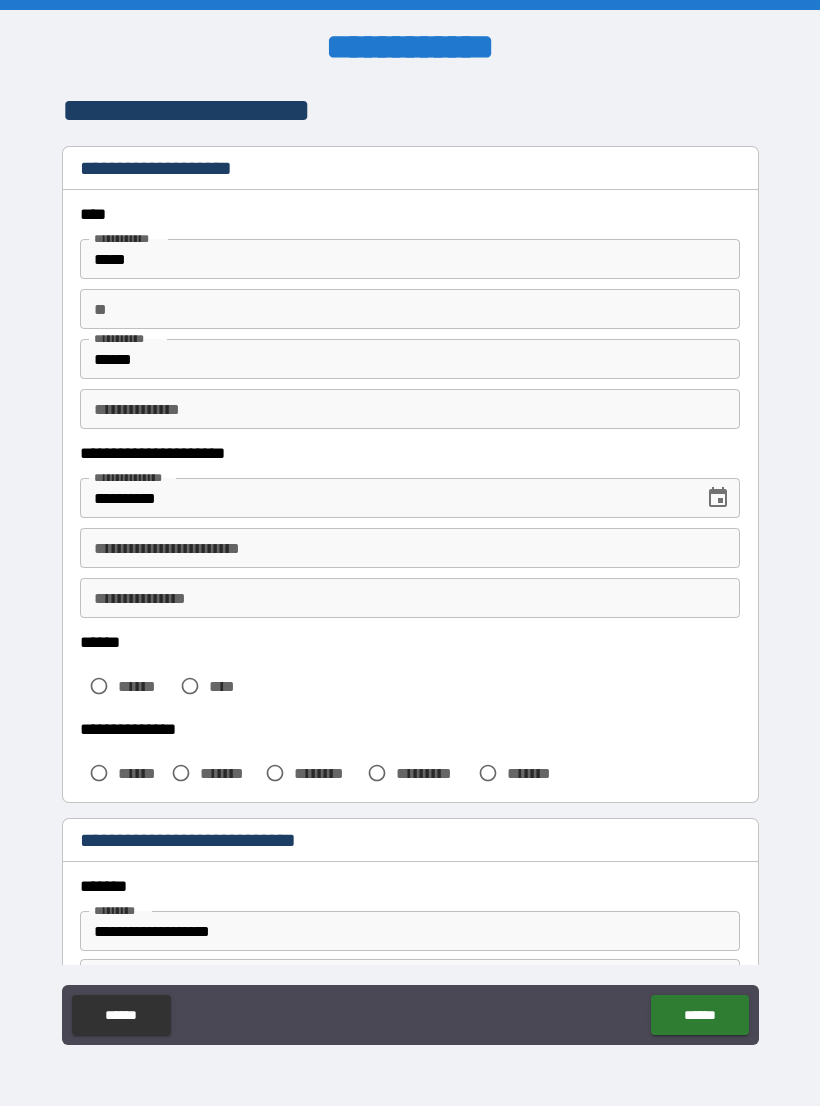 click on "**********" at bounding box center (410, 548) 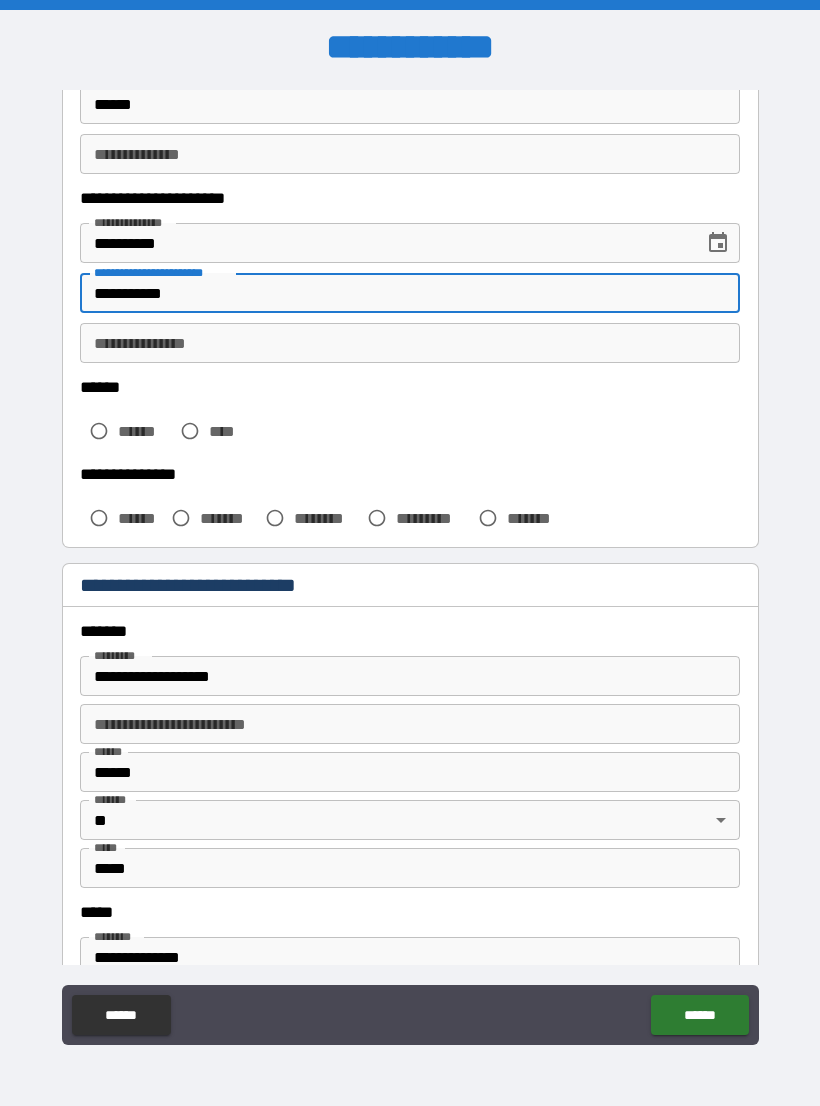 scroll, scrollTop: 260, scrollLeft: 0, axis: vertical 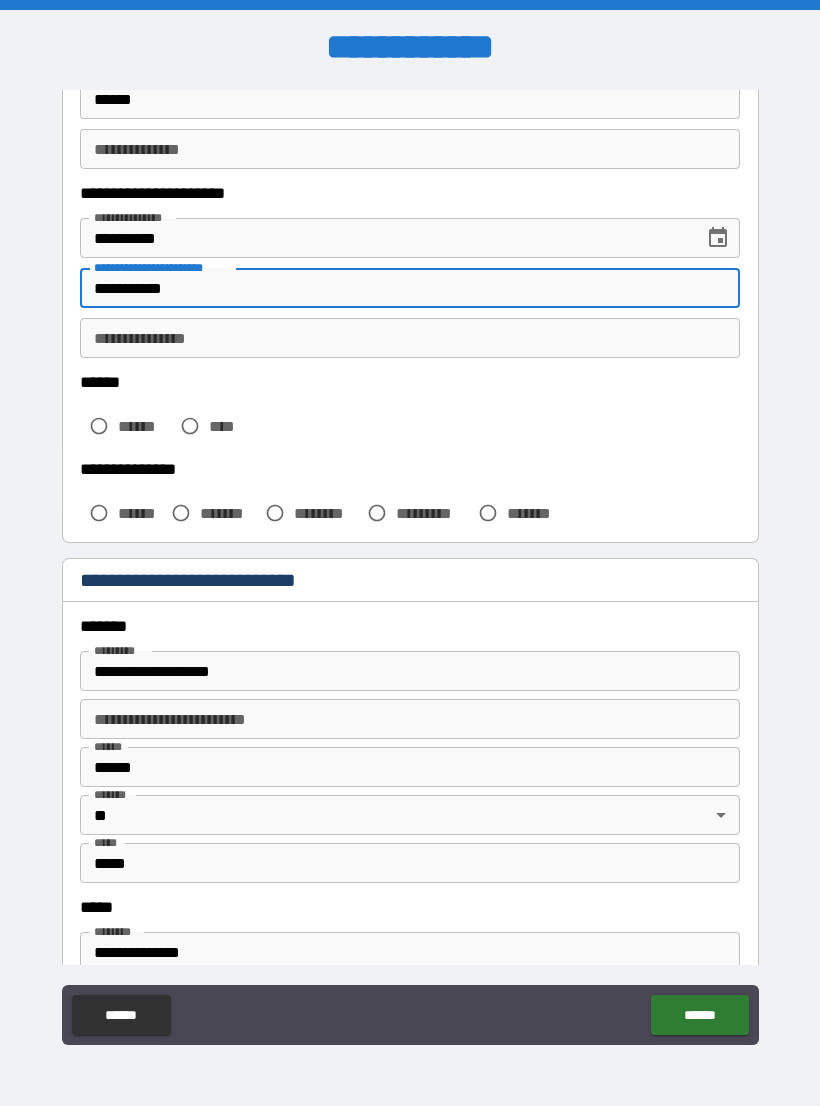 type on "**********" 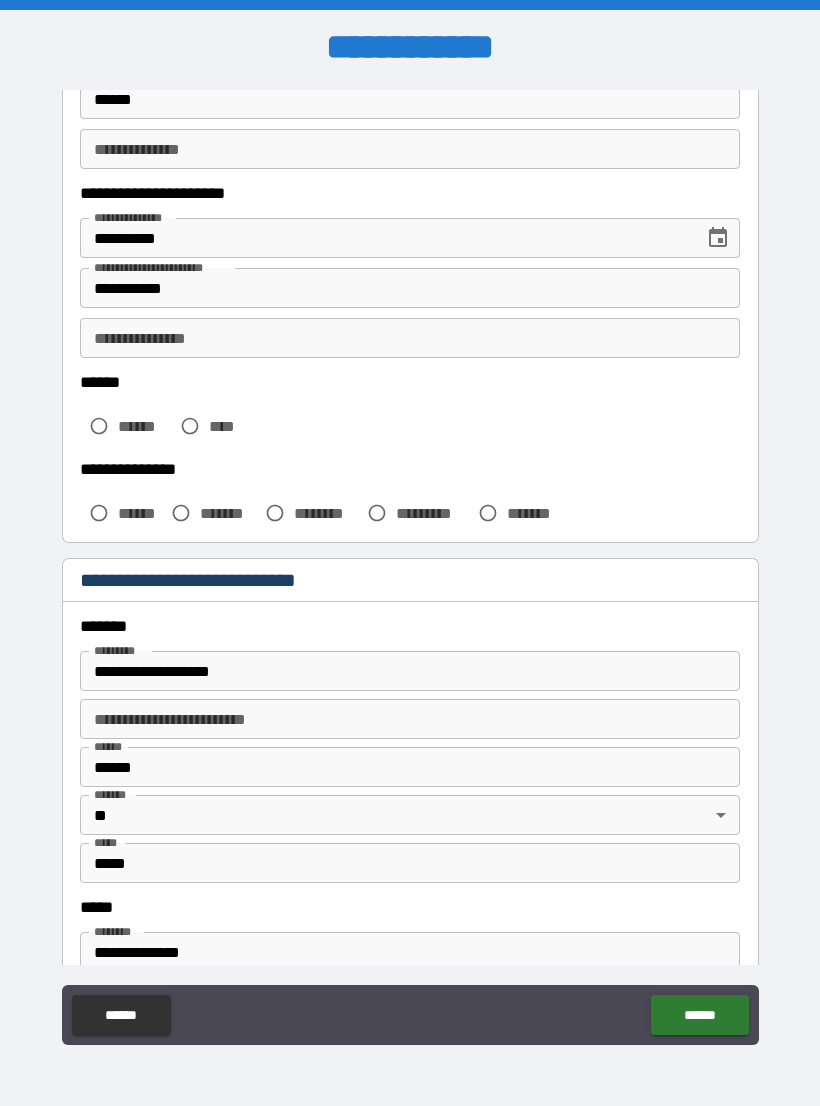 click on "******" at bounding box center [121, 513] 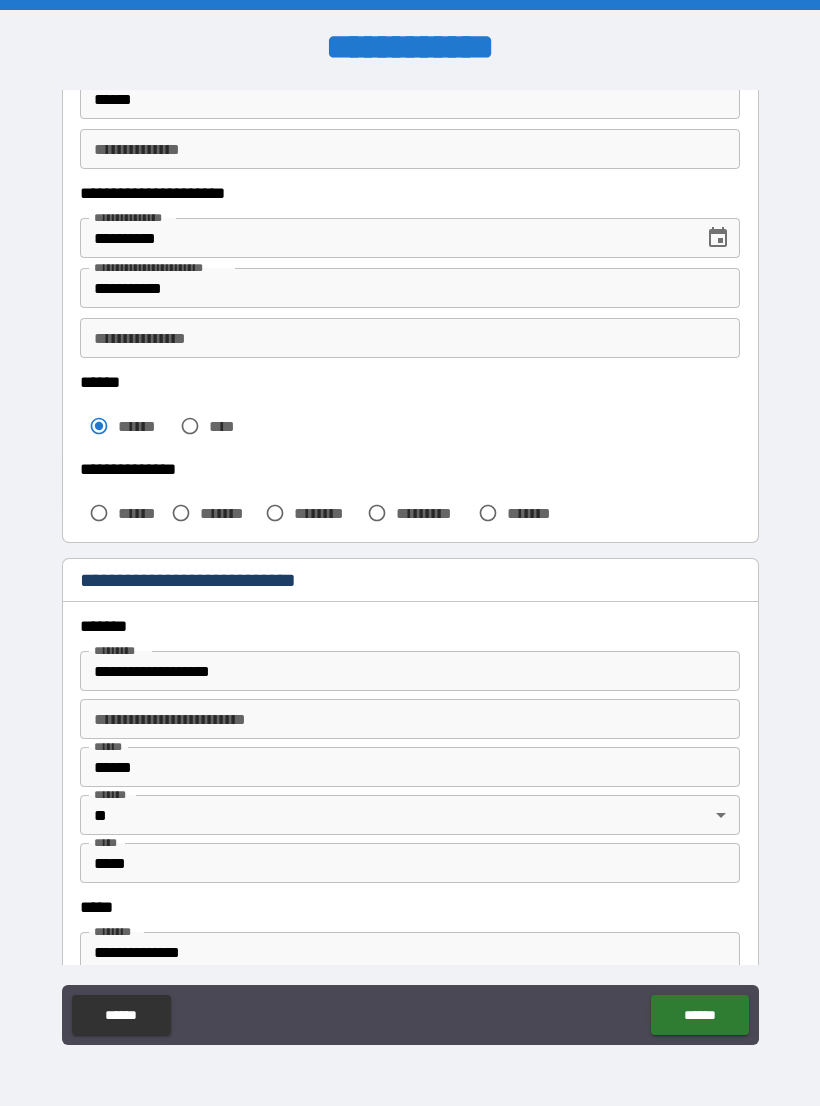 click on "******" at bounding box center [140, 513] 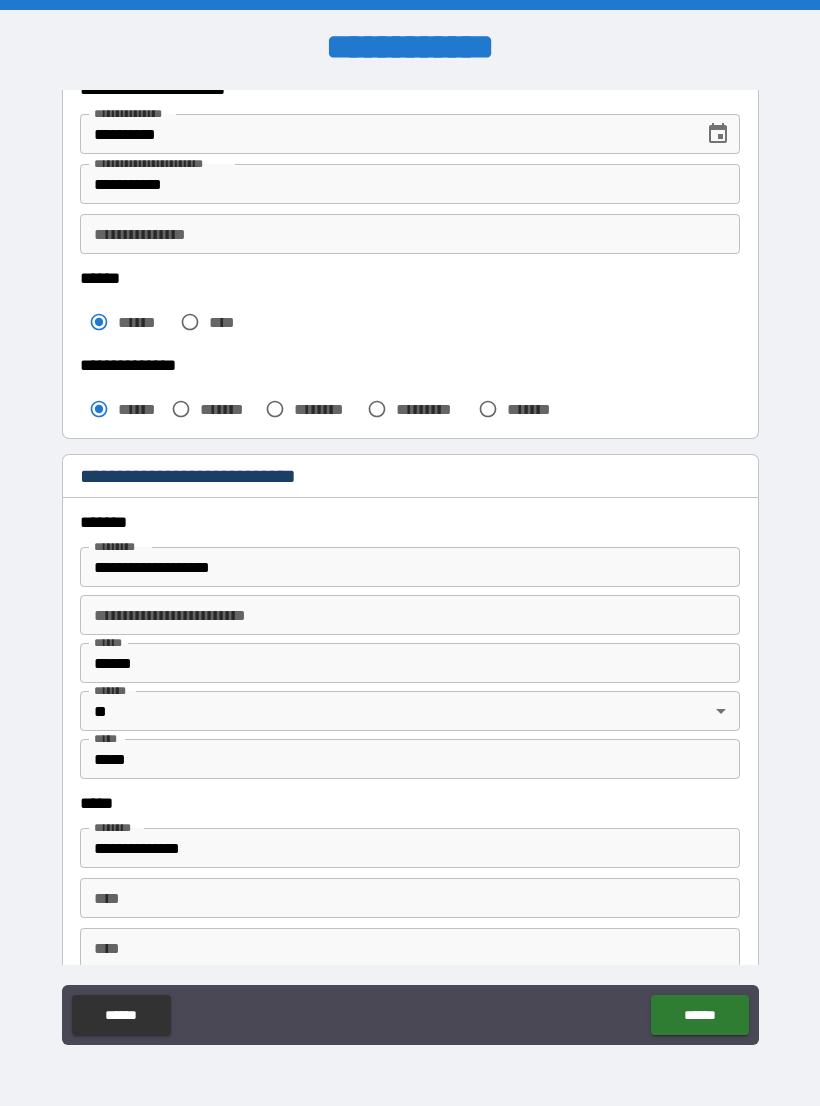 scroll, scrollTop: 442, scrollLeft: 0, axis: vertical 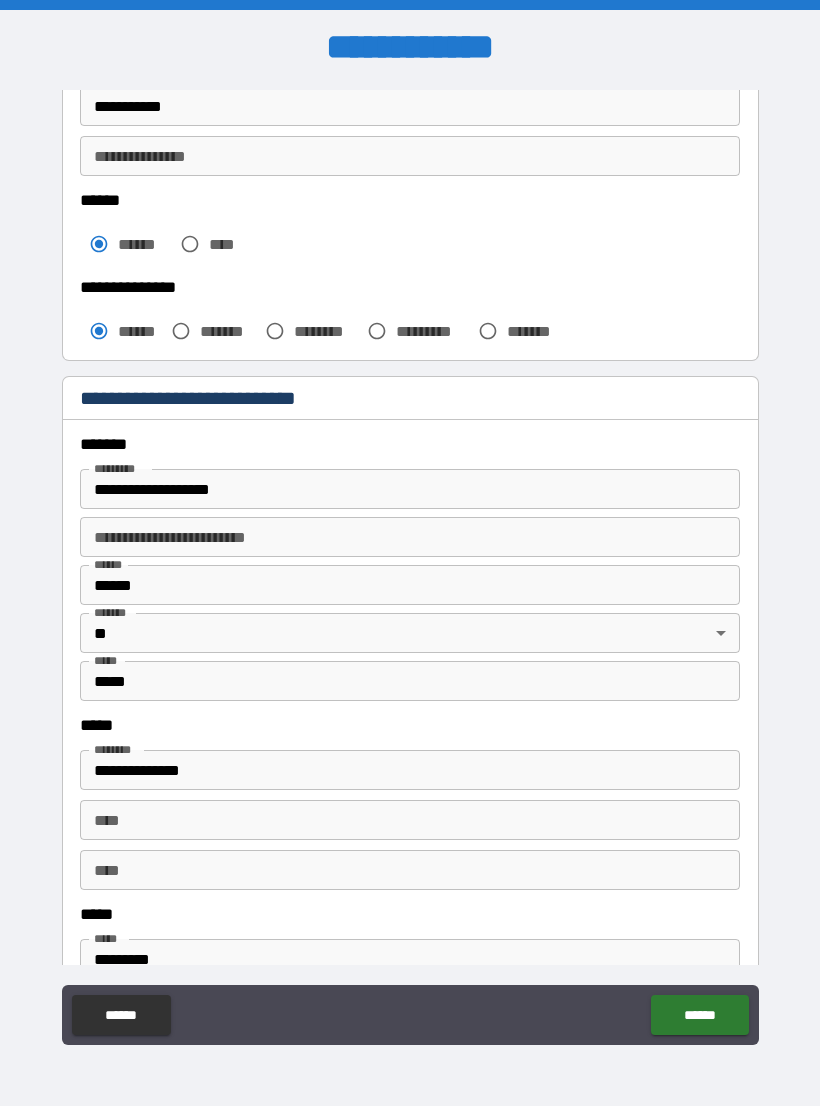 click on "**********" at bounding box center (410, 489) 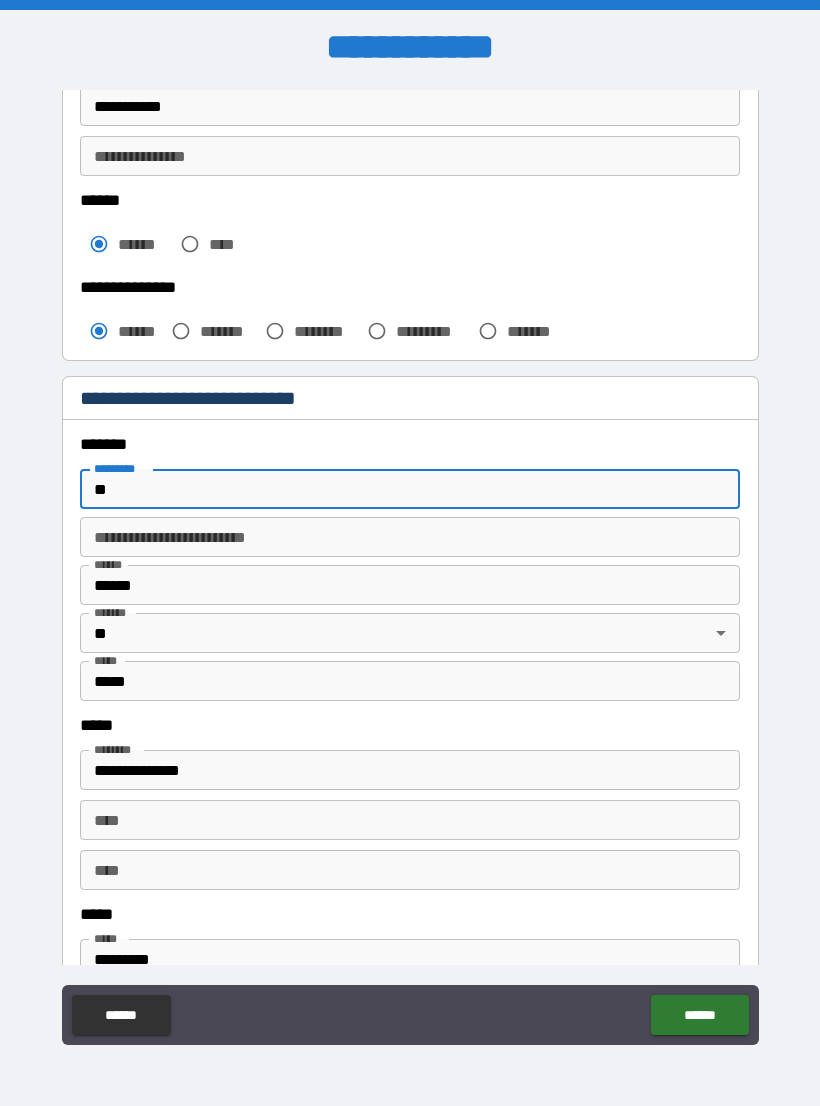type on "*" 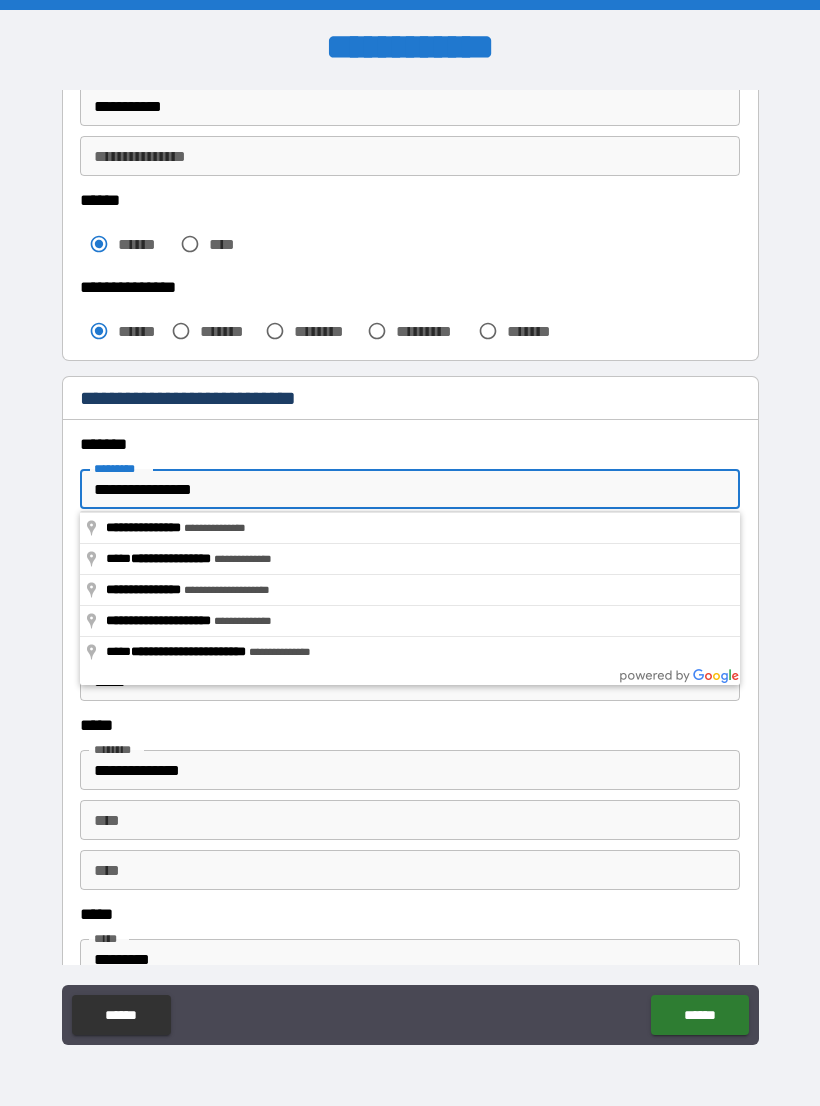 click on "**********" at bounding box center [410, 489] 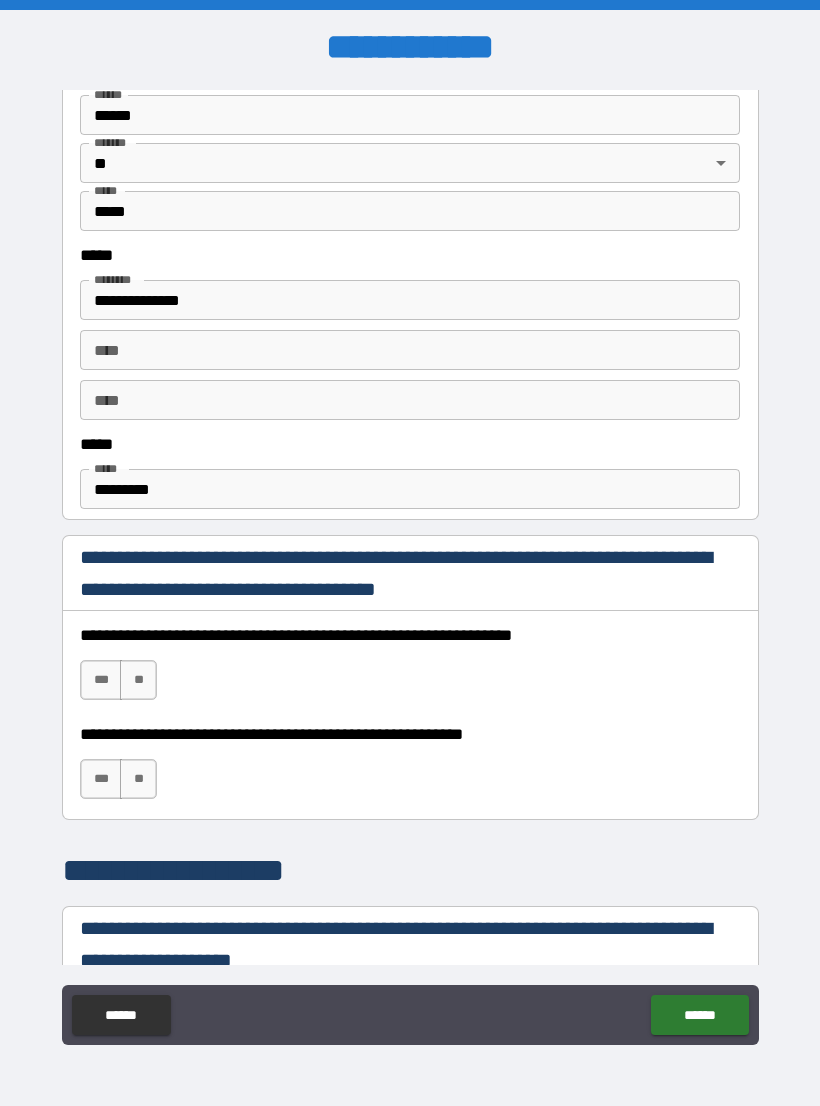 scroll, scrollTop: 913, scrollLeft: 0, axis: vertical 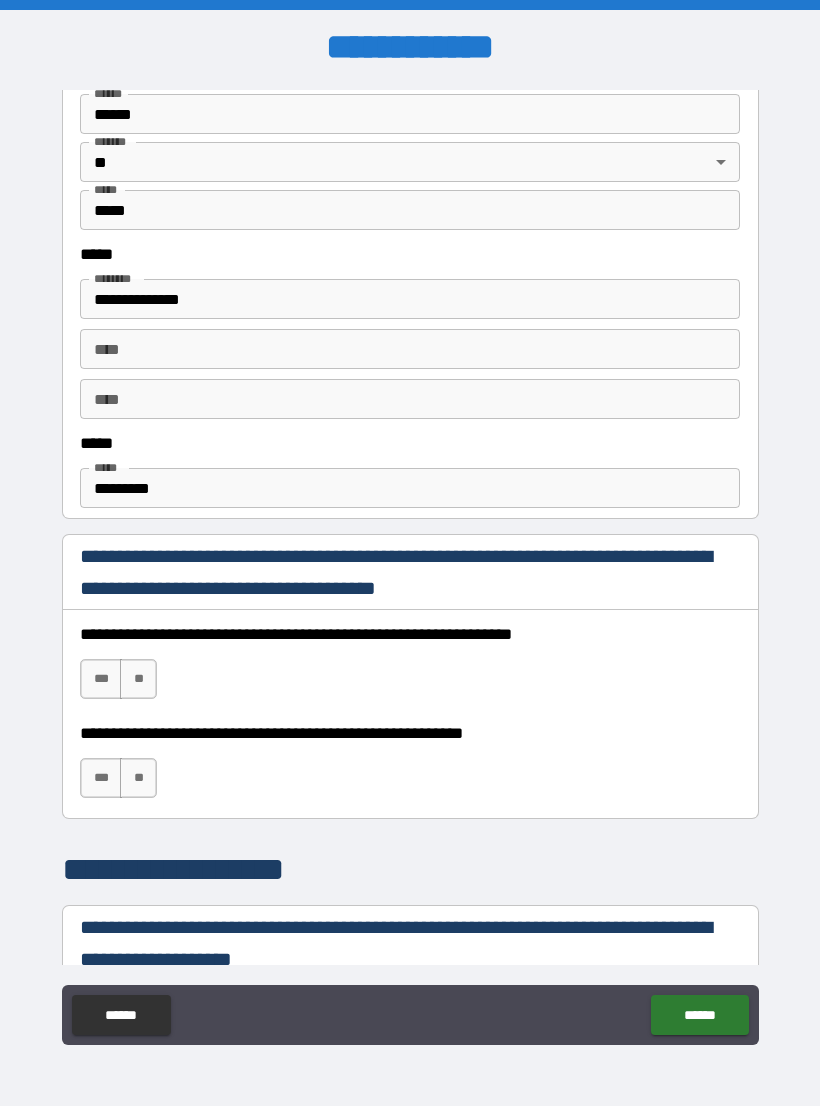type on "*******" 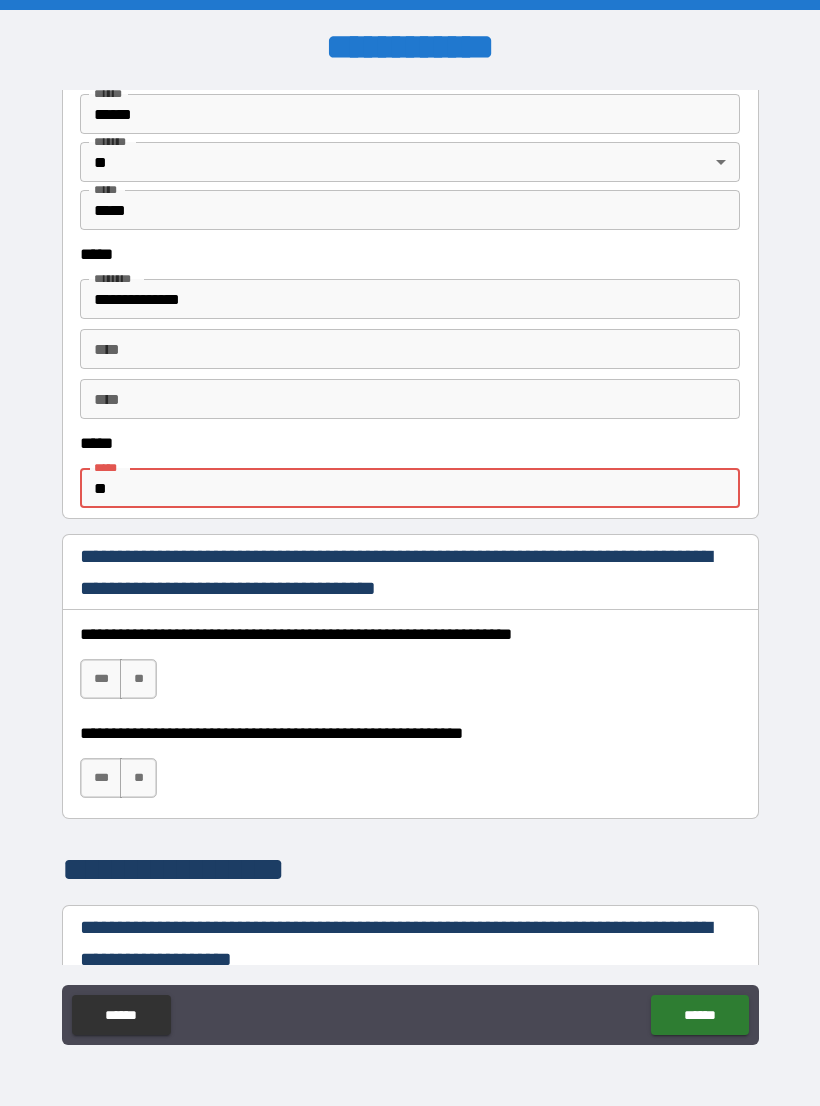 type on "*" 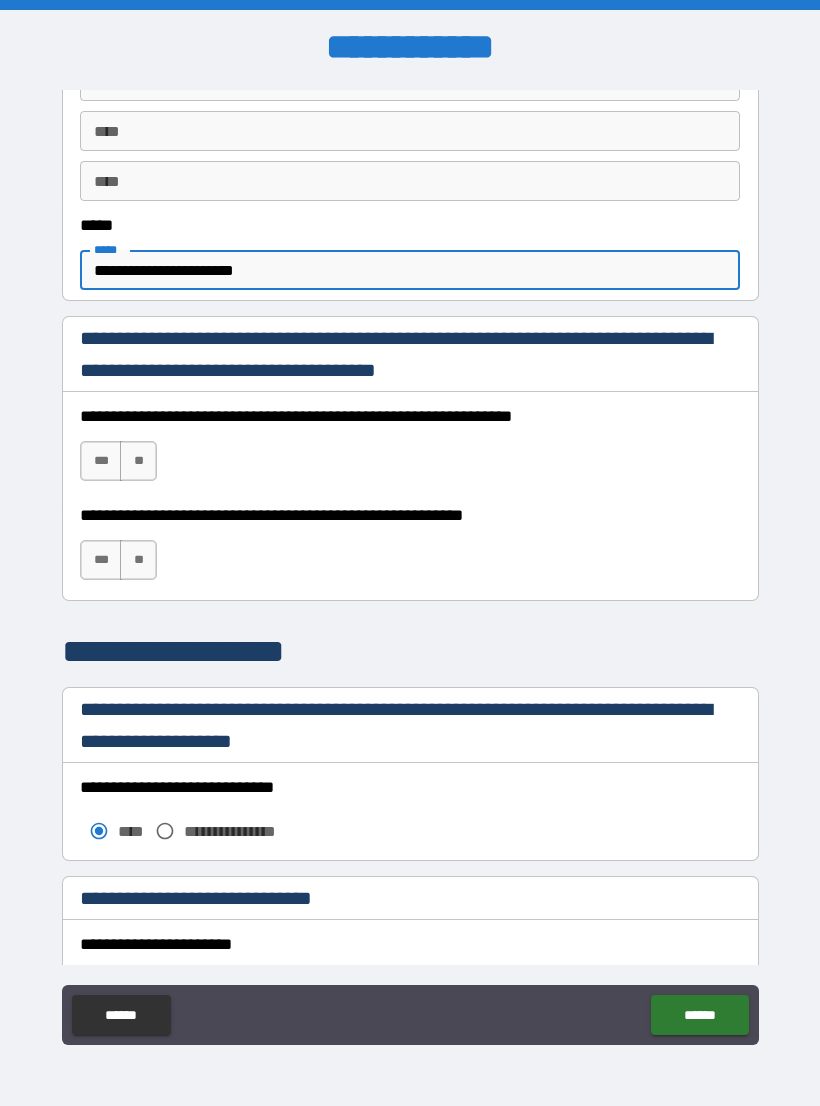 scroll, scrollTop: 1145, scrollLeft: 0, axis: vertical 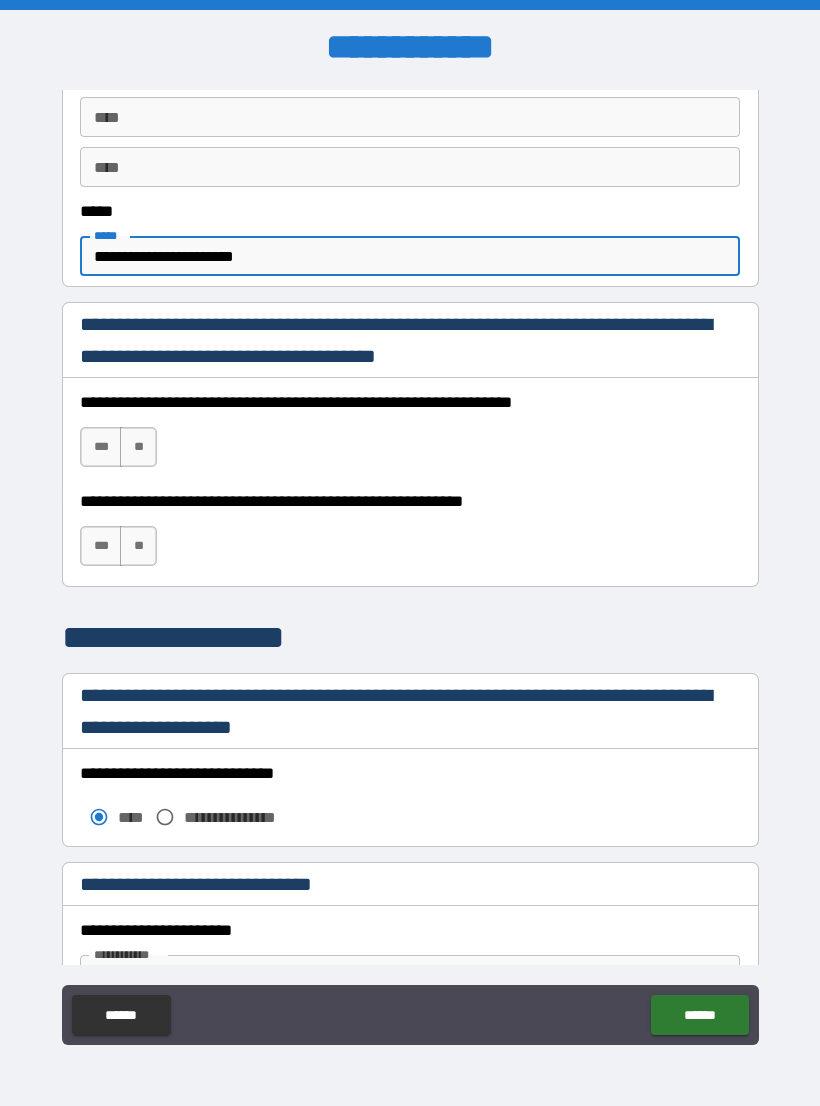 type on "**********" 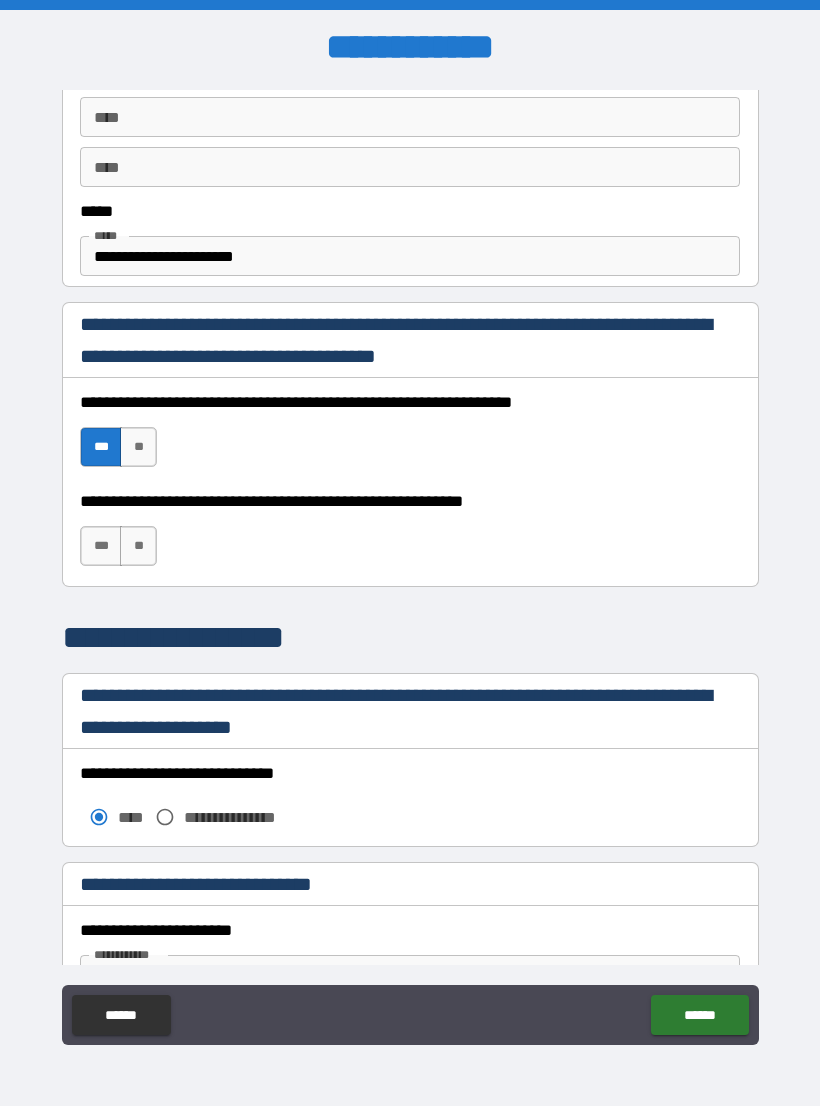 click on "***" at bounding box center [101, 546] 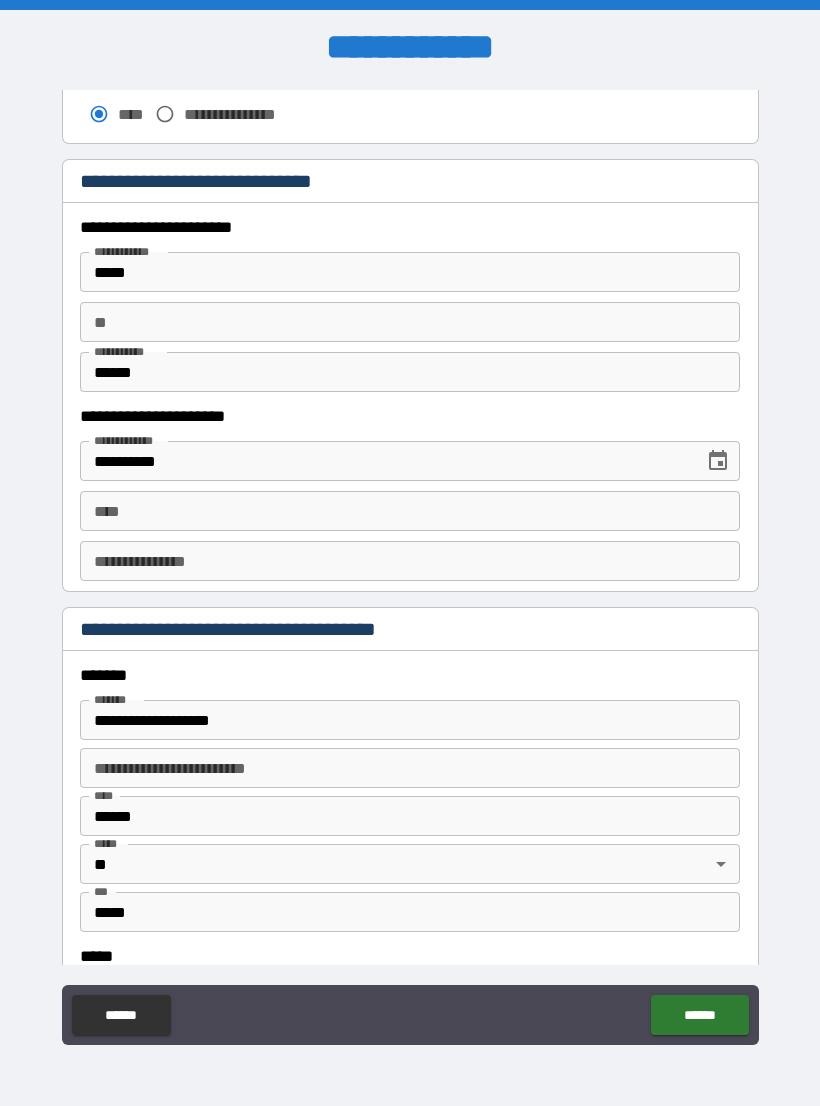 scroll, scrollTop: 1885, scrollLeft: 0, axis: vertical 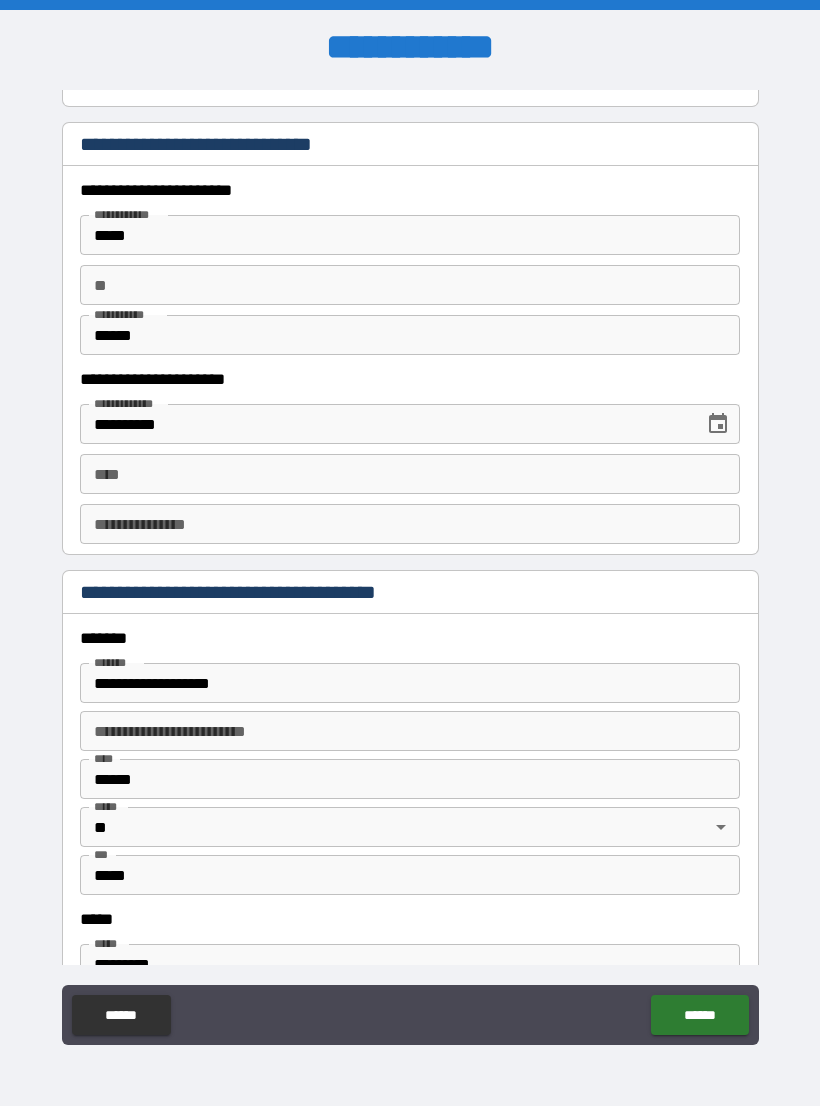 click on "****" at bounding box center (410, 474) 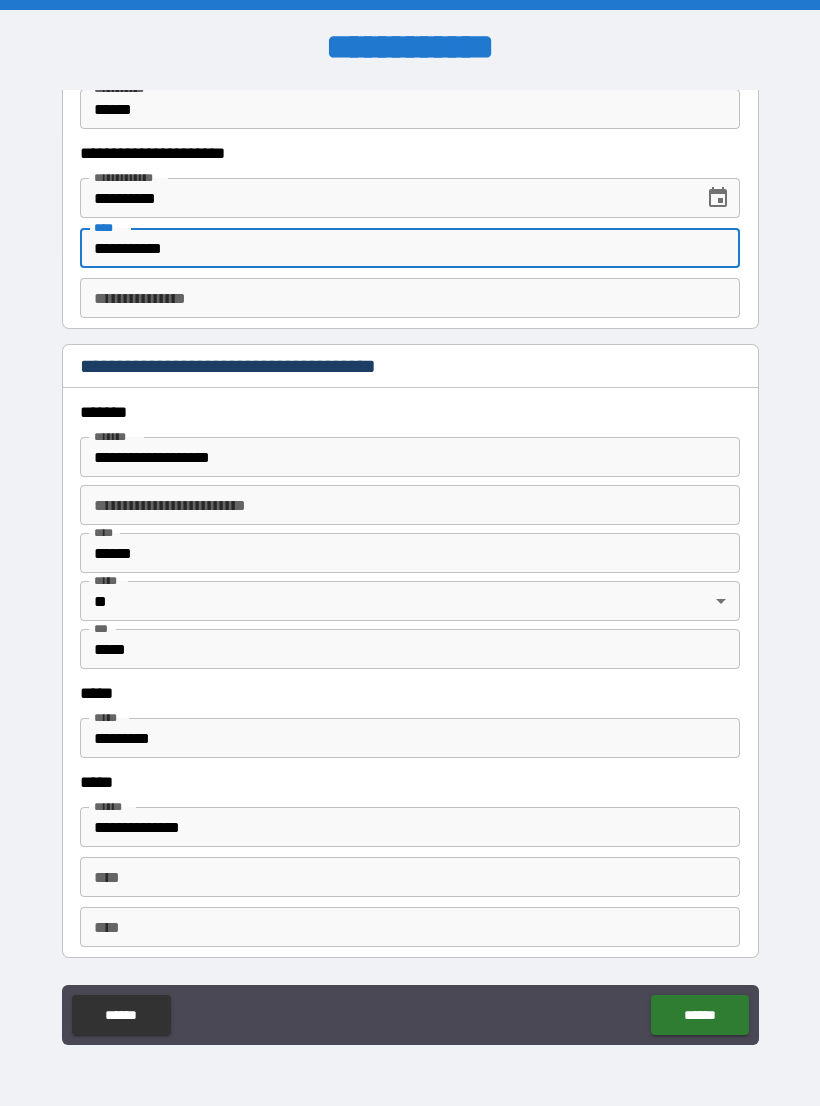 scroll, scrollTop: 2036, scrollLeft: 0, axis: vertical 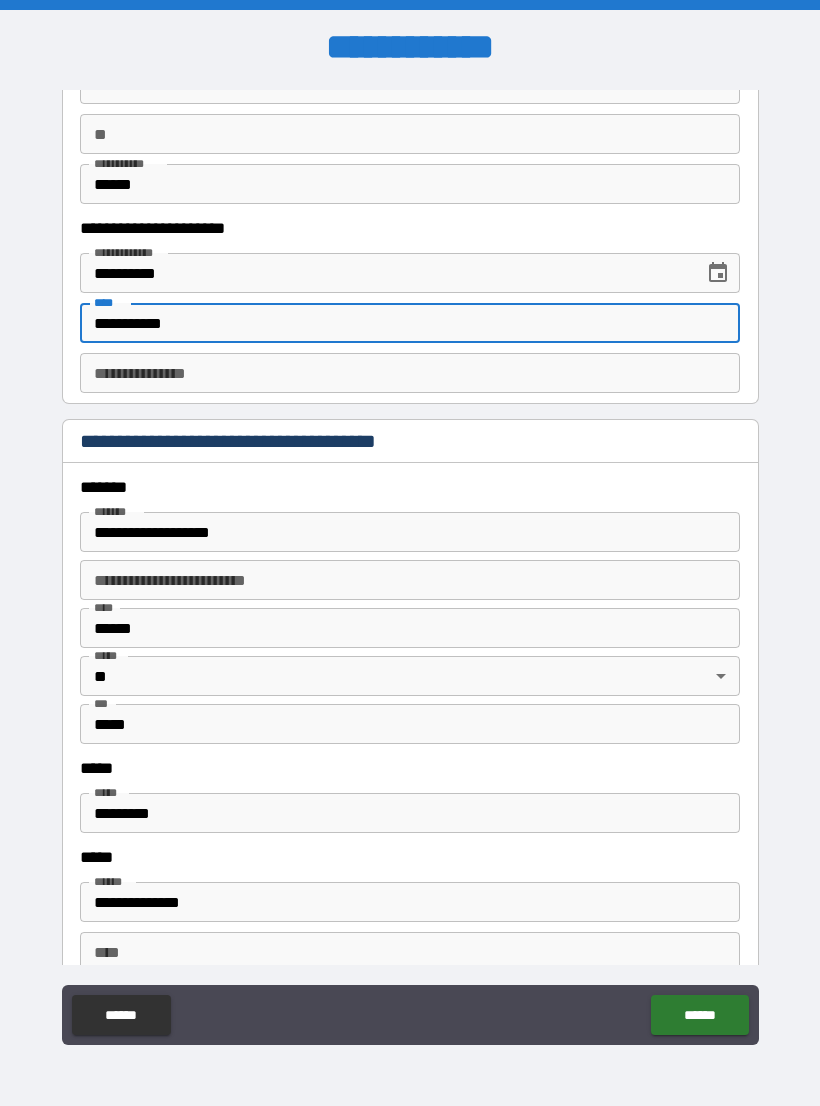 type on "**********" 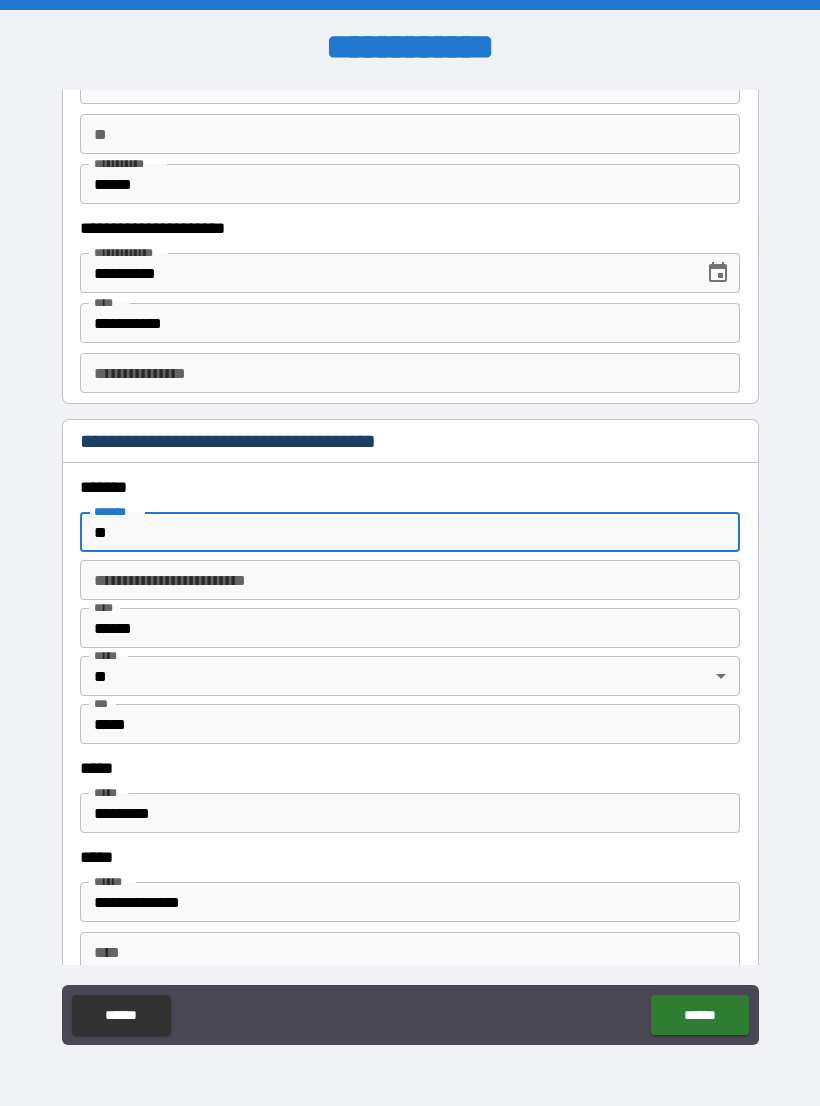 type on "*" 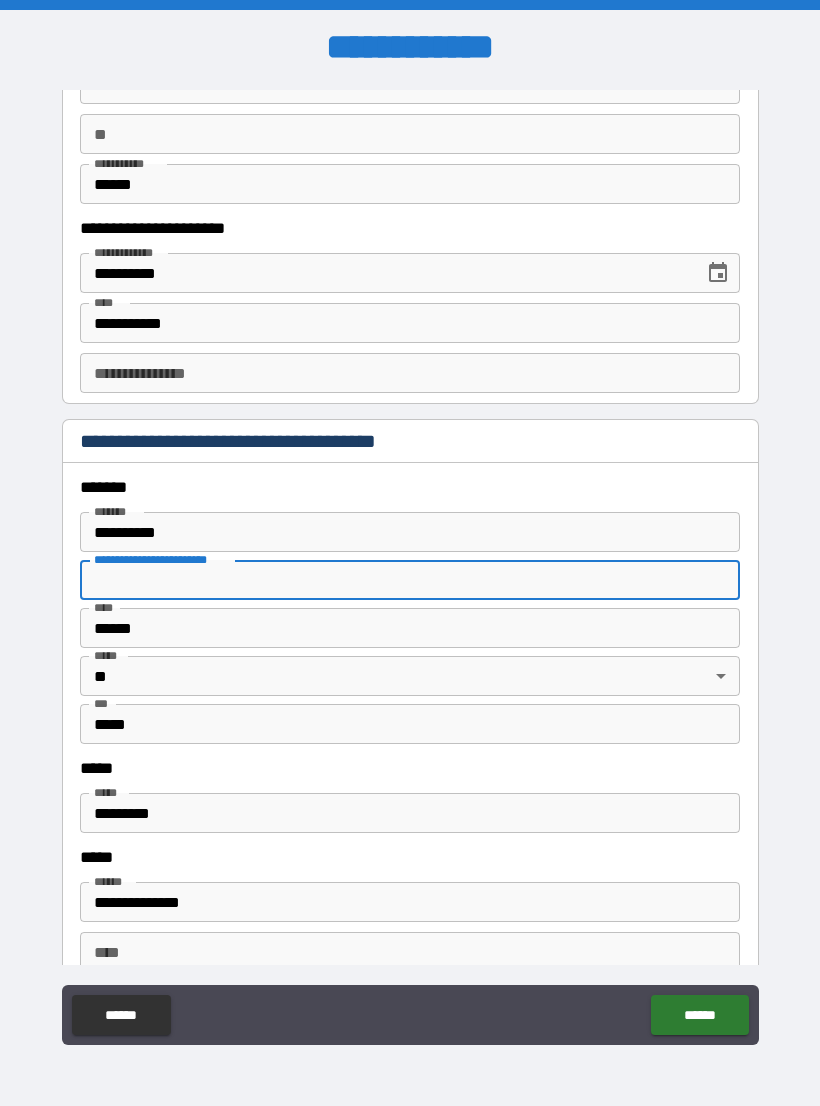 type on "**********" 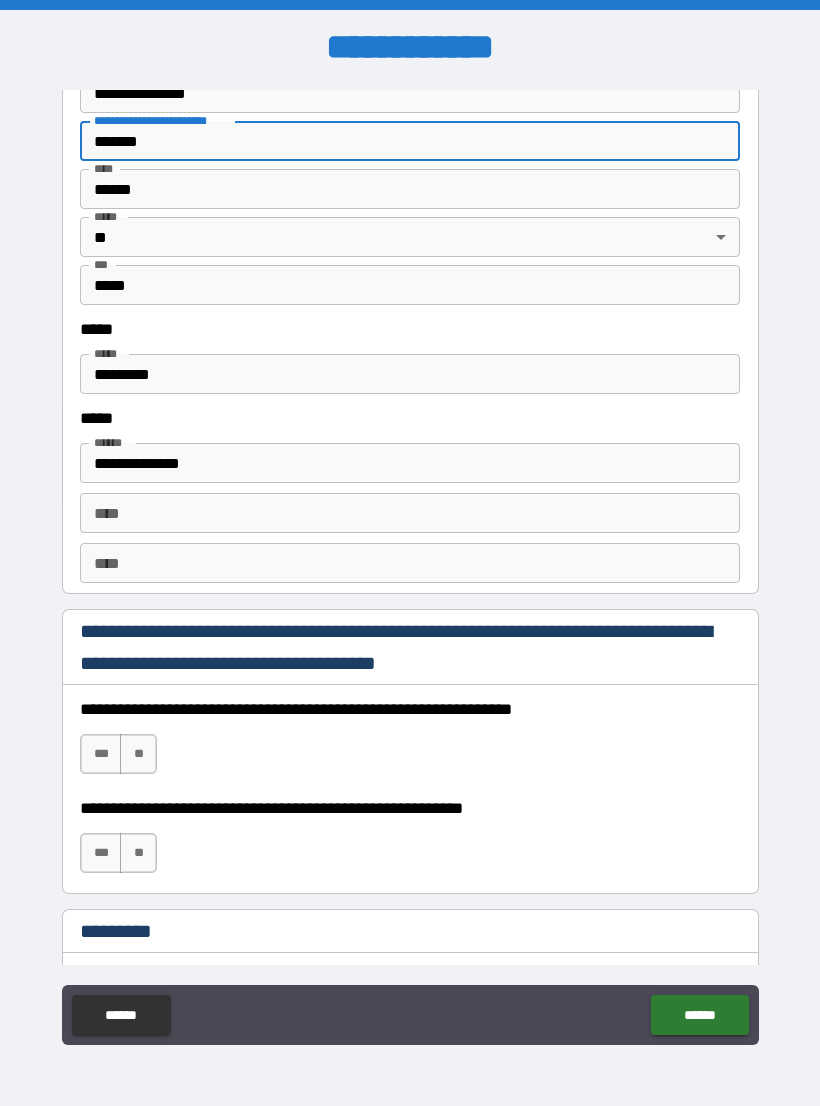 scroll, scrollTop: 2489, scrollLeft: 0, axis: vertical 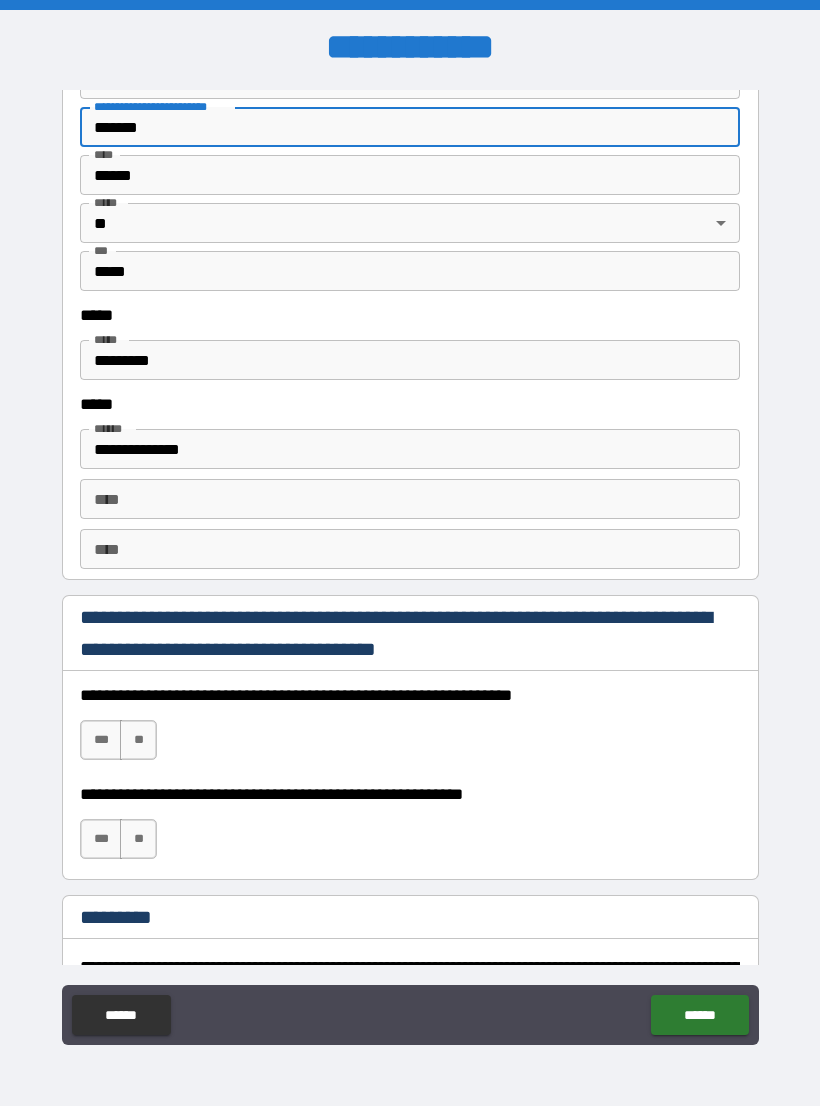 type on "*******" 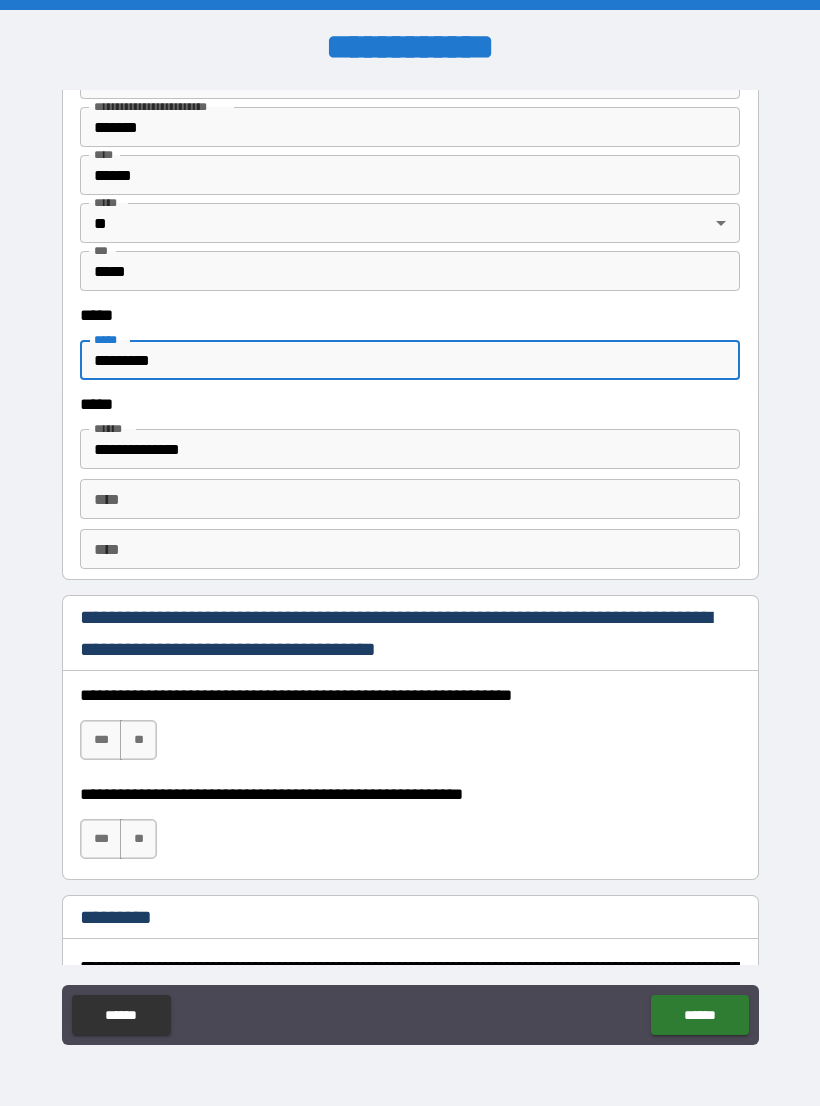 click on "*********" at bounding box center (410, 360) 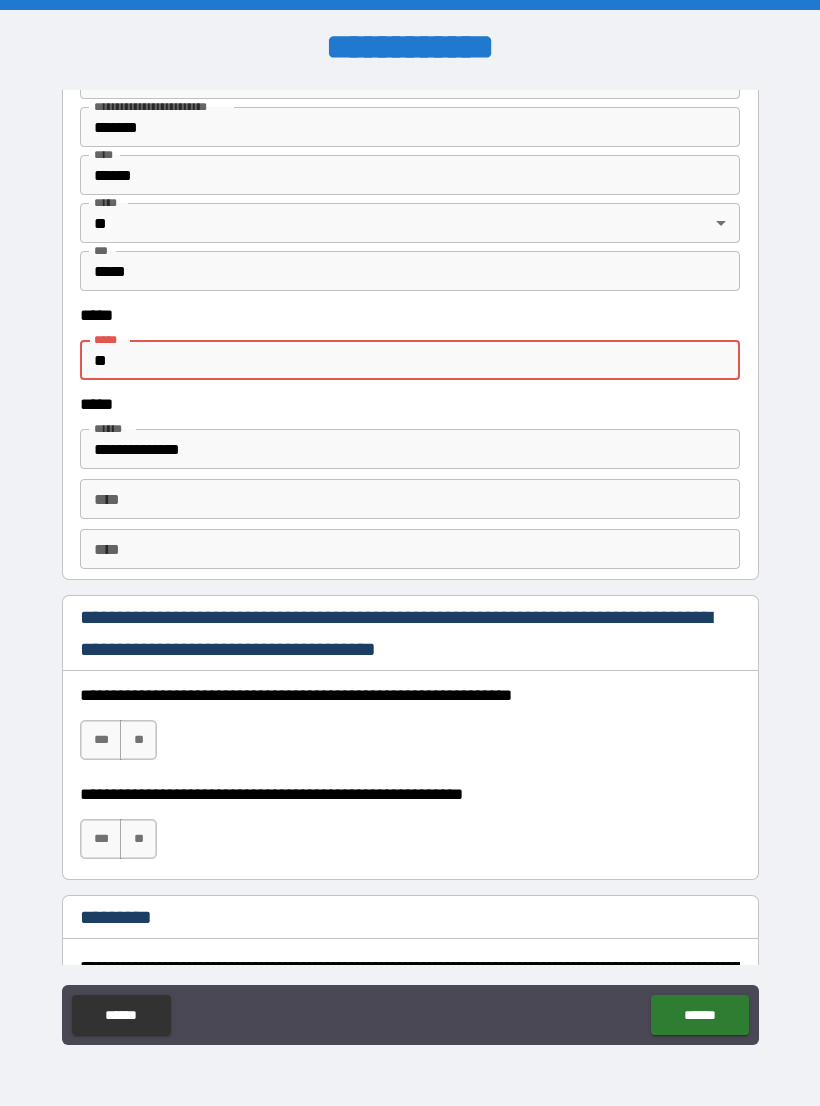 type on "*" 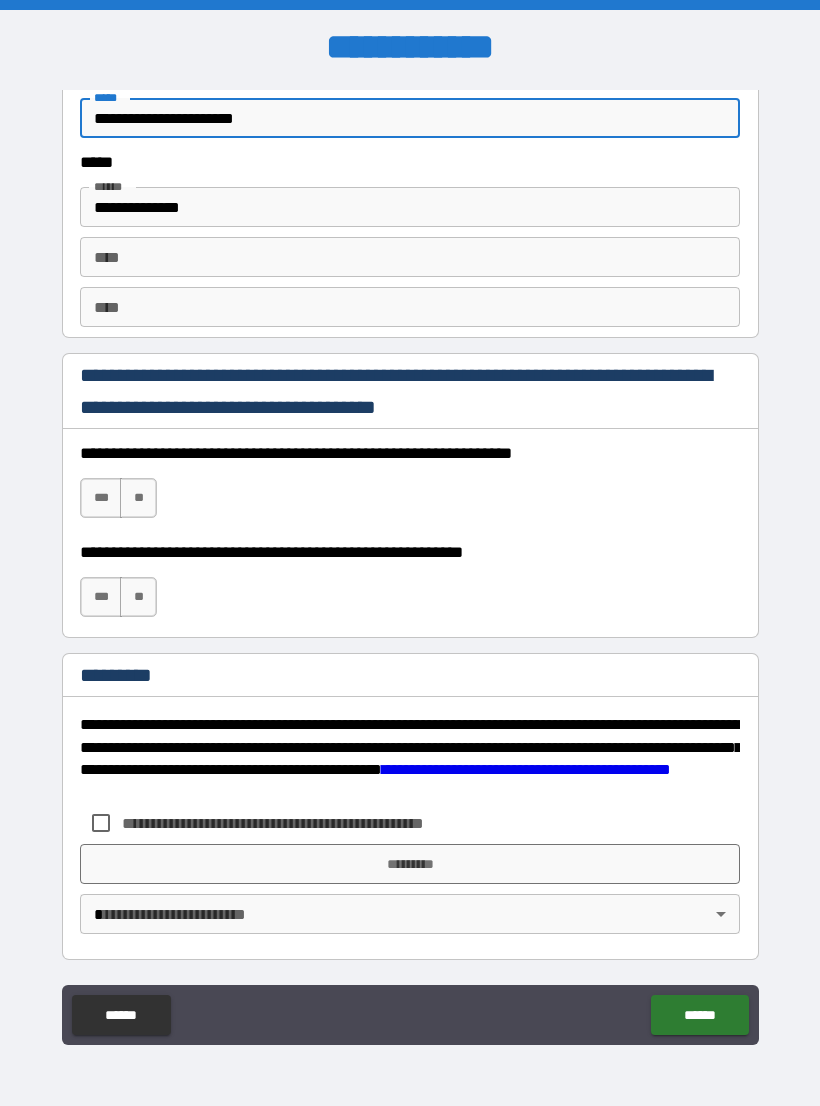 scroll, scrollTop: 2731, scrollLeft: 0, axis: vertical 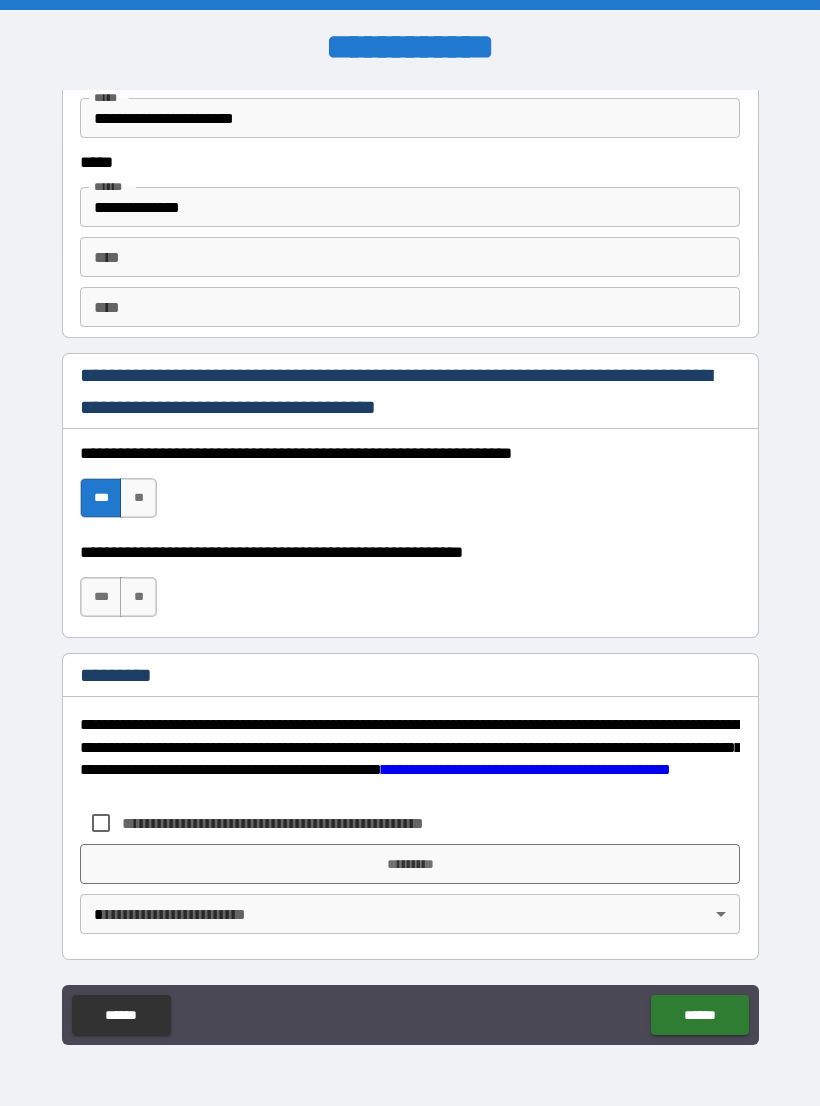 click on "***" at bounding box center [101, 597] 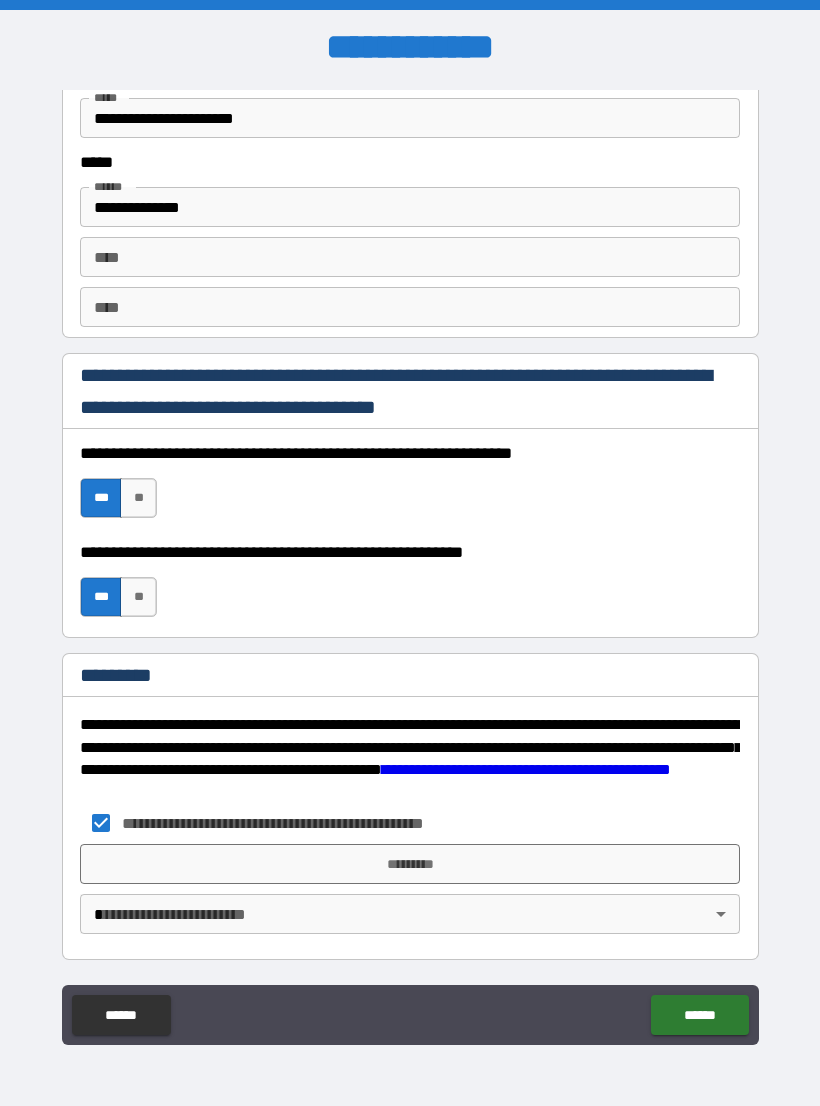 click on "*********" at bounding box center [410, 864] 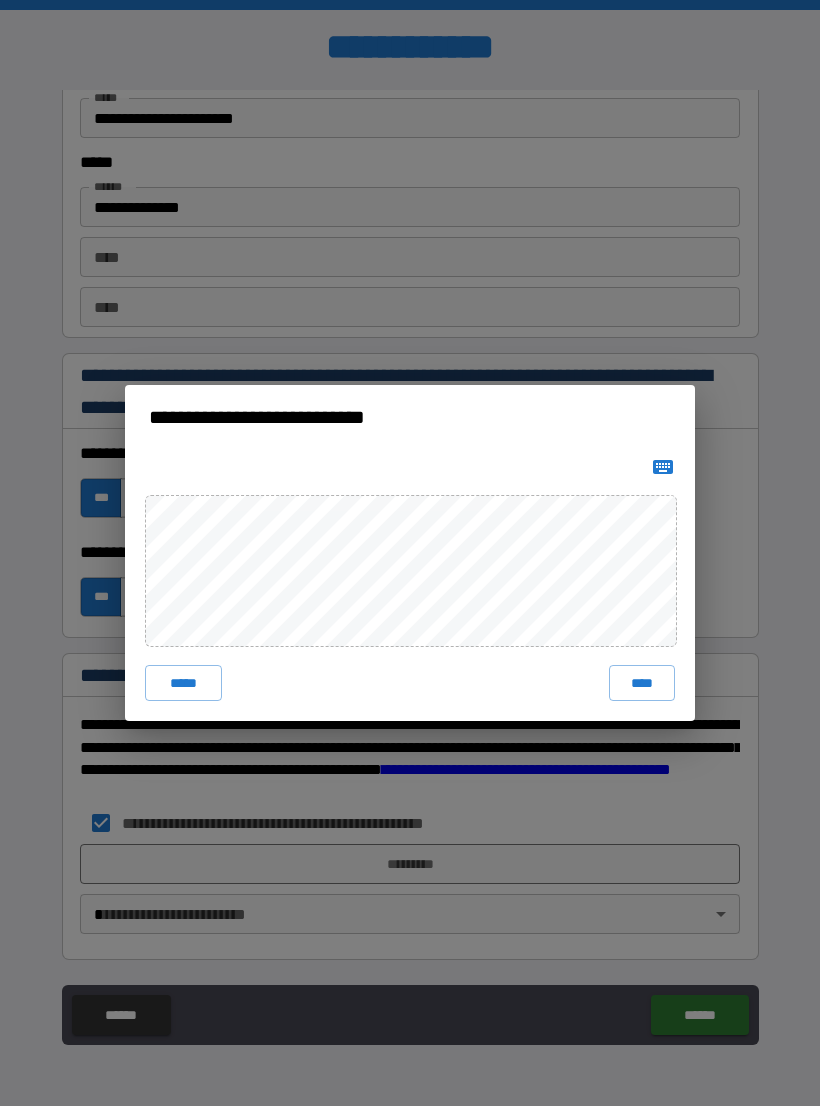 click on "****" at bounding box center (642, 683) 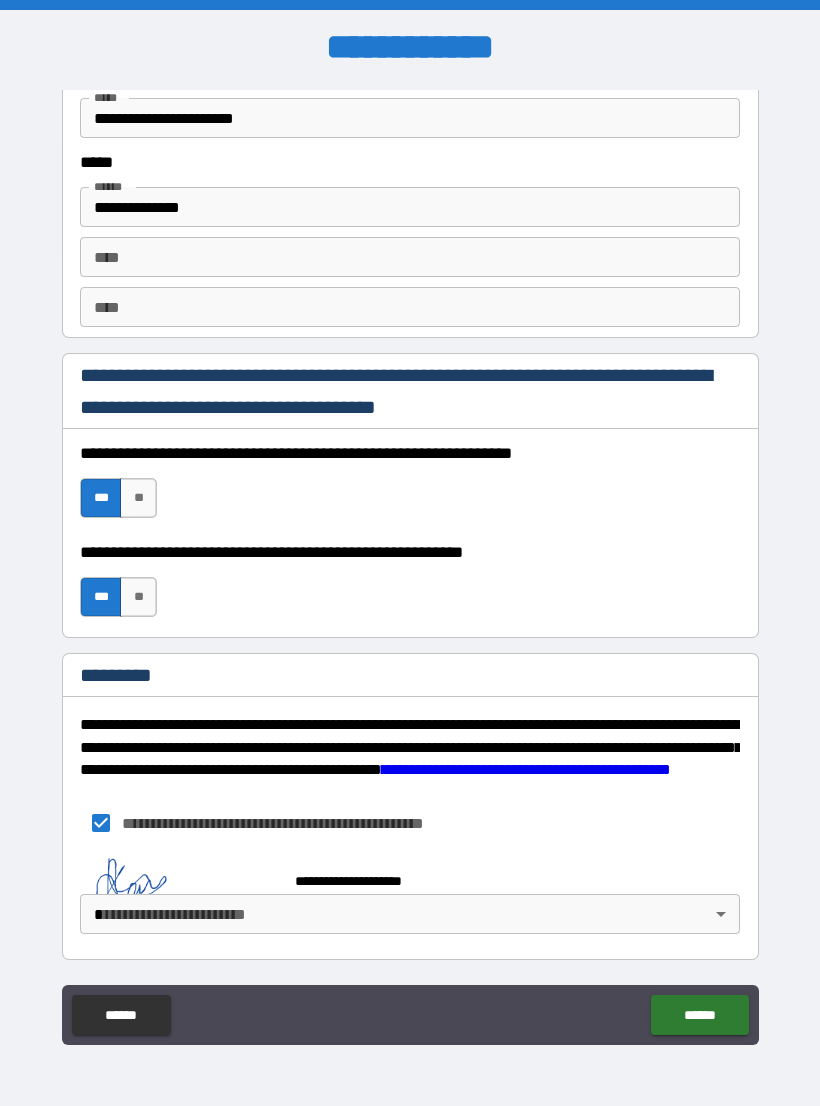 scroll, scrollTop: 2721, scrollLeft: 0, axis: vertical 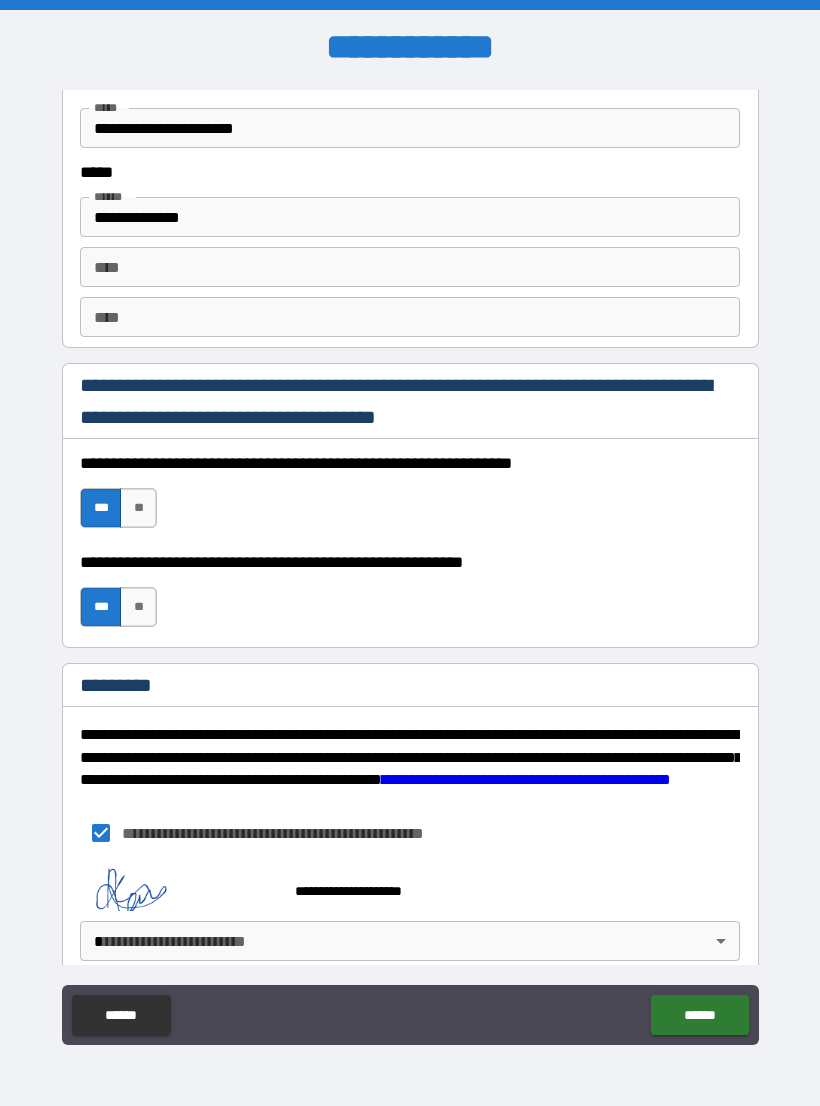 click on "**********" at bounding box center (410, 568) 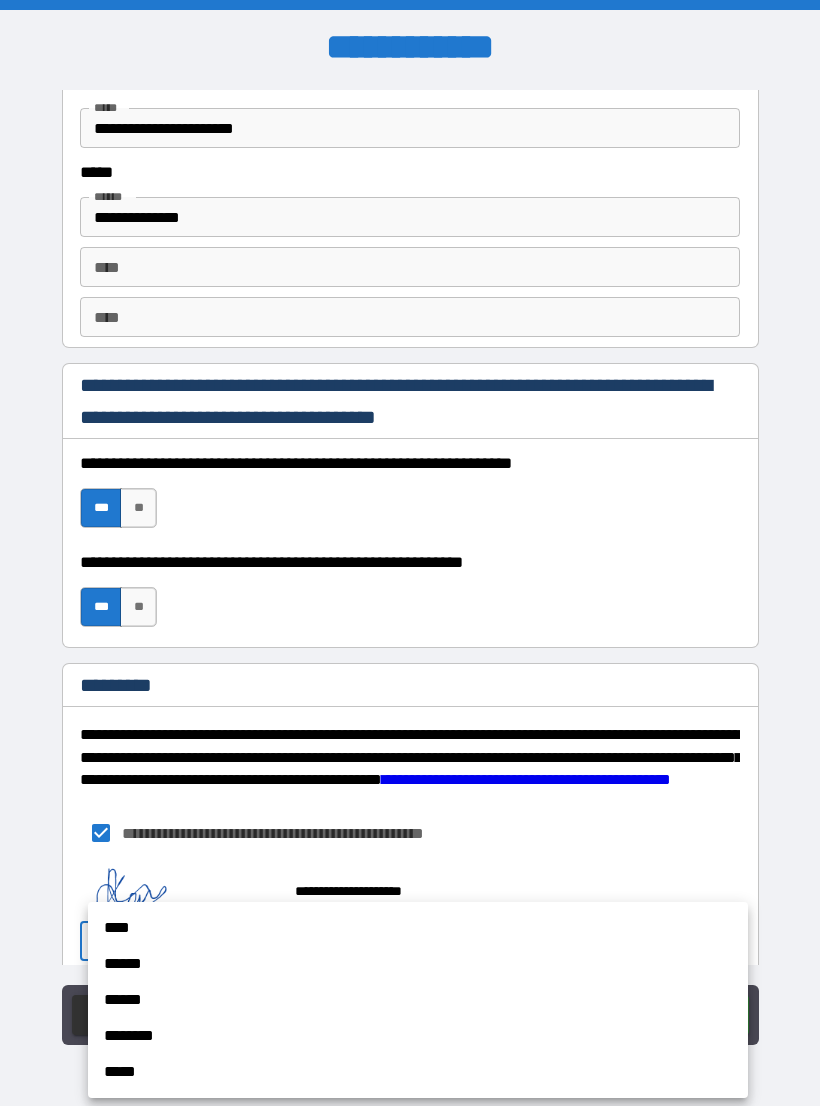 click on "****" at bounding box center [418, 928] 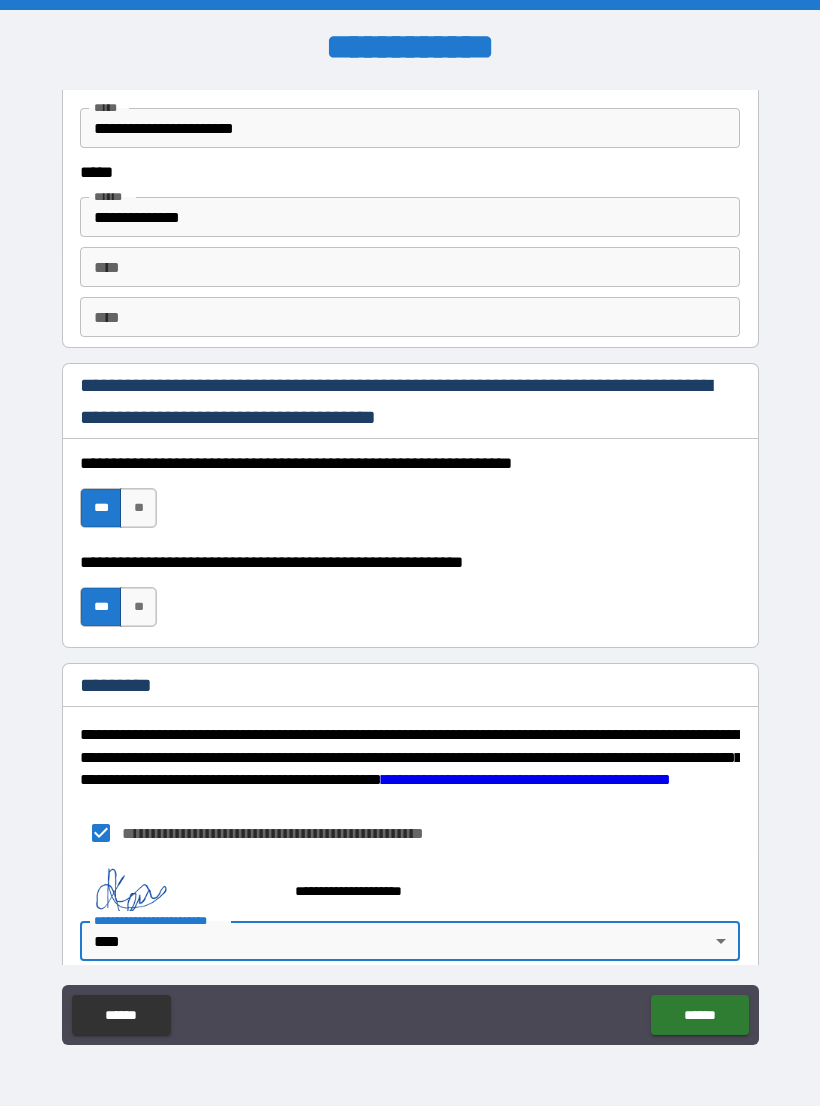 click on "******" at bounding box center [699, 1015] 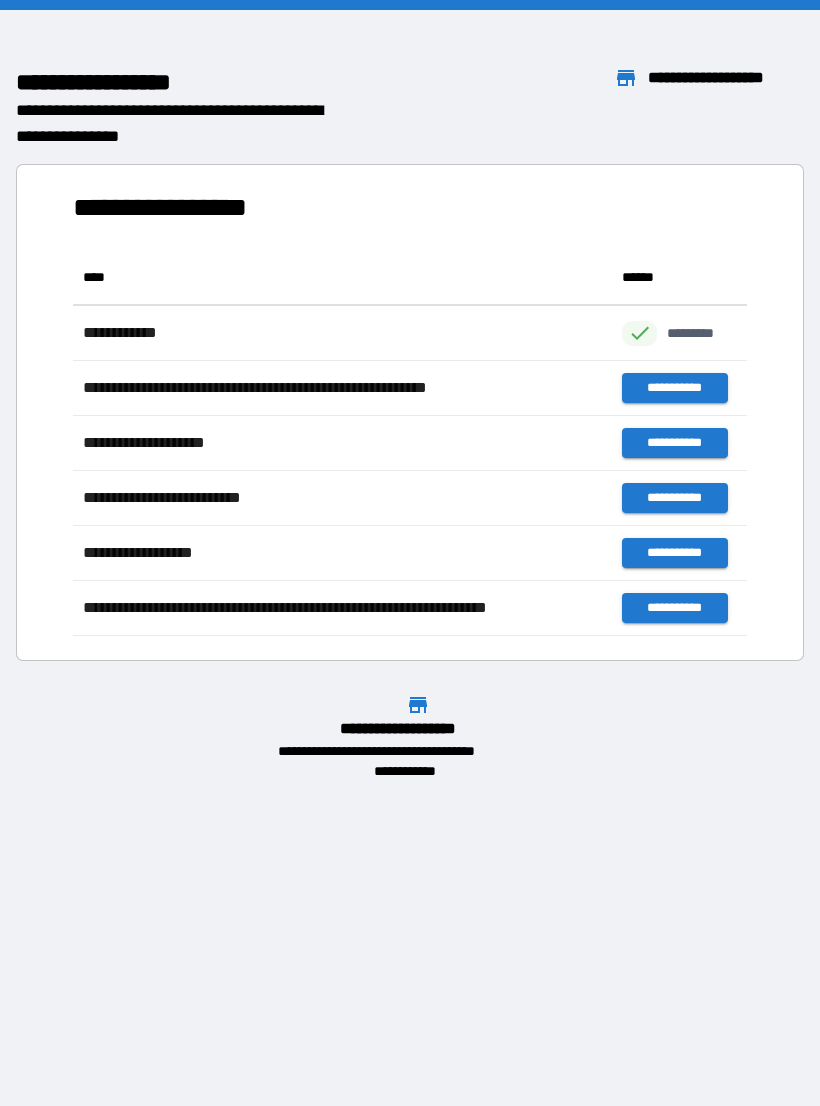 scroll, scrollTop: 1, scrollLeft: 1, axis: both 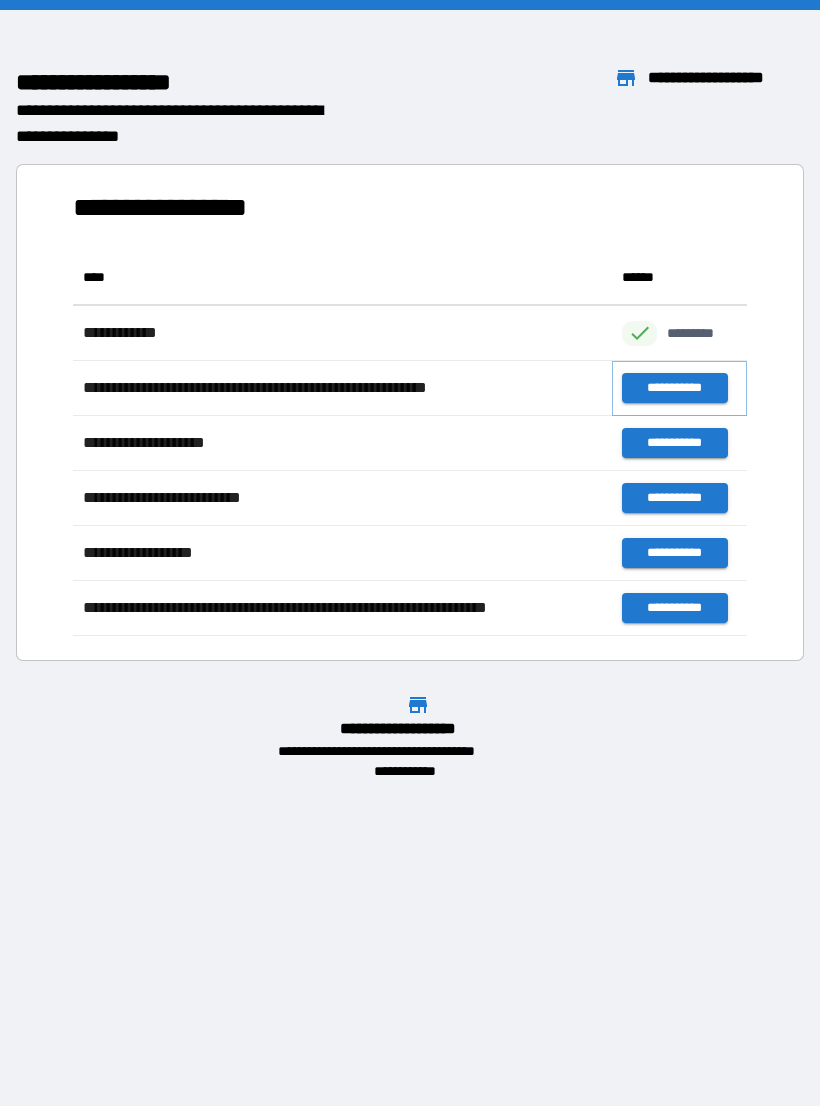 click on "**********" at bounding box center (674, 388) 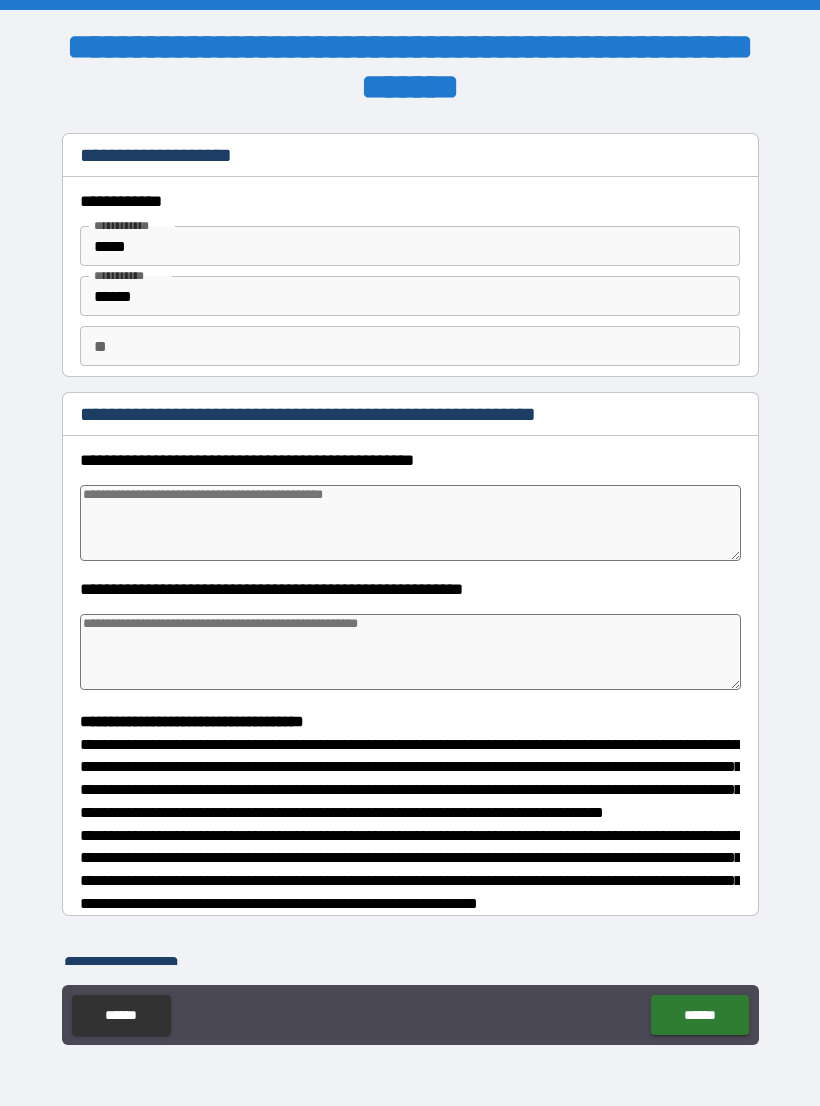 type on "*" 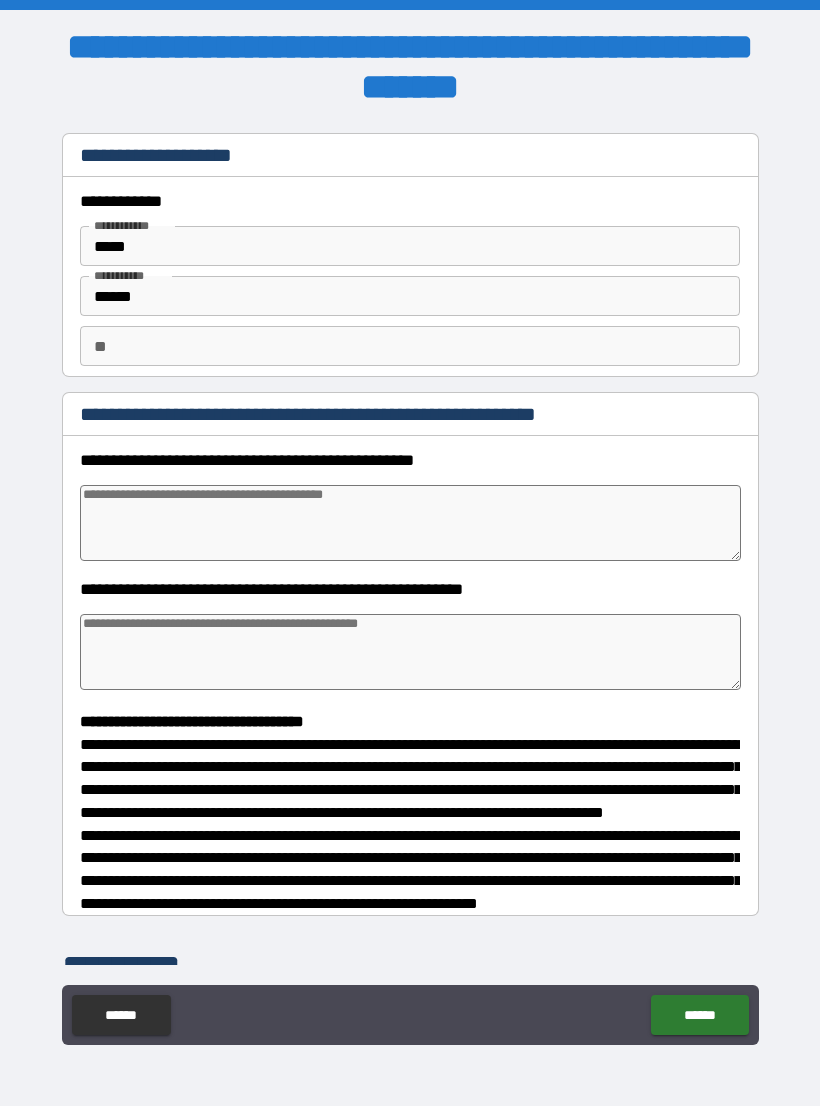 type on "*" 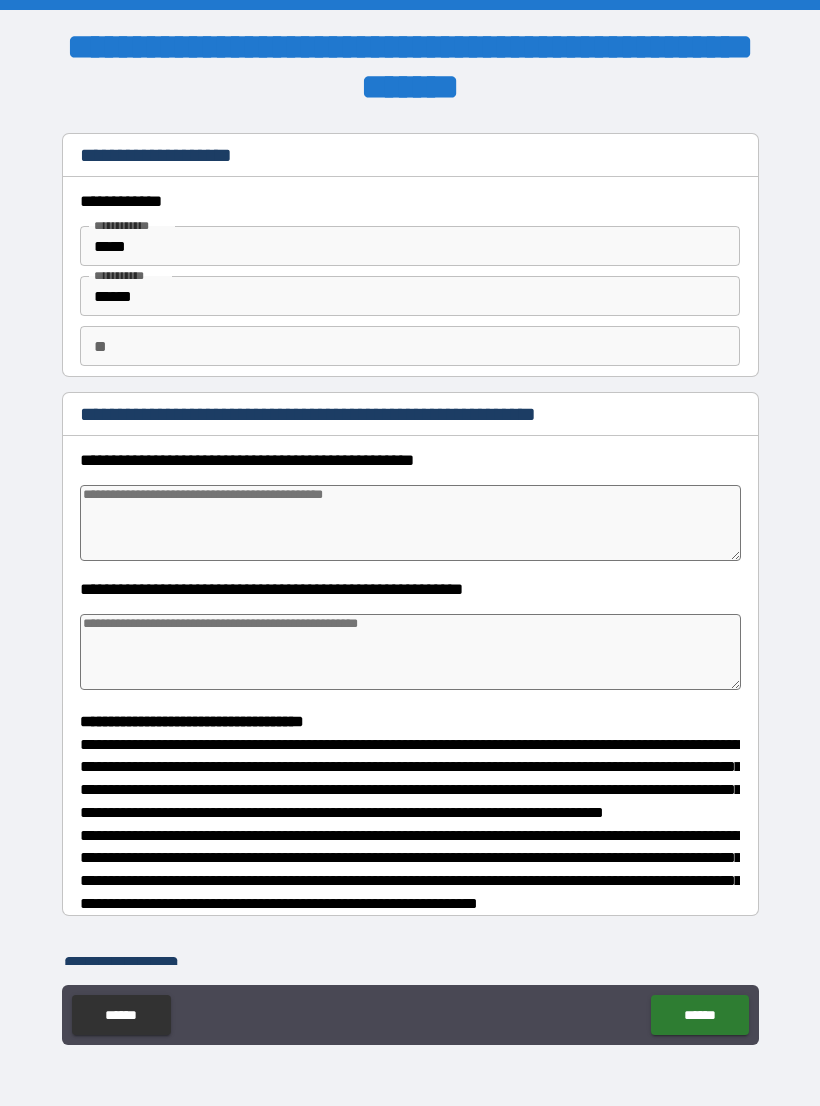 type on "*" 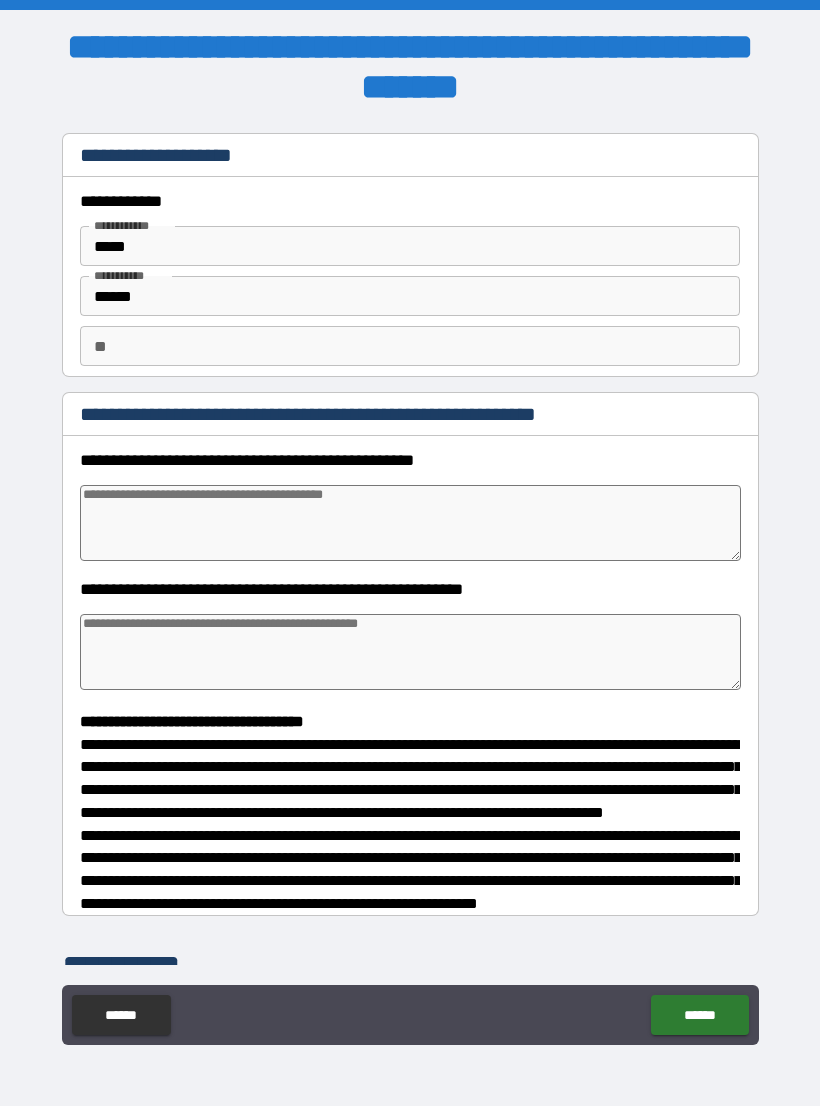 type on "*" 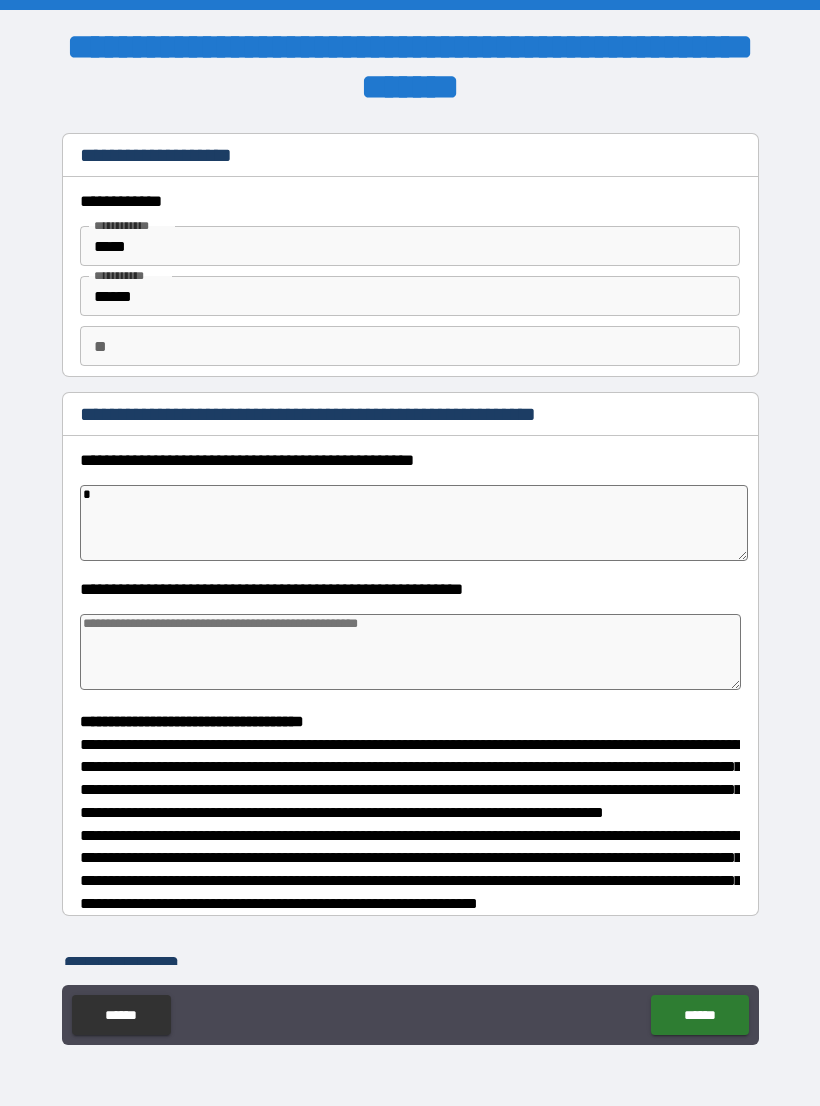type on "**" 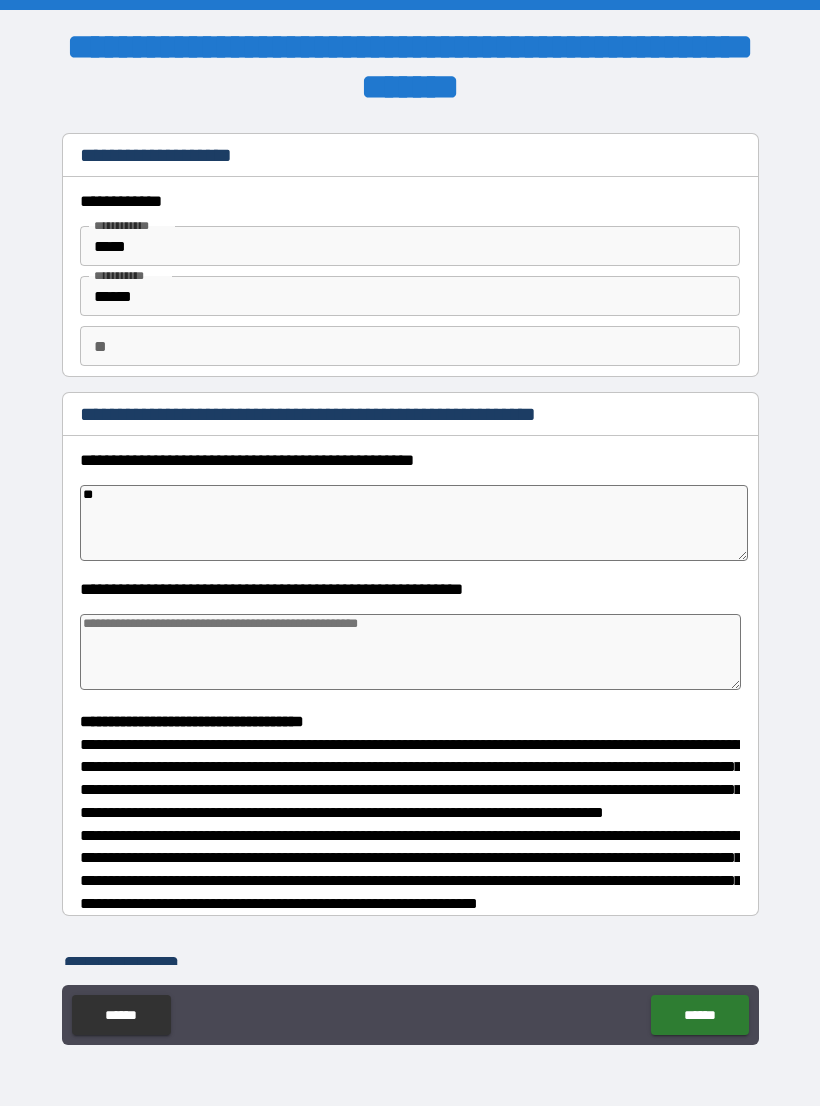 type on "*" 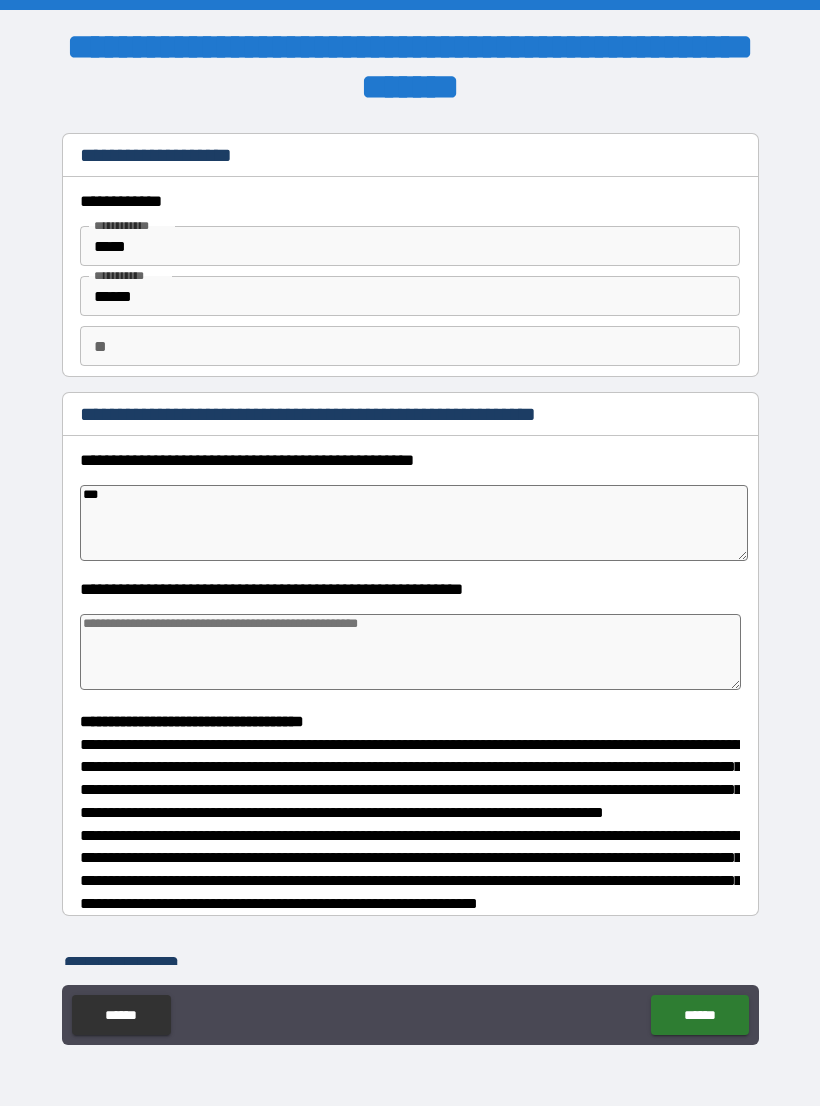 type on "****" 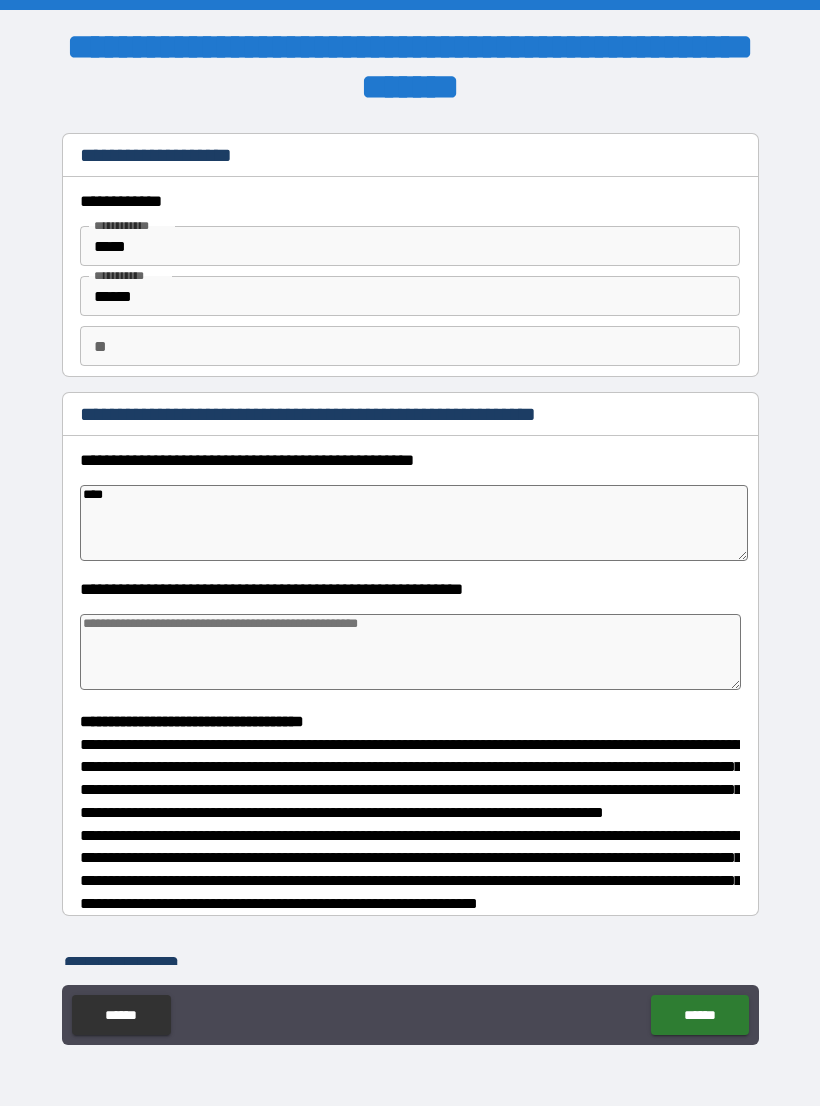 type on "*" 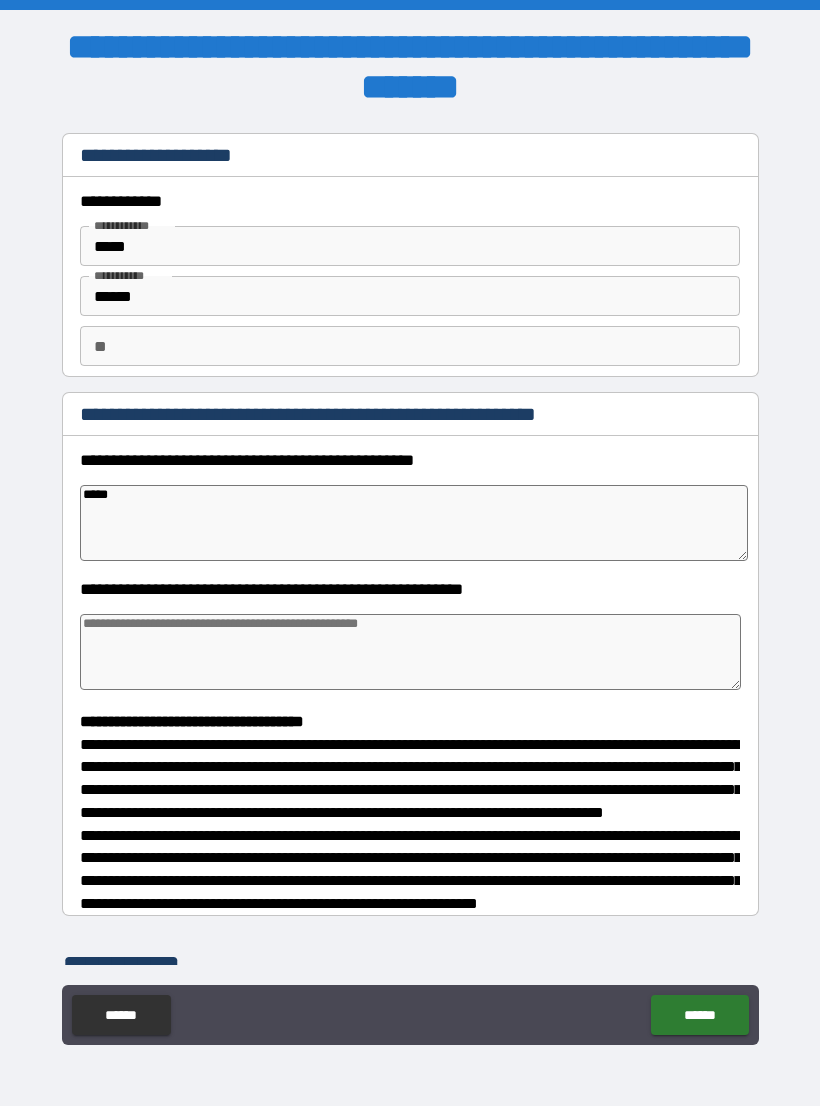 type on "*" 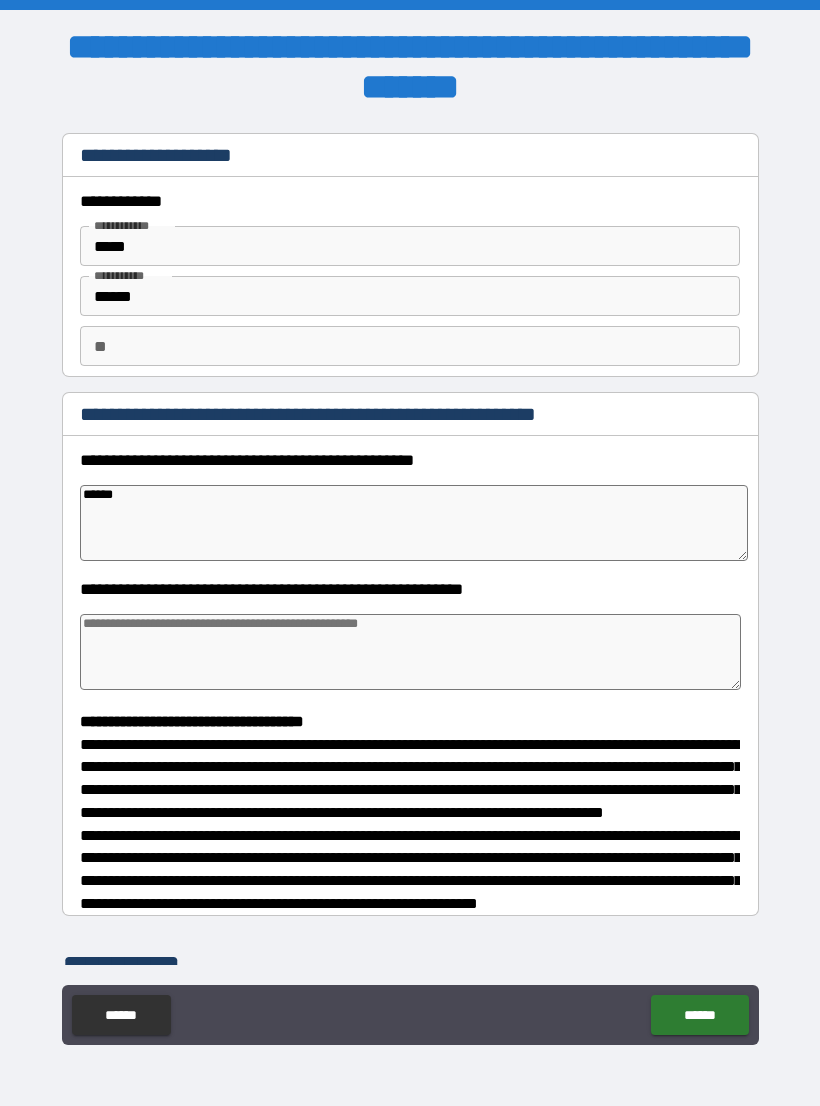 type on "*" 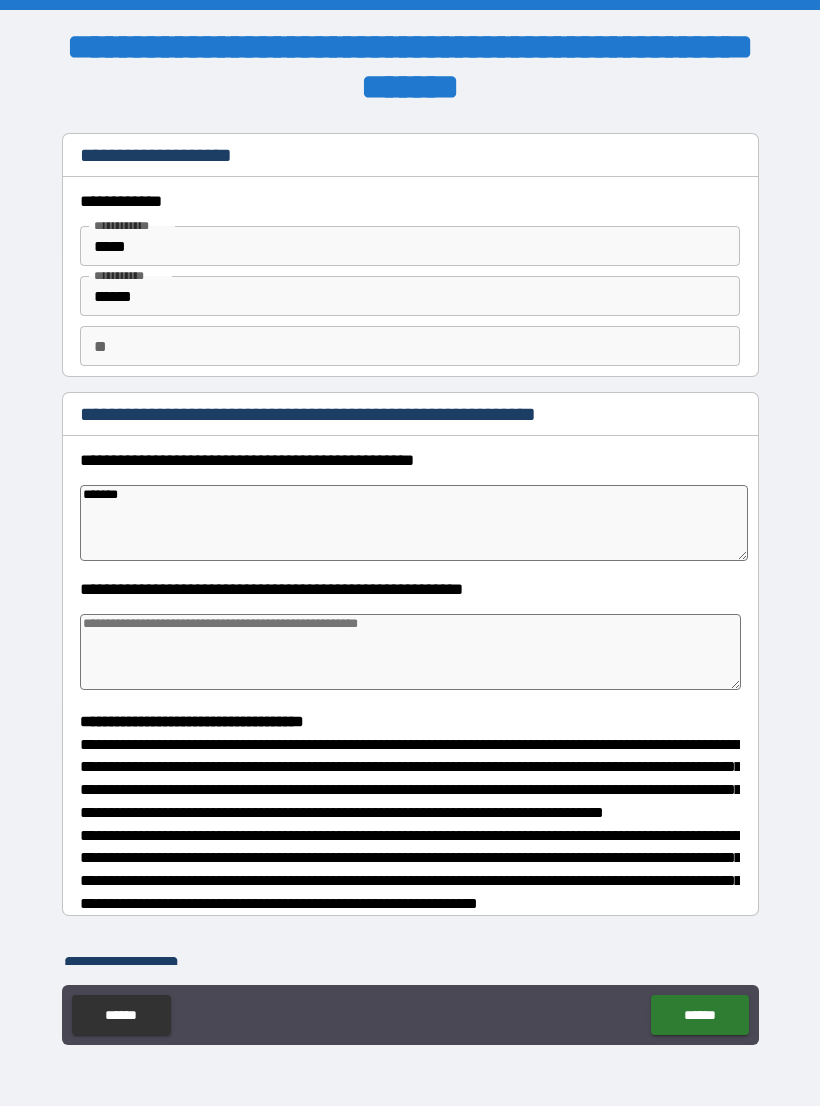 type on "*" 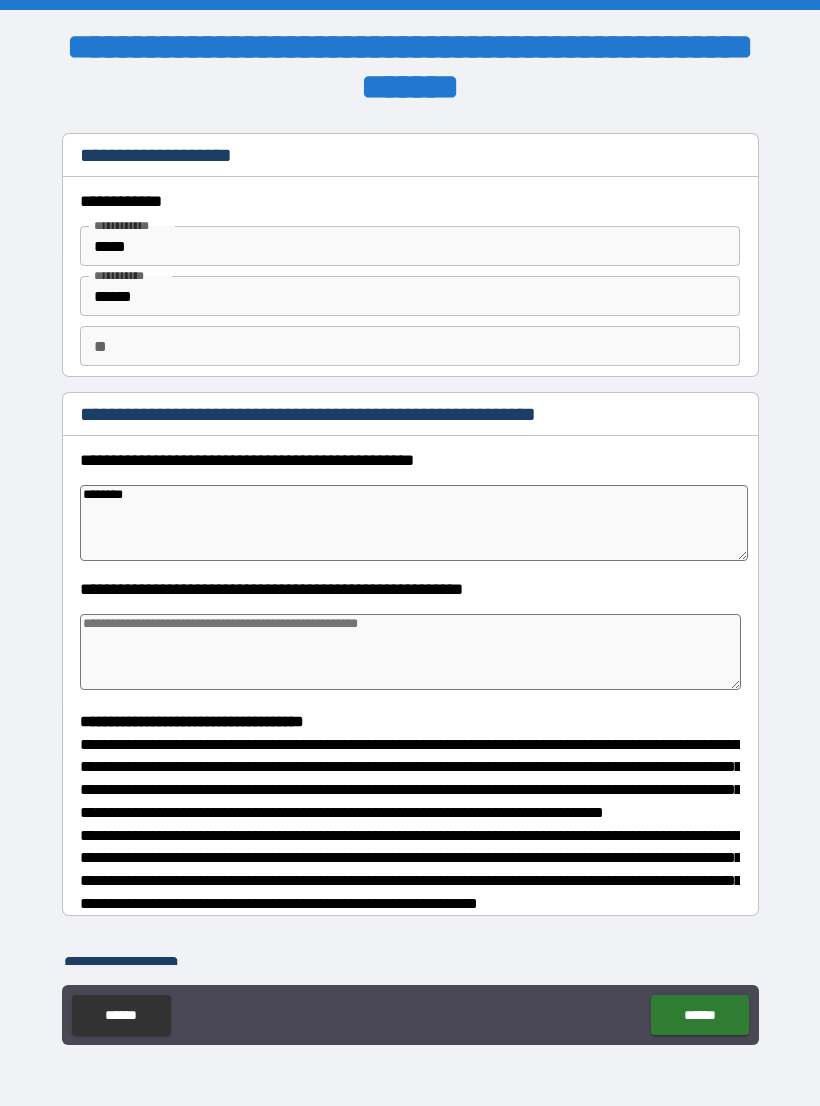 type on "*" 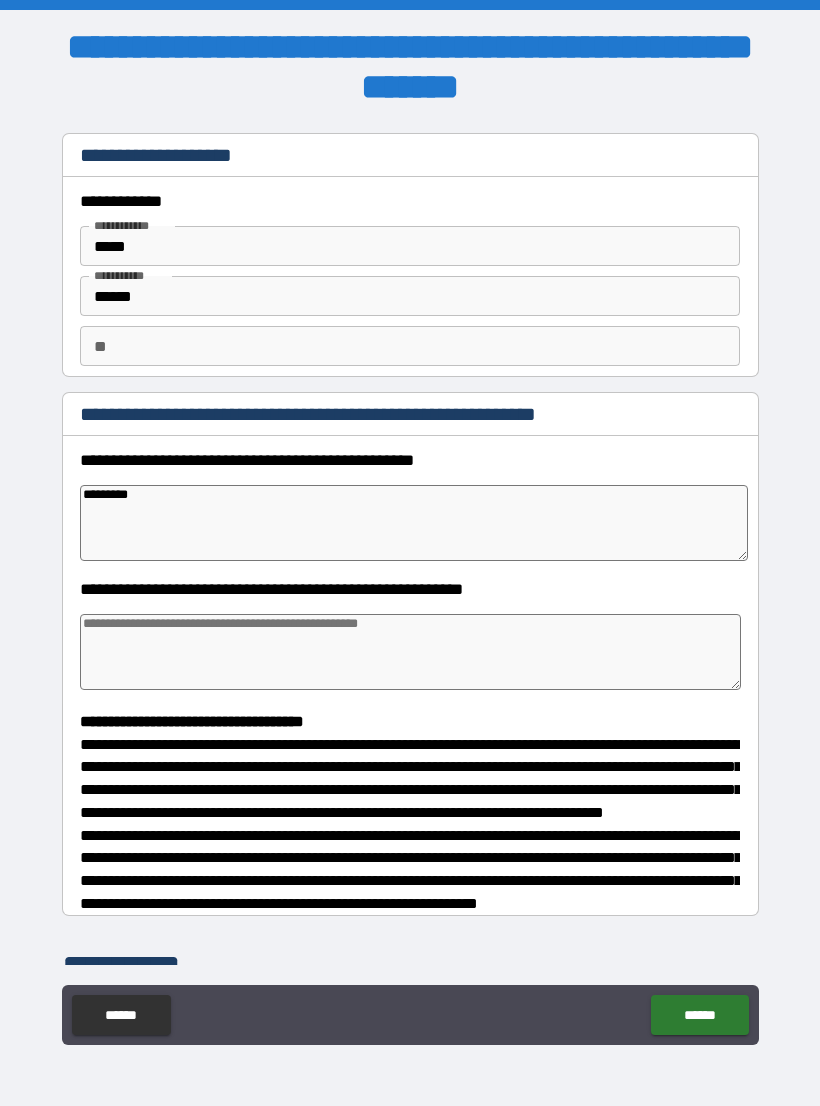 type on "*" 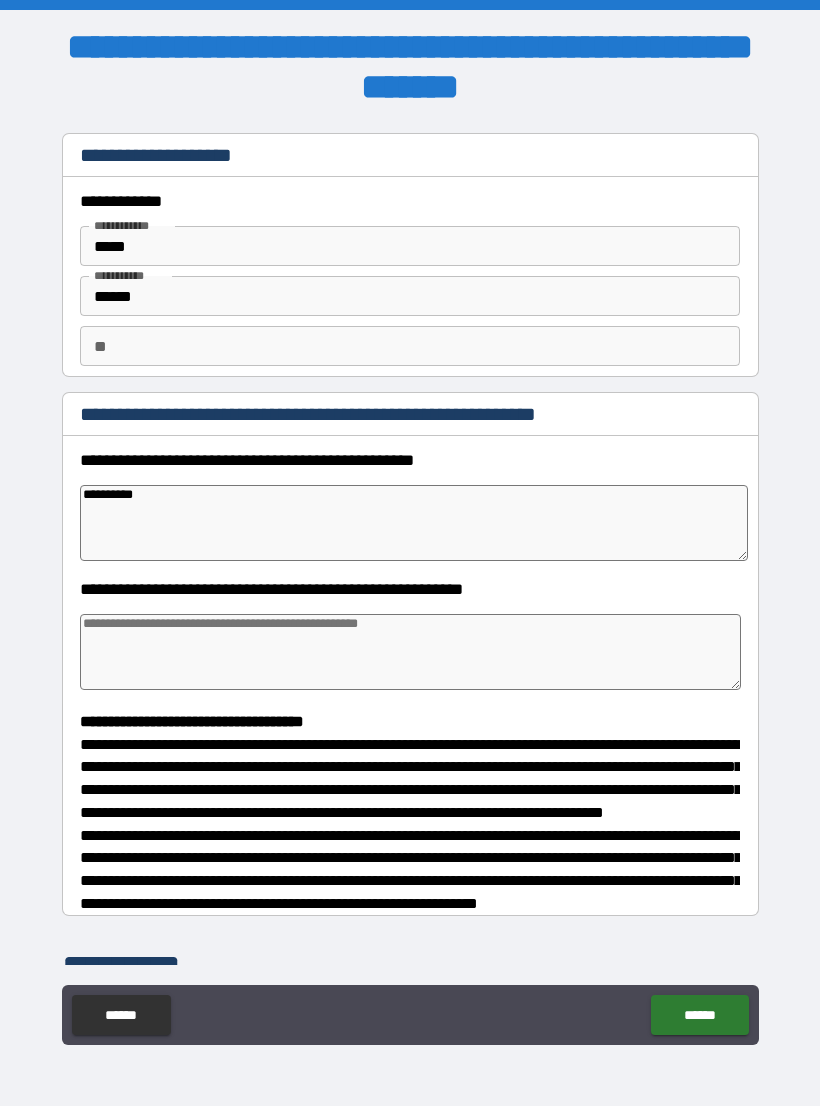 type on "**********" 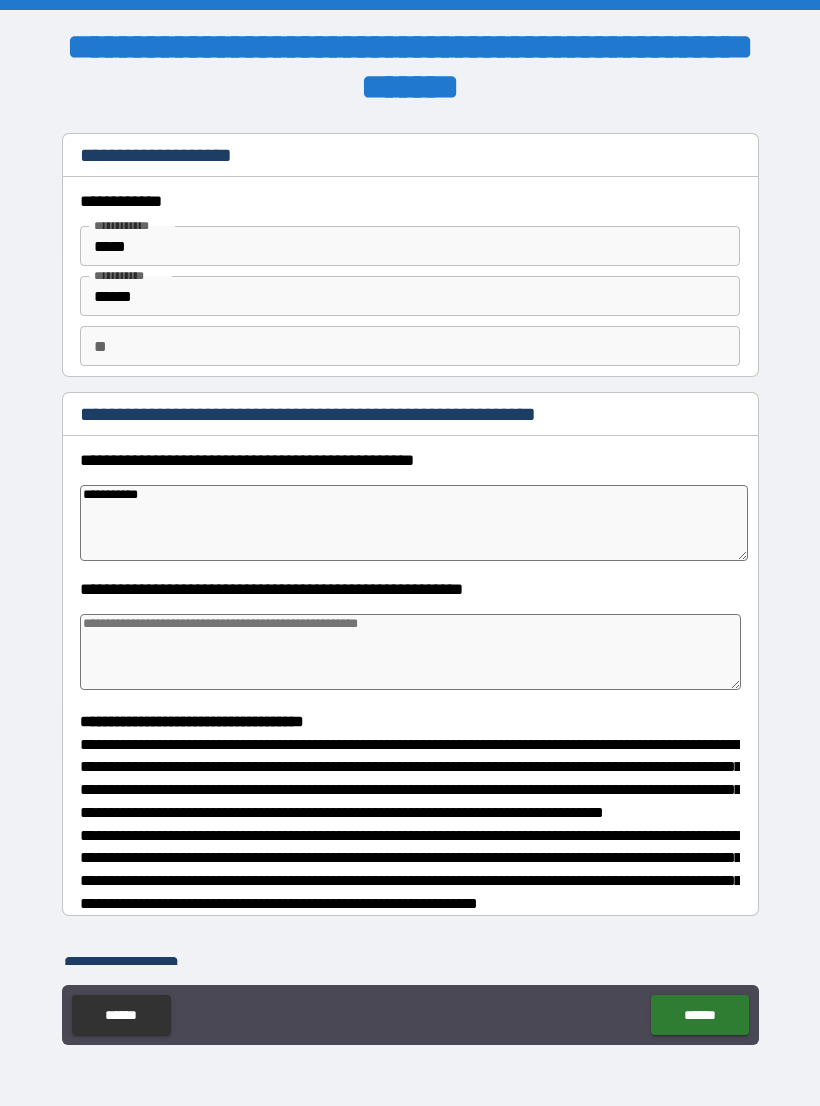 type on "*" 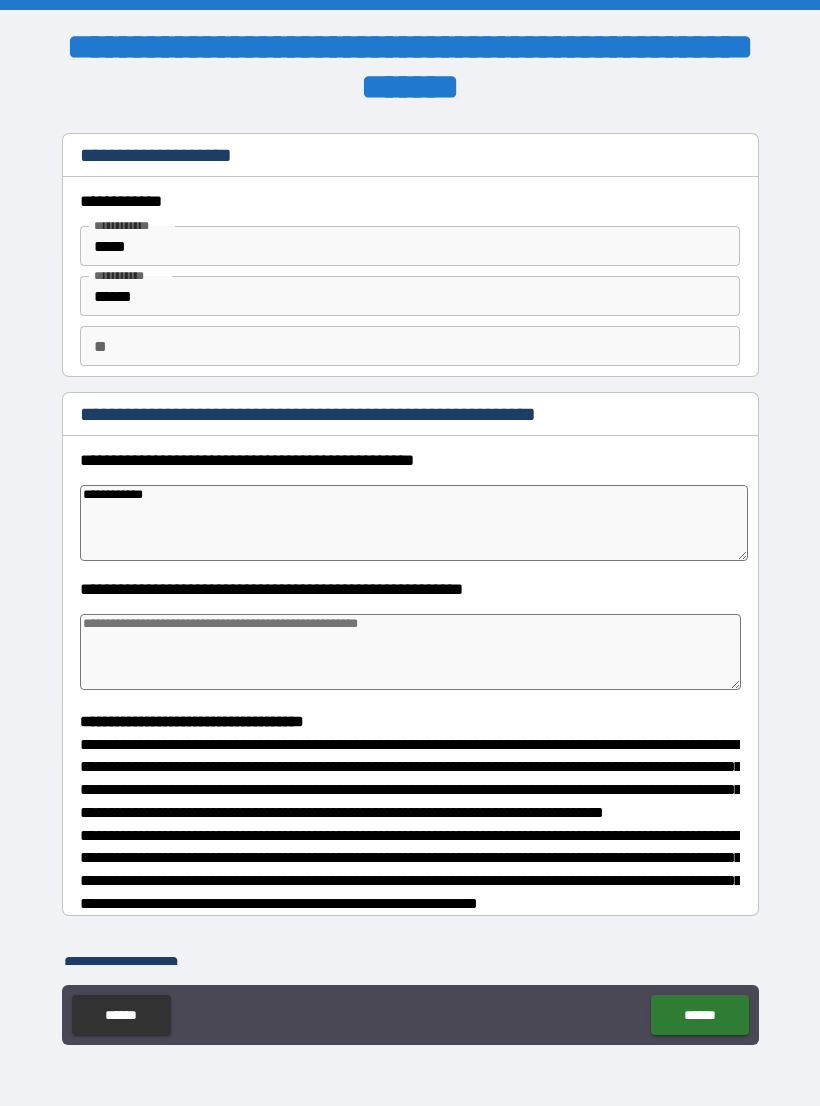 type on "*" 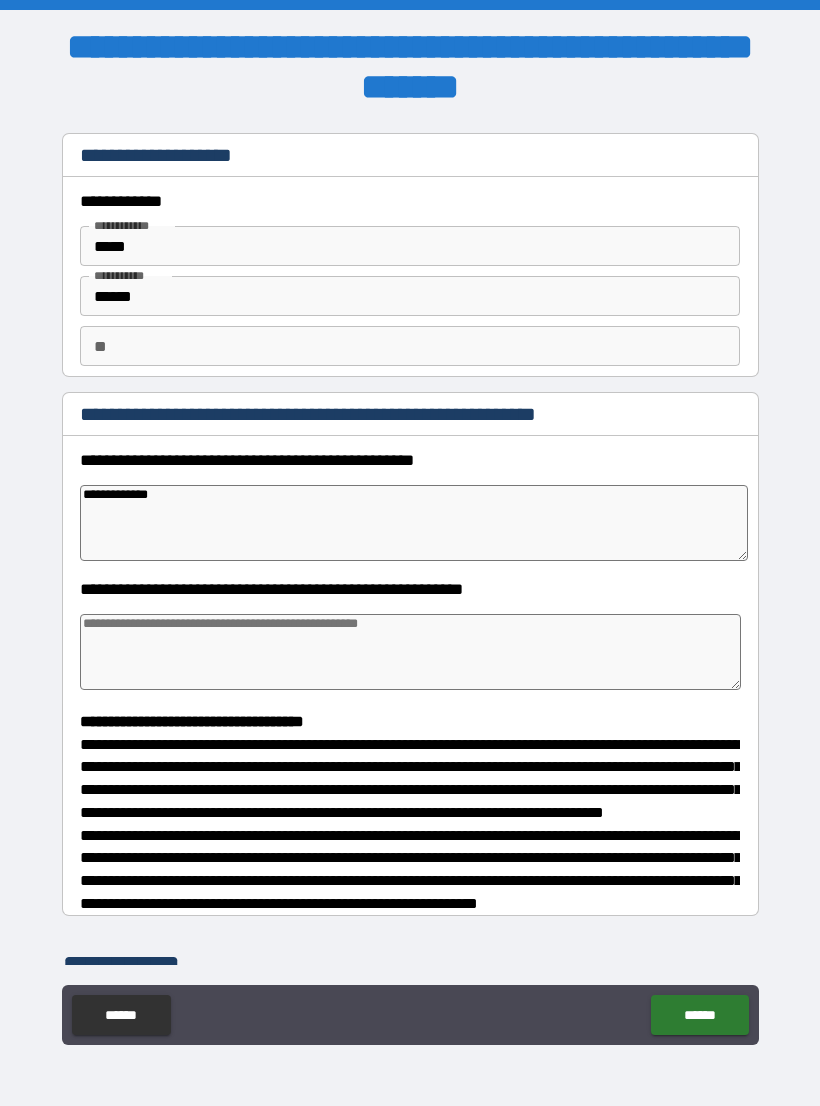 type on "*" 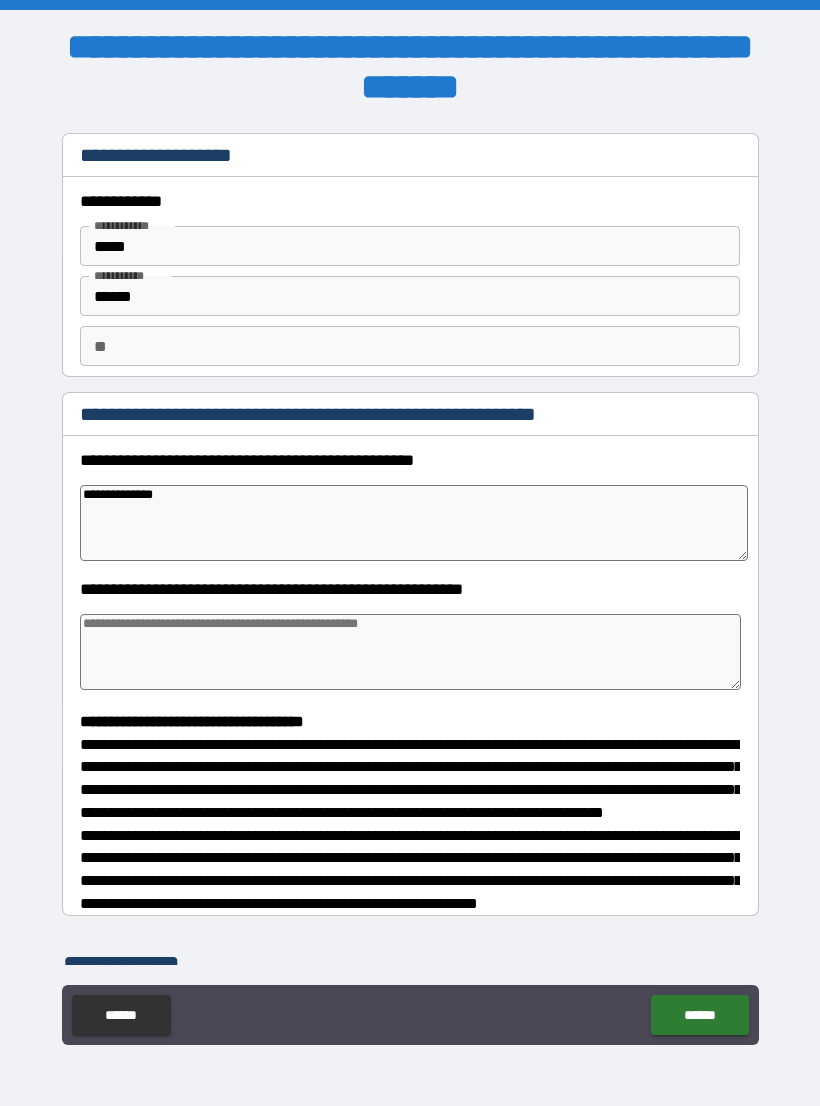 type on "*" 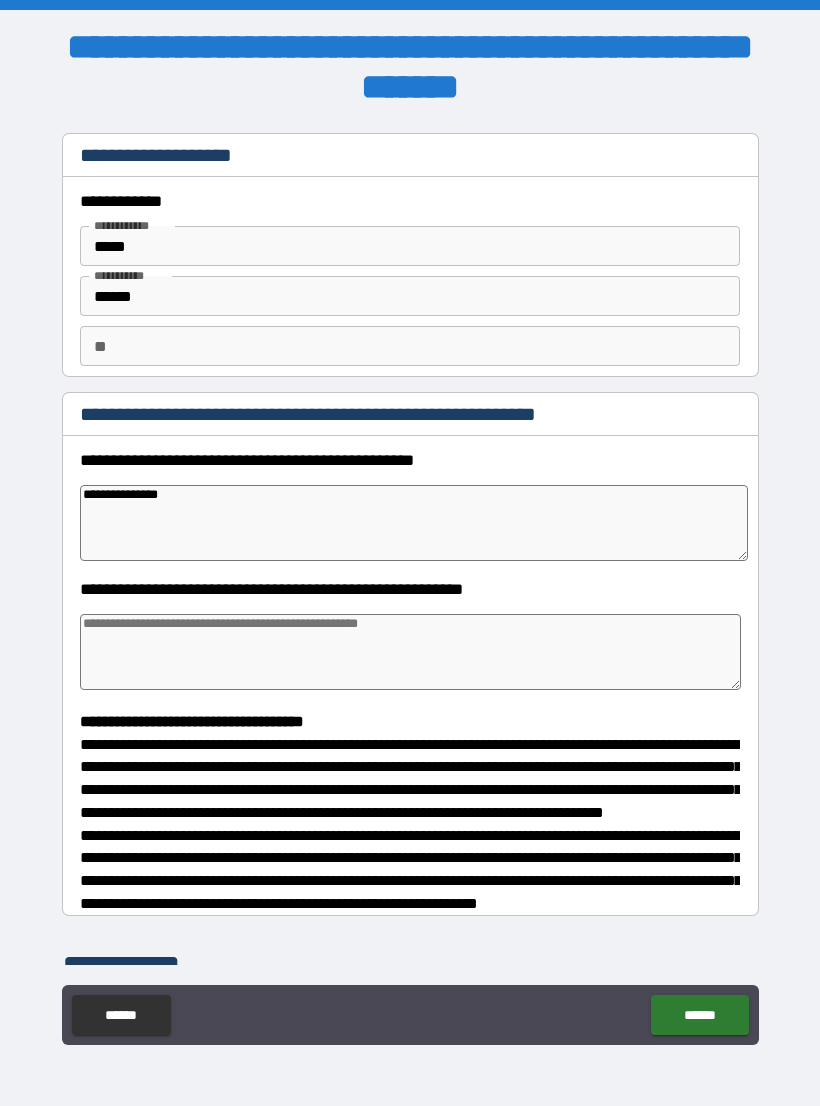 type on "**********" 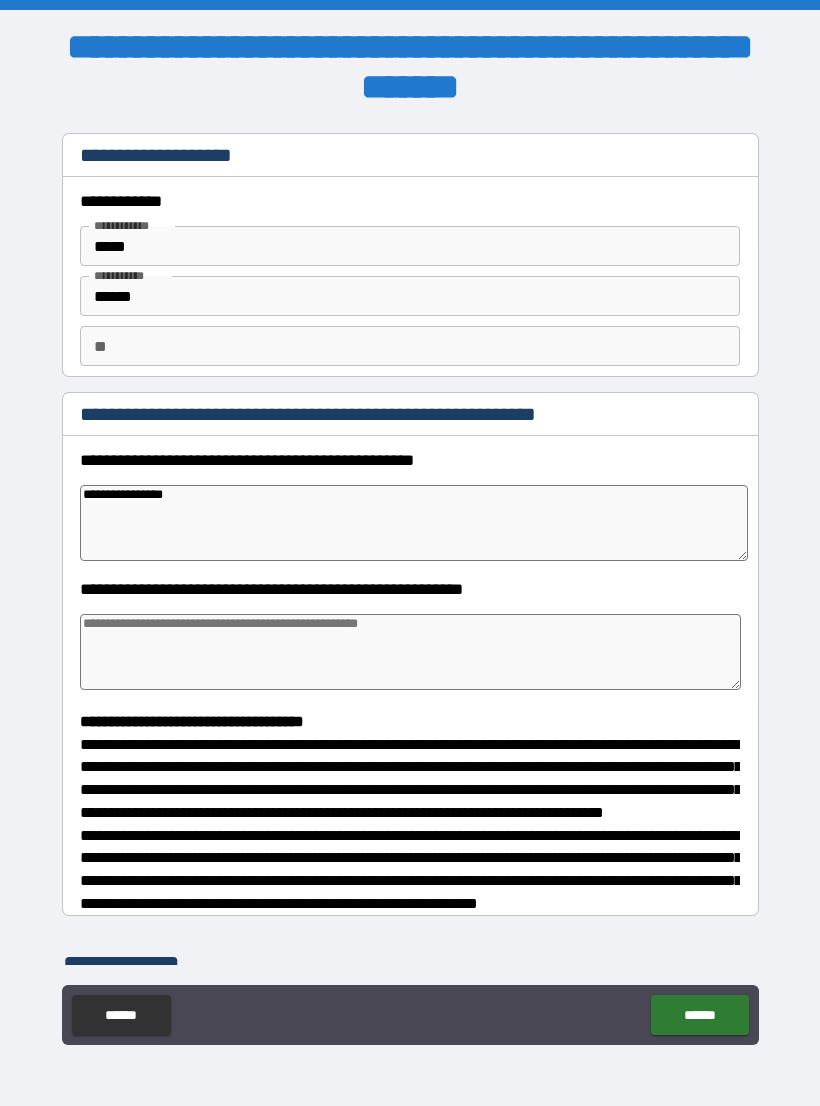 type on "*" 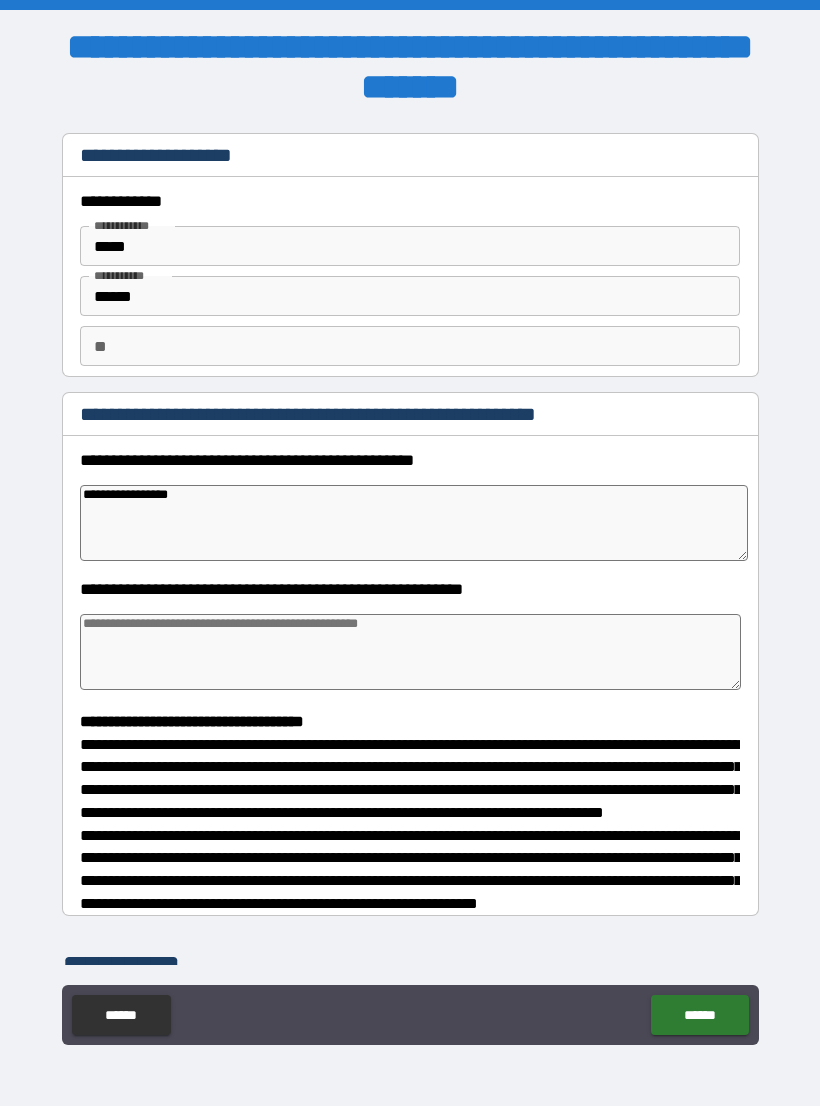 type on "**********" 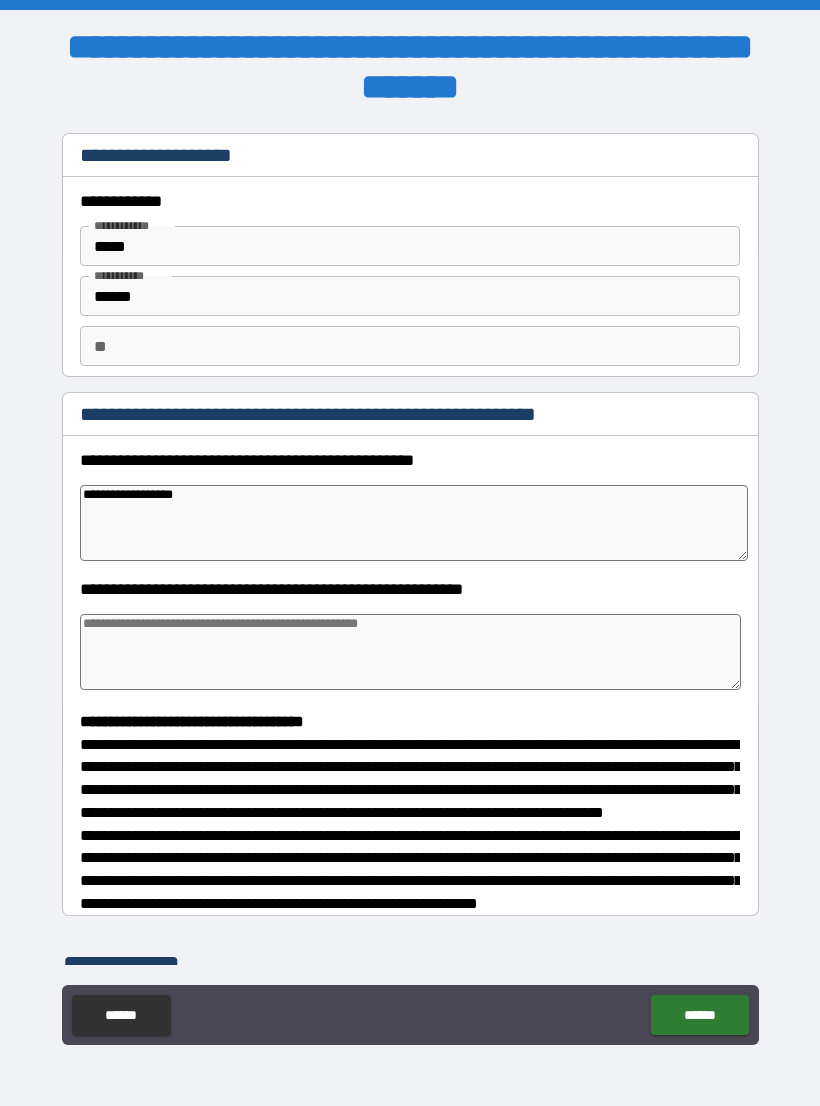 type on "**********" 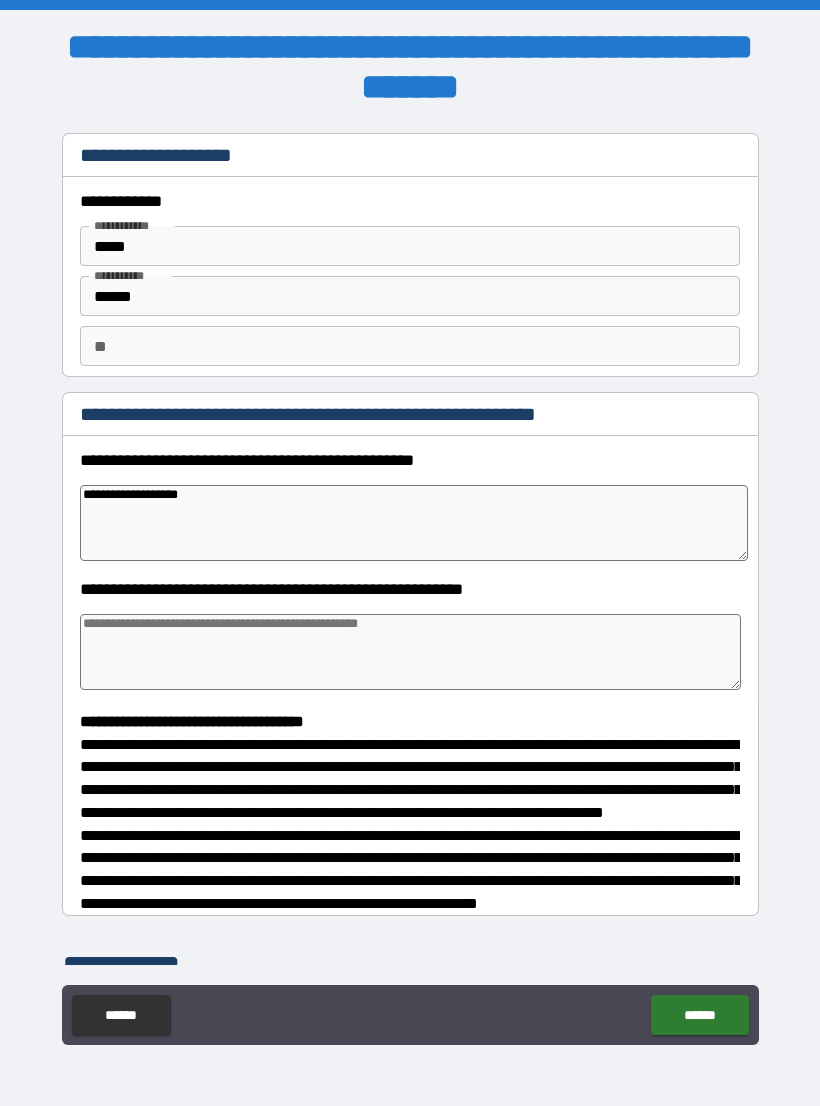 type on "*" 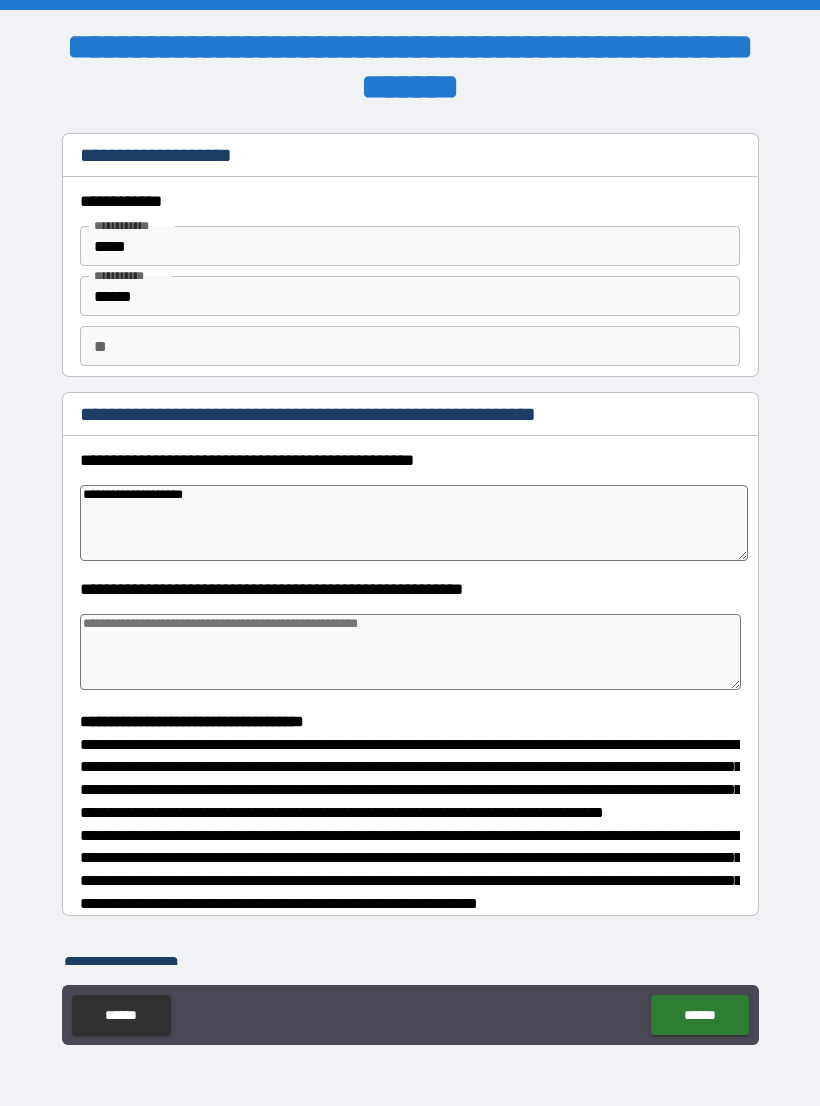 type on "**********" 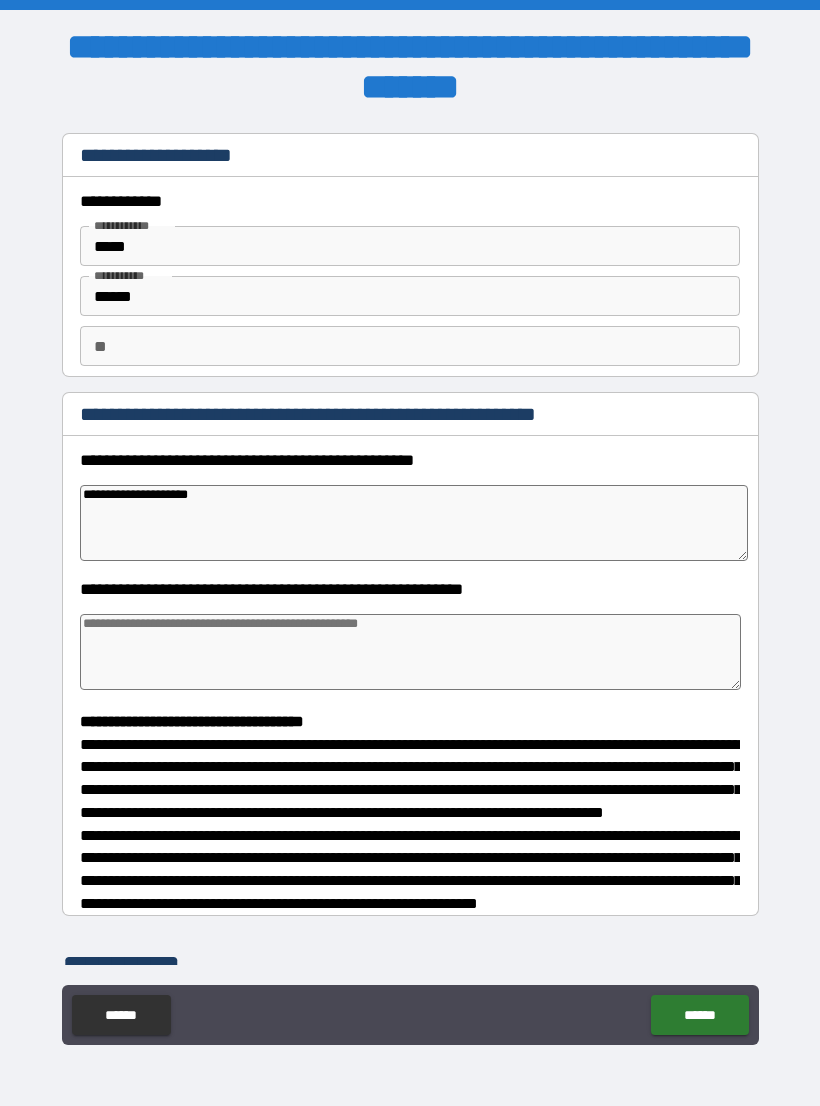 type on "*" 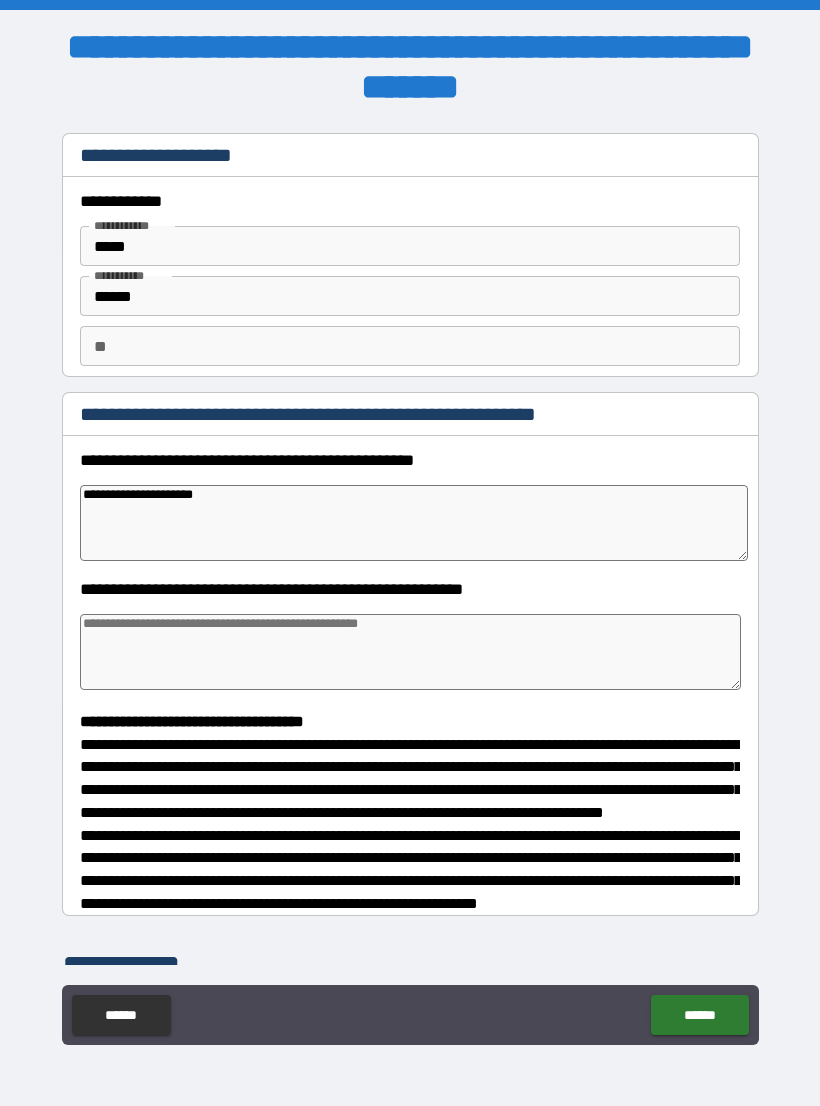 type on "*" 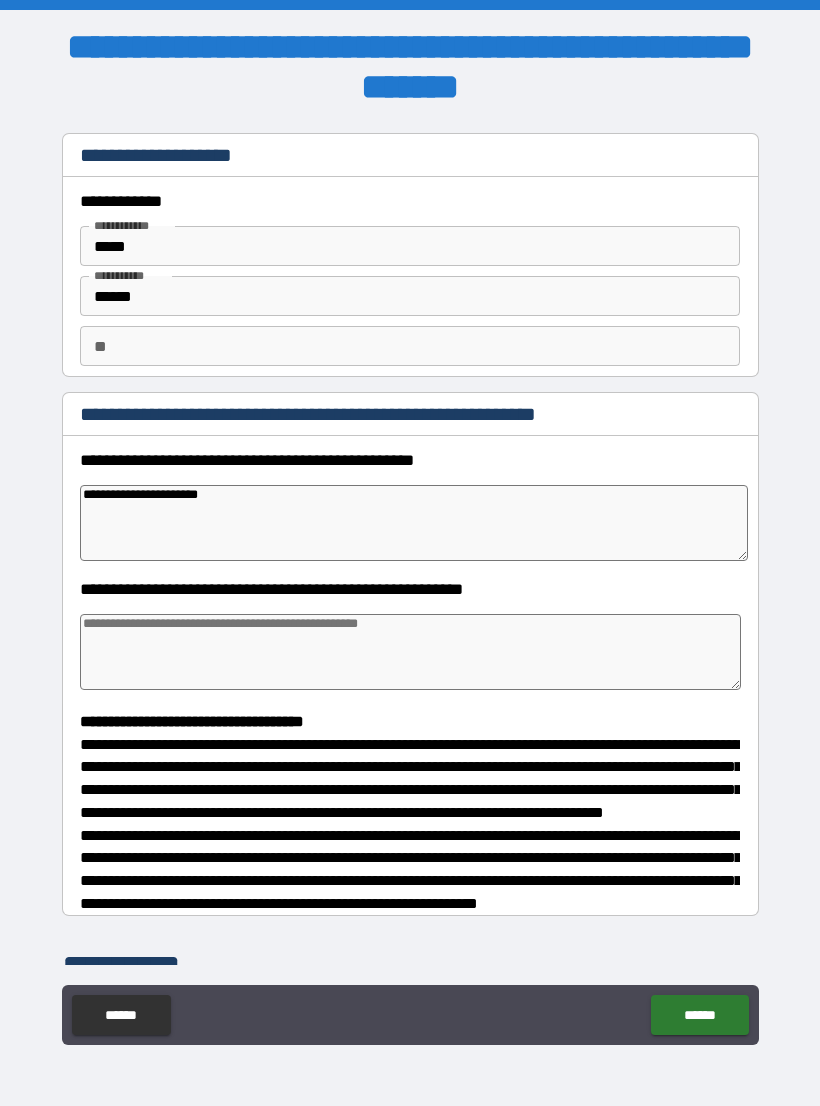 type on "**********" 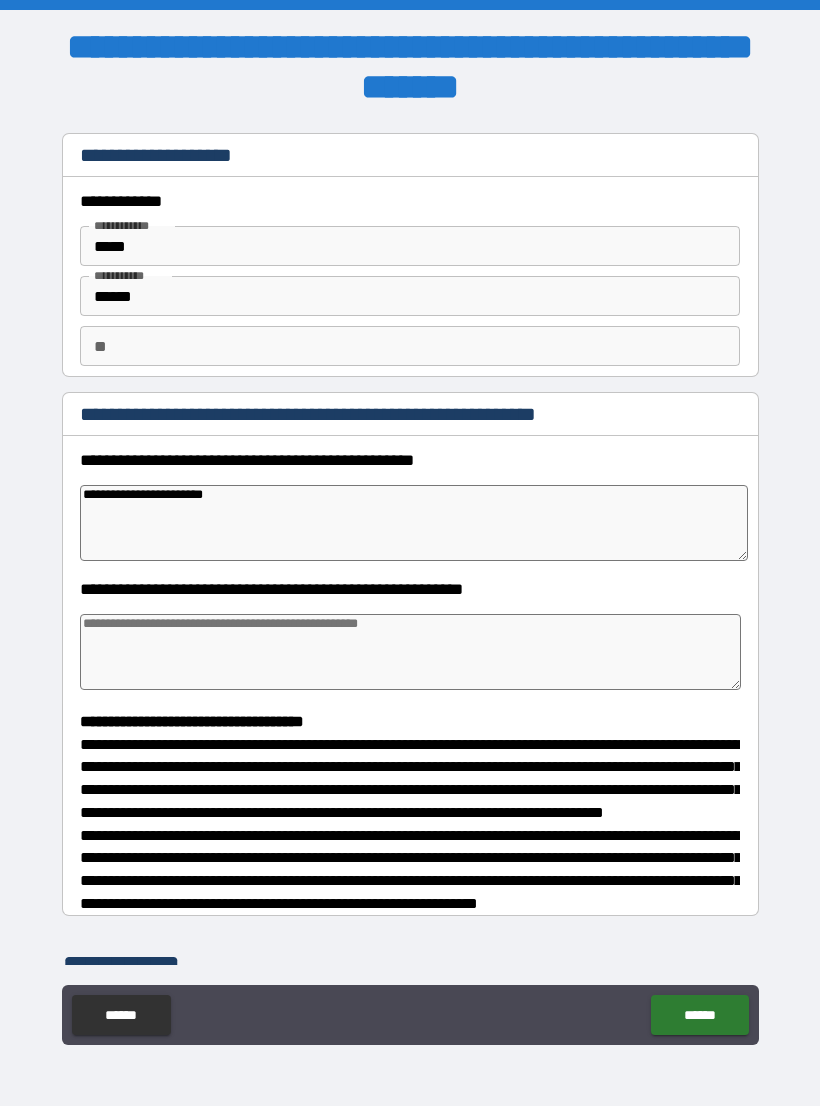 type on "*" 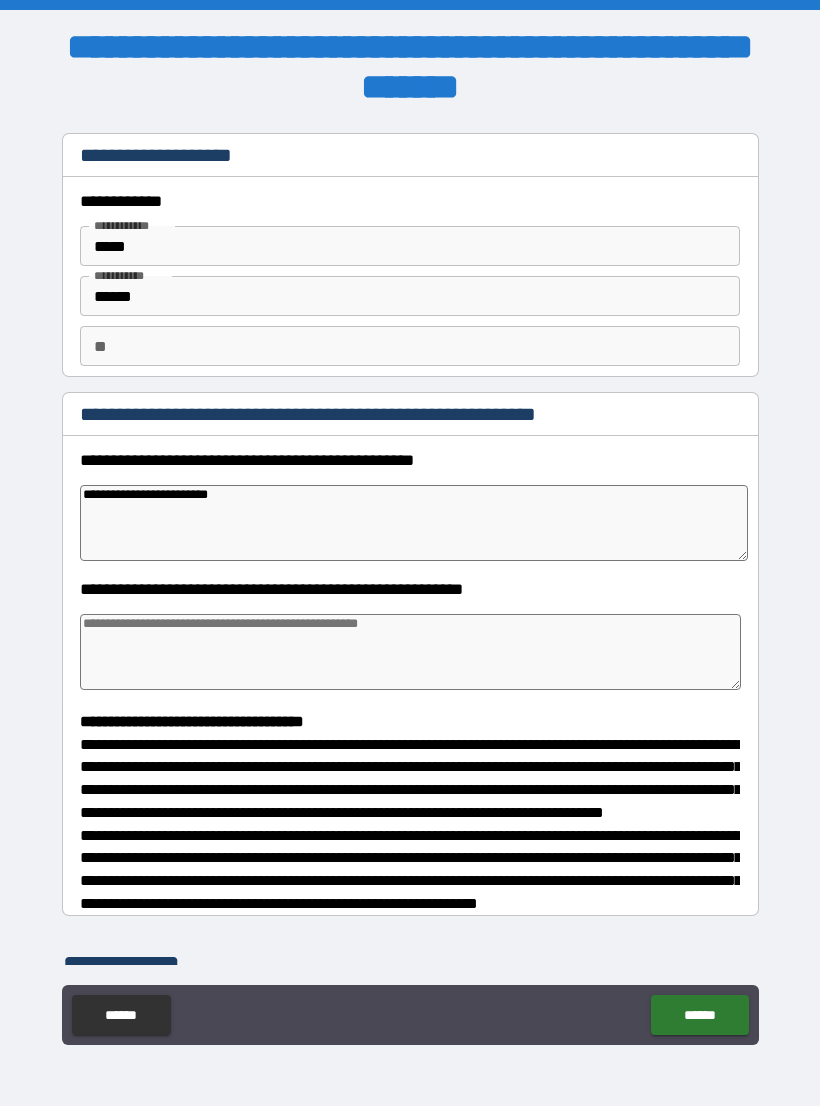type on "*" 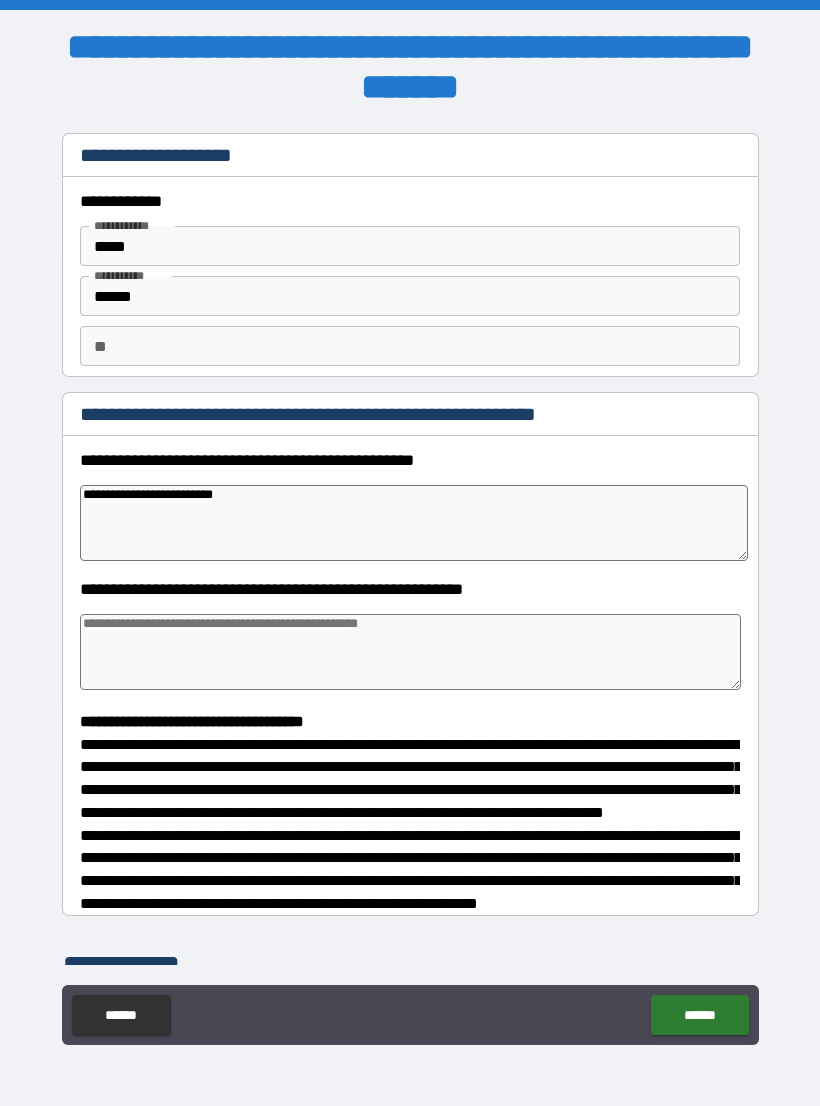 type on "*" 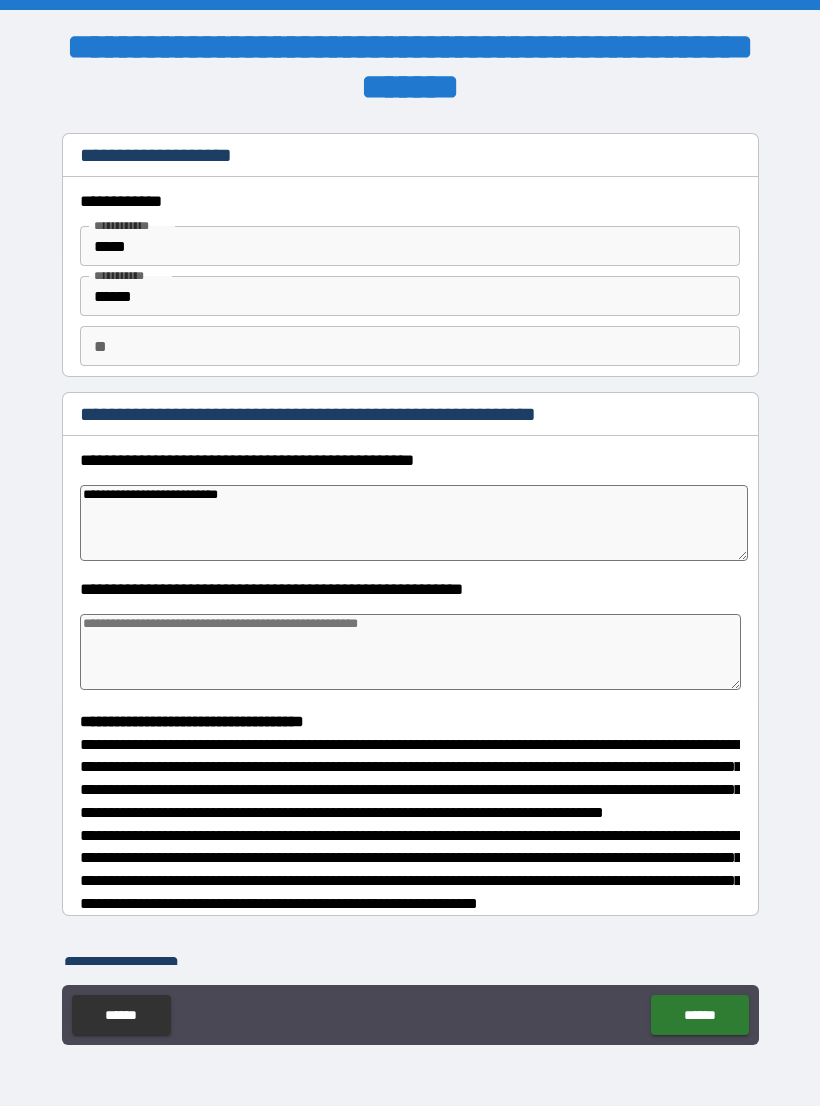 type on "*" 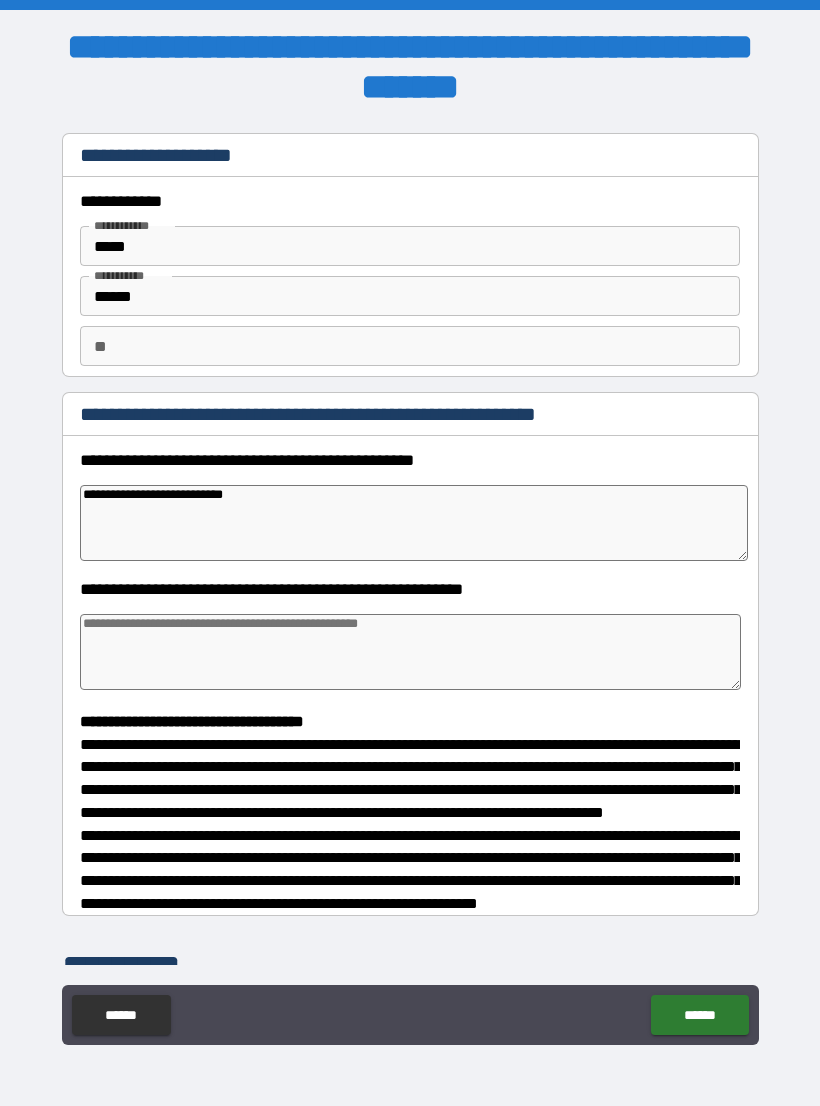 type on "*" 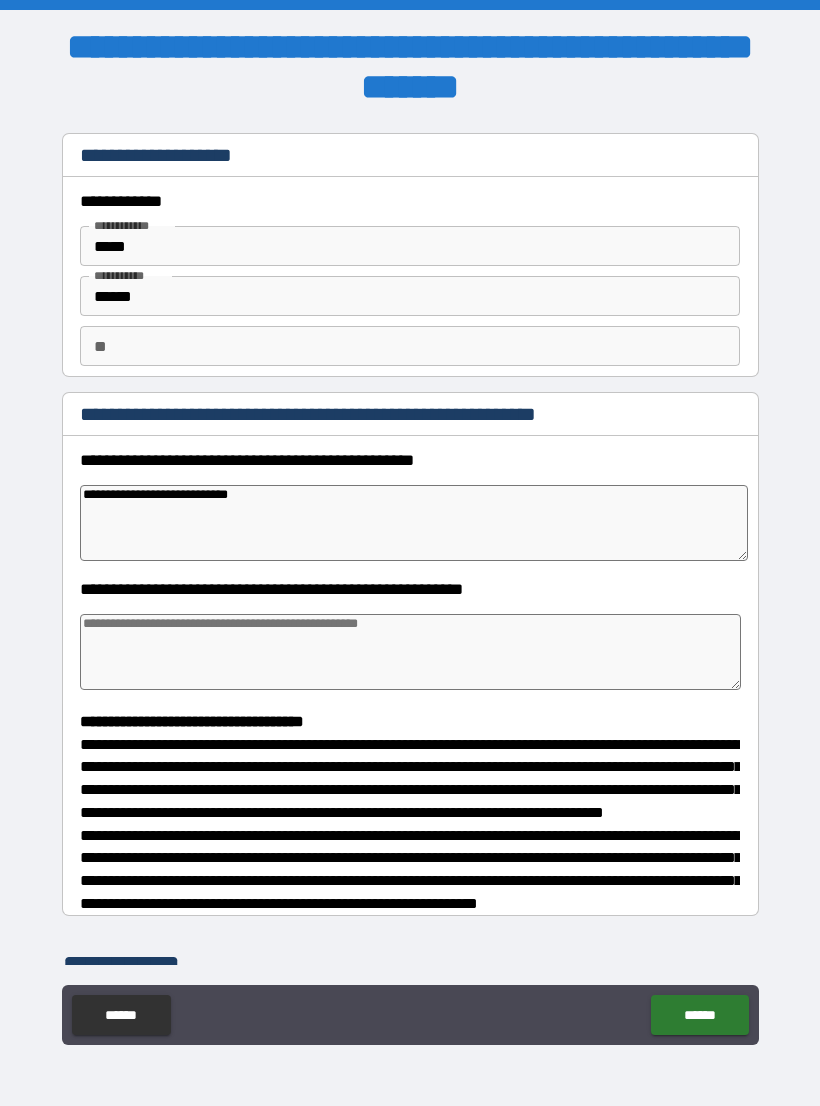 type on "*" 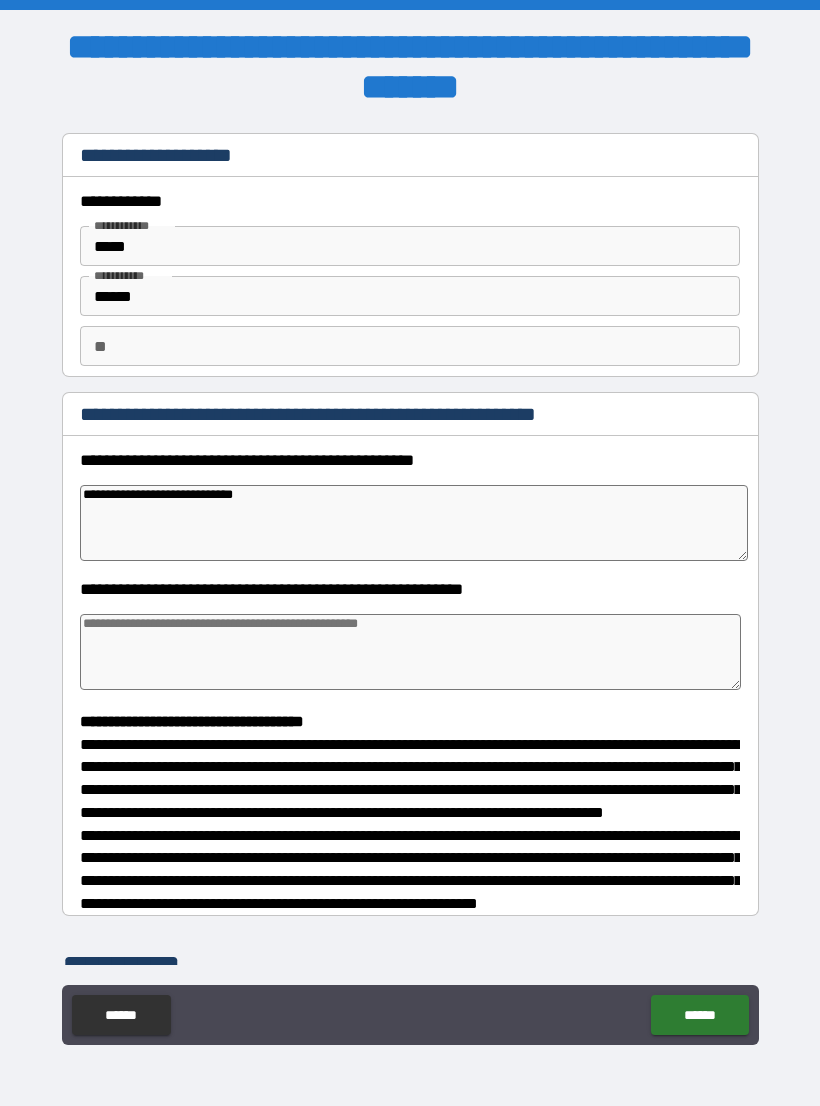 type on "*" 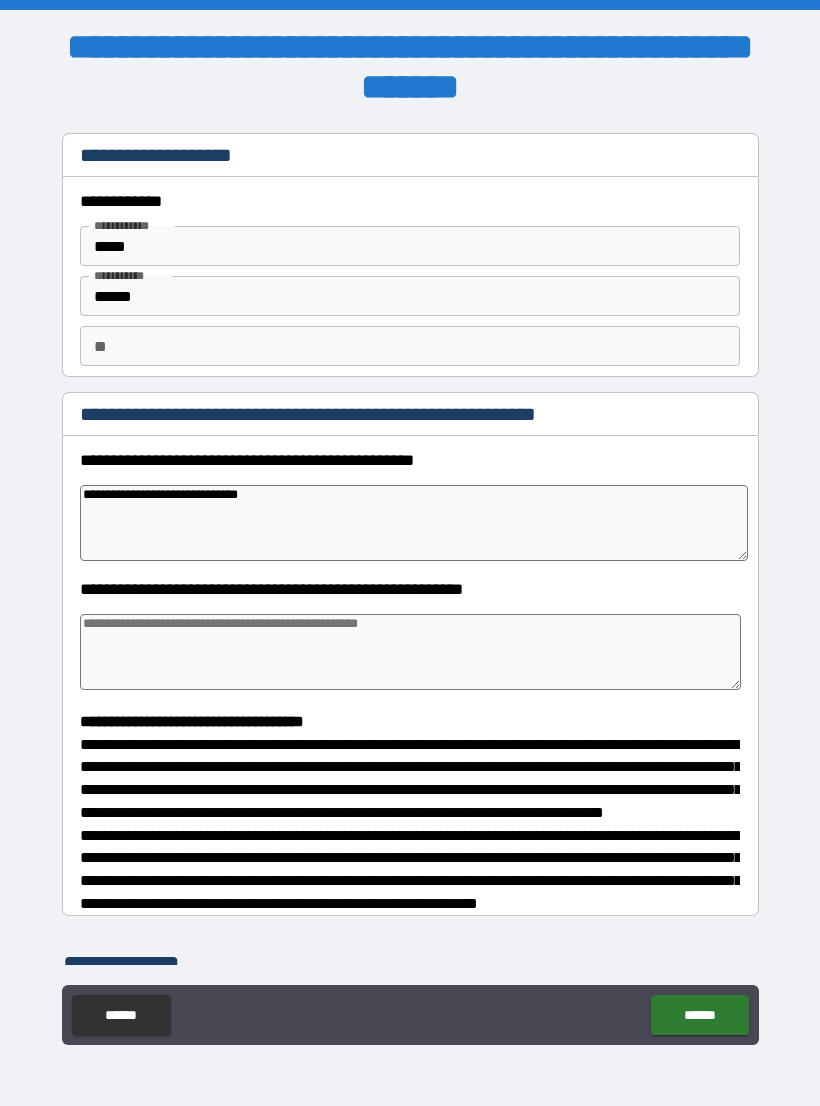 type on "*" 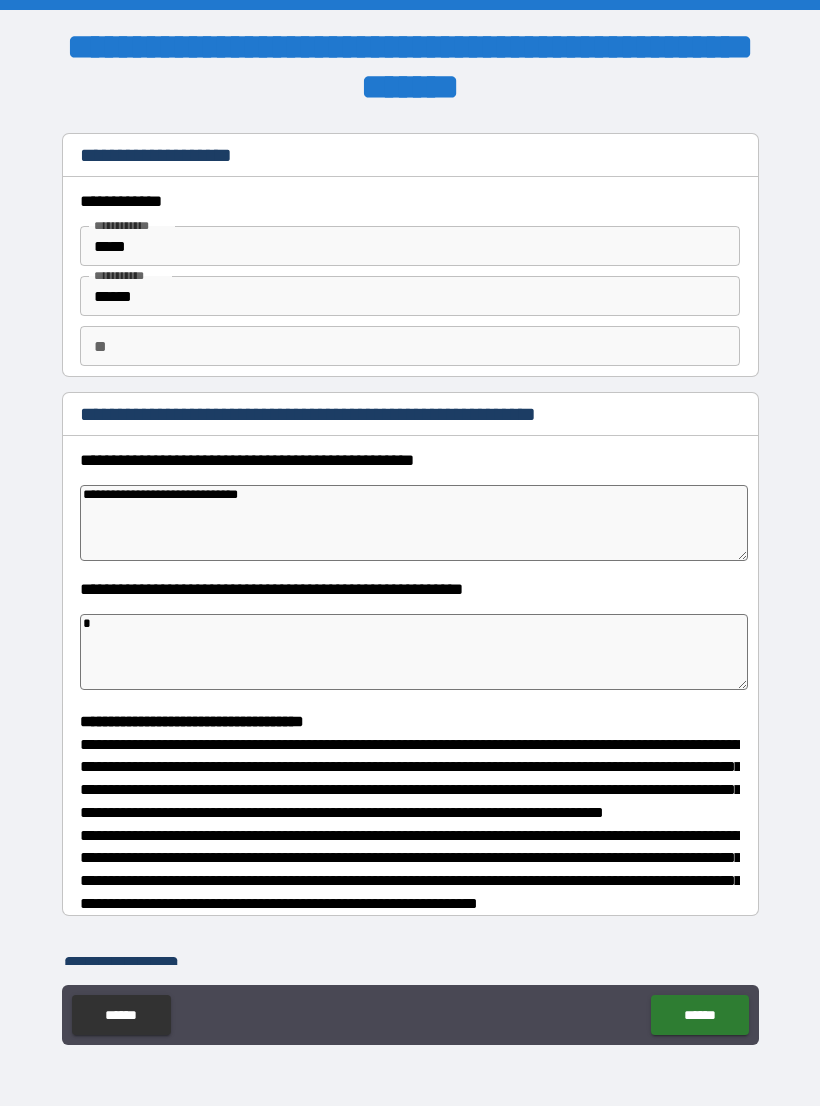 type on "*" 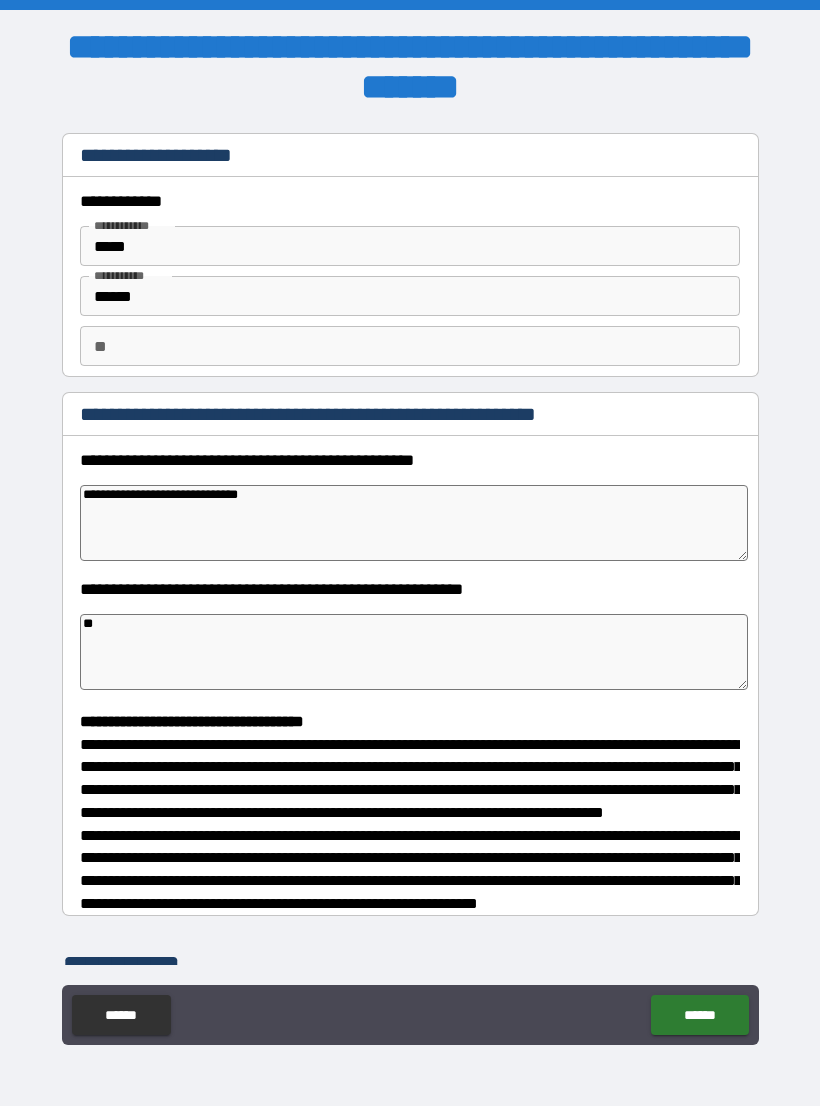 type on "***" 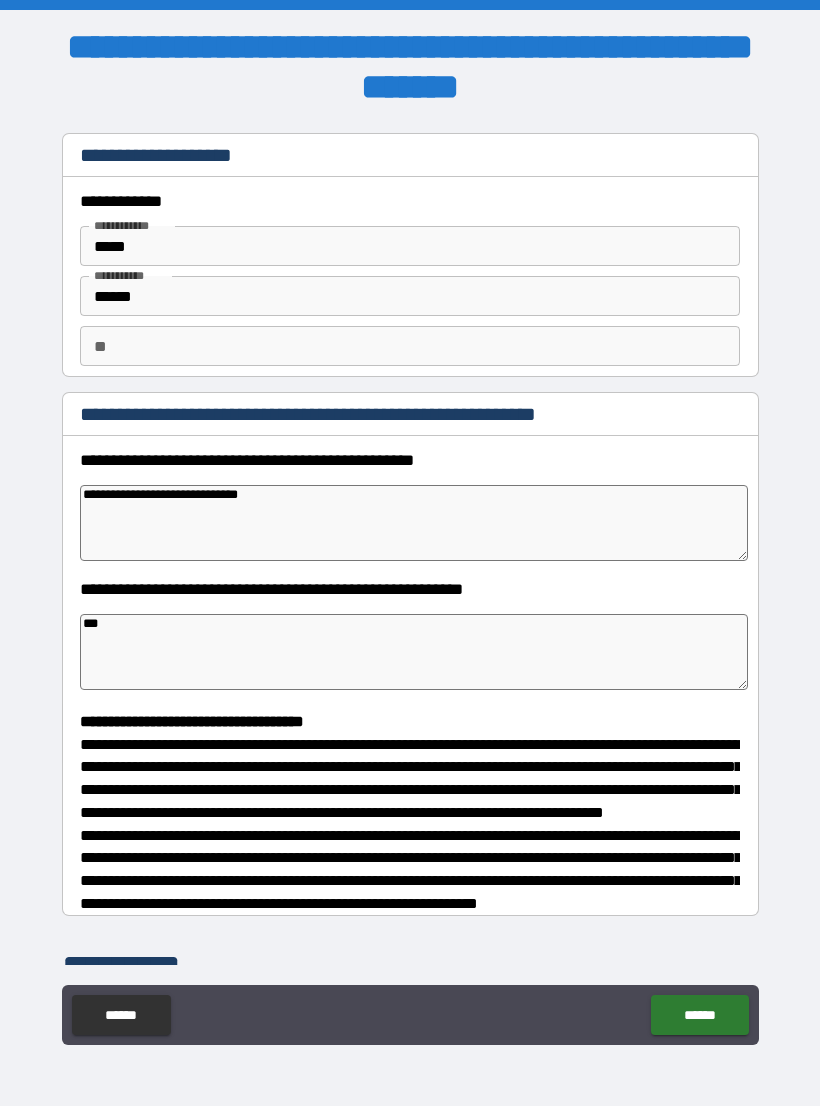type on "*" 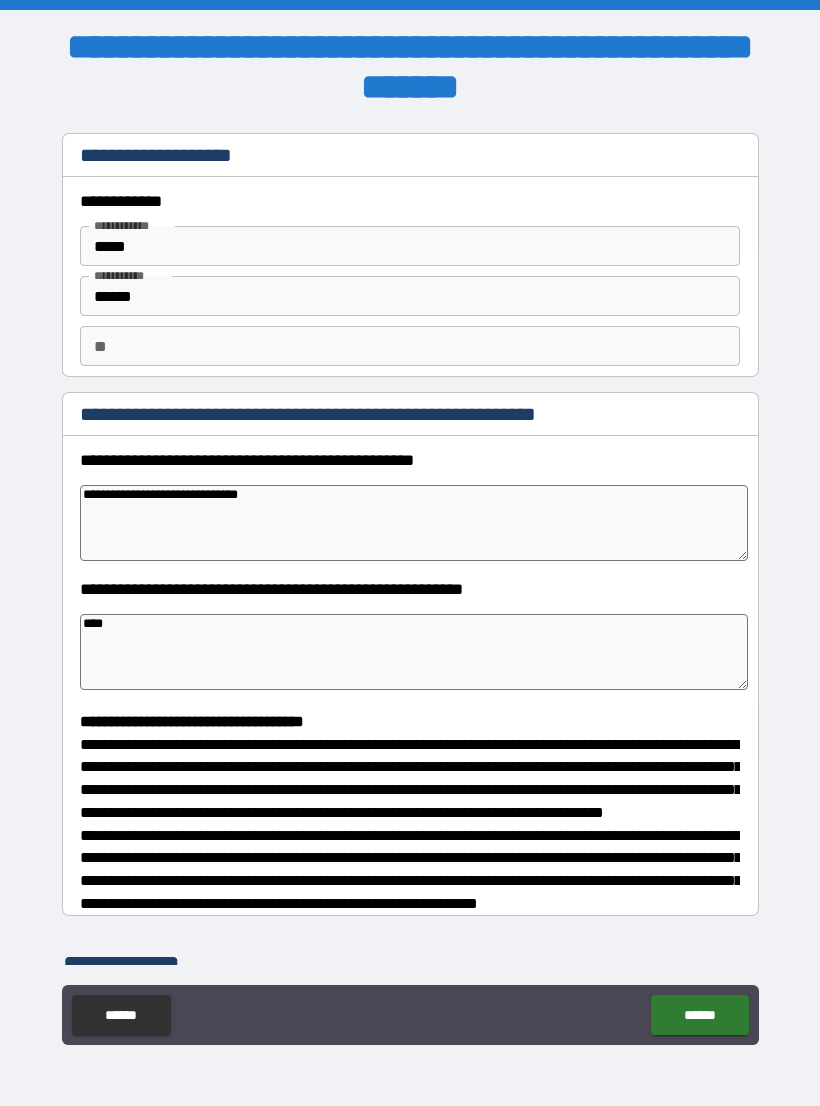 type on "*" 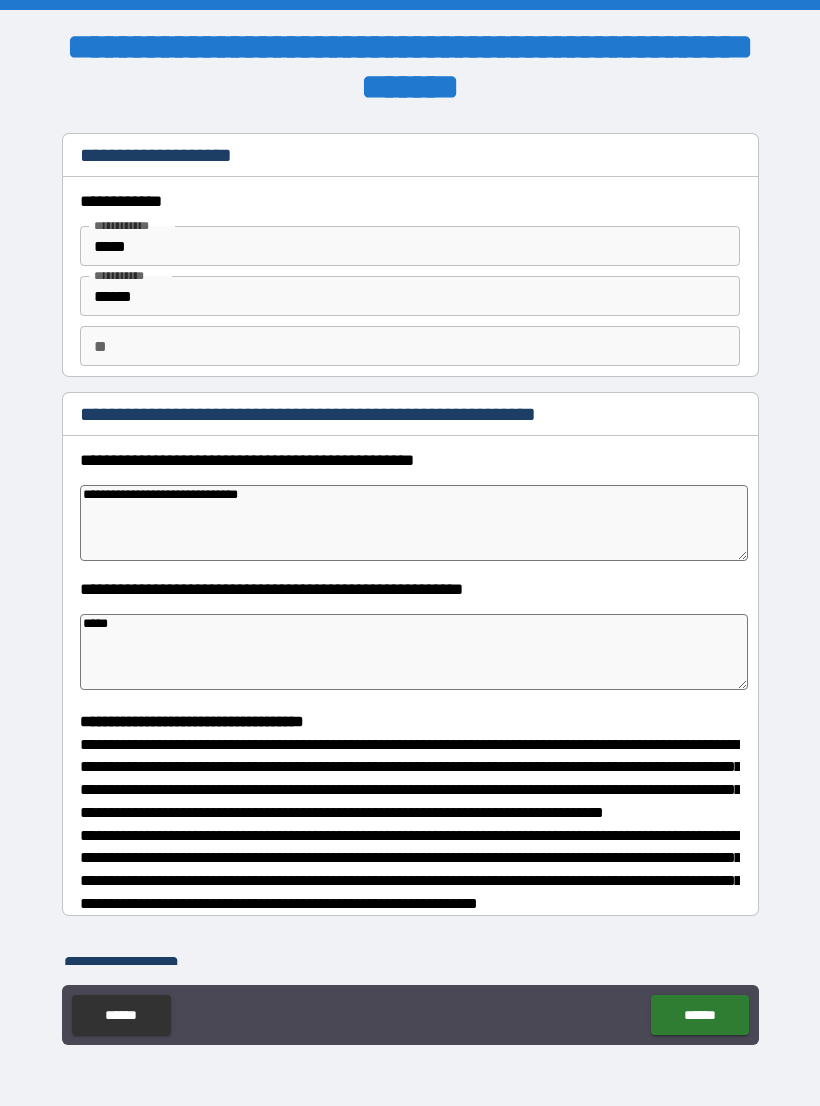 type on "*" 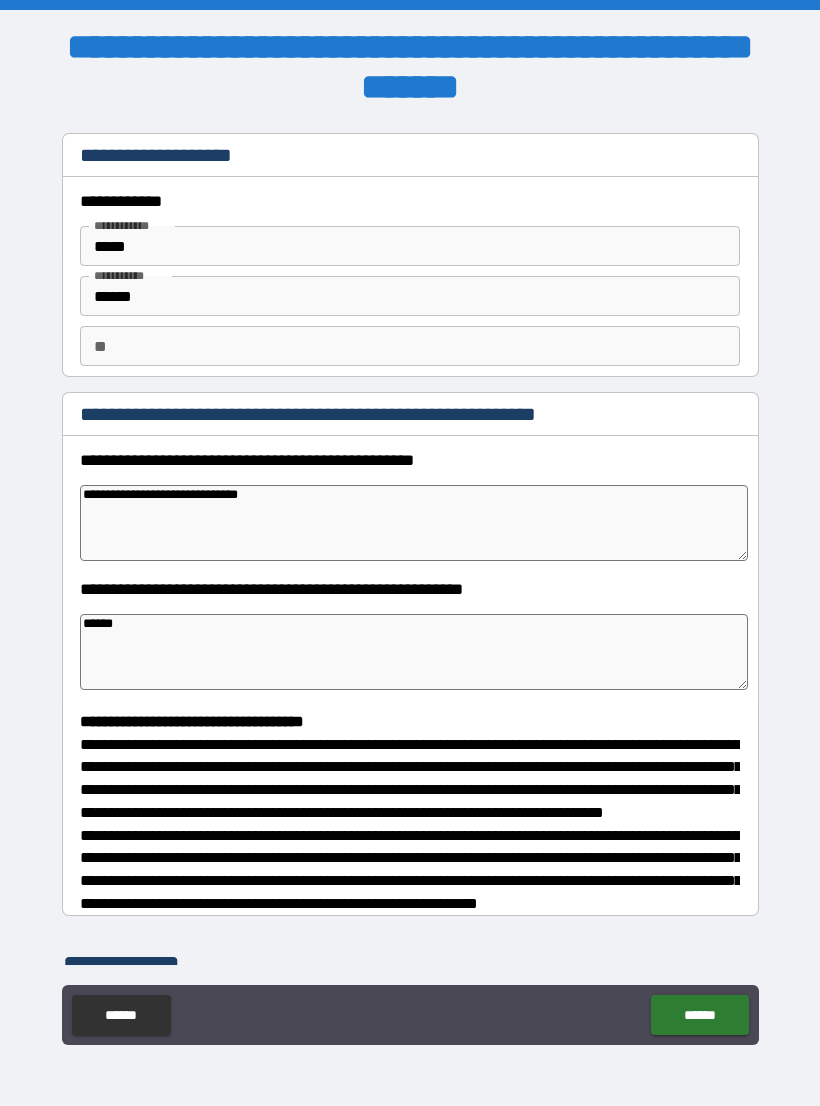 type on "*" 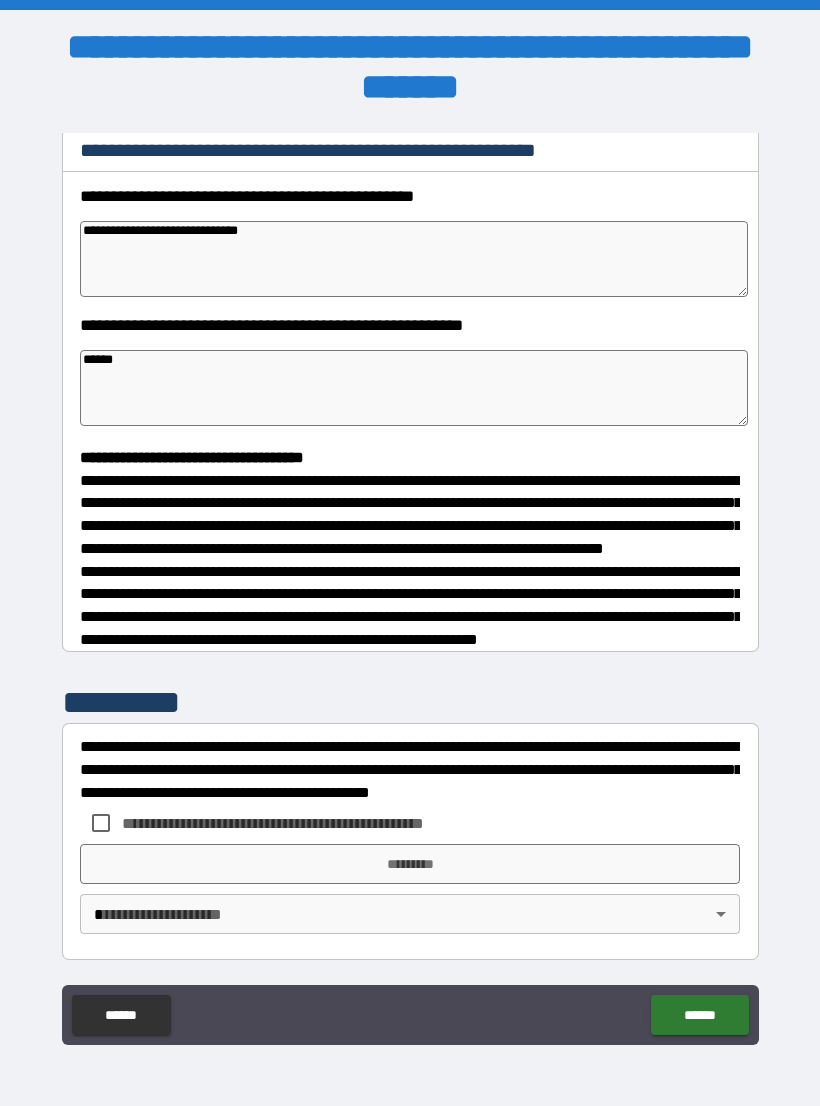 scroll, scrollTop: 302, scrollLeft: 0, axis: vertical 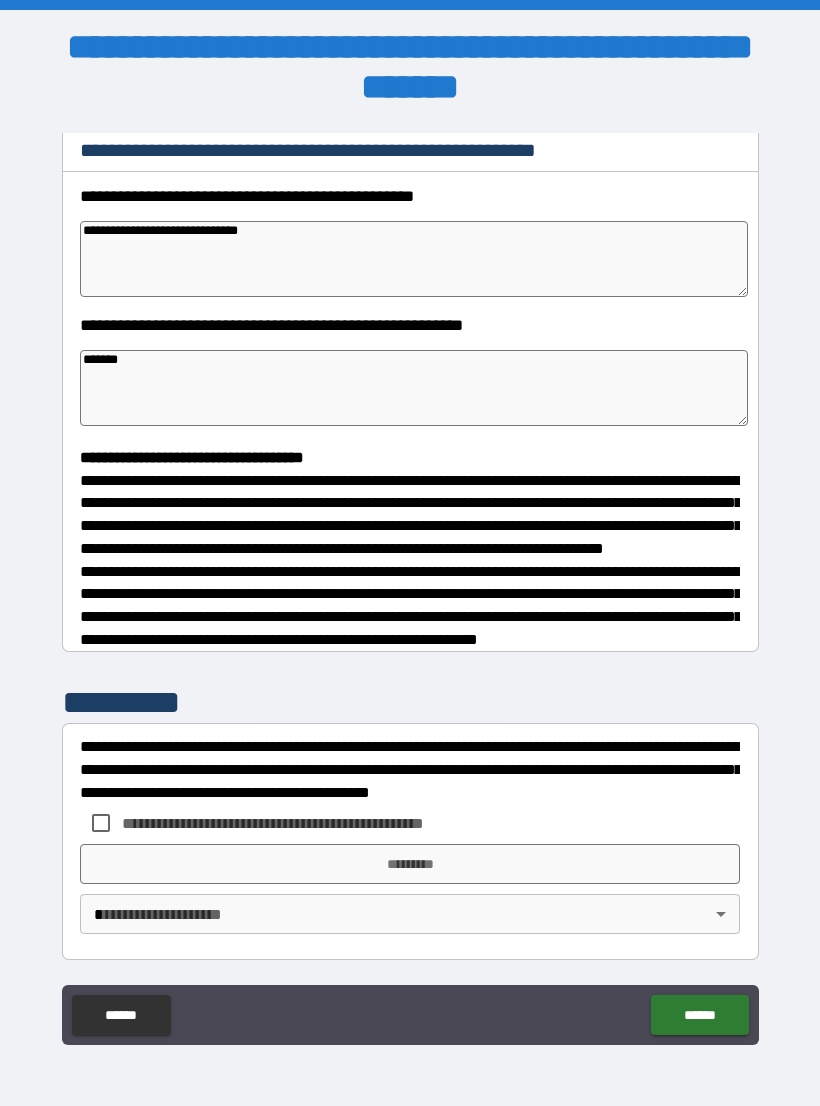 type on "*" 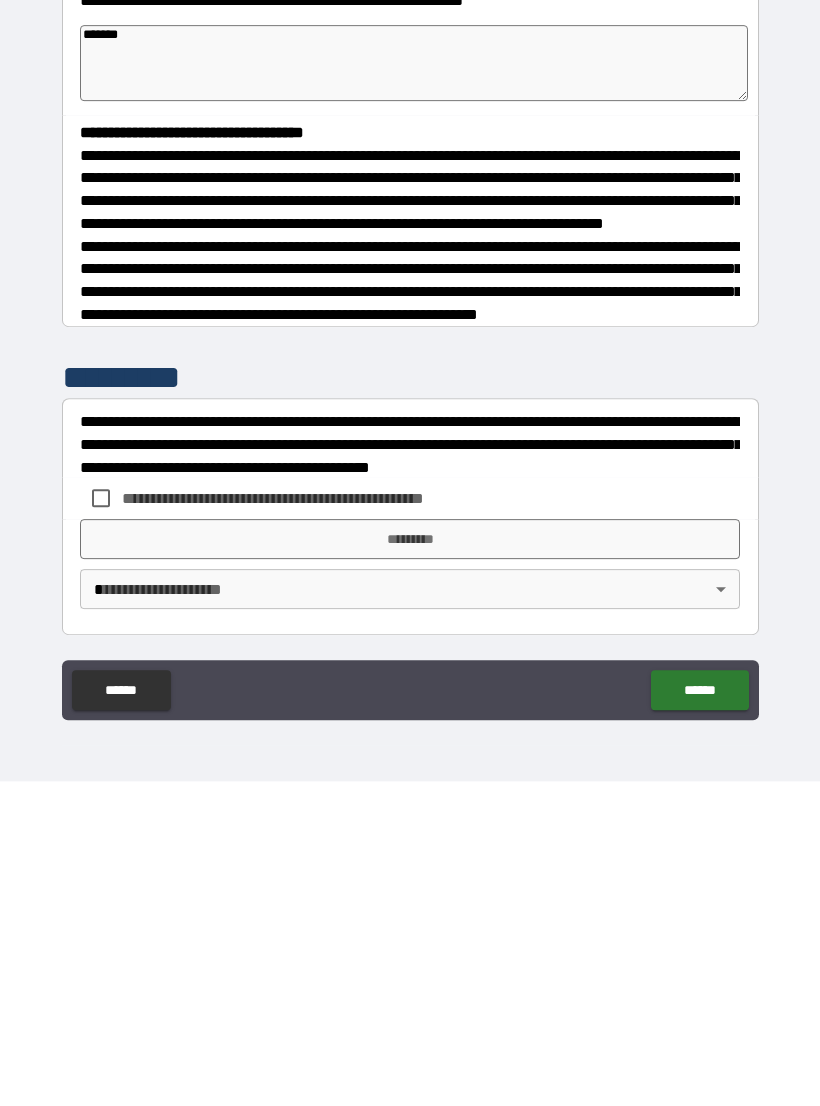 scroll, scrollTop: 31, scrollLeft: 0, axis: vertical 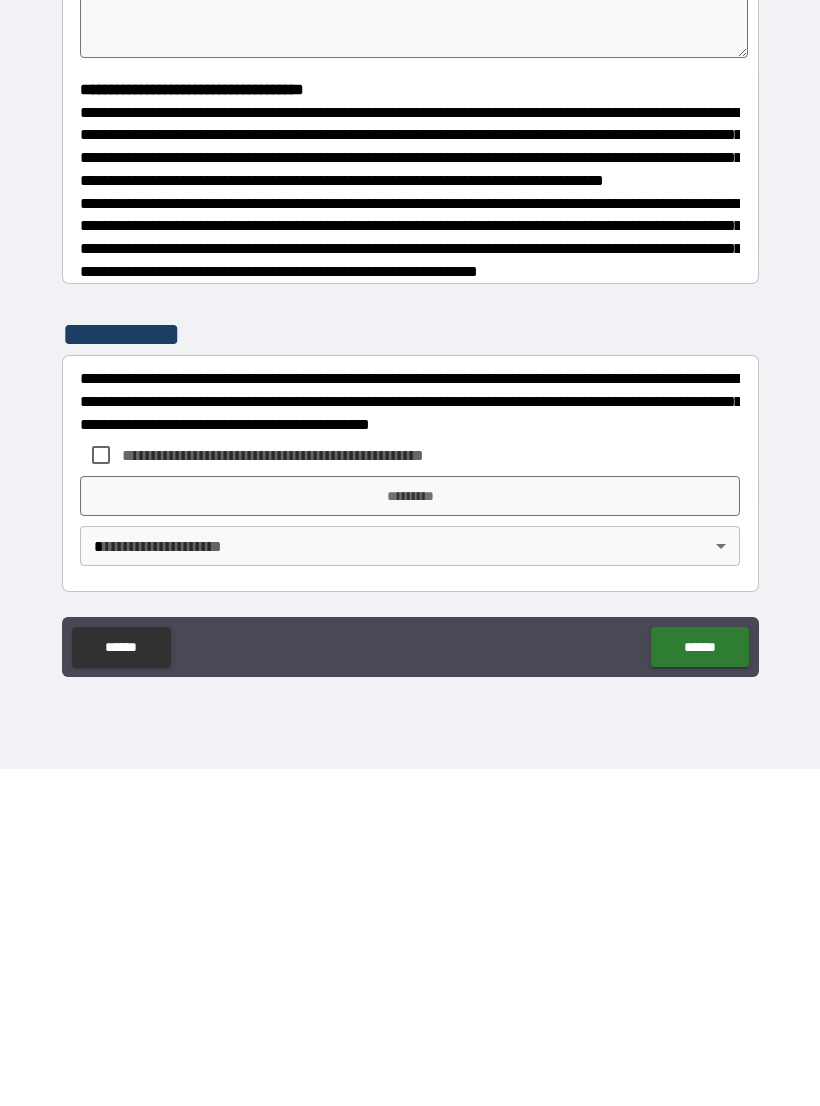 type on "*****" 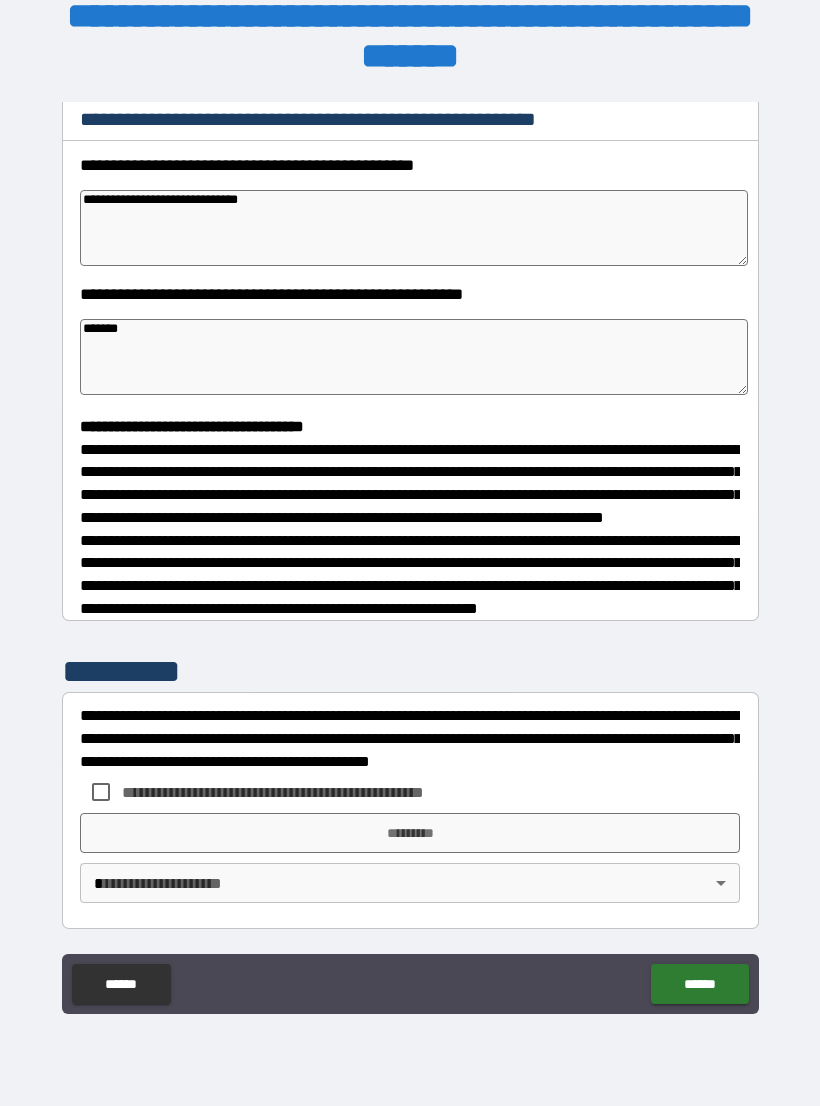 type on "*" 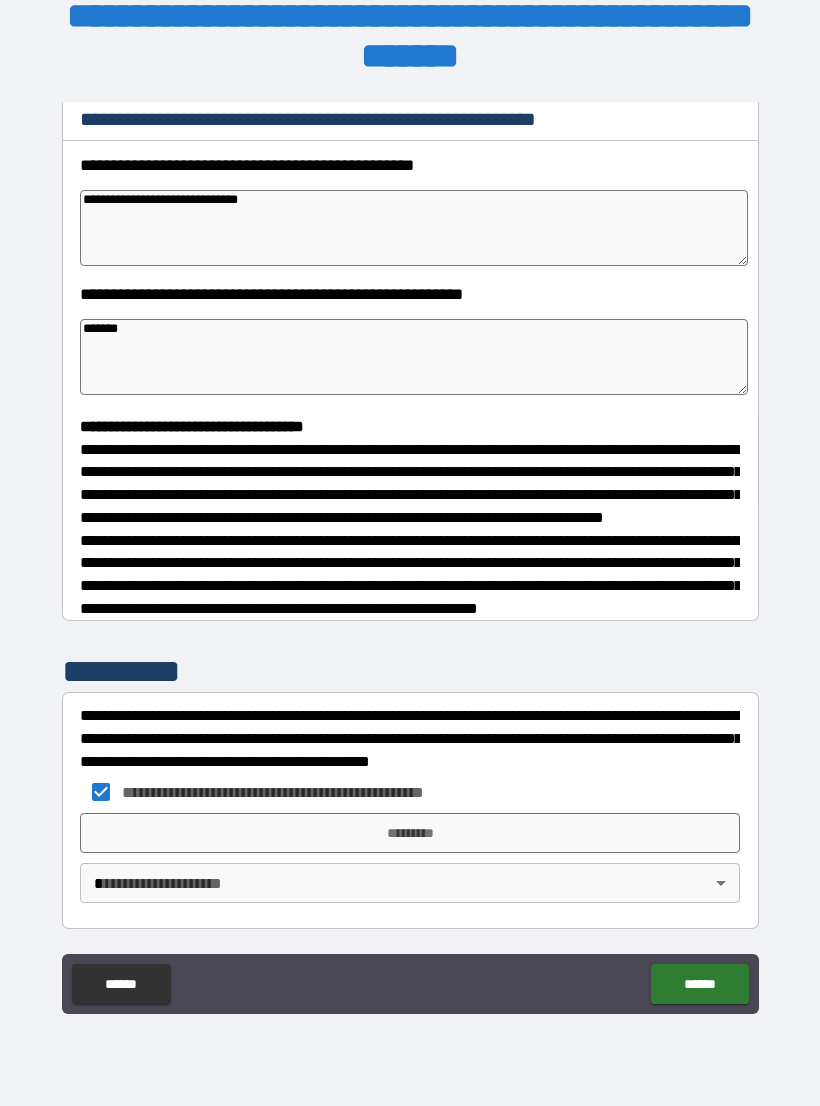 click on "*********" at bounding box center [410, 833] 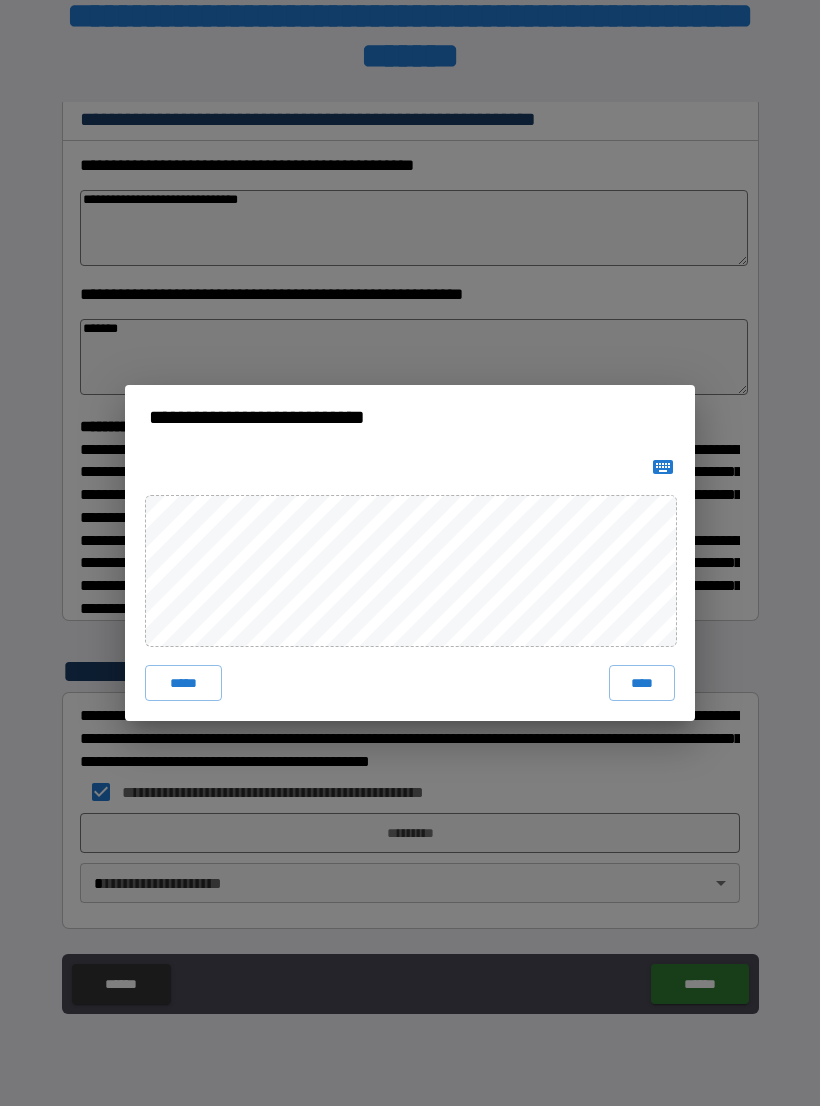click on "****" at bounding box center (642, 683) 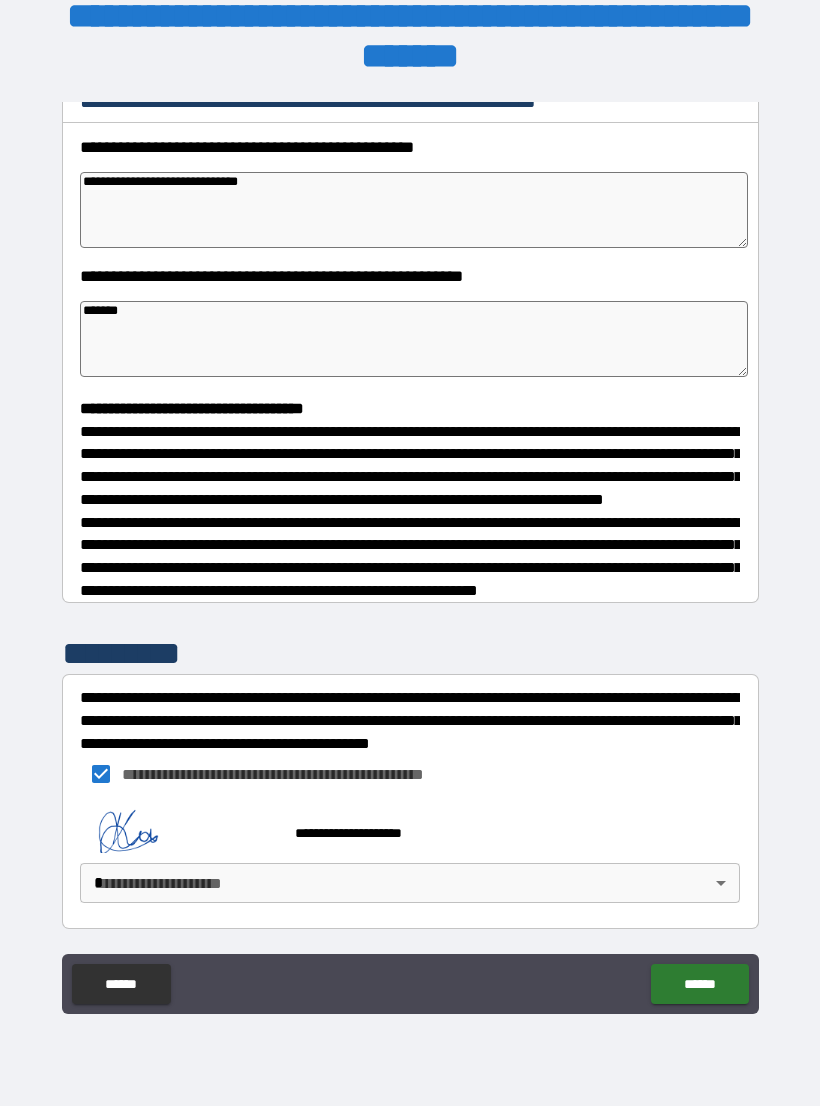 type on "*" 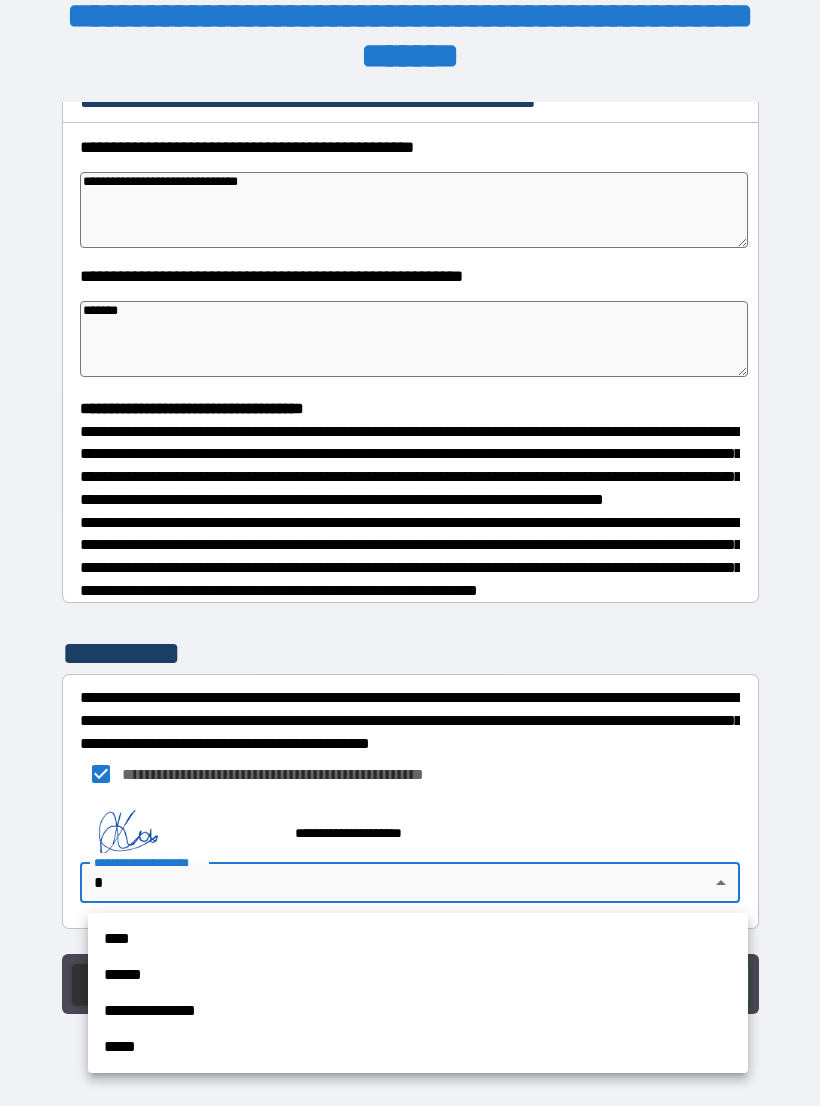 click on "****" at bounding box center [418, 939] 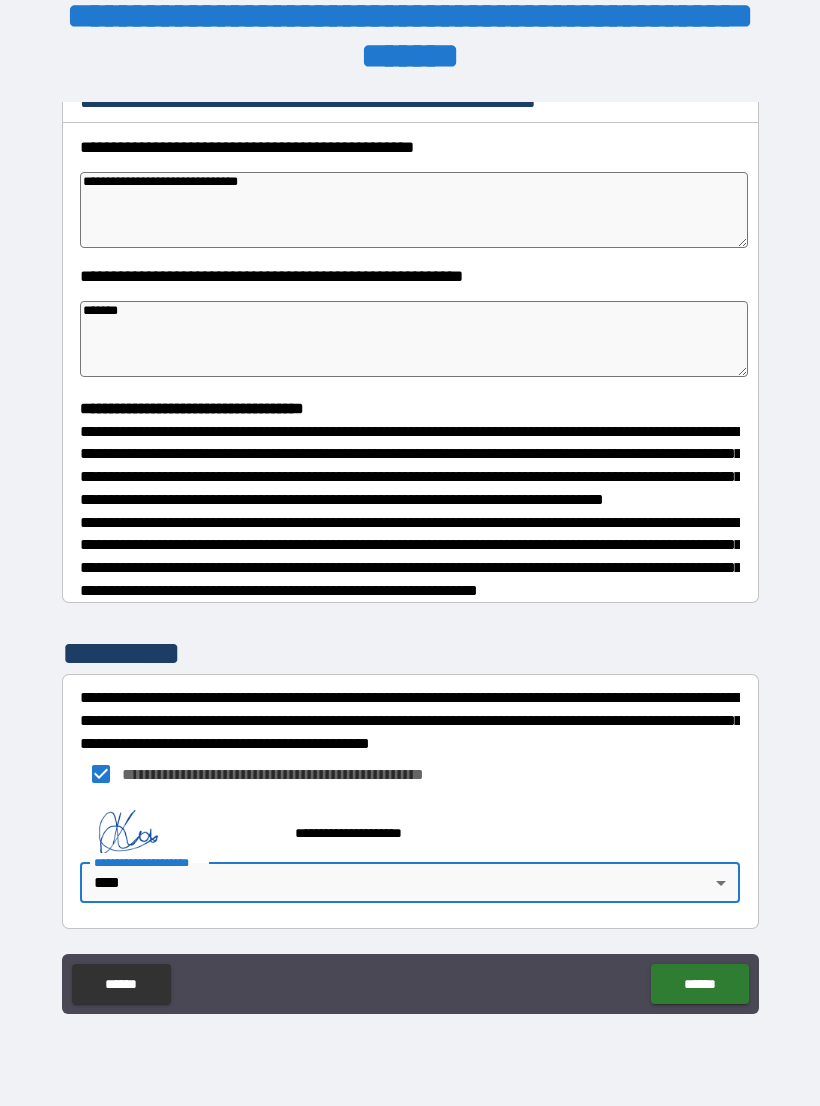 type on "*" 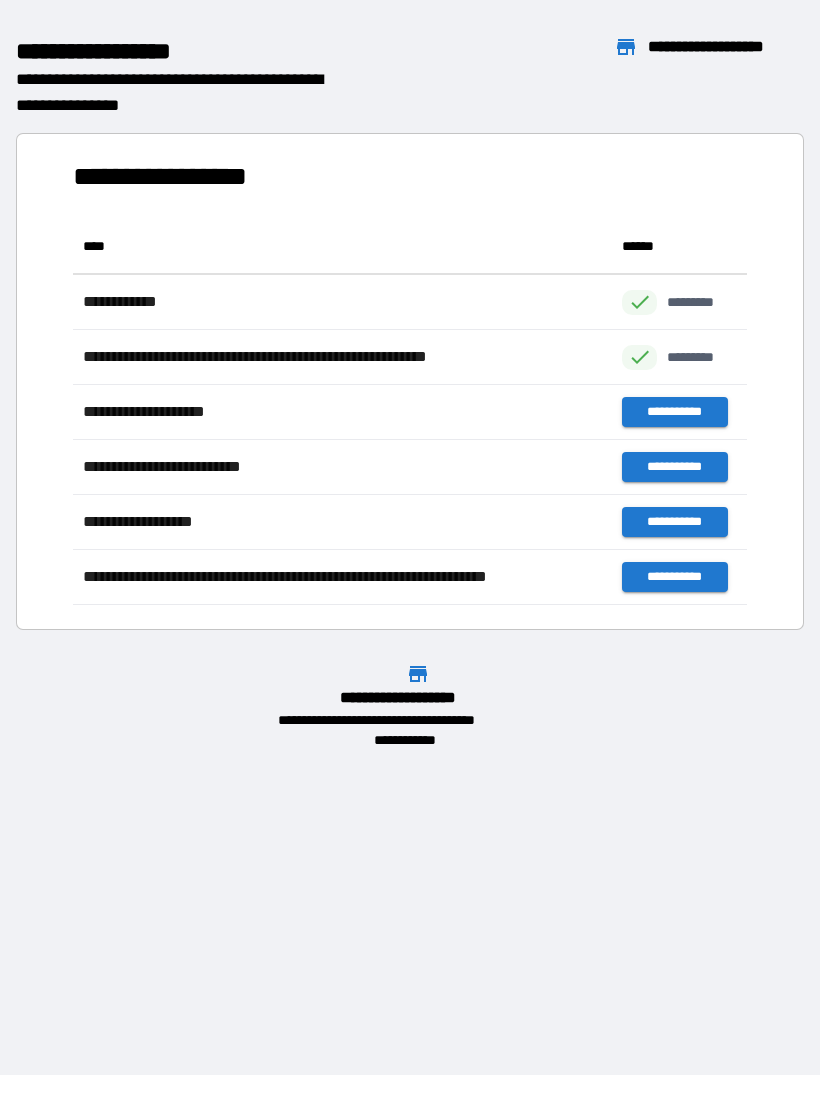 scroll, scrollTop: 1, scrollLeft: 1, axis: both 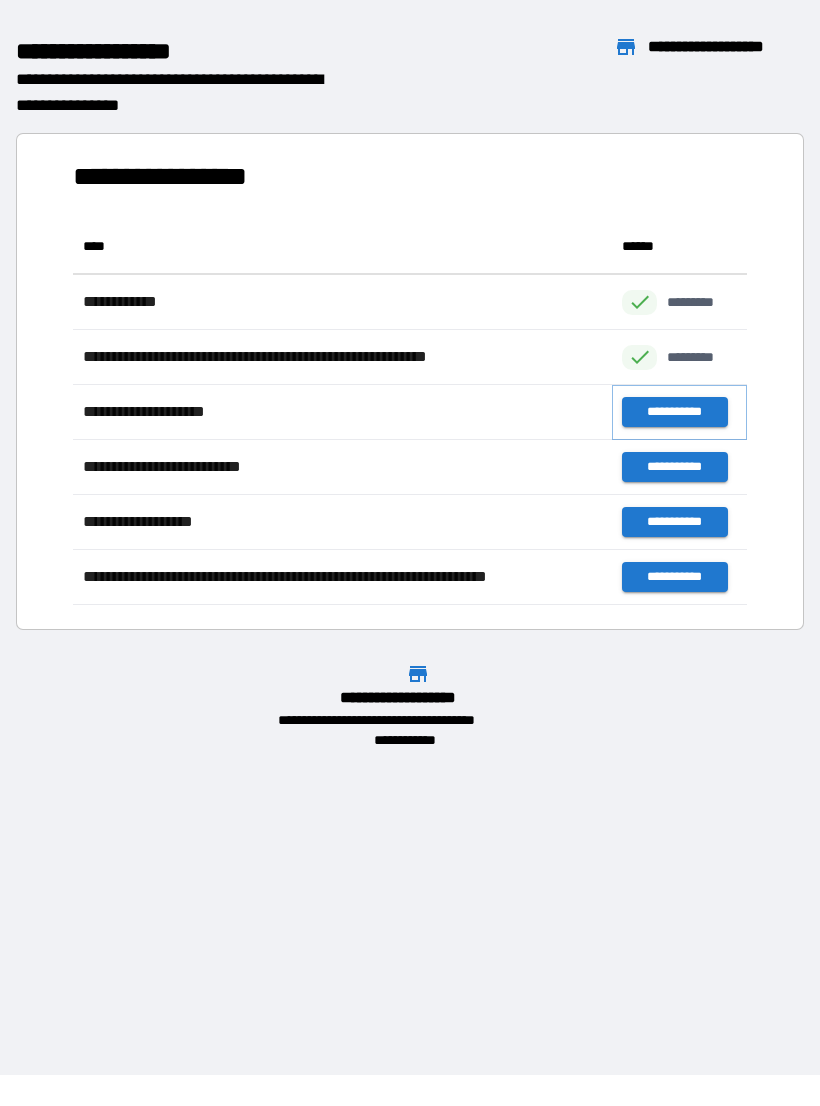 click on "**********" at bounding box center (674, 412) 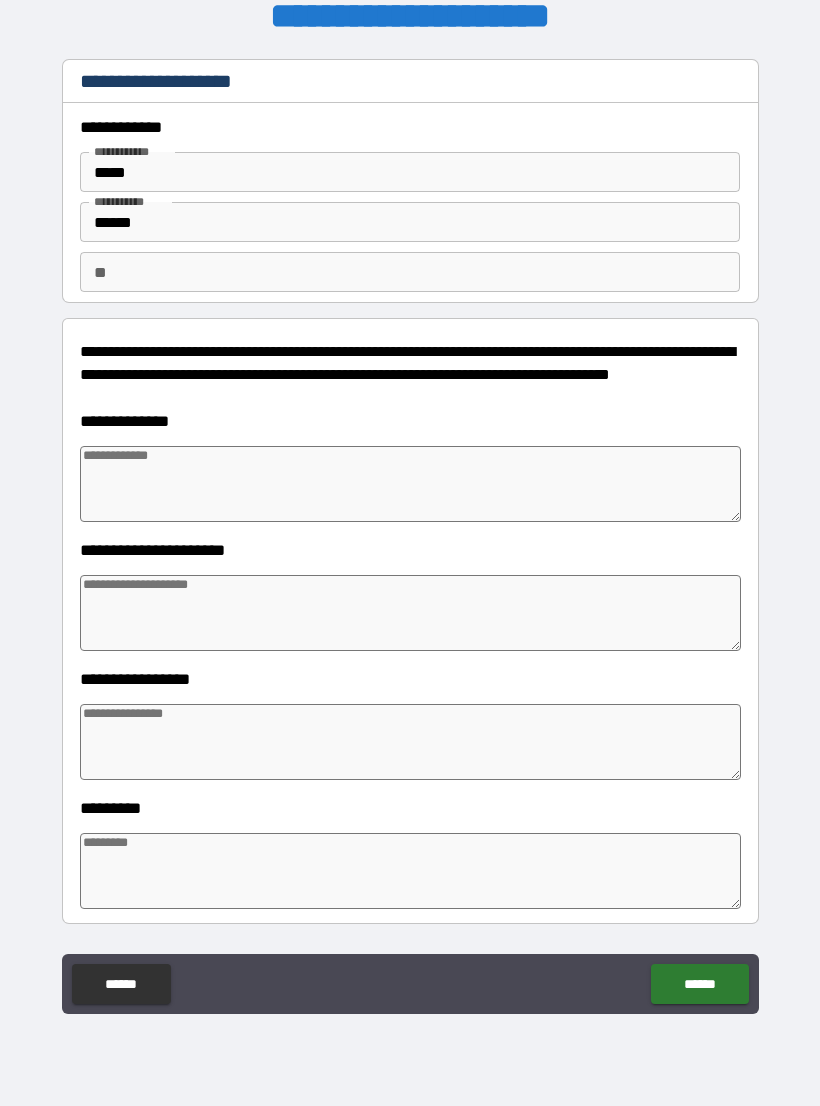 type 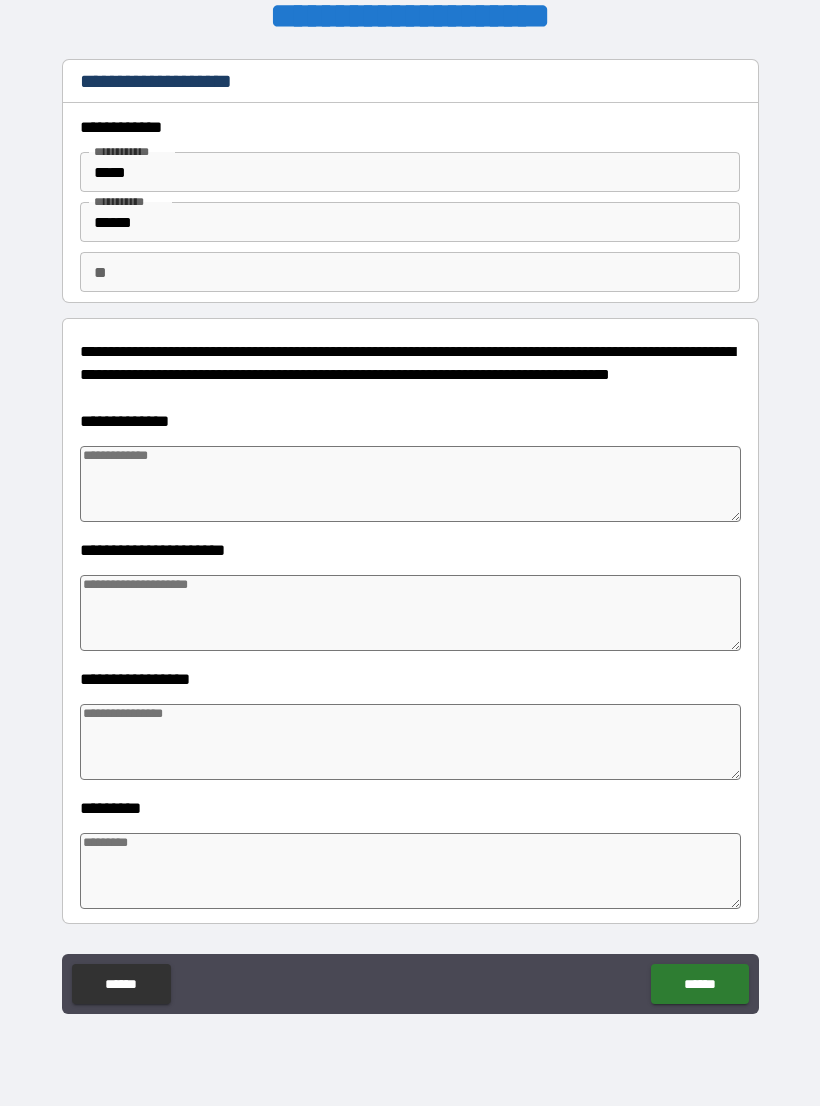 click at bounding box center (410, 484) 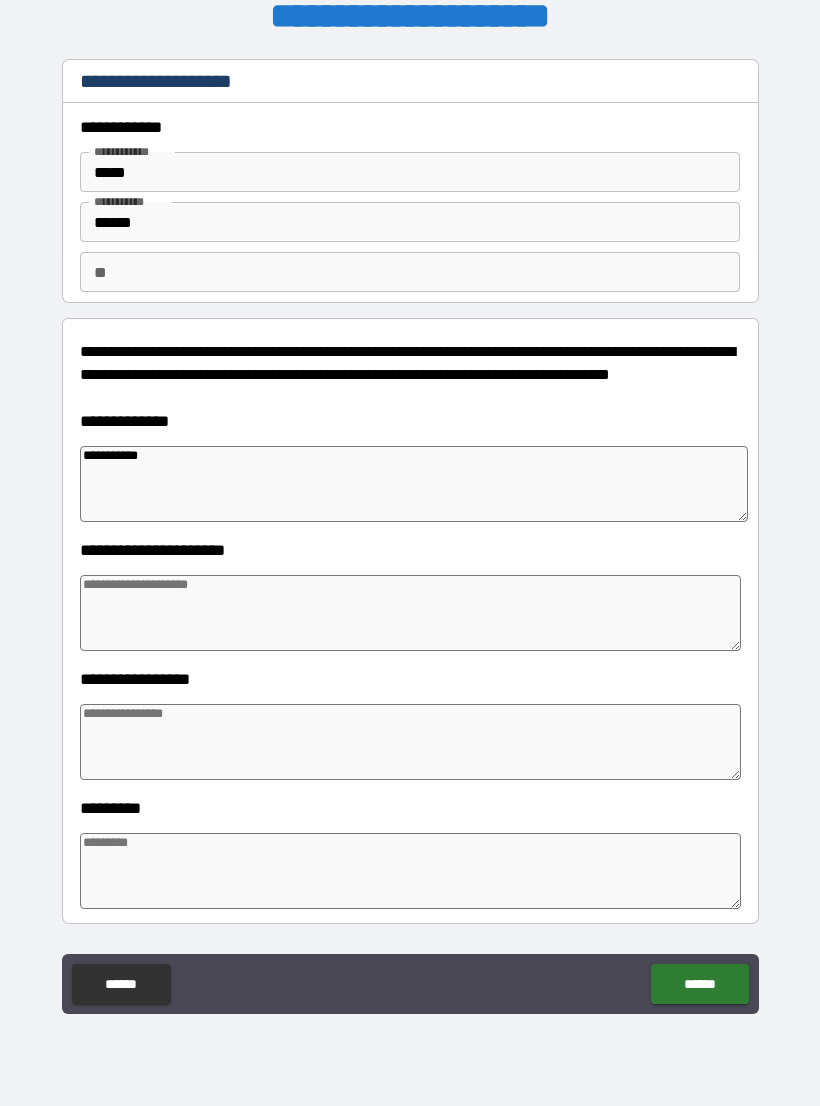 click at bounding box center [410, 613] 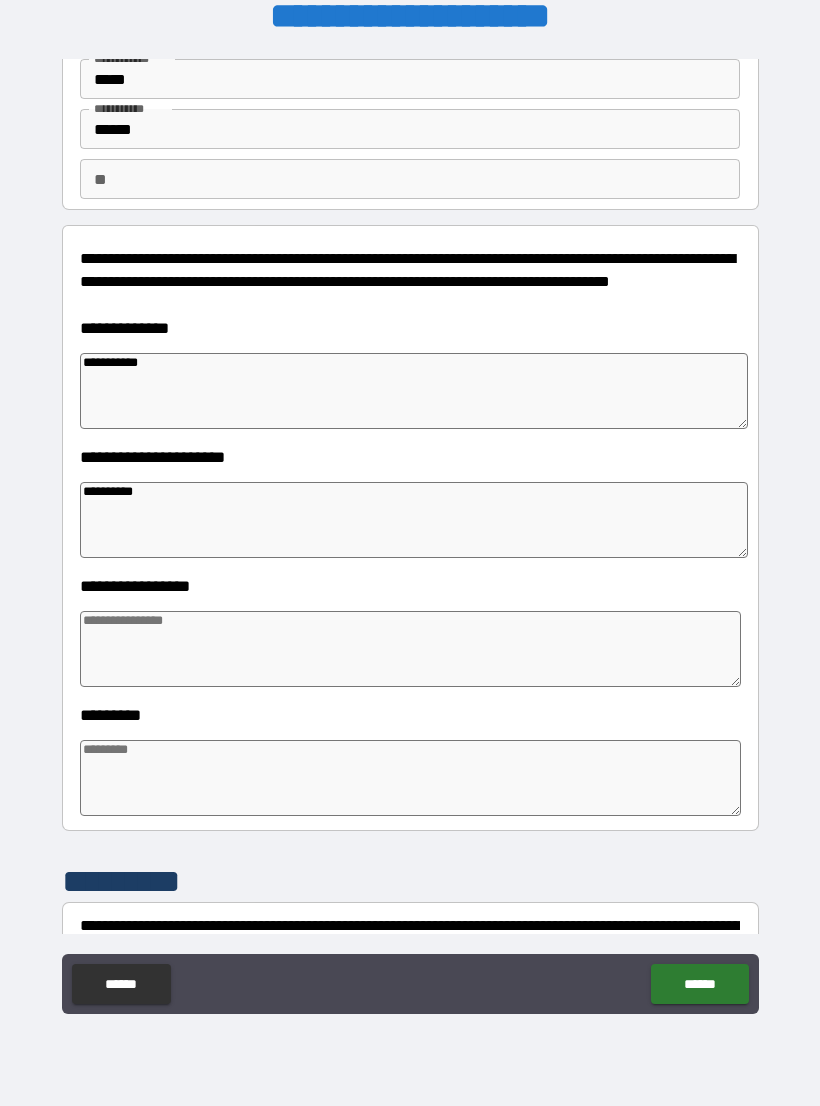 scroll, scrollTop: 153, scrollLeft: 0, axis: vertical 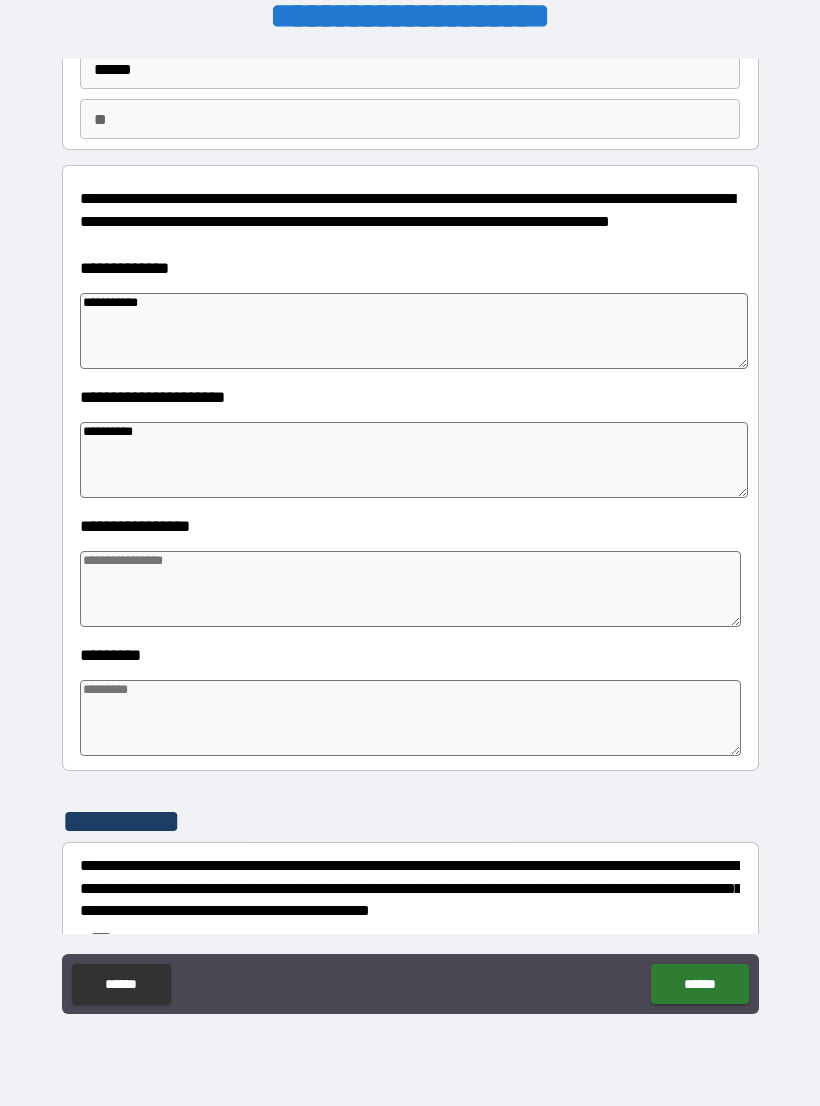 click at bounding box center (410, 589) 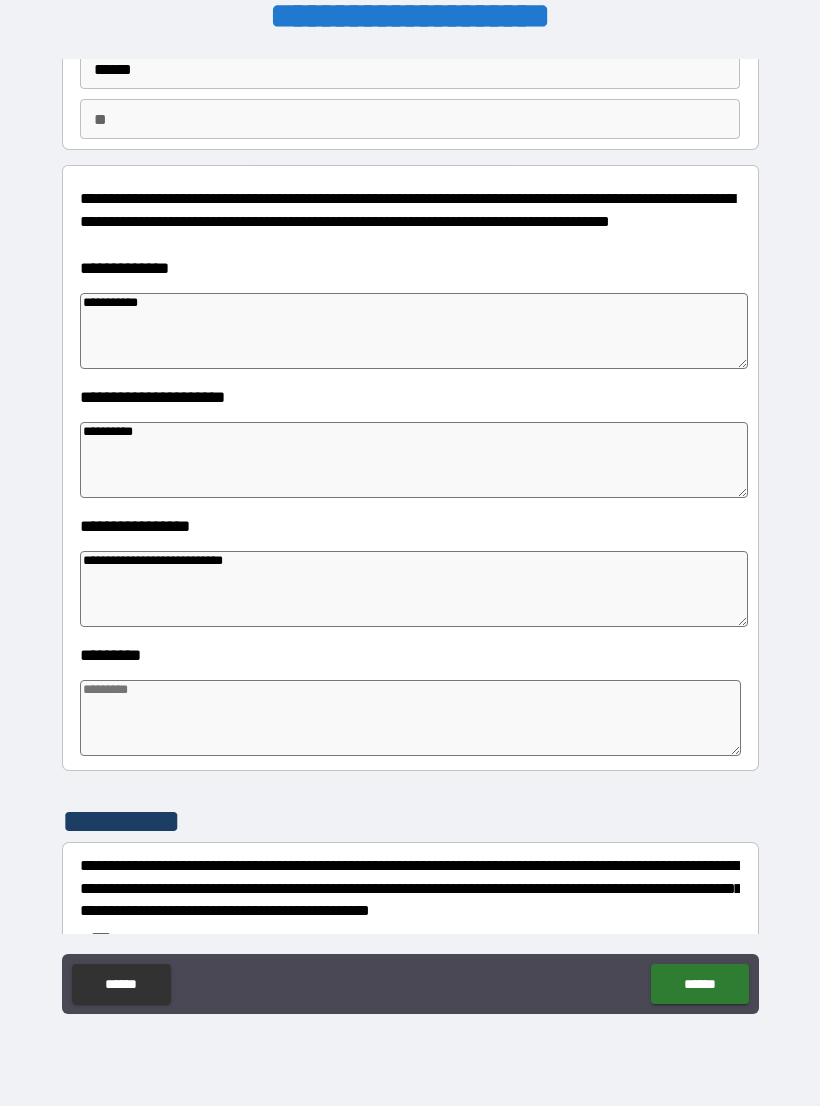 click at bounding box center (410, 718) 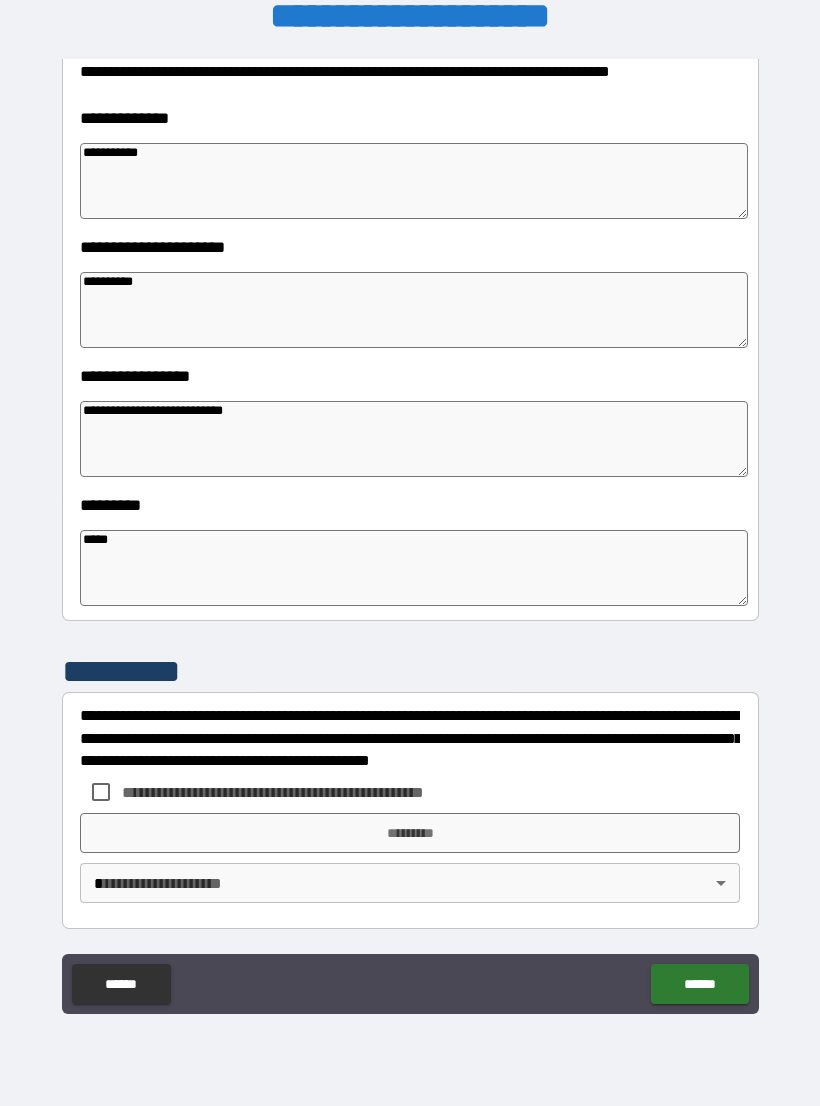 scroll, scrollTop: 303, scrollLeft: 0, axis: vertical 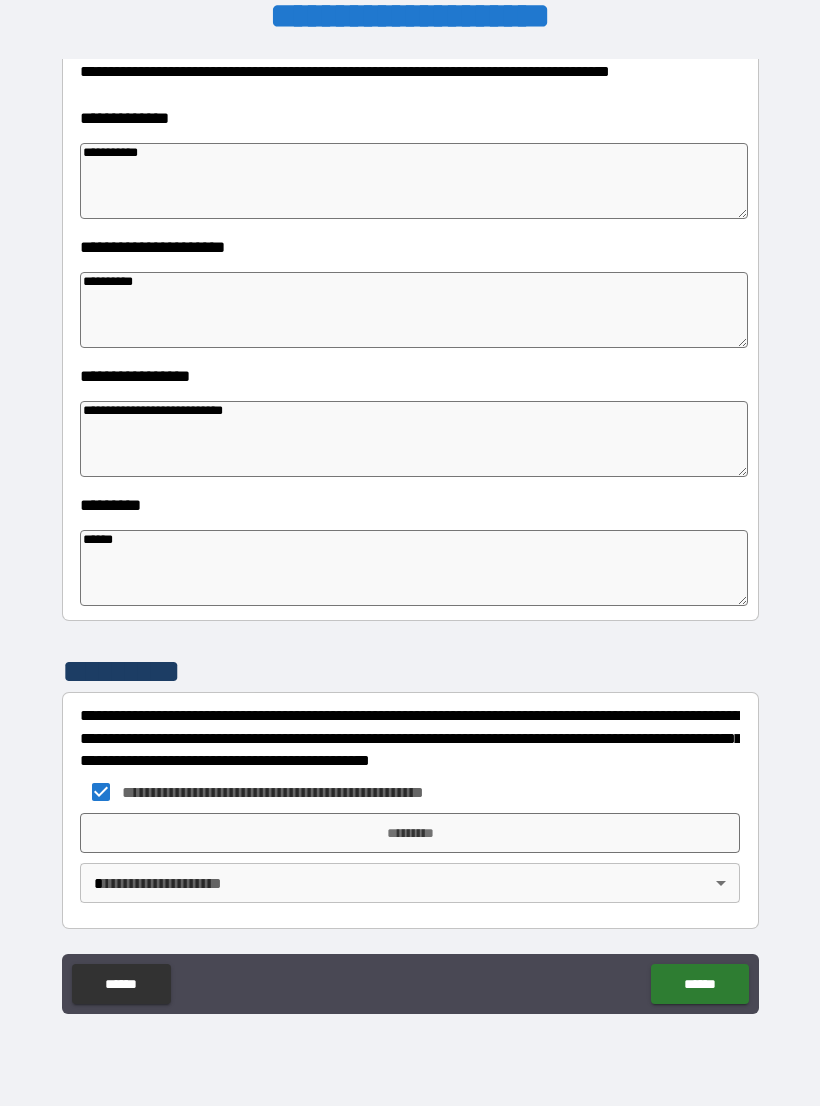 click on "*********" at bounding box center [410, 833] 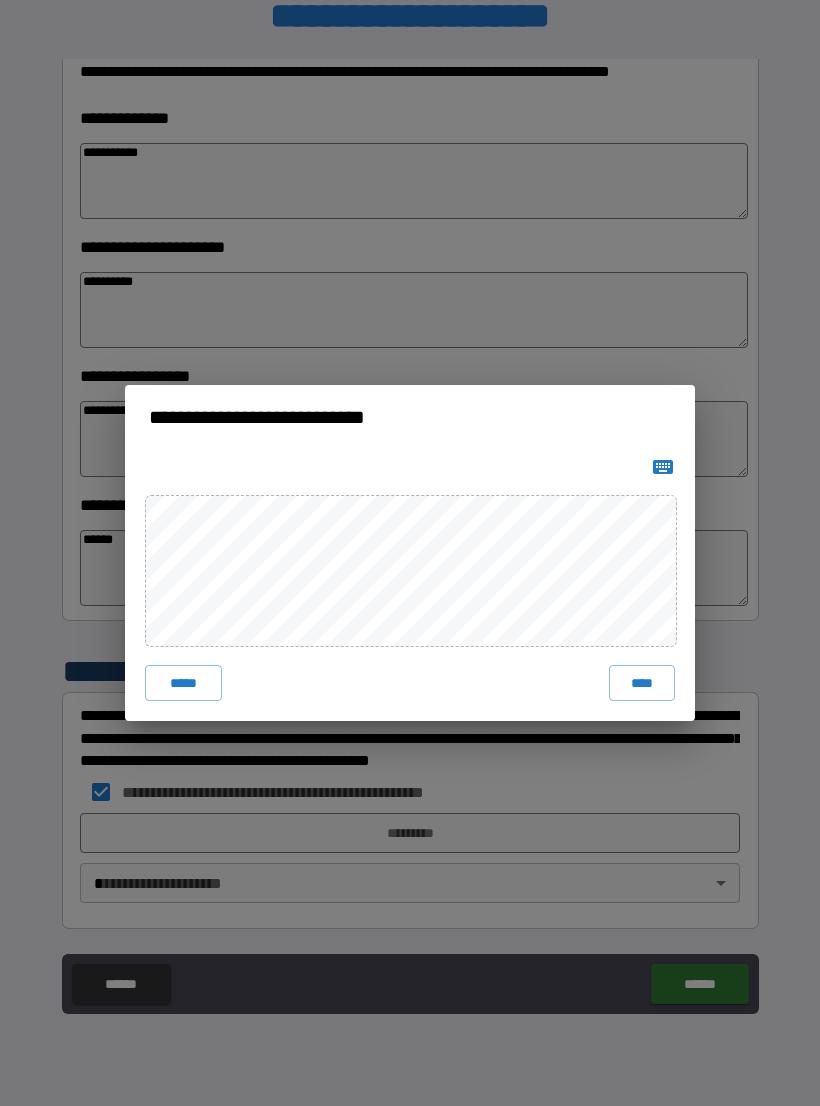 click on "****" at bounding box center (642, 683) 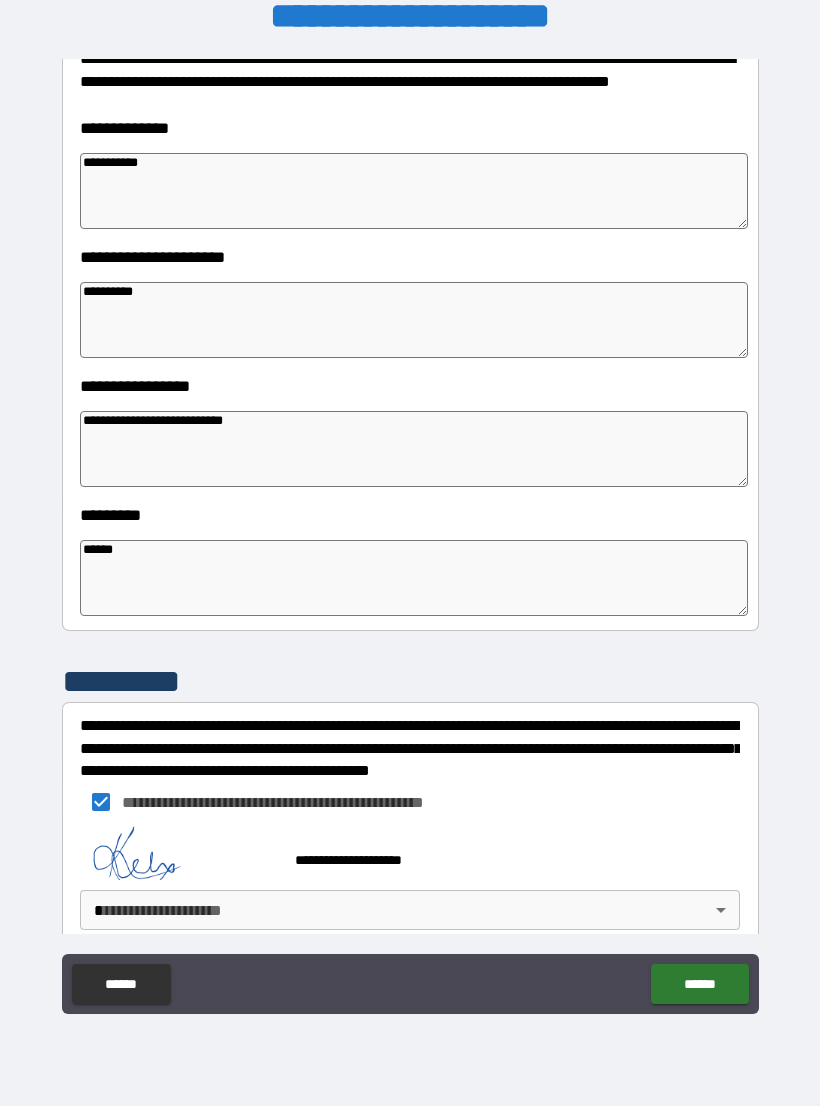 click on "**********" at bounding box center [410, 537] 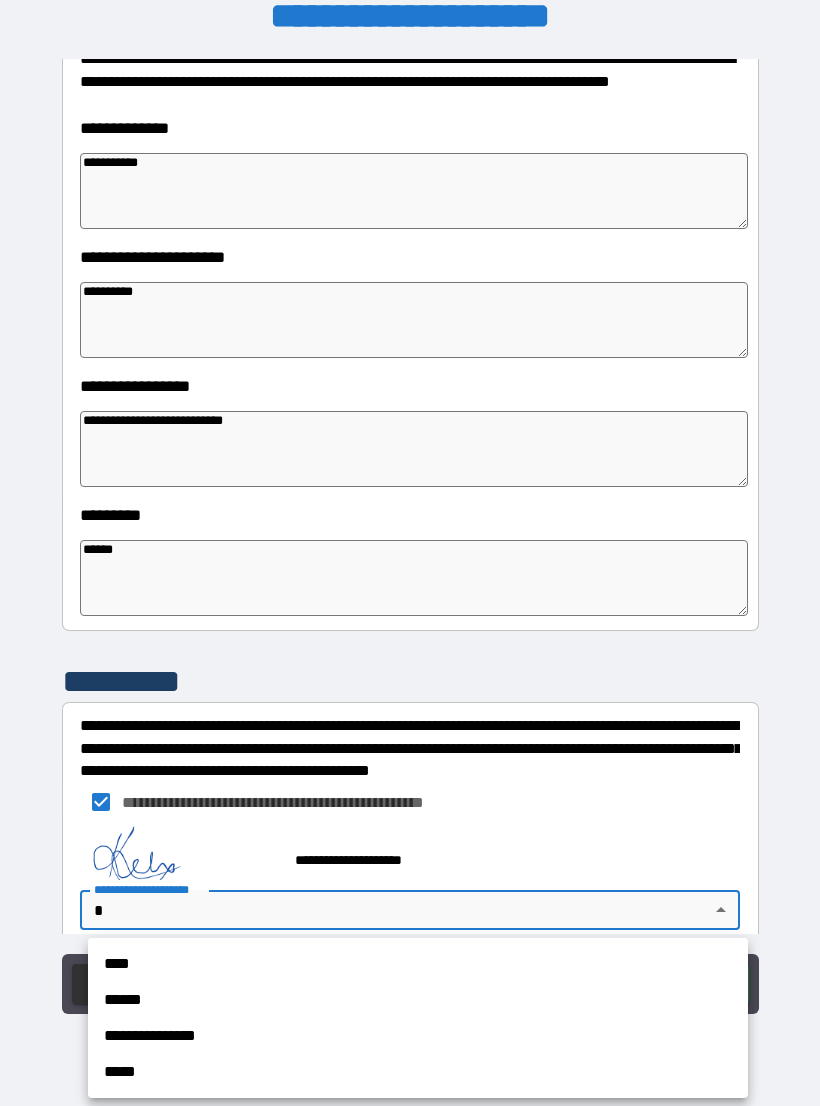 click on "****" at bounding box center [418, 964] 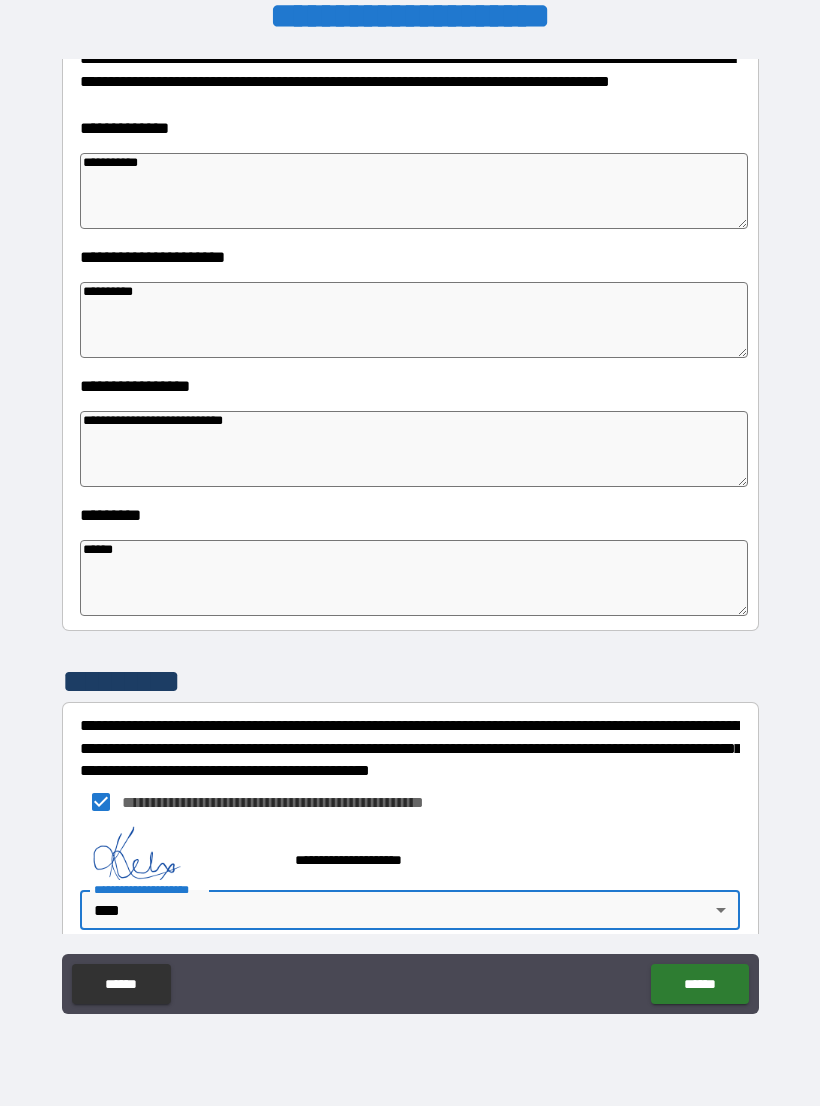 click on "******" at bounding box center (699, 984) 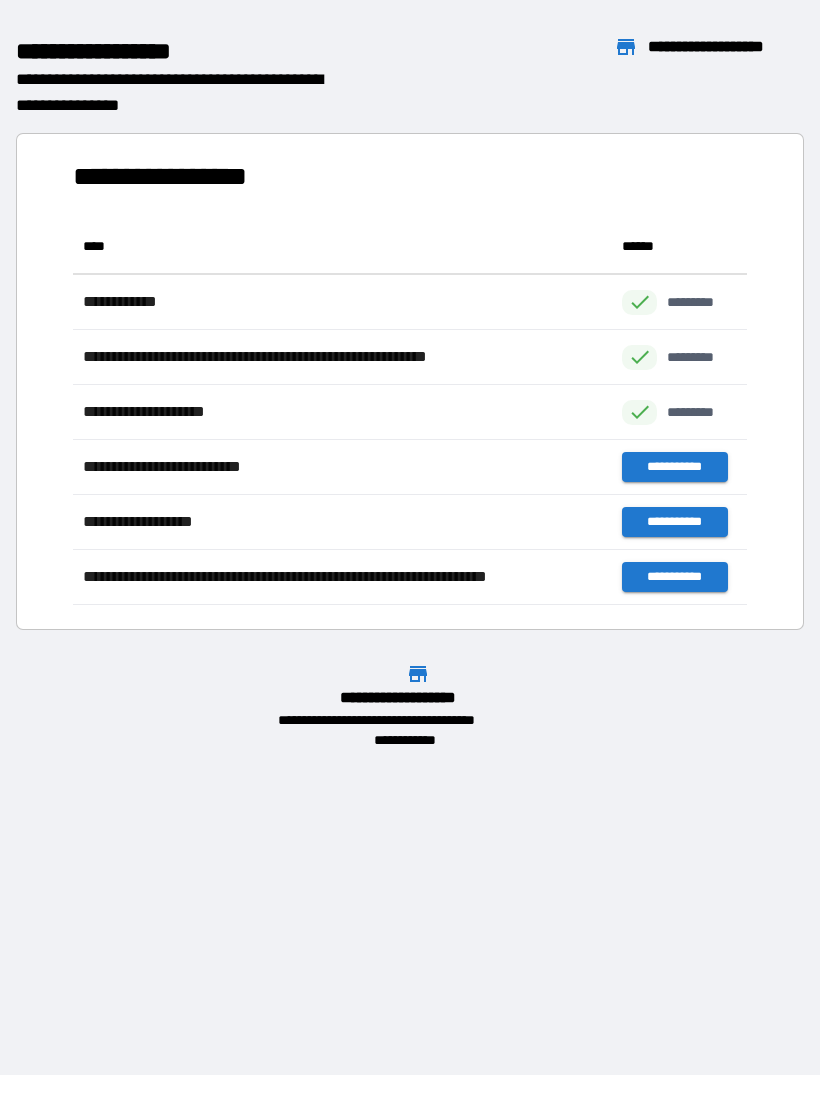 scroll, scrollTop: 1, scrollLeft: 1, axis: both 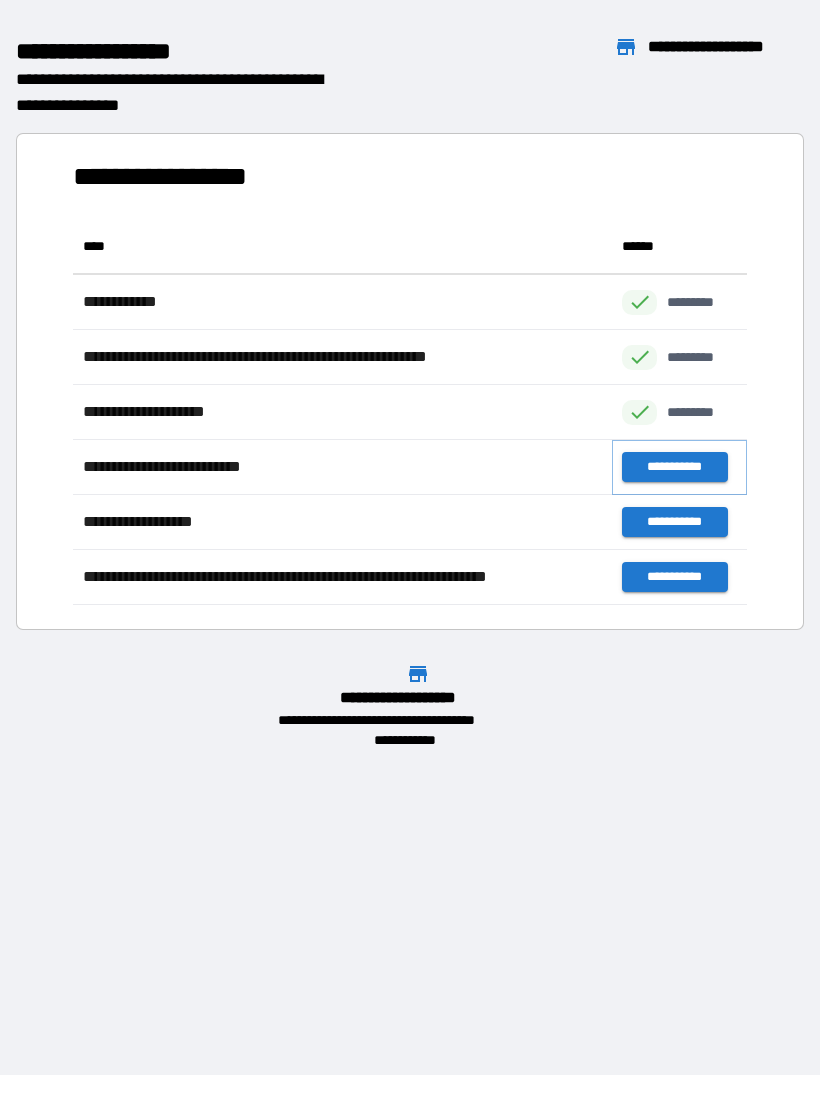 click on "**********" at bounding box center (674, 467) 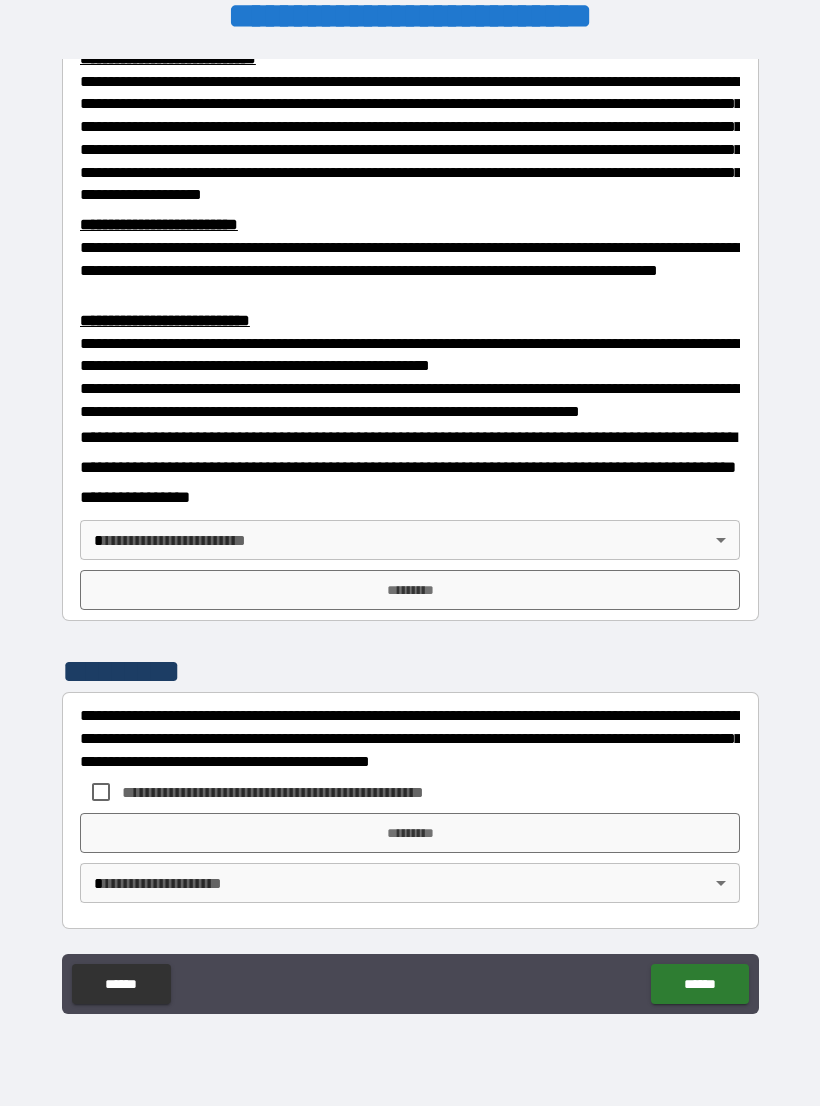 scroll, scrollTop: 549, scrollLeft: 0, axis: vertical 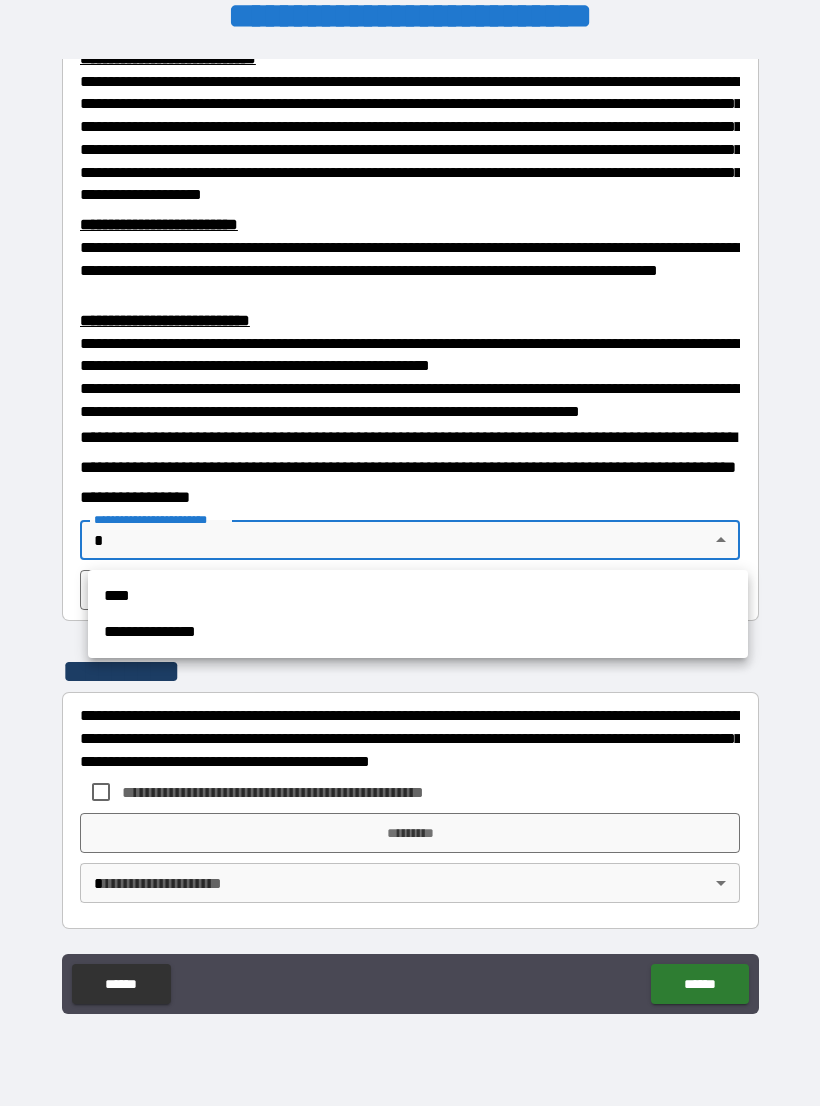 click on "****" at bounding box center (418, 596) 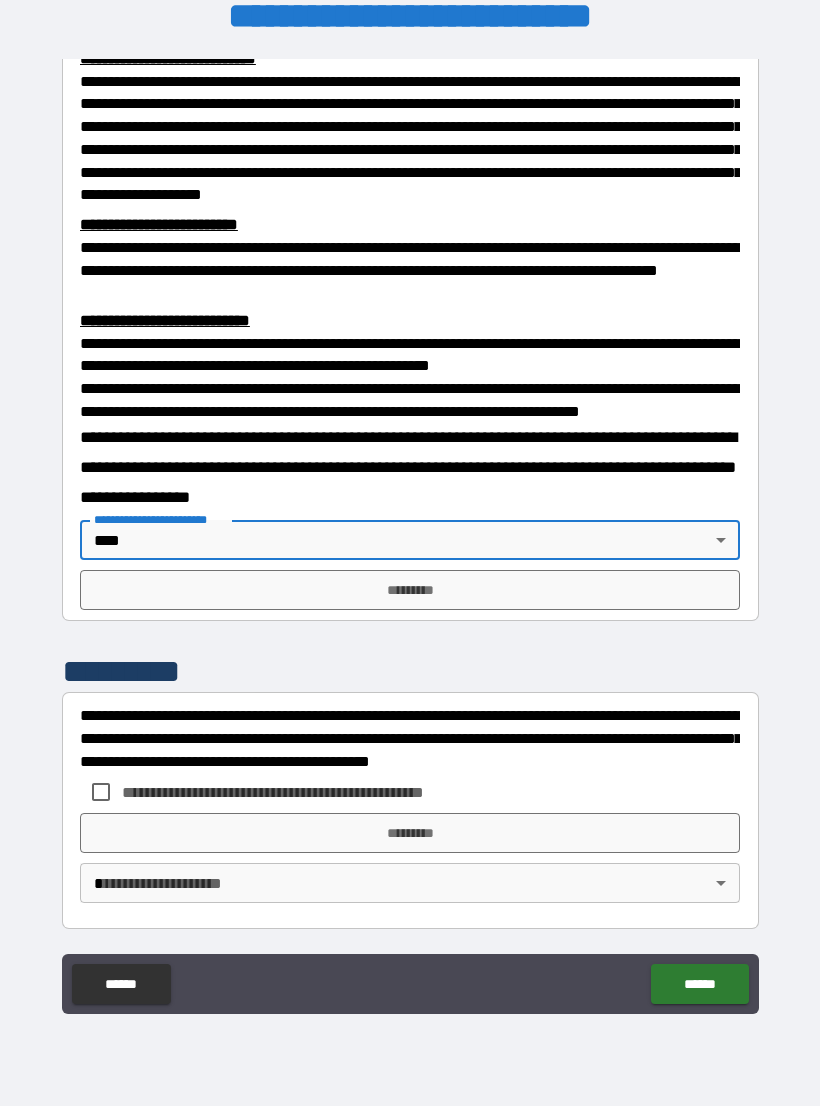 click on "*********" at bounding box center (410, 590) 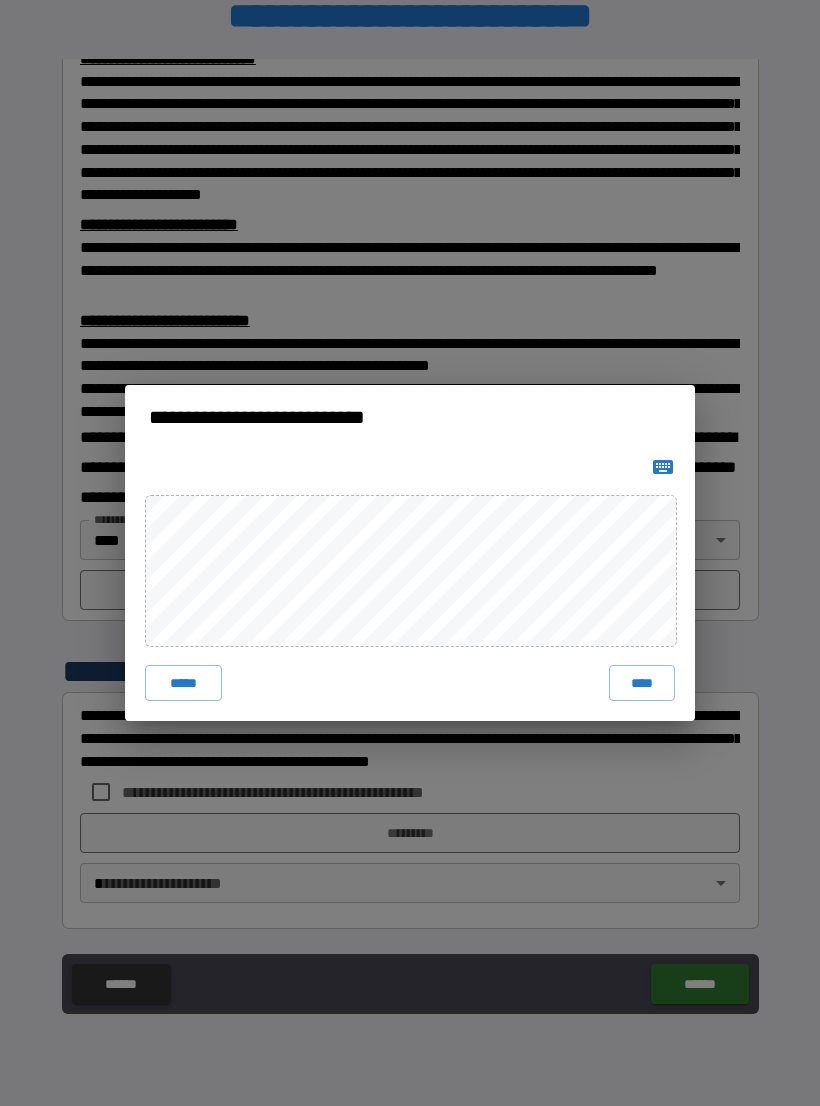 click on "****" at bounding box center (642, 683) 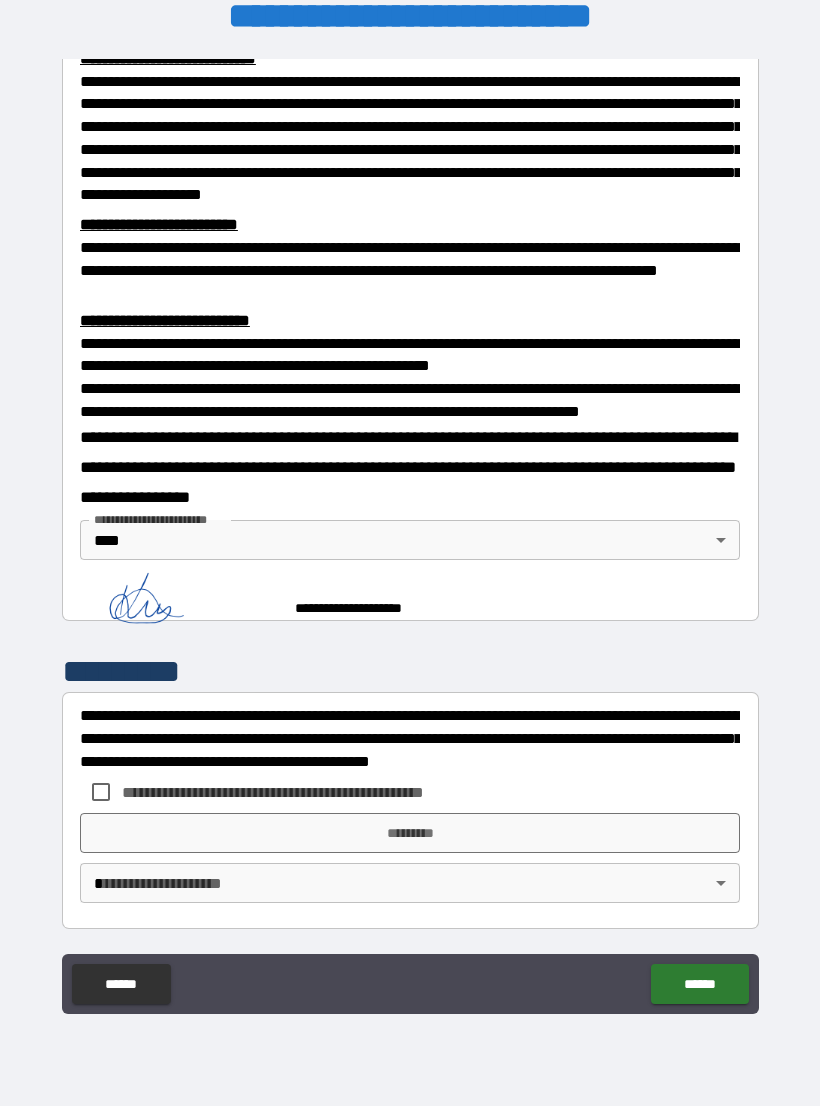scroll, scrollTop: 539, scrollLeft: 0, axis: vertical 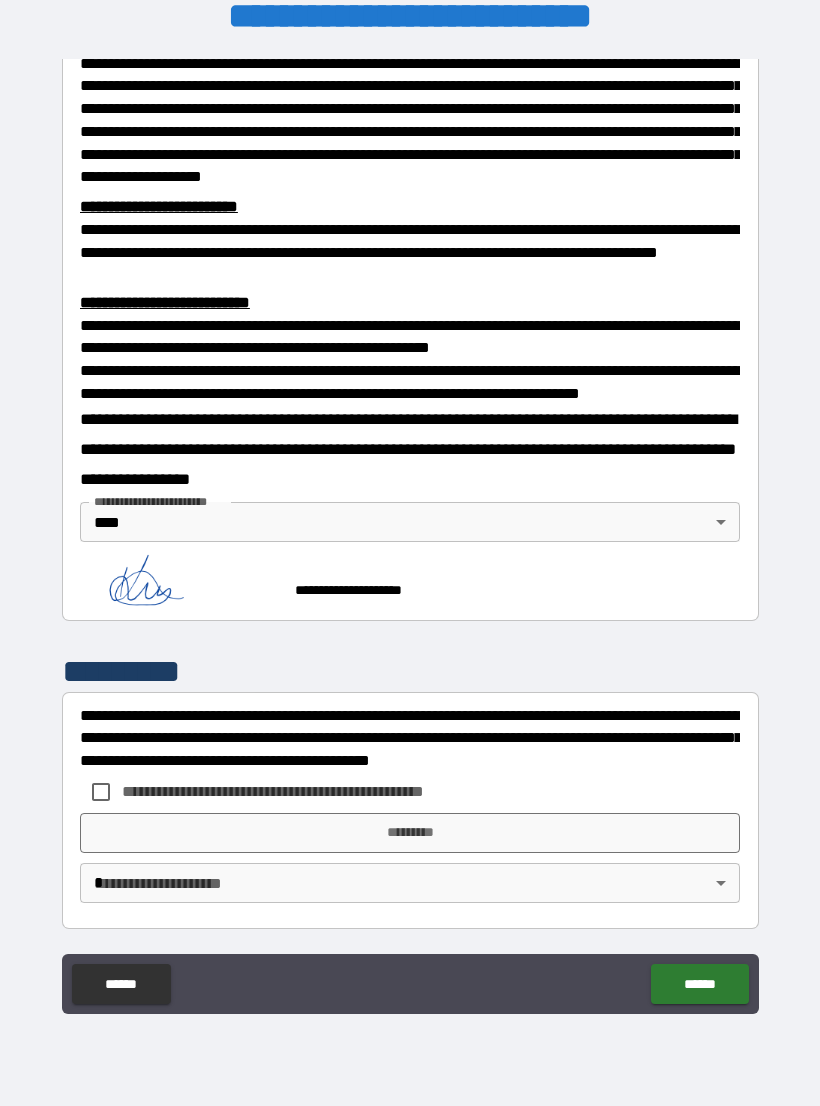 click on "**********" at bounding box center [306, 791] 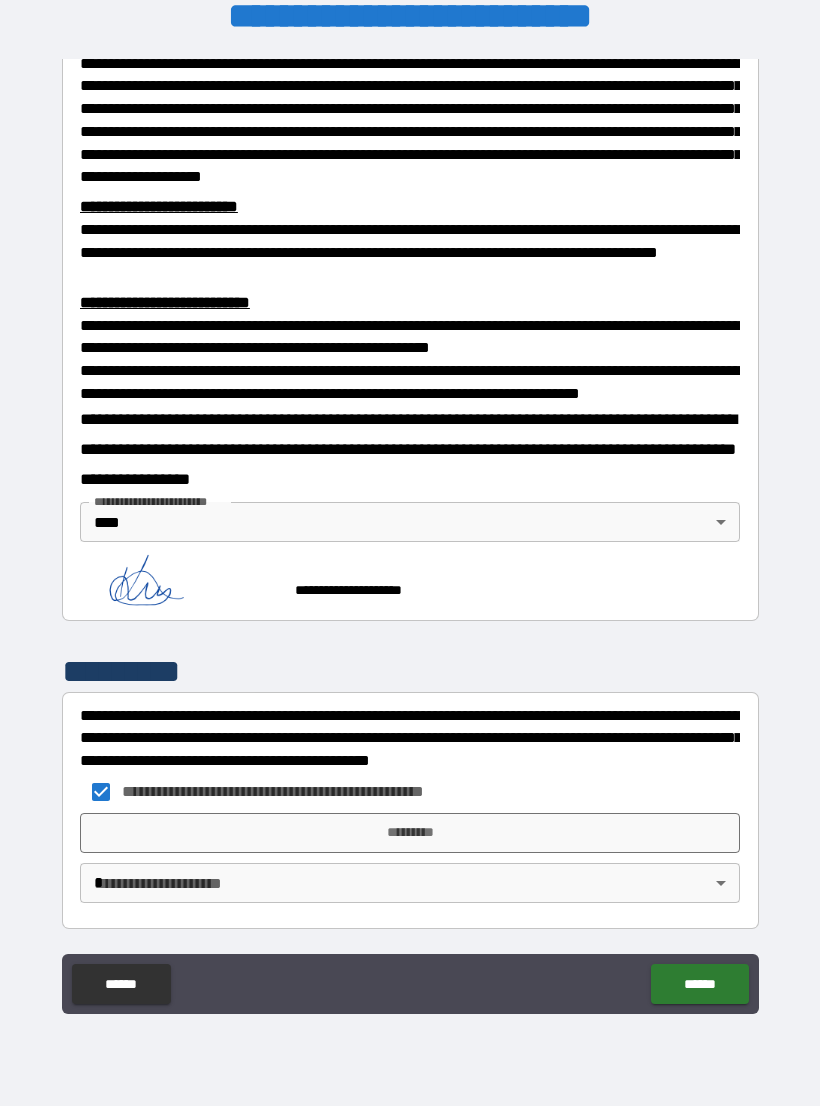 click on "*********" at bounding box center [410, 833] 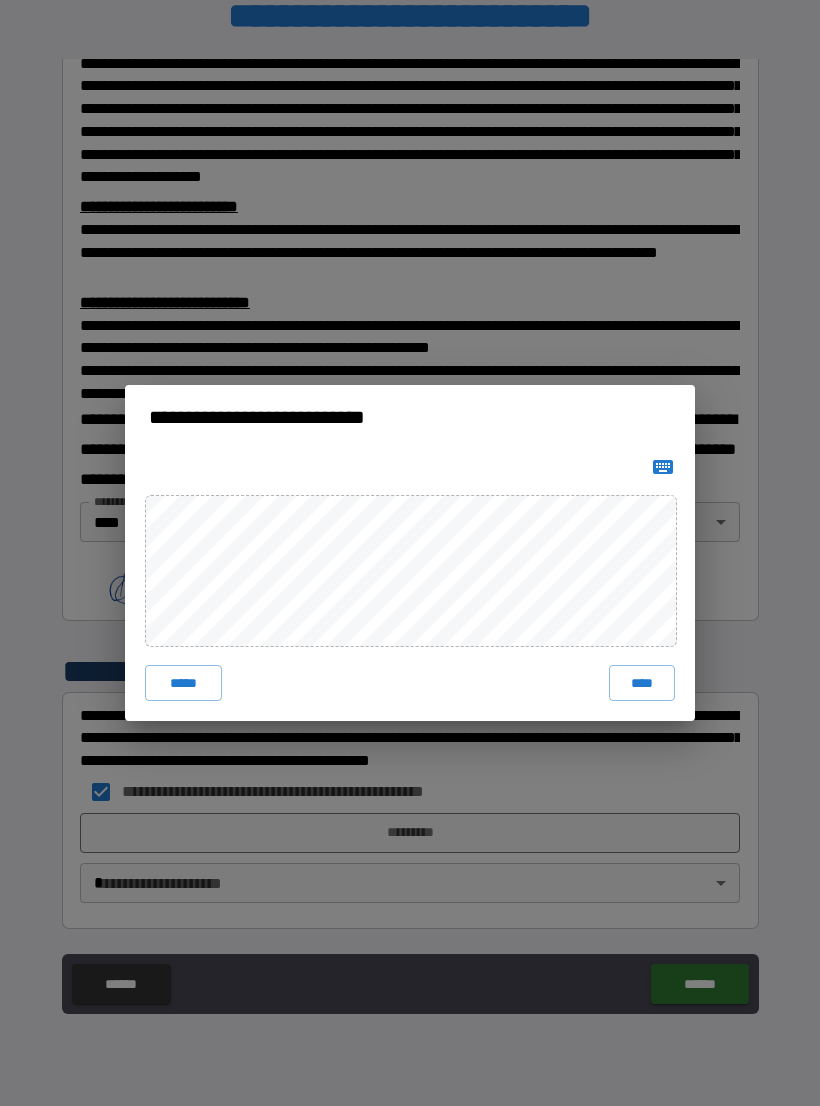 click on "****" at bounding box center (642, 683) 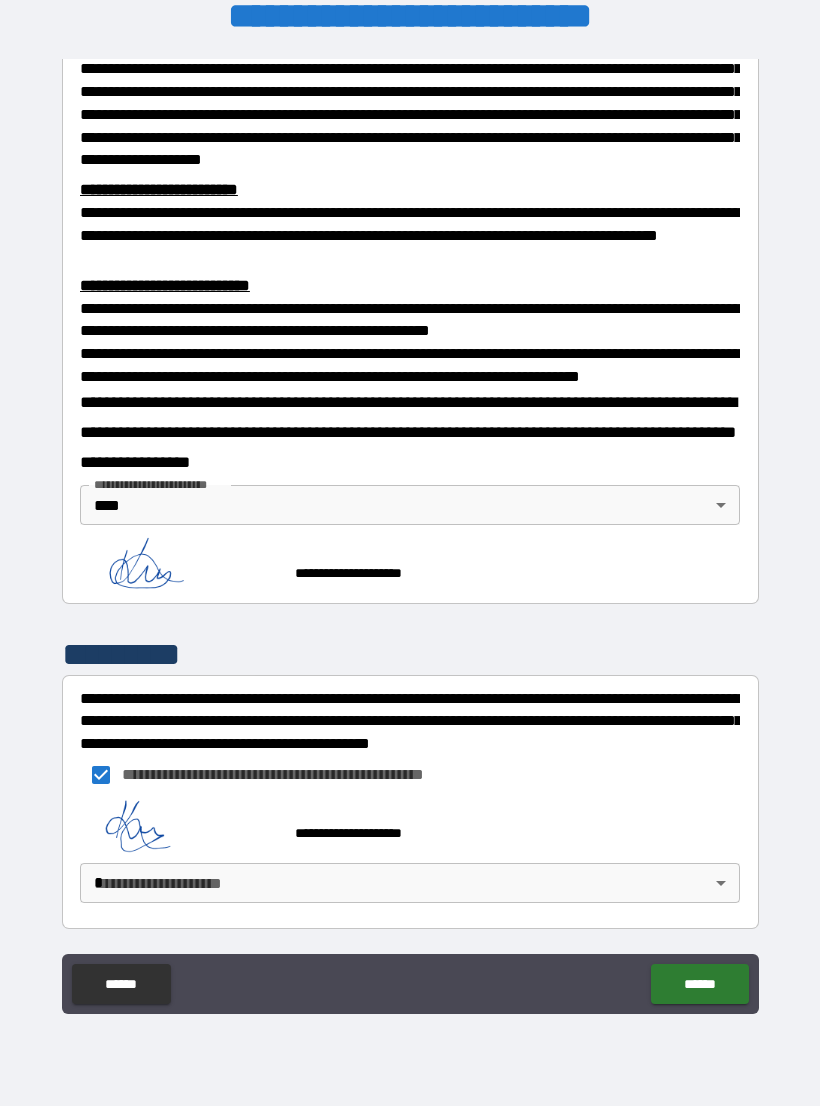 scroll, scrollTop: 583, scrollLeft: 0, axis: vertical 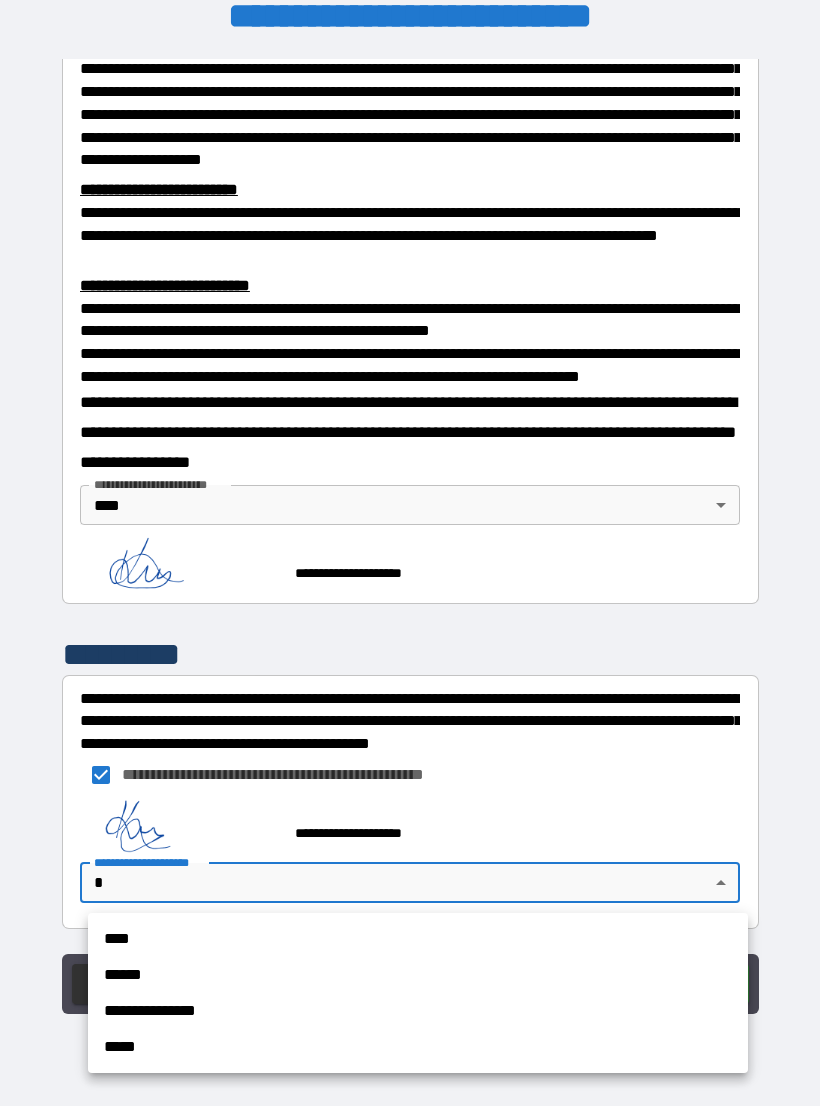 click on "****" at bounding box center [418, 939] 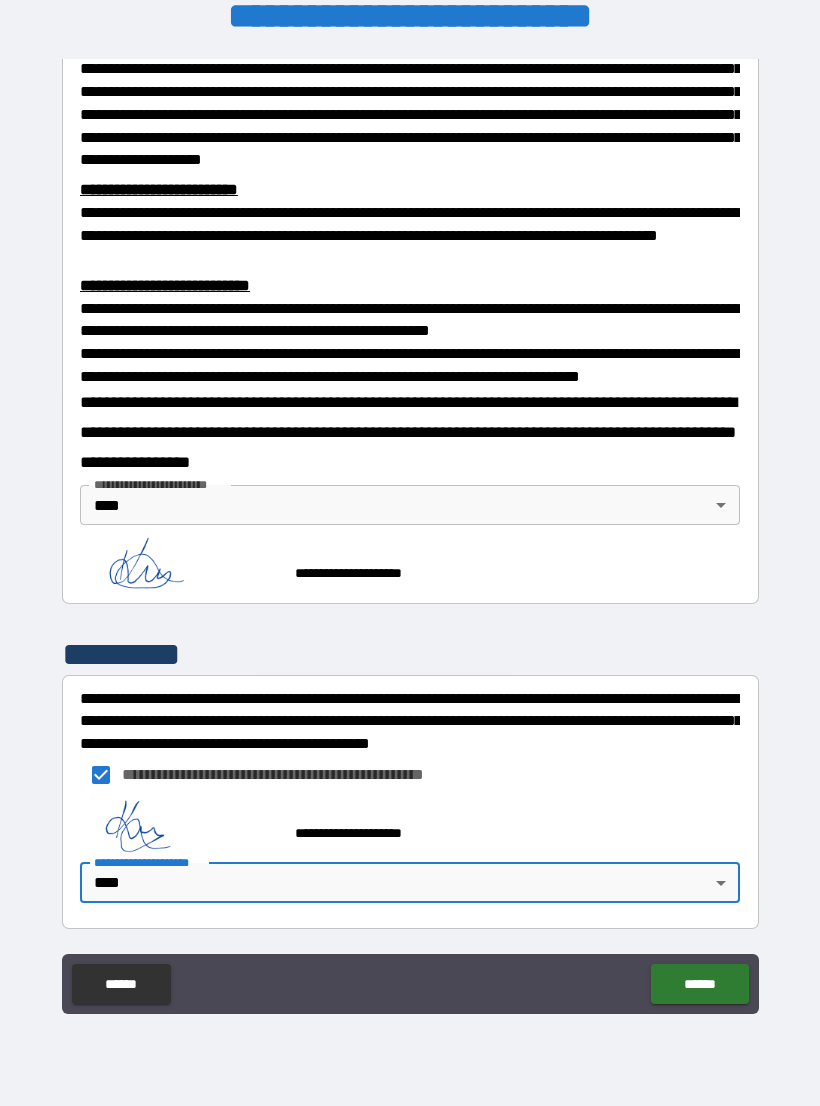 click on "******" at bounding box center [699, 984] 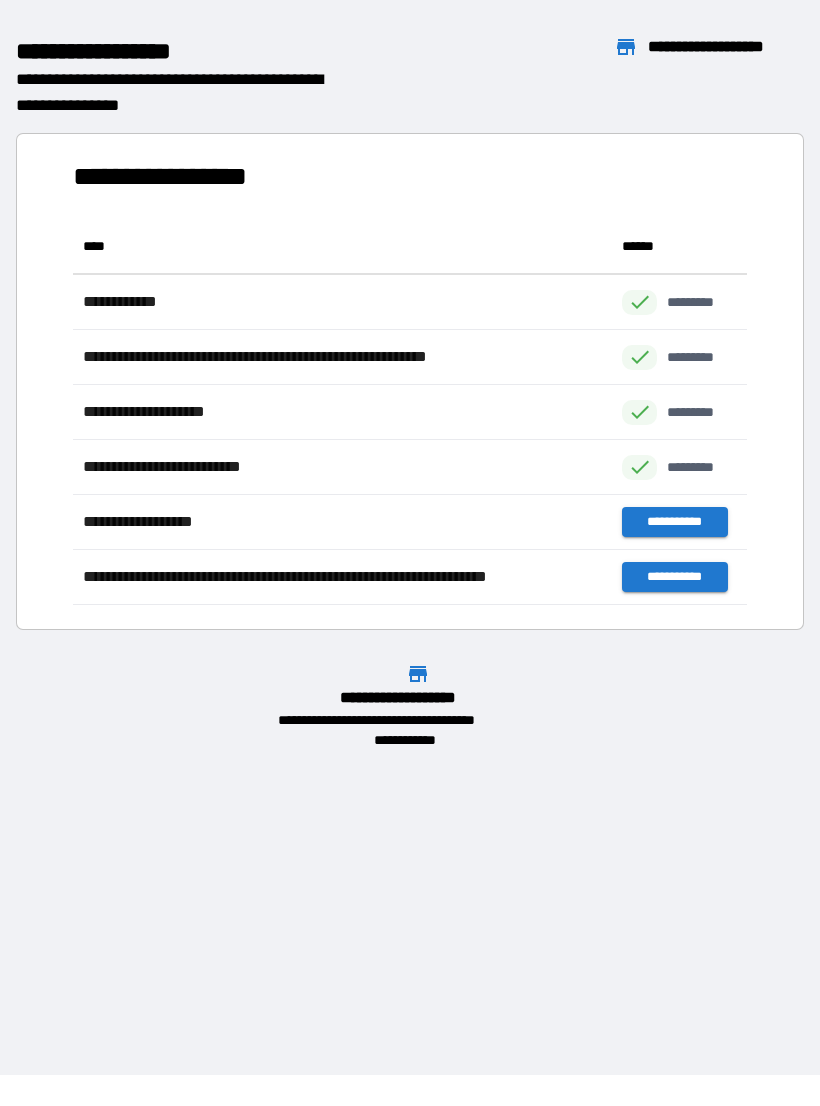 scroll, scrollTop: 1, scrollLeft: 1, axis: both 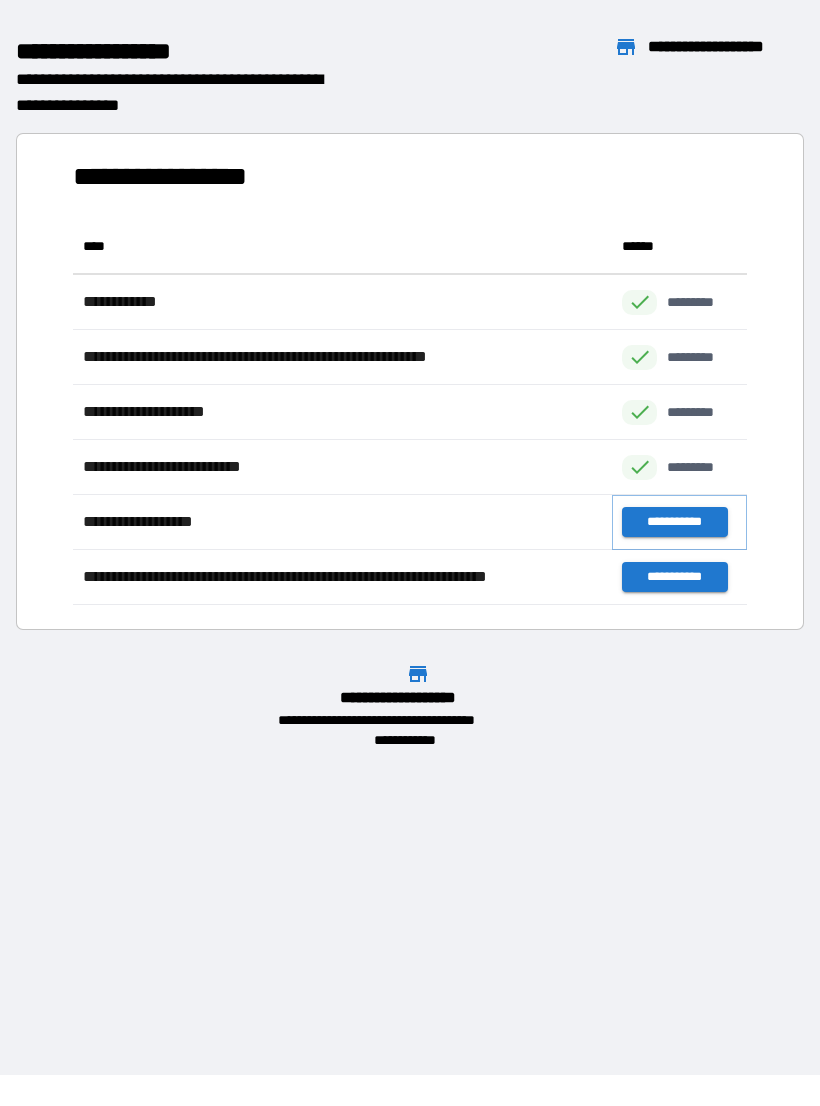 click on "**********" at bounding box center (674, 522) 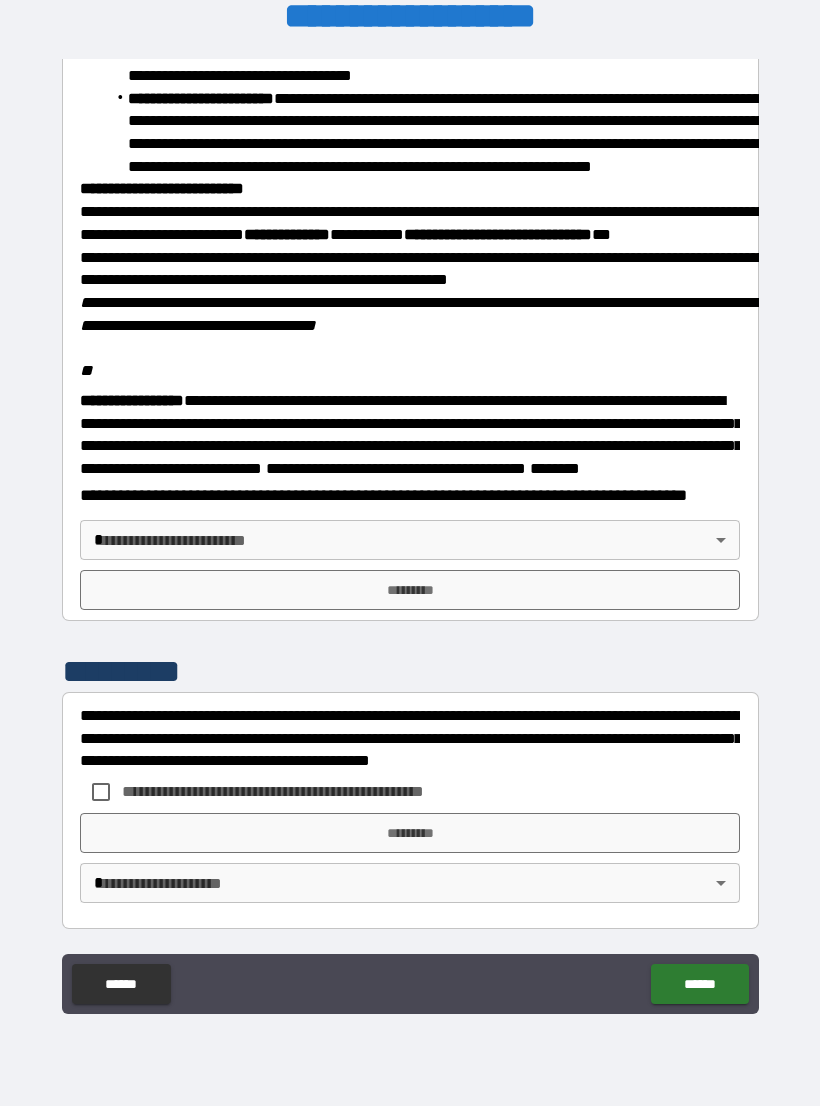 scroll, scrollTop: 2234, scrollLeft: 0, axis: vertical 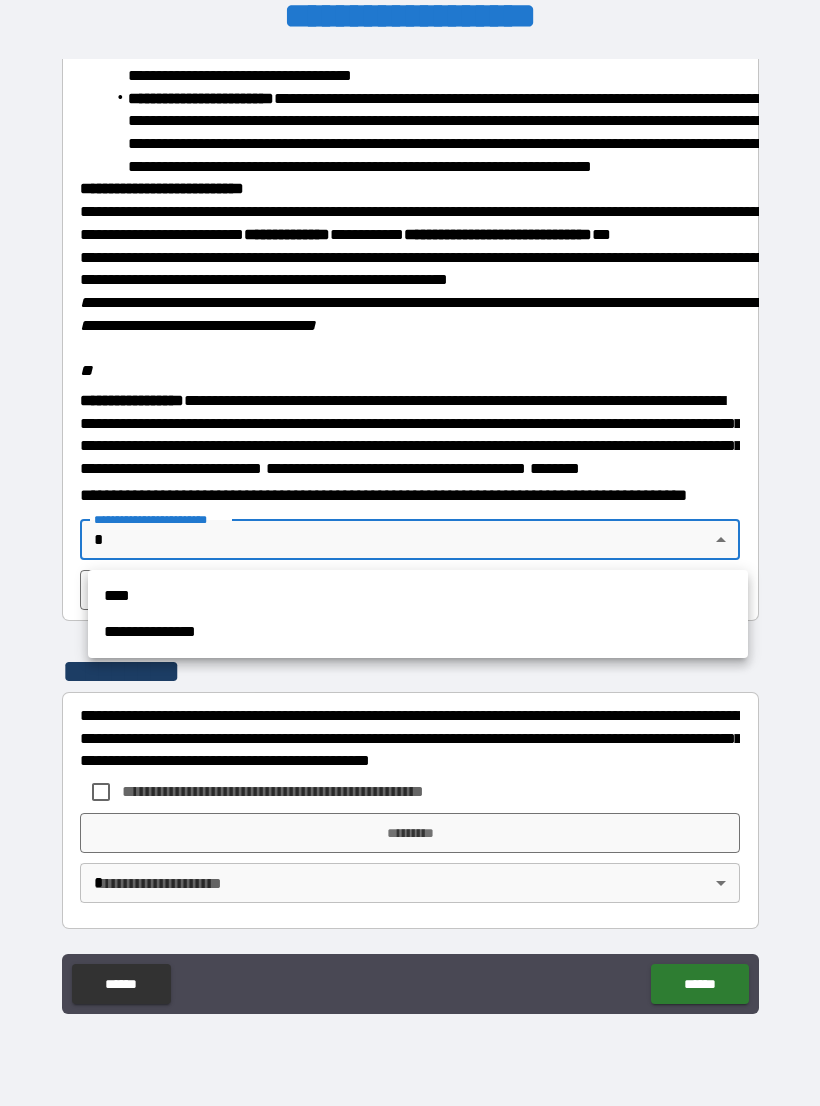 click on "****" at bounding box center [418, 596] 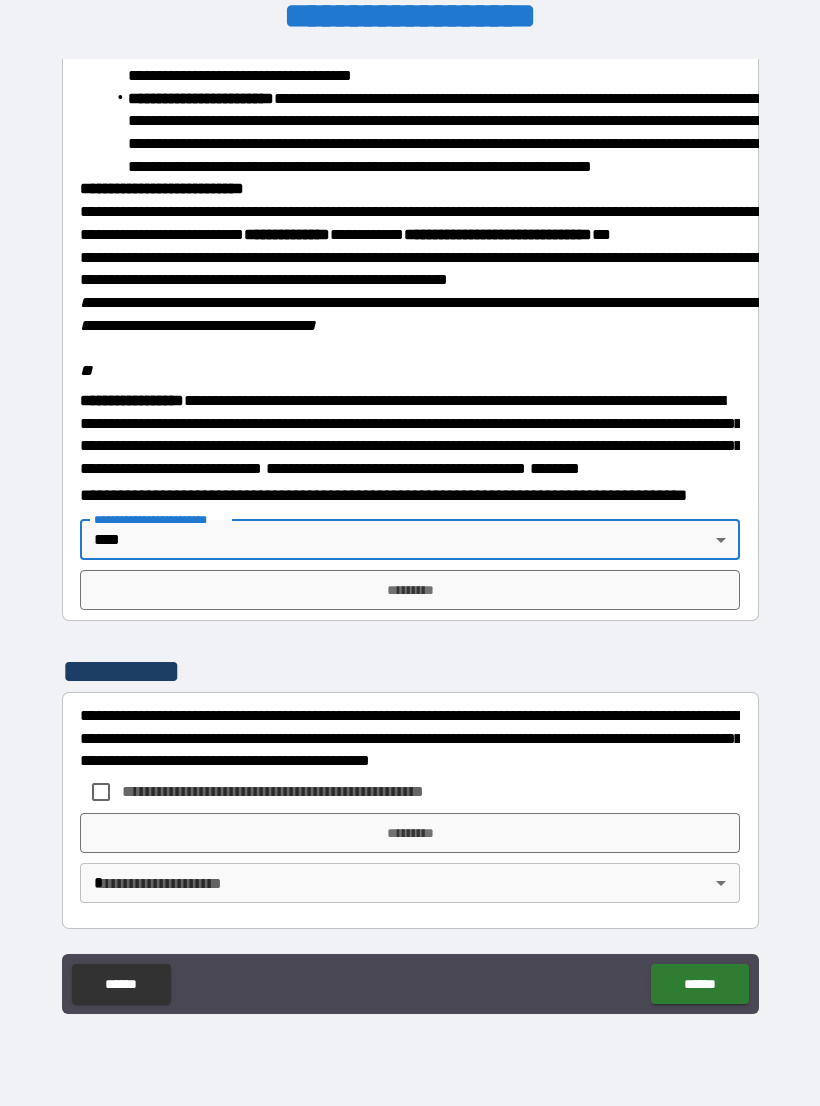 click on "*********" at bounding box center [410, 590] 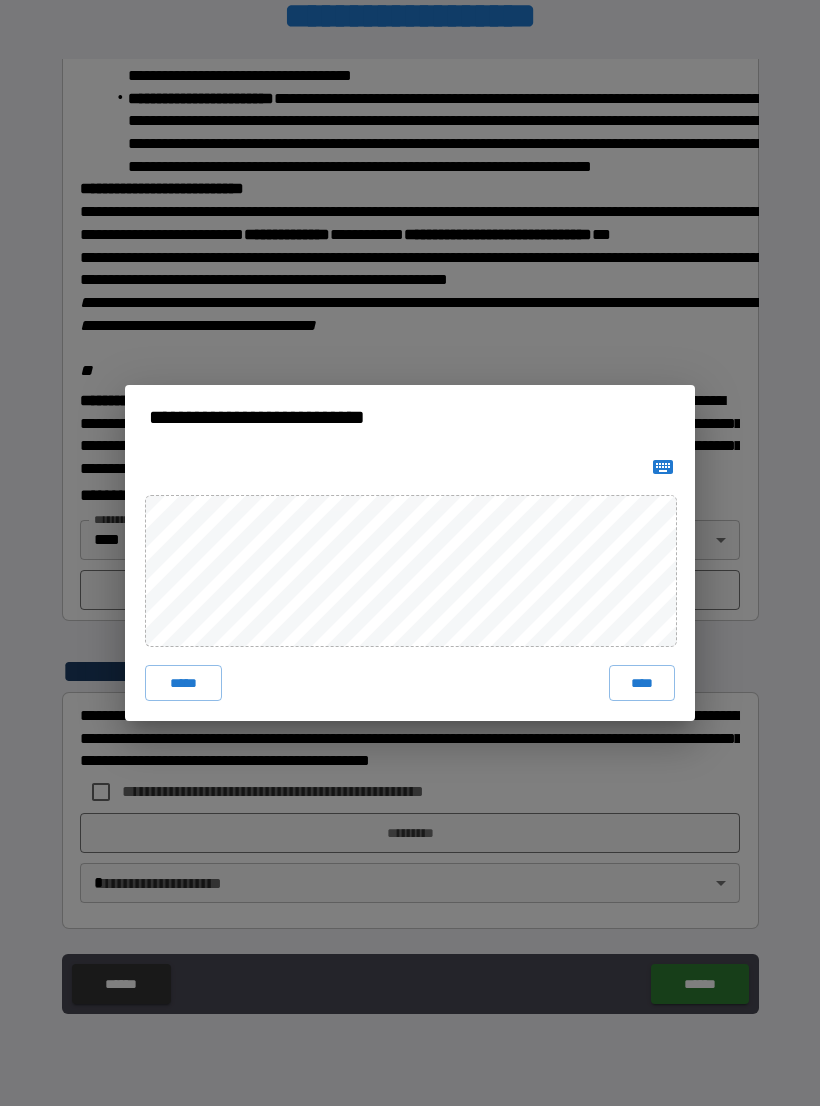 click on "****" at bounding box center (642, 683) 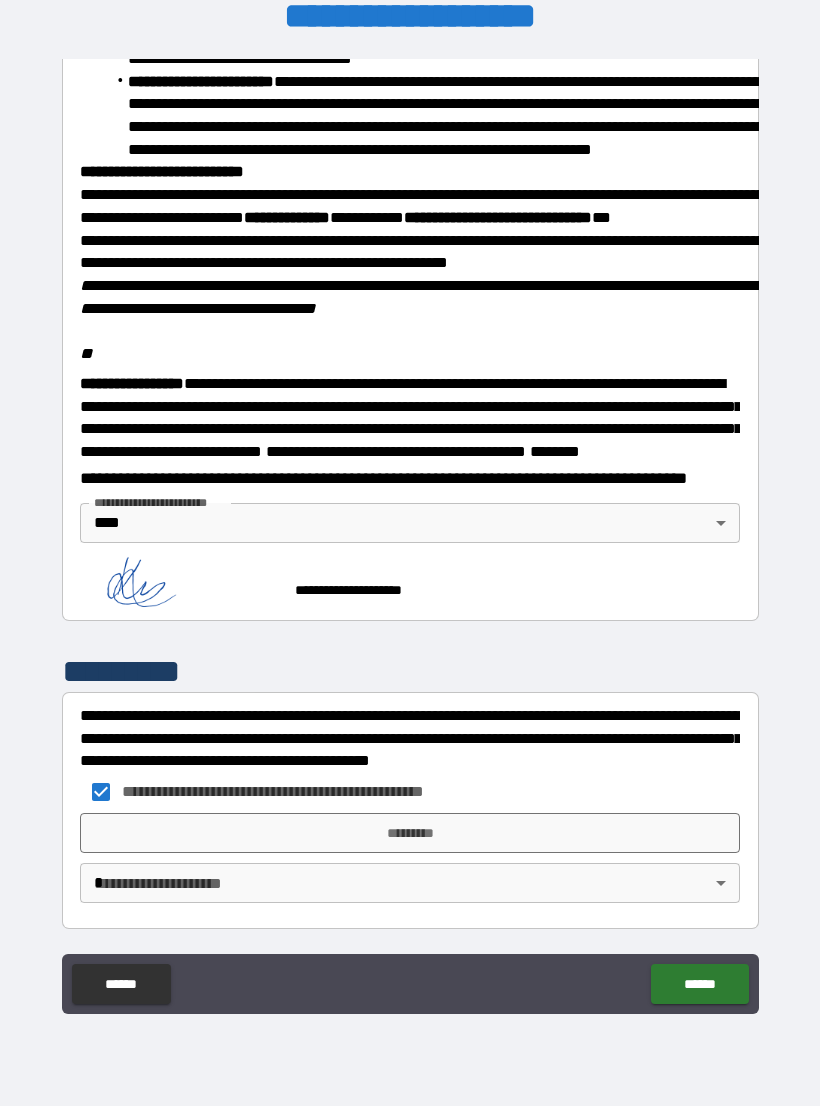 click on "*********" at bounding box center [410, 833] 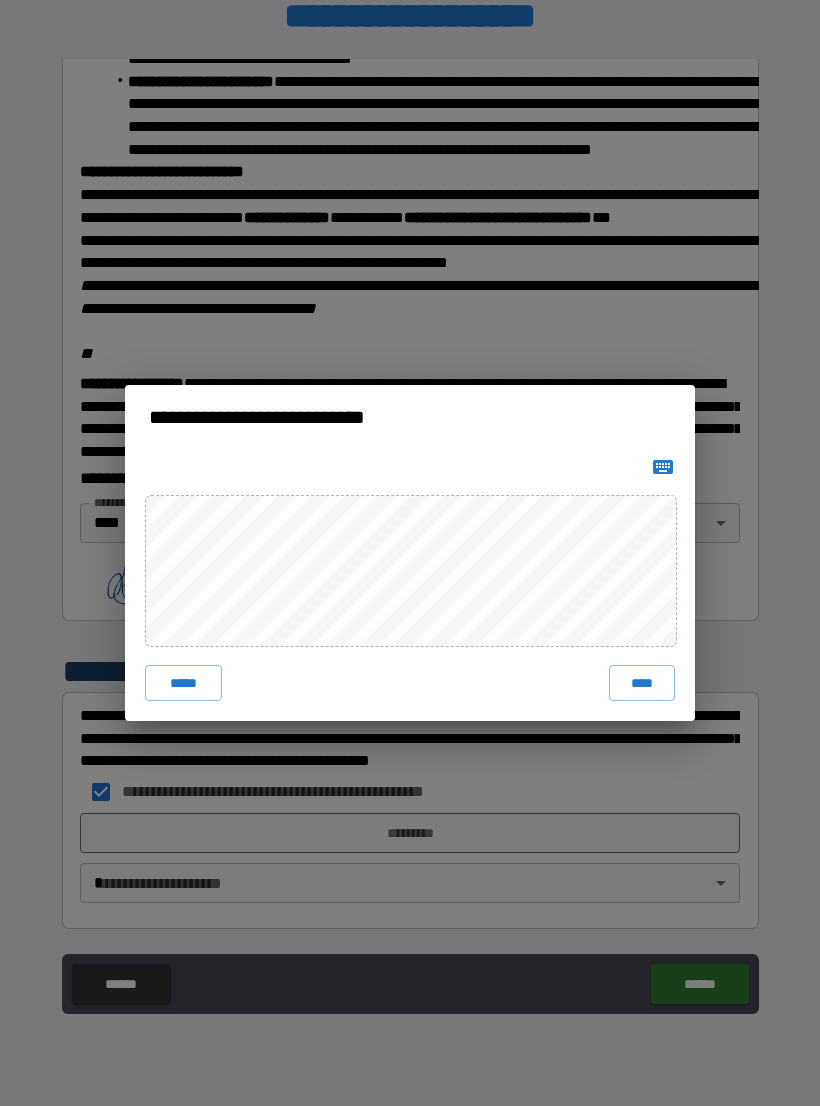 click on "****" at bounding box center (642, 683) 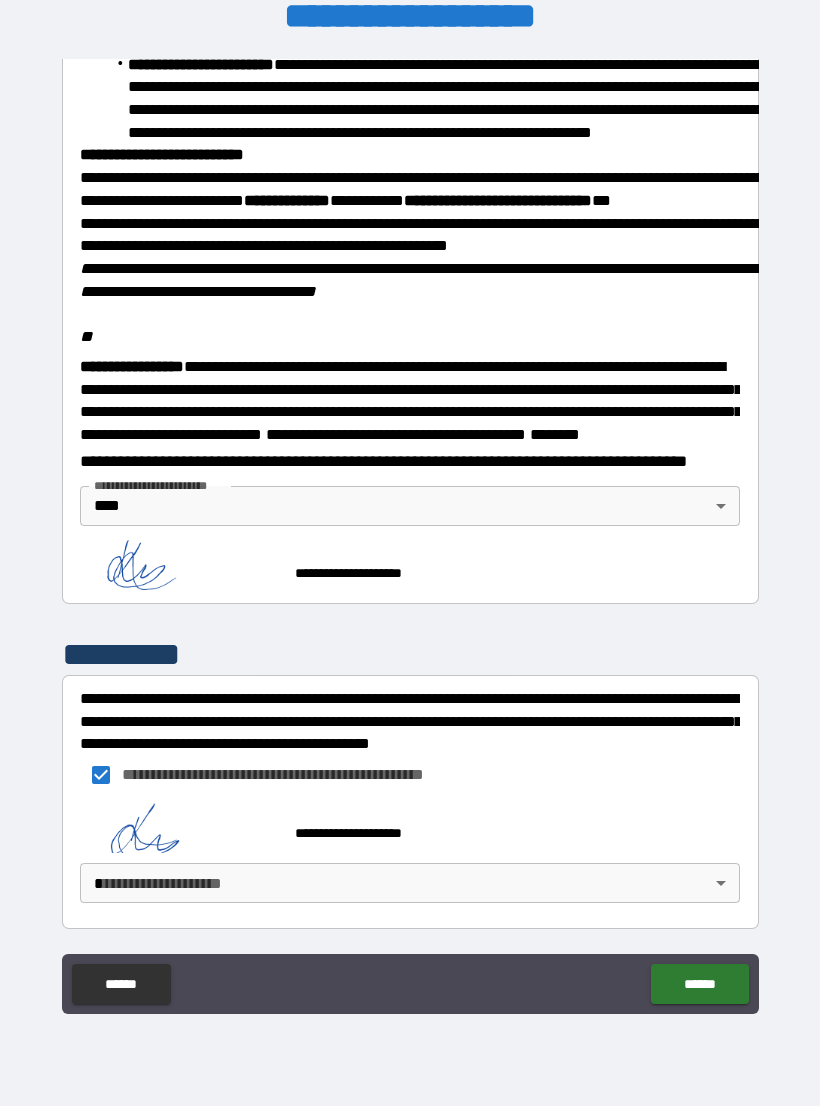 click on "******" at bounding box center [699, 984] 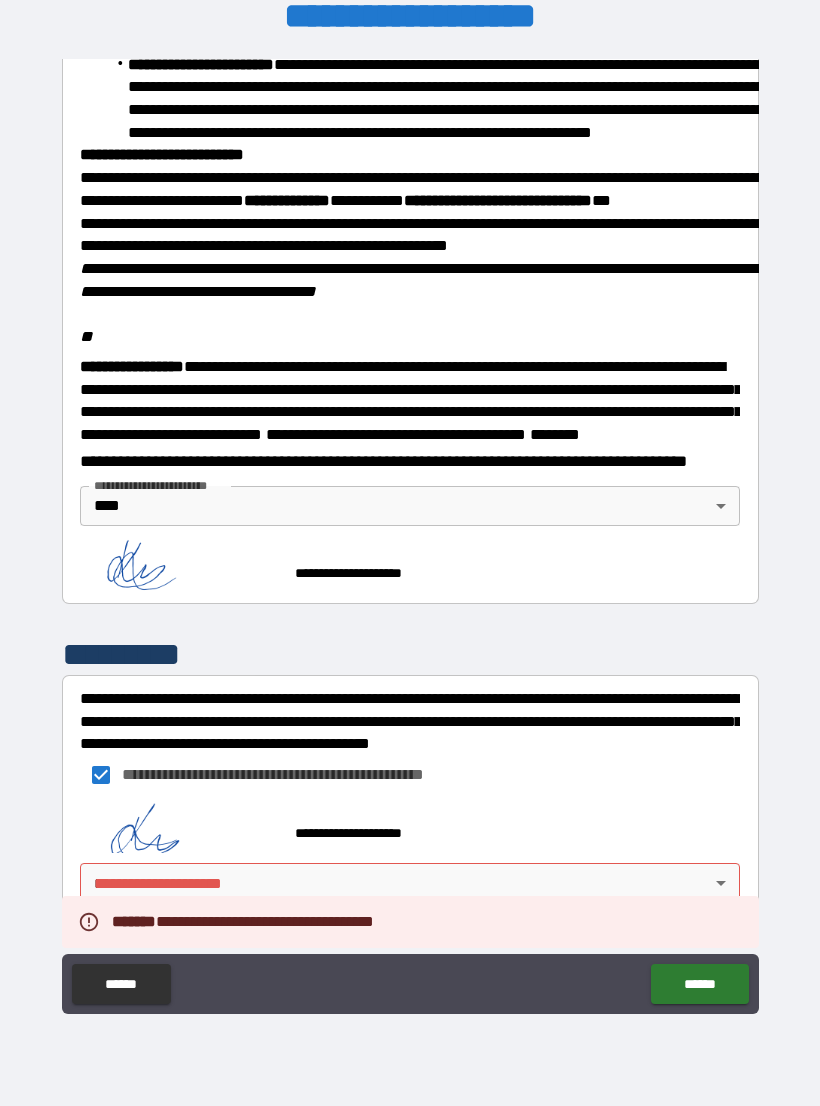 scroll, scrollTop: 2268, scrollLeft: 0, axis: vertical 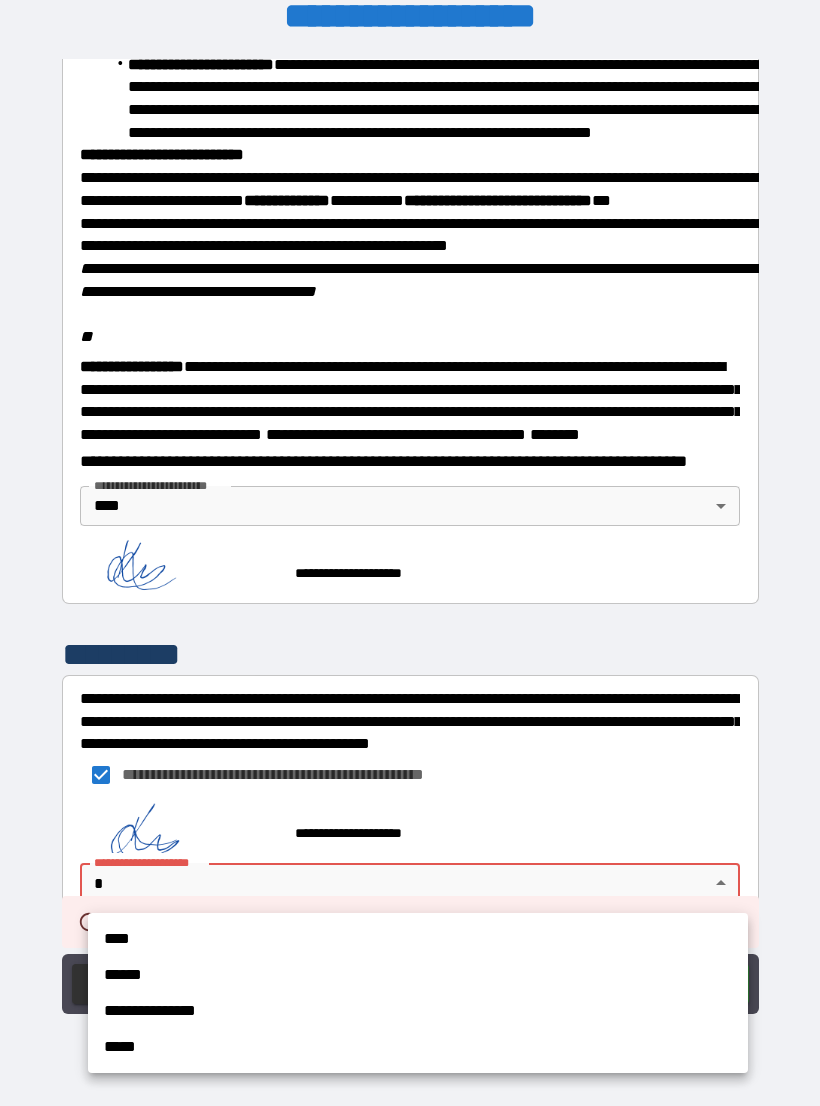 click on "****" at bounding box center (418, 939) 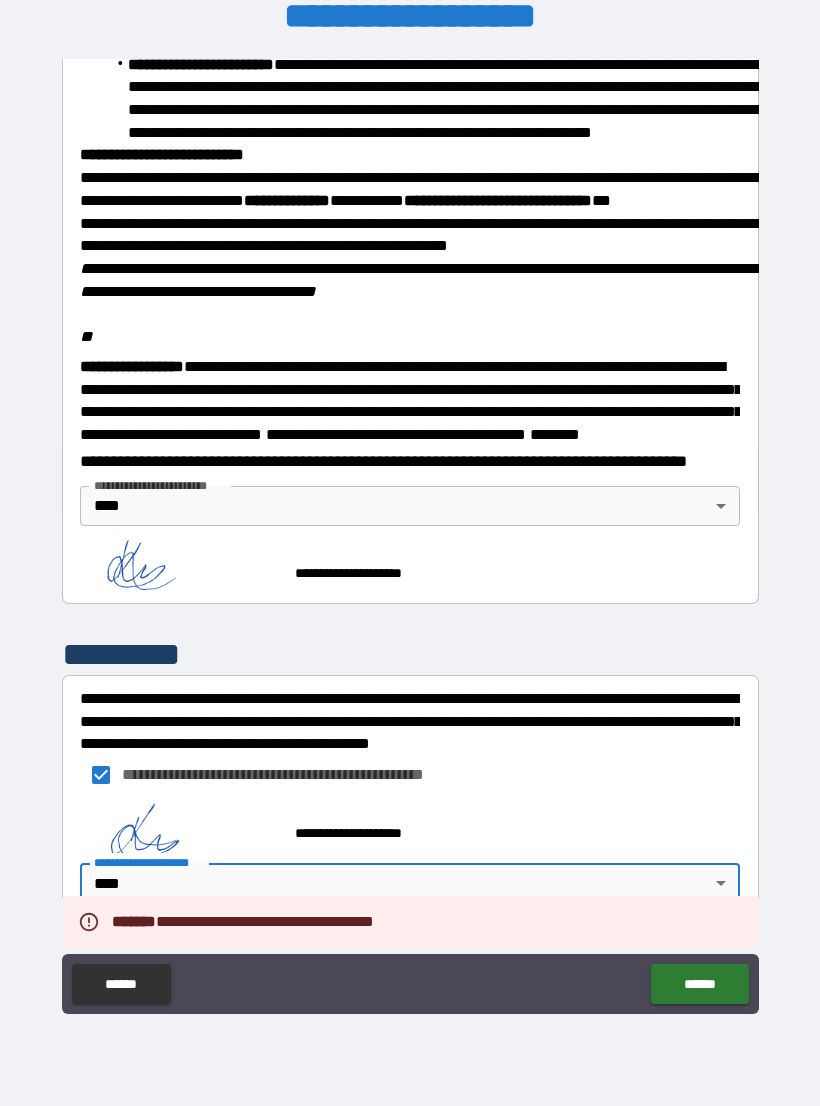 click on "******" at bounding box center [699, 984] 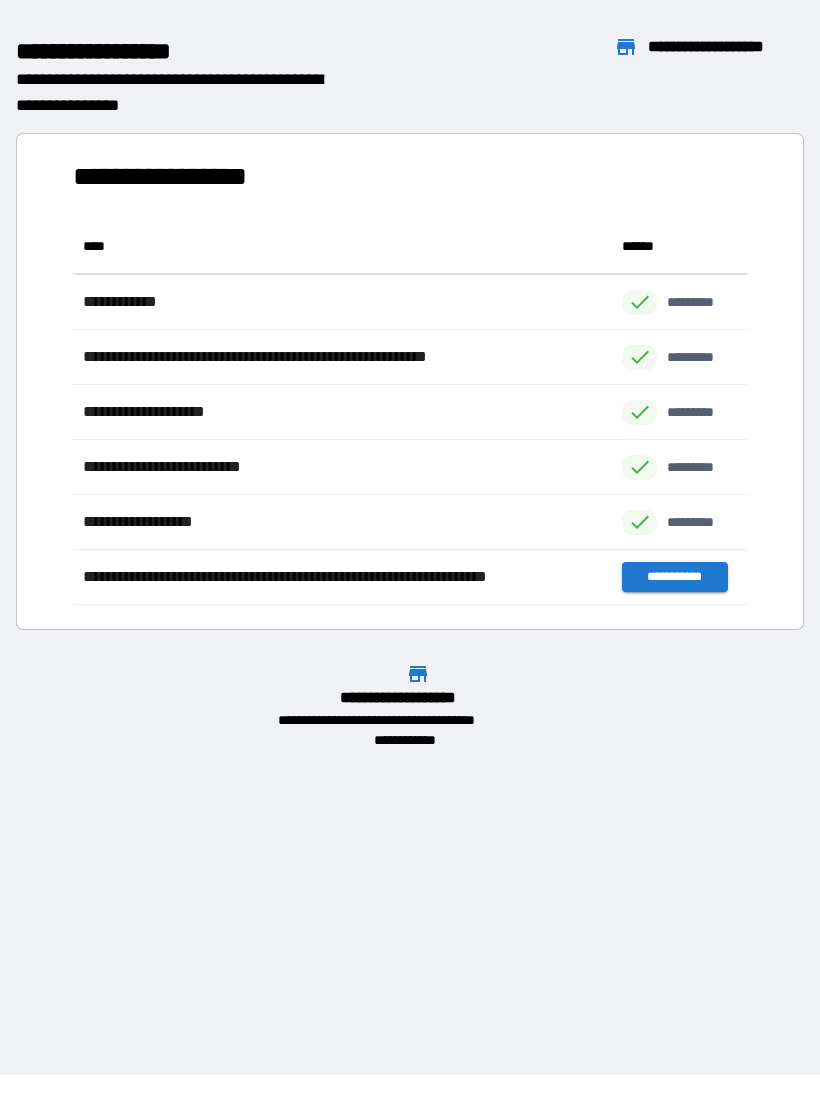 scroll, scrollTop: 1, scrollLeft: 1, axis: both 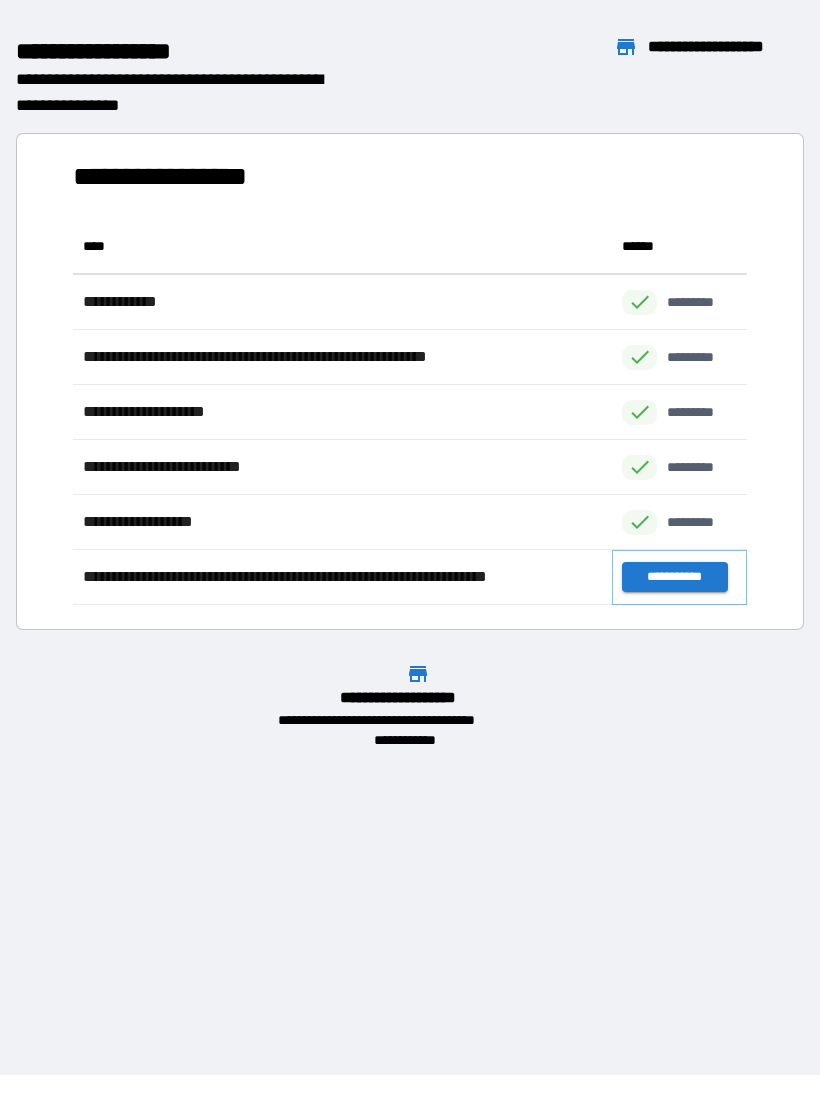 click on "**********" at bounding box center [674, 577] 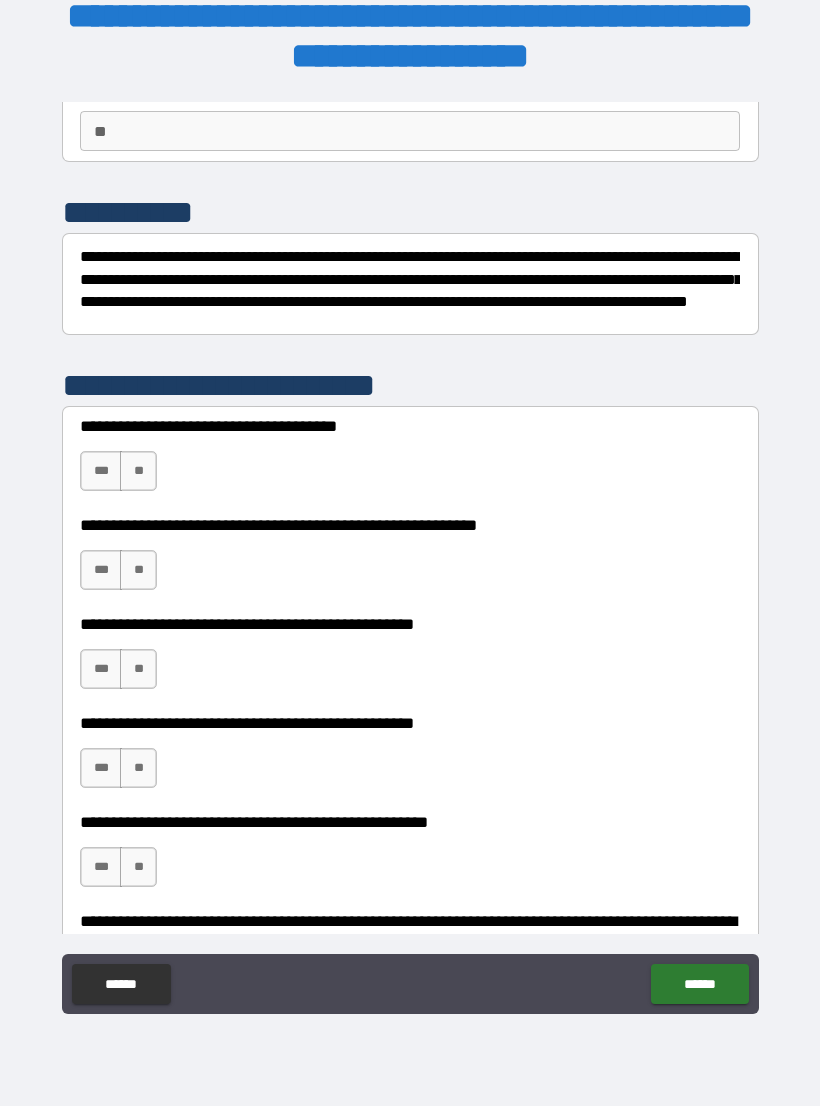 scroll, scrollTop: 186, scrollLeft: 0, axis: vertical 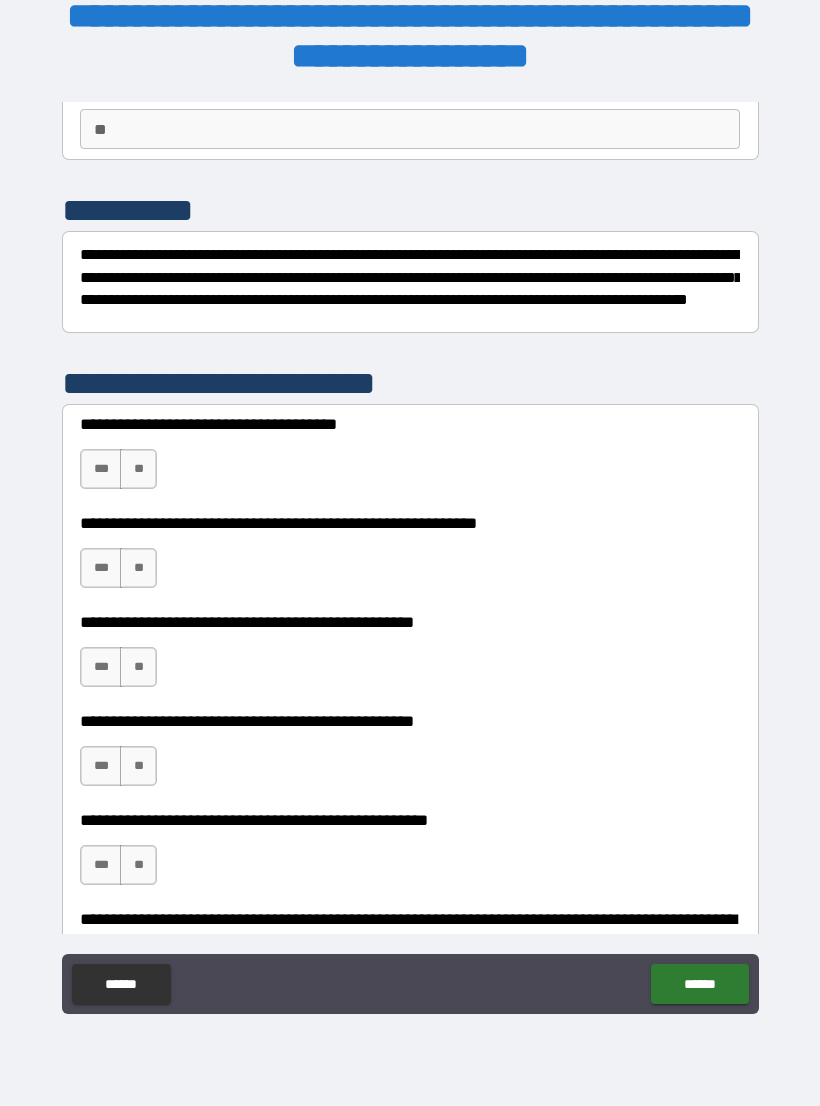 click on "**" at bounding box center (138, 469) 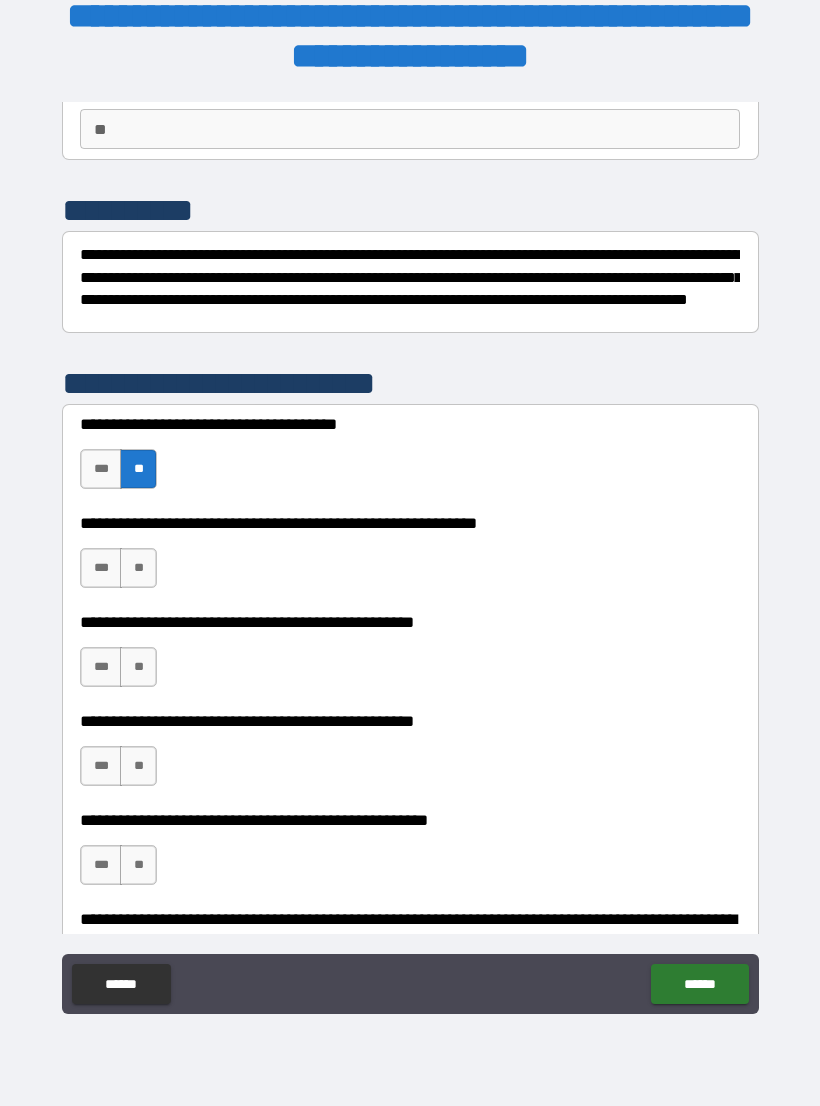 click on "***" at bounding box center [101, 568] 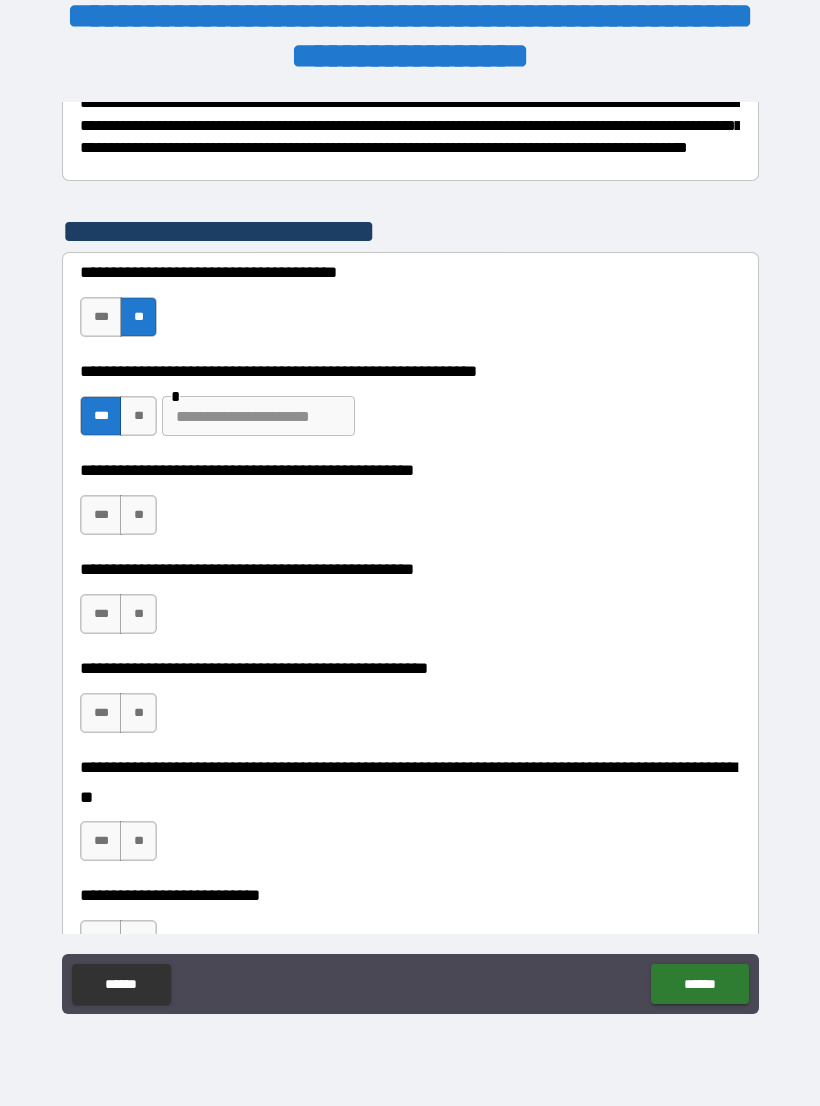 scroll, scrollTop: 375, scrollLeft: 0, axis: vertical 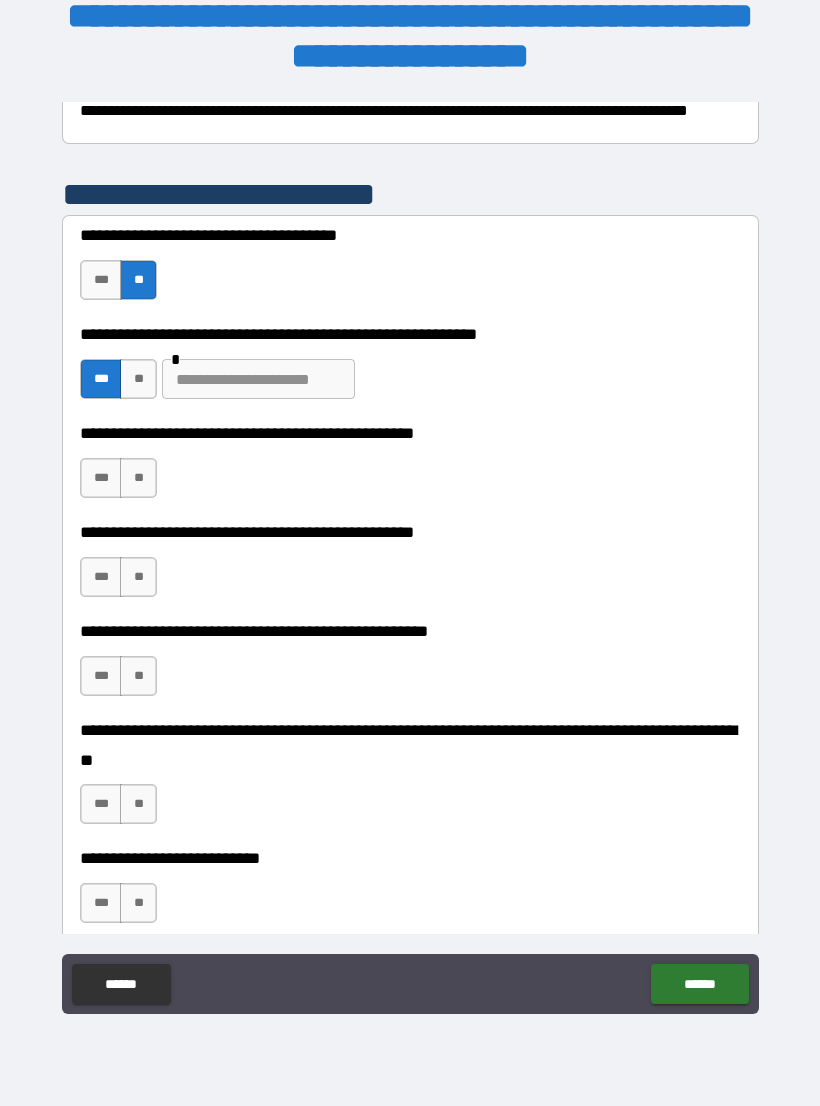 click on "**" at bounding box center [138, 478] 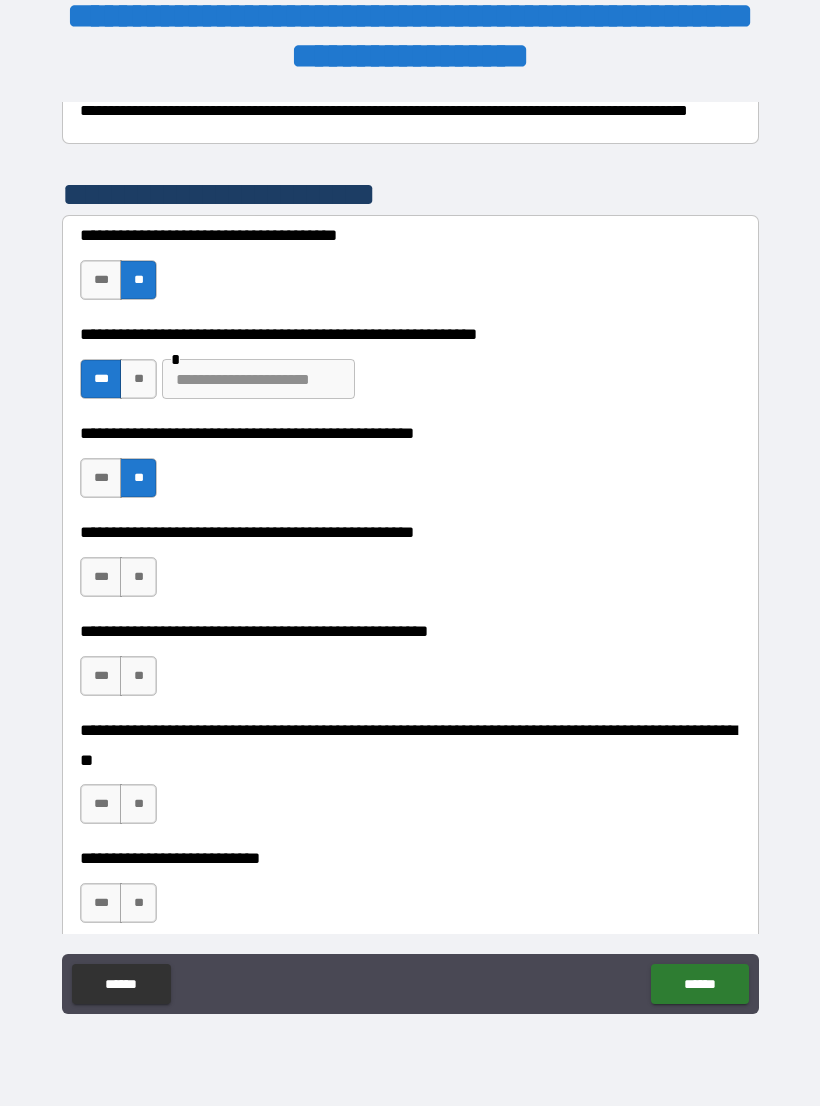 click on "***" at bounding box center (101, 577) 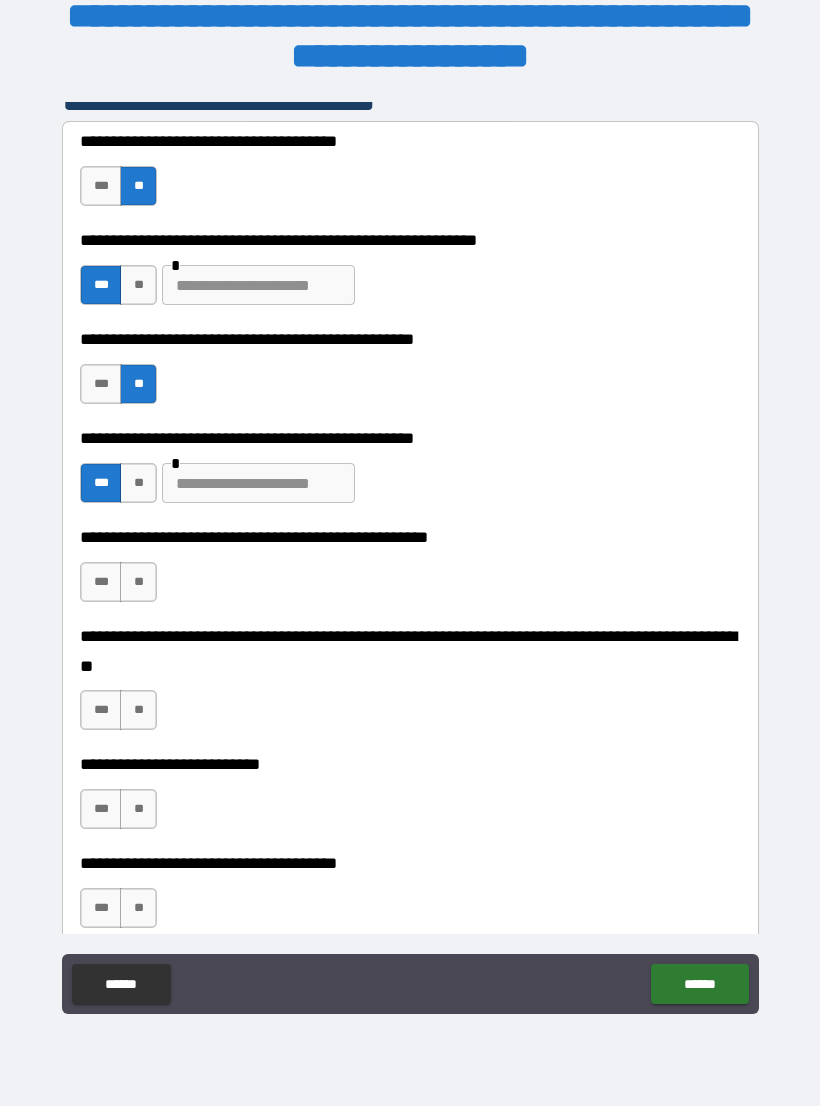 scroll, scrollTop: 467, scrollLeft: 0, axis: vertical 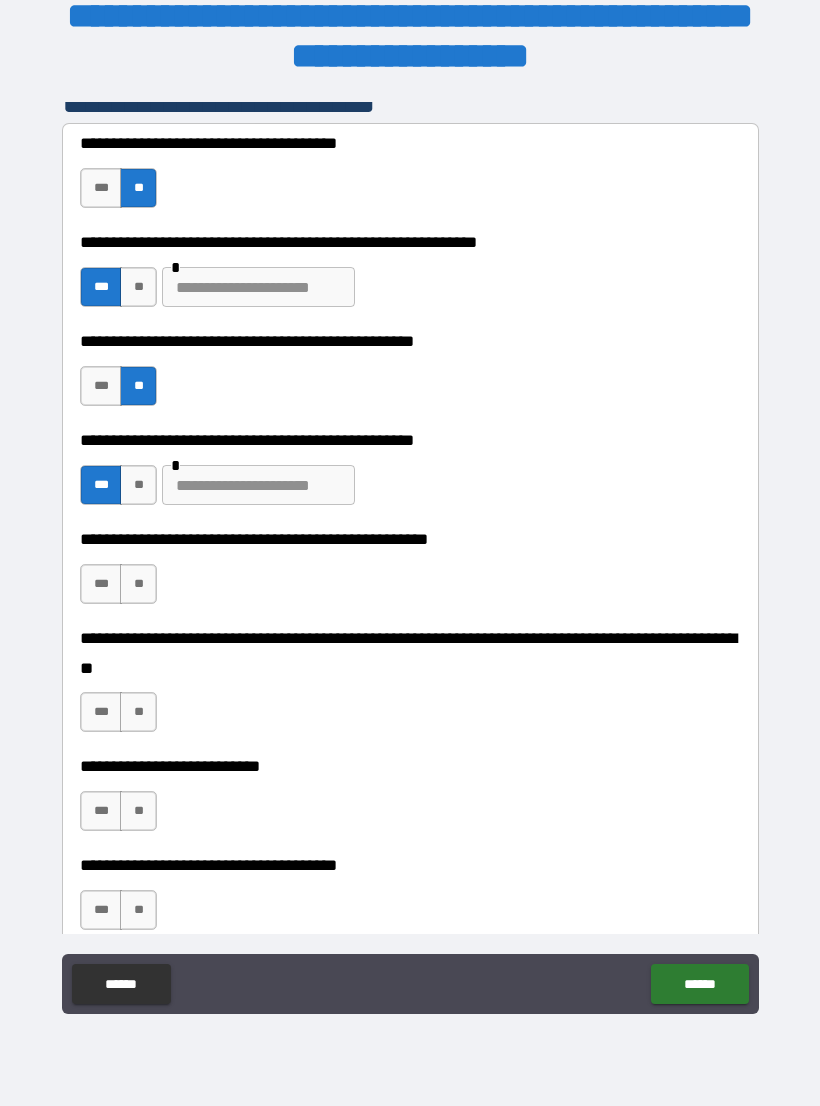 click at bounding box center [258, 485] 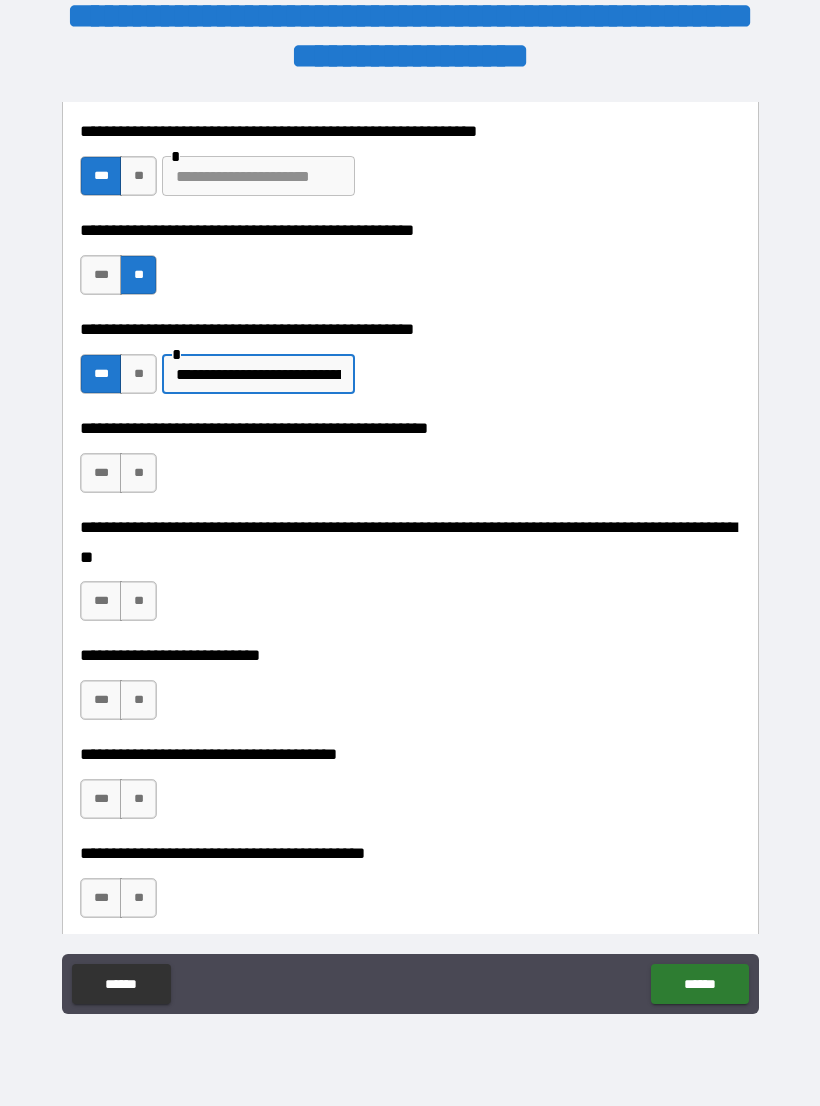scroll, scrollTop: 579, scrollLeft: 0, axis: vertical 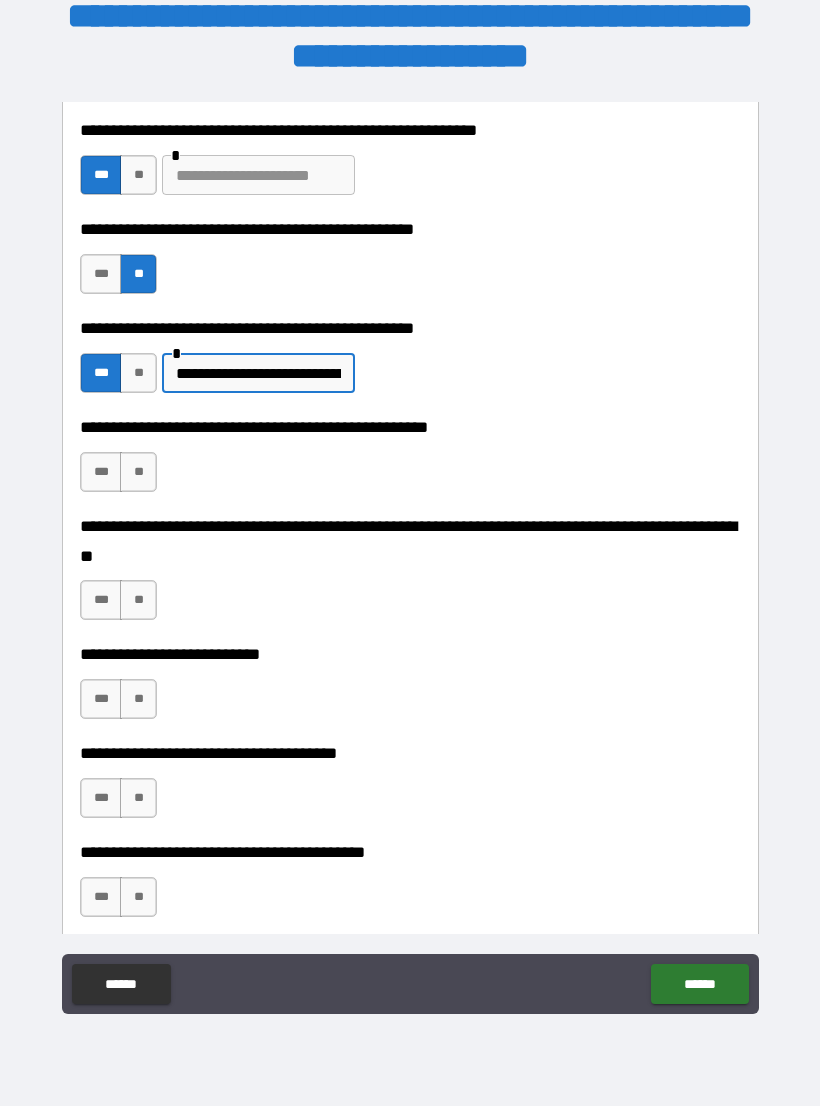 click on "**" at bounding box center [138, 472] 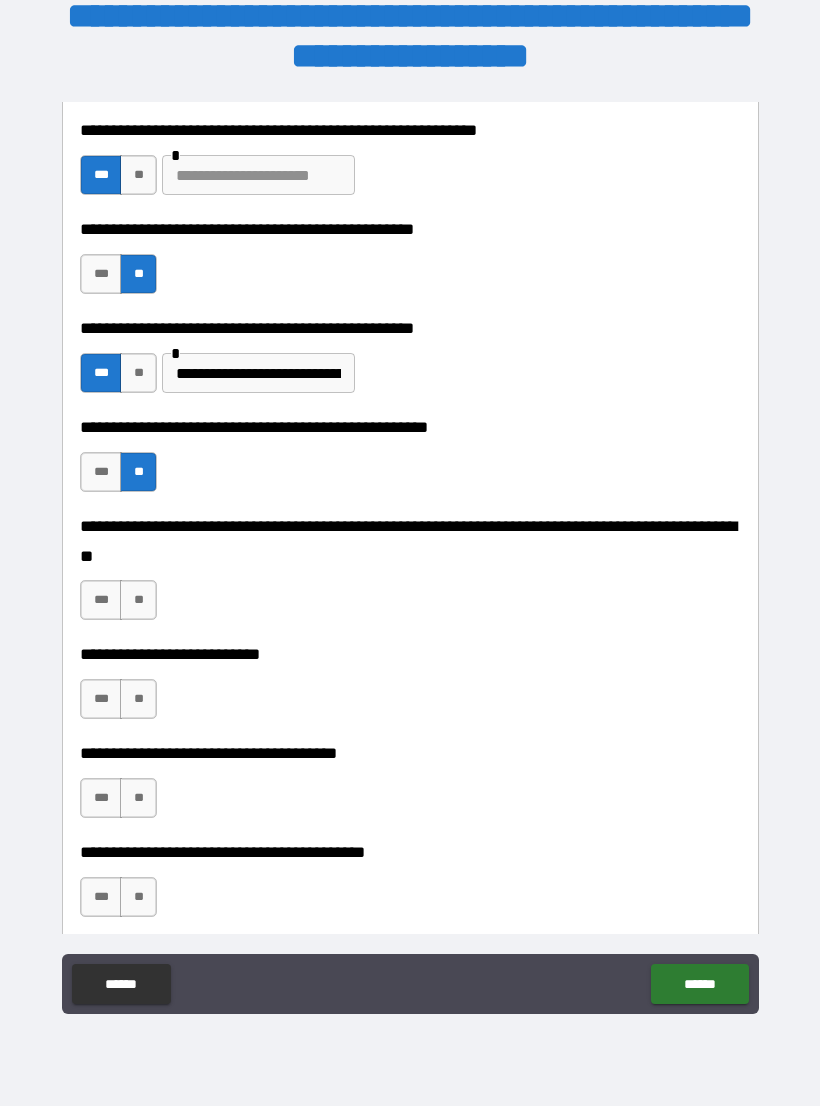 click on "**" at bounding box center (138, 600) 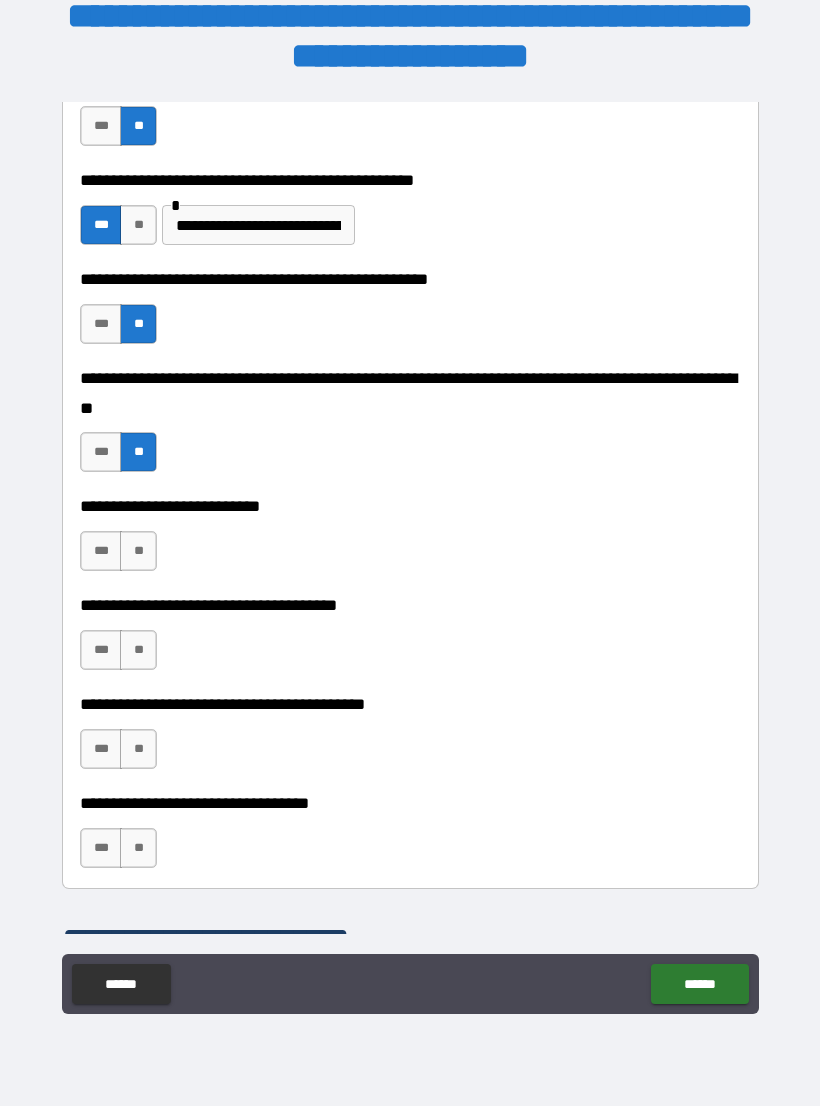 scroll, scrollTop: 795, scrollLeft: 0, axis: vertical 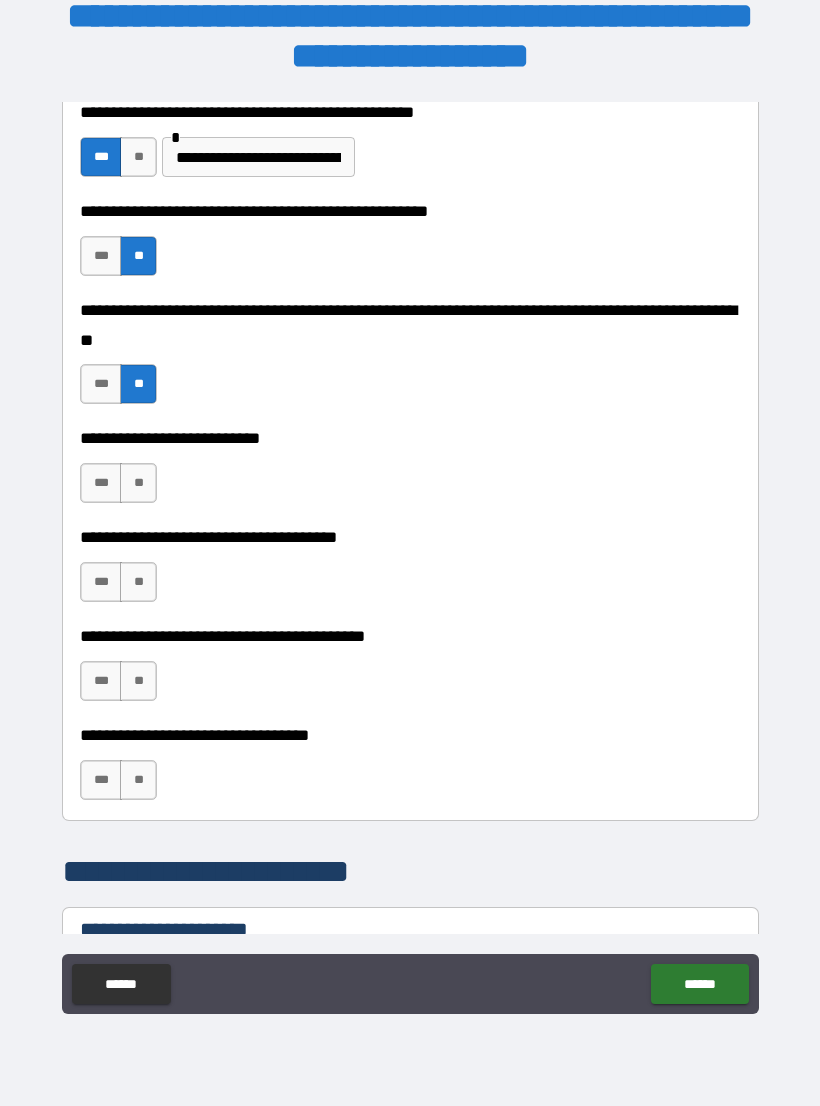 click on "**" at bounding box center (138, 483) 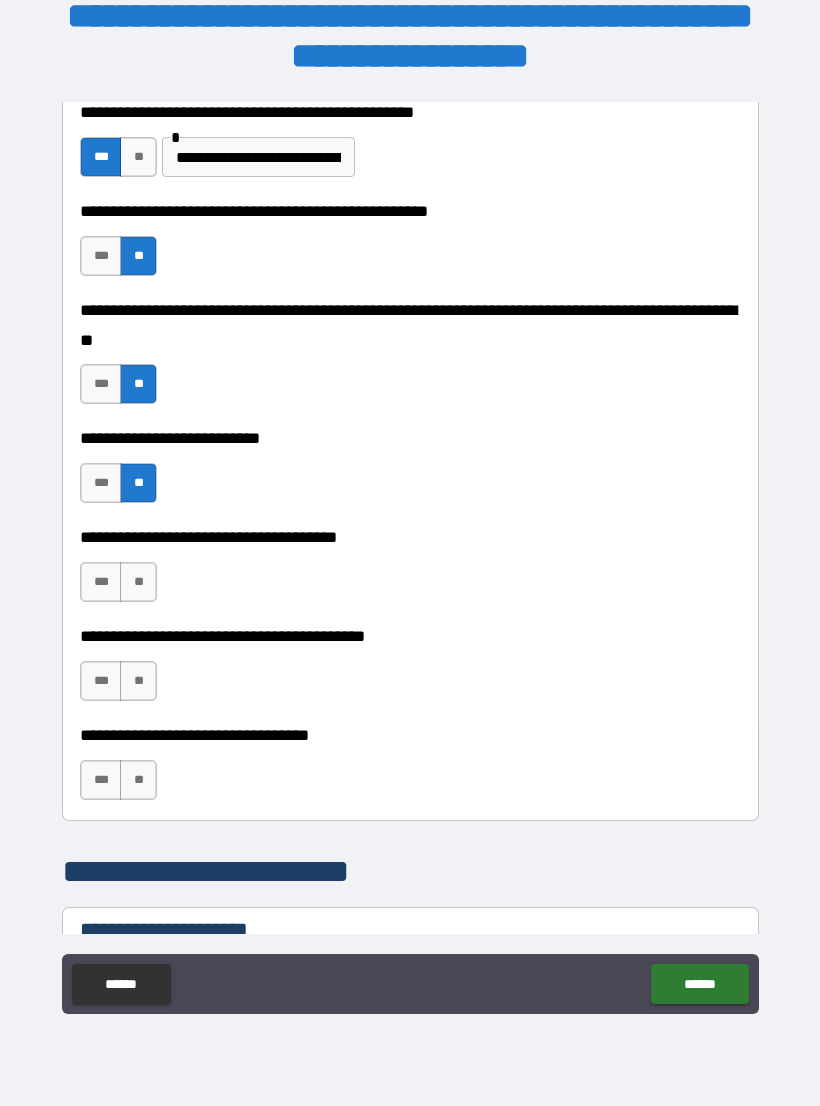 click on "***" at bounding box center (101, 582) 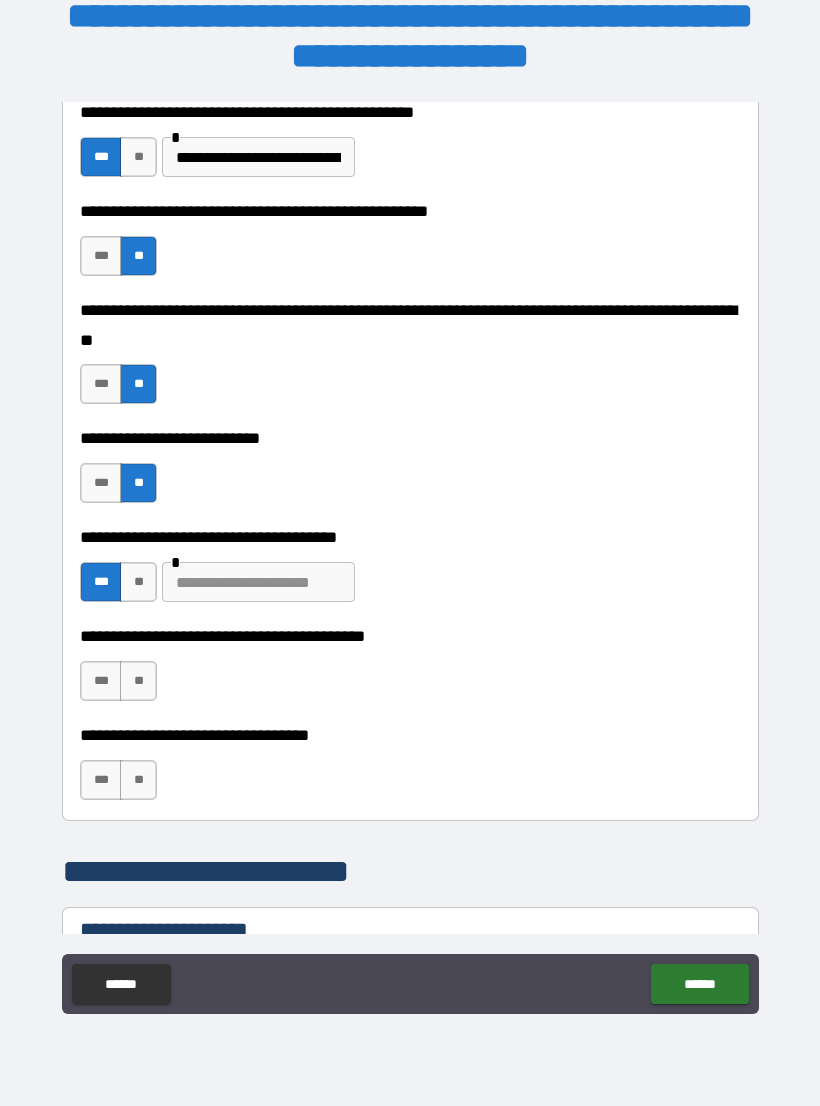click at bounding box center (258, 582) 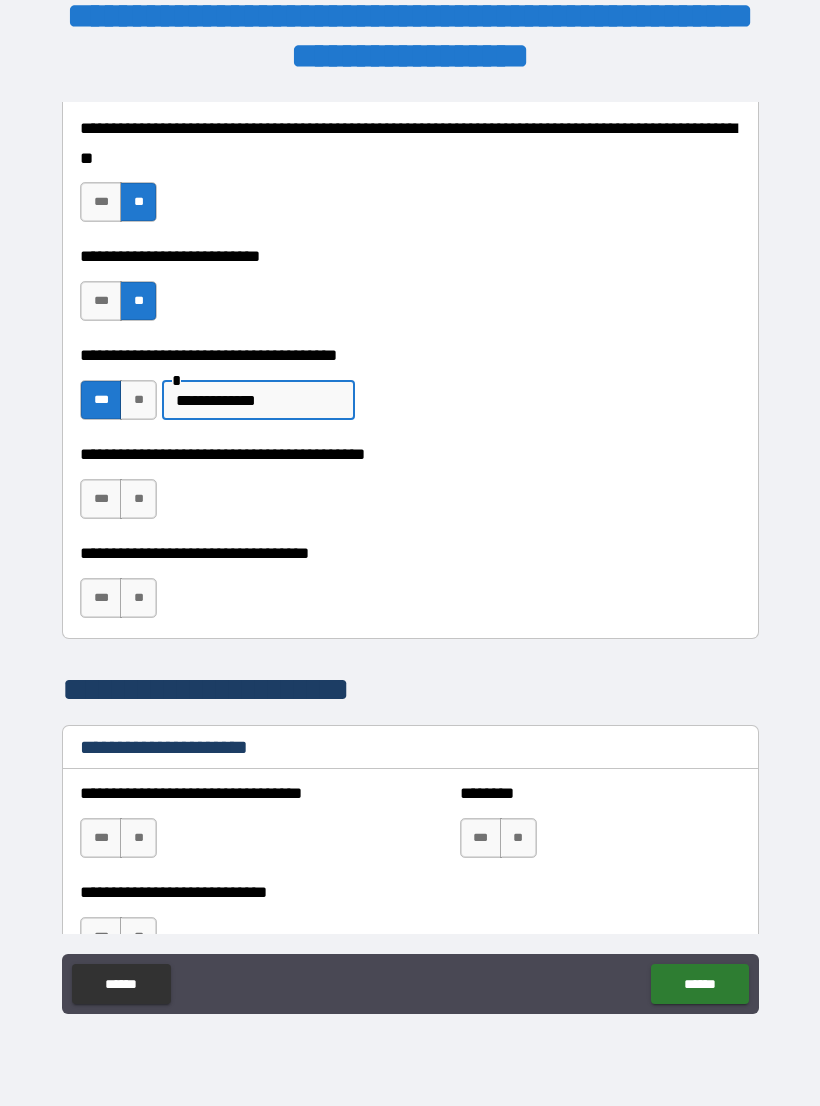 scroll, scrollTop: 1003, scrollLeft: 0, axis: vertical 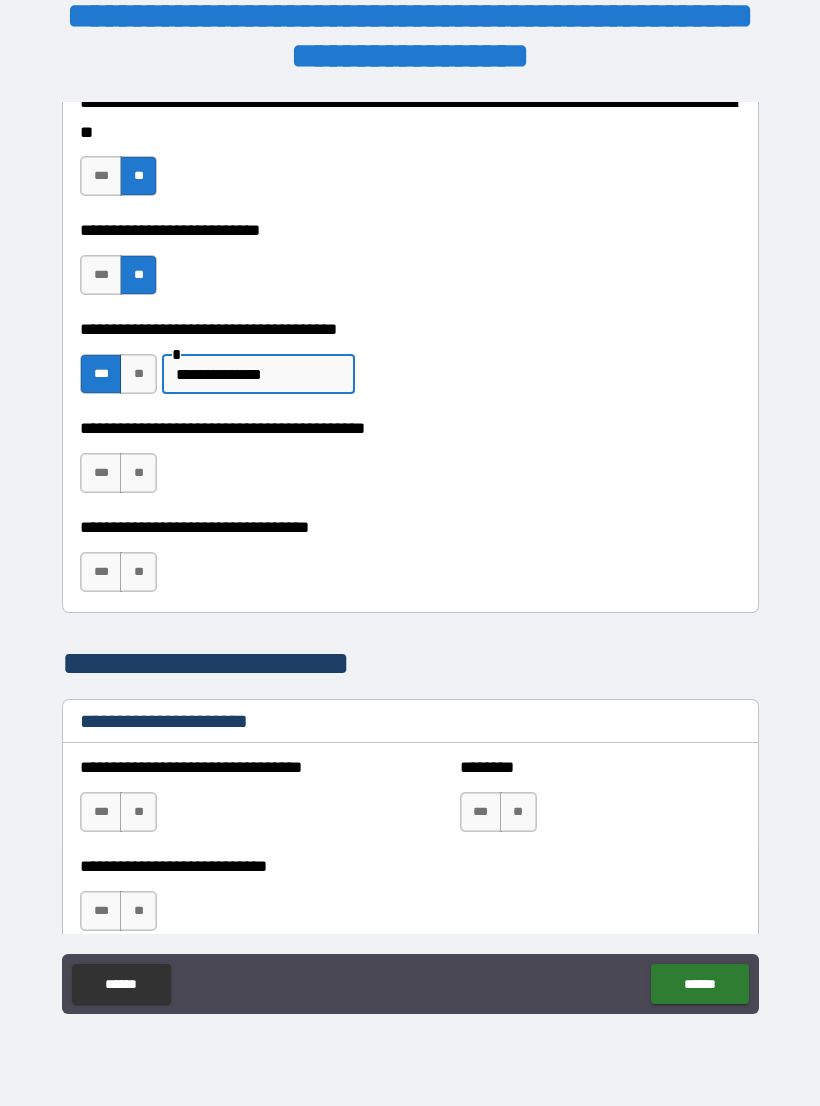 click on "***" at bounding box center (101, 473) 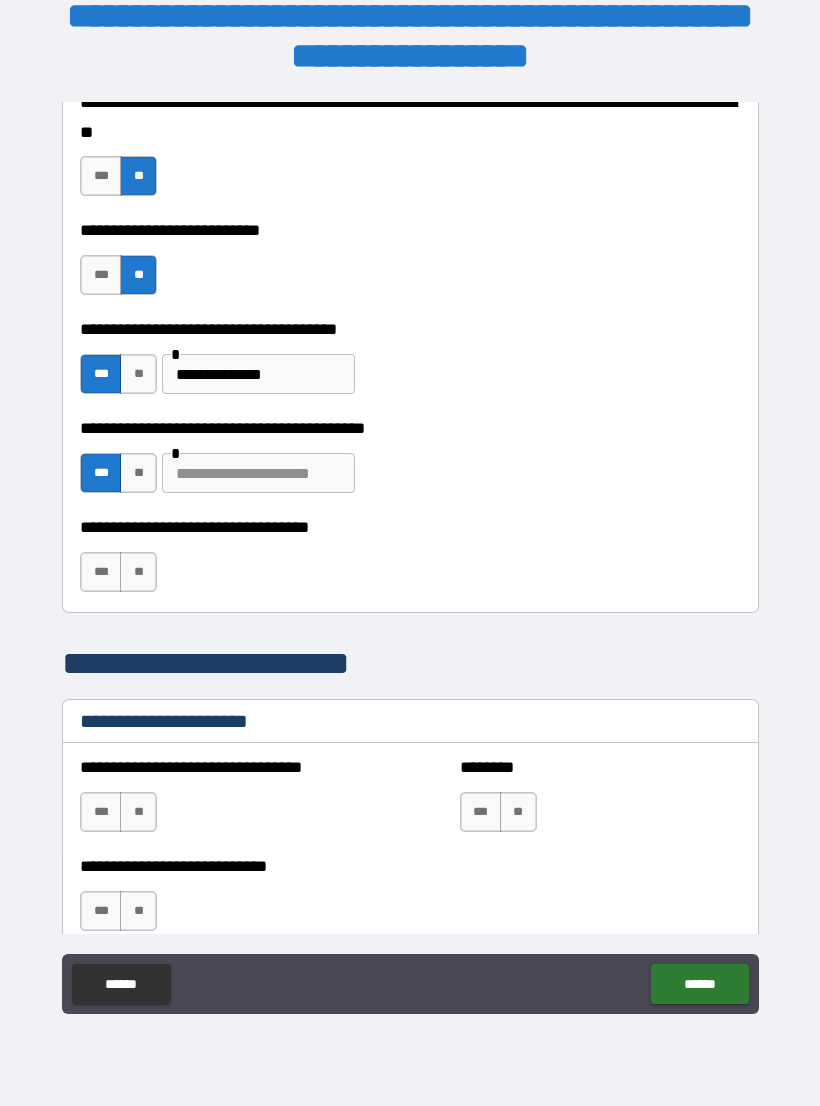 click at bounding box center [258, 473] 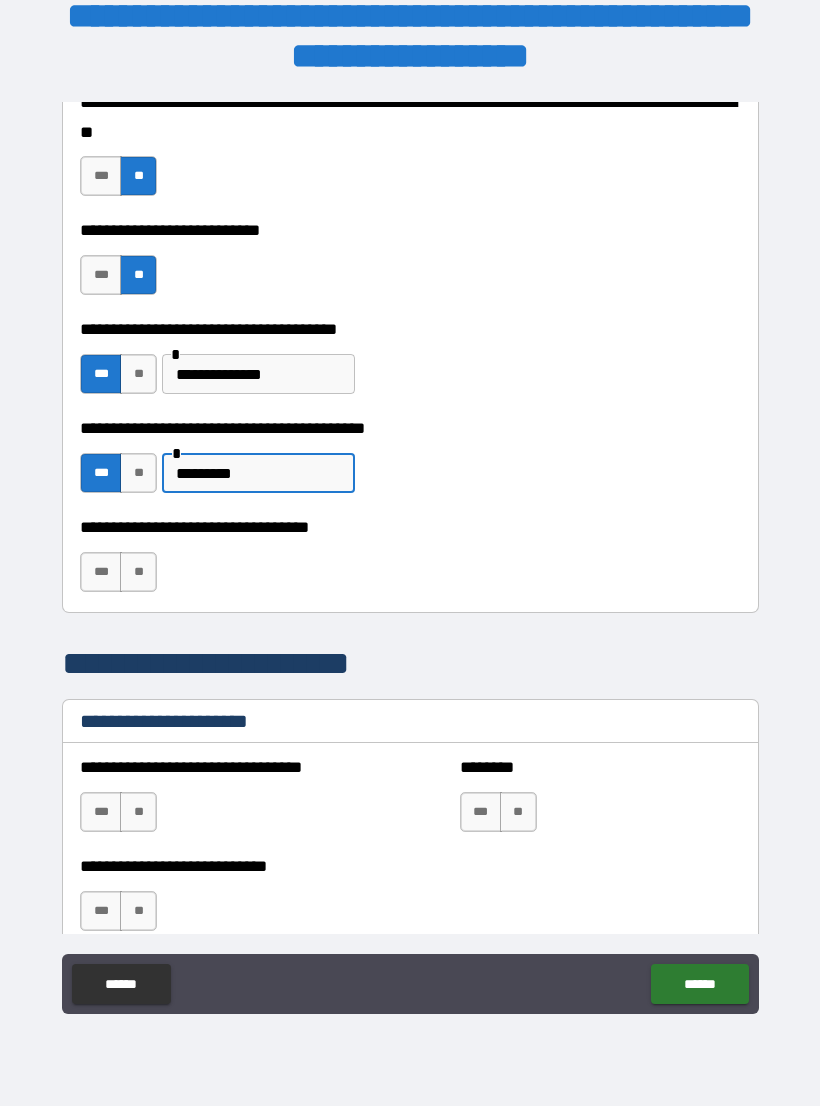 click on "**" at bounding box center (138, 572) 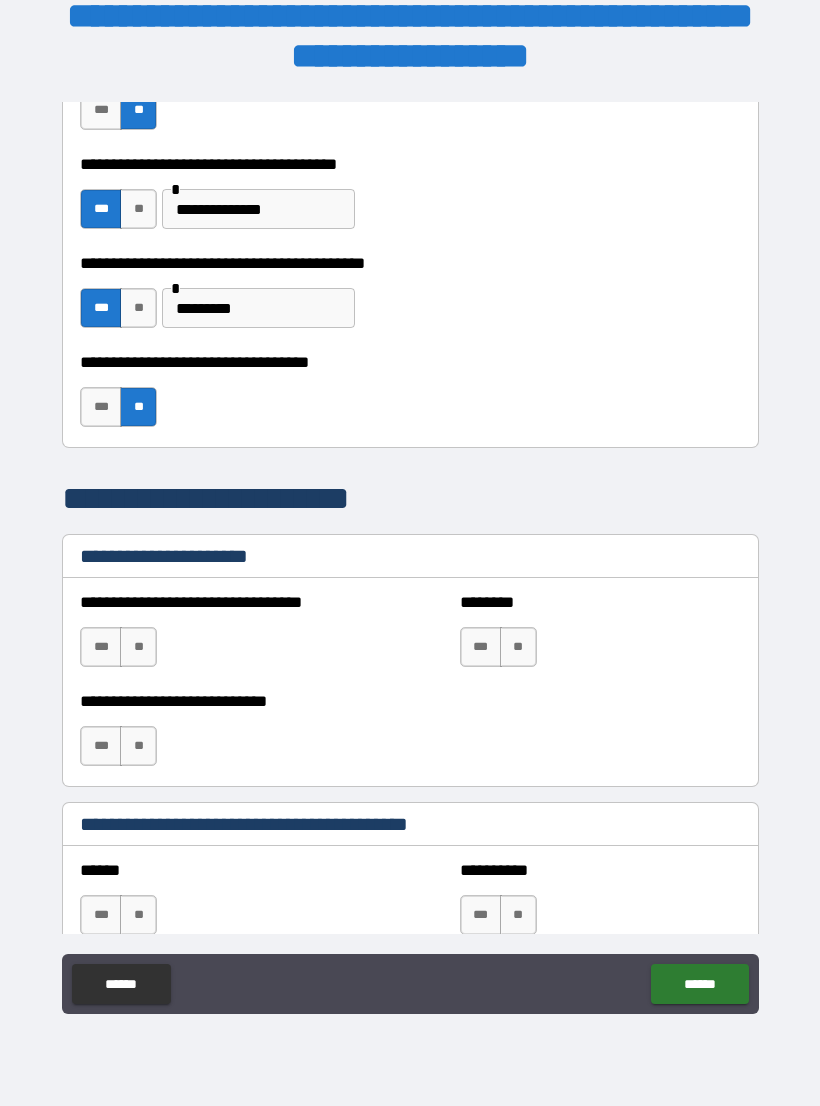 scroll, scrollTop: 1226, scrollLeft: 0, axis: vertical 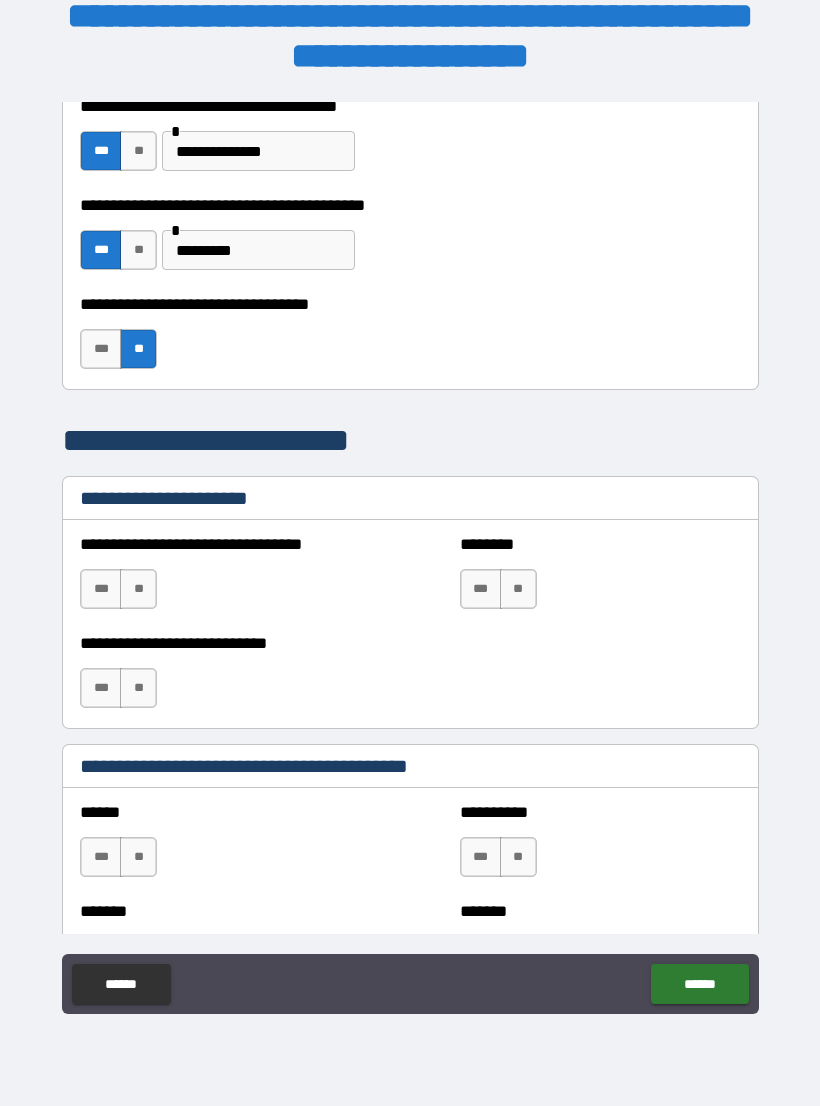 click on "**" at bounding box center [138, 589] 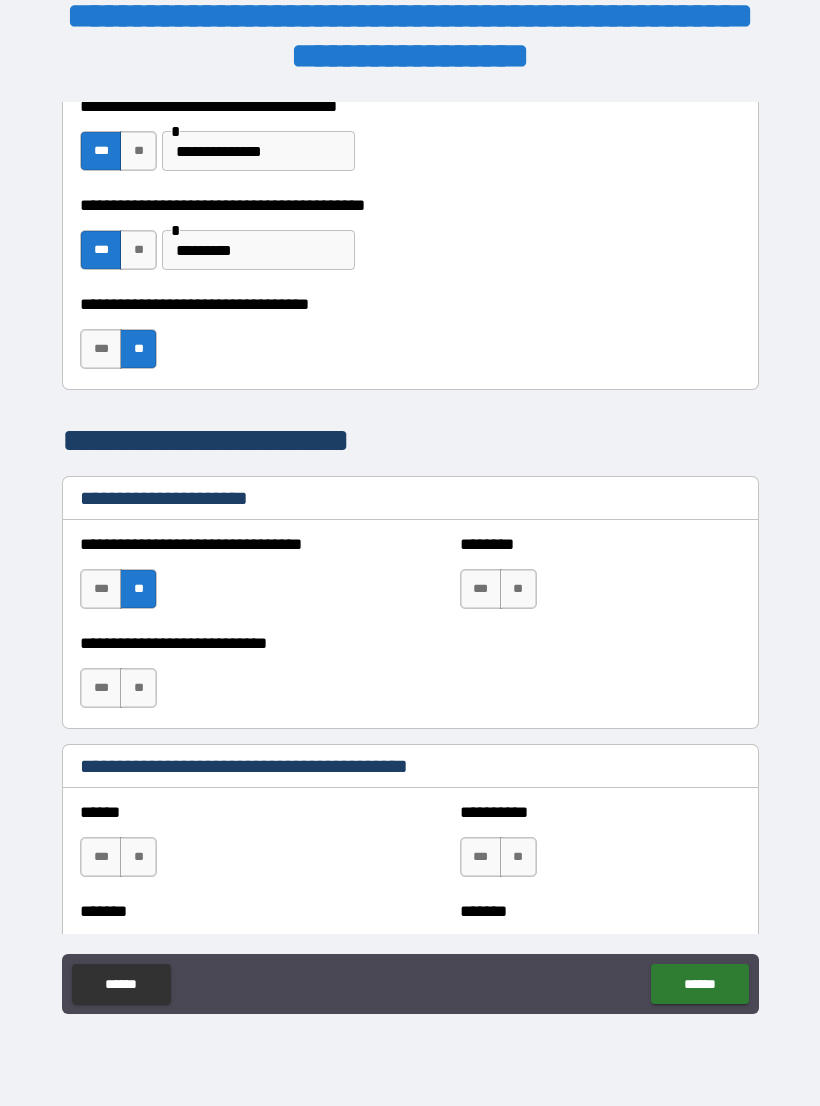 click on "**" at bounding box center [518, 589] 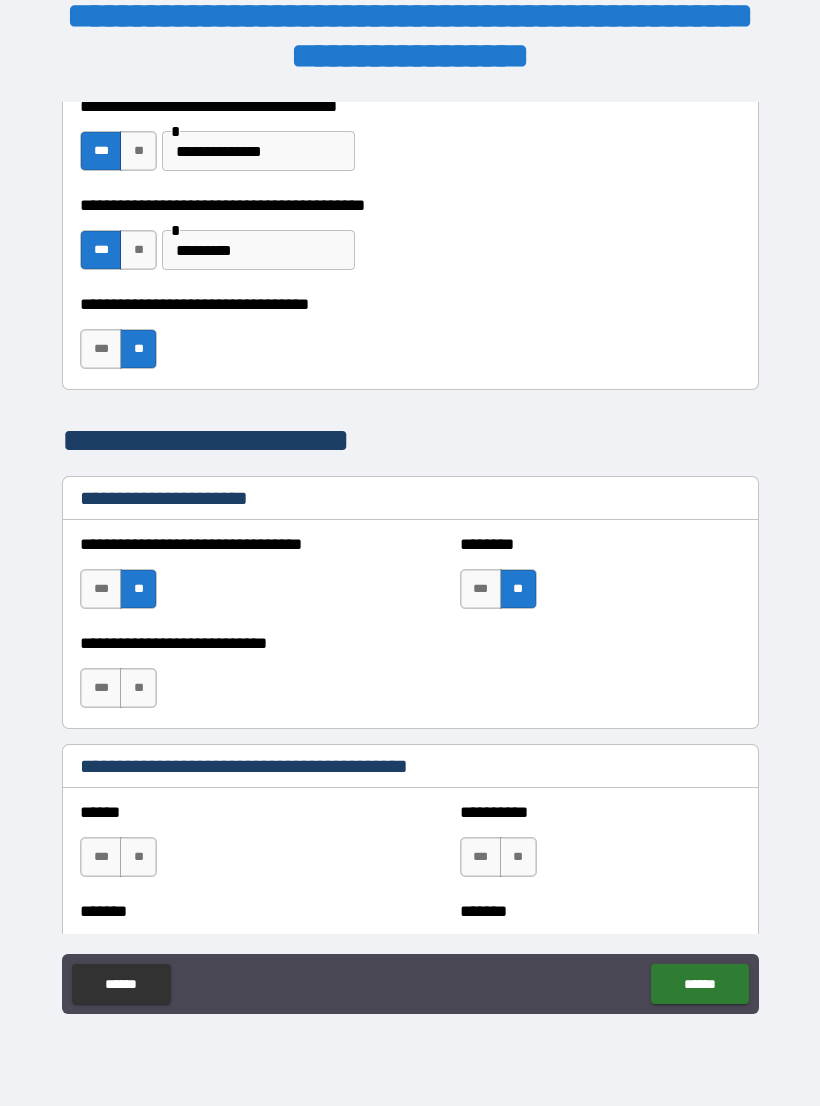 click on "***" at bounding box center (101, 688) 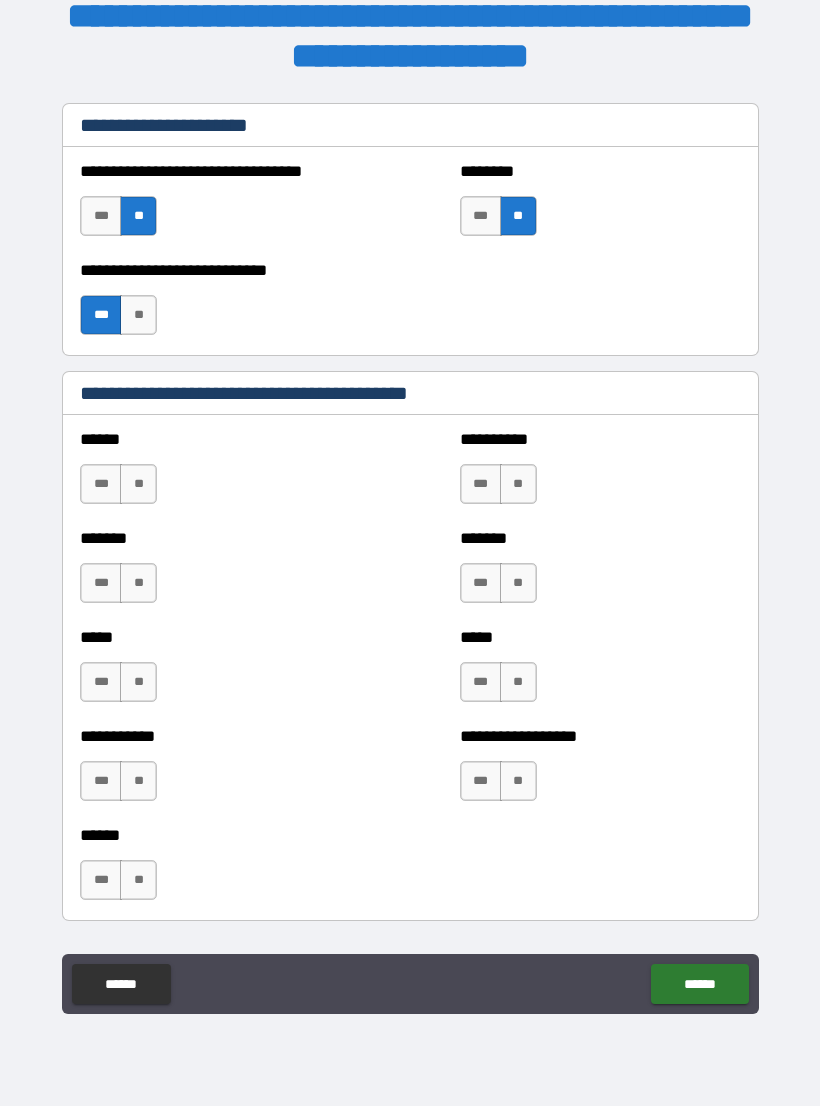 scroll, scrollTop: 1615, scrollLeft: 0, axis: vertical 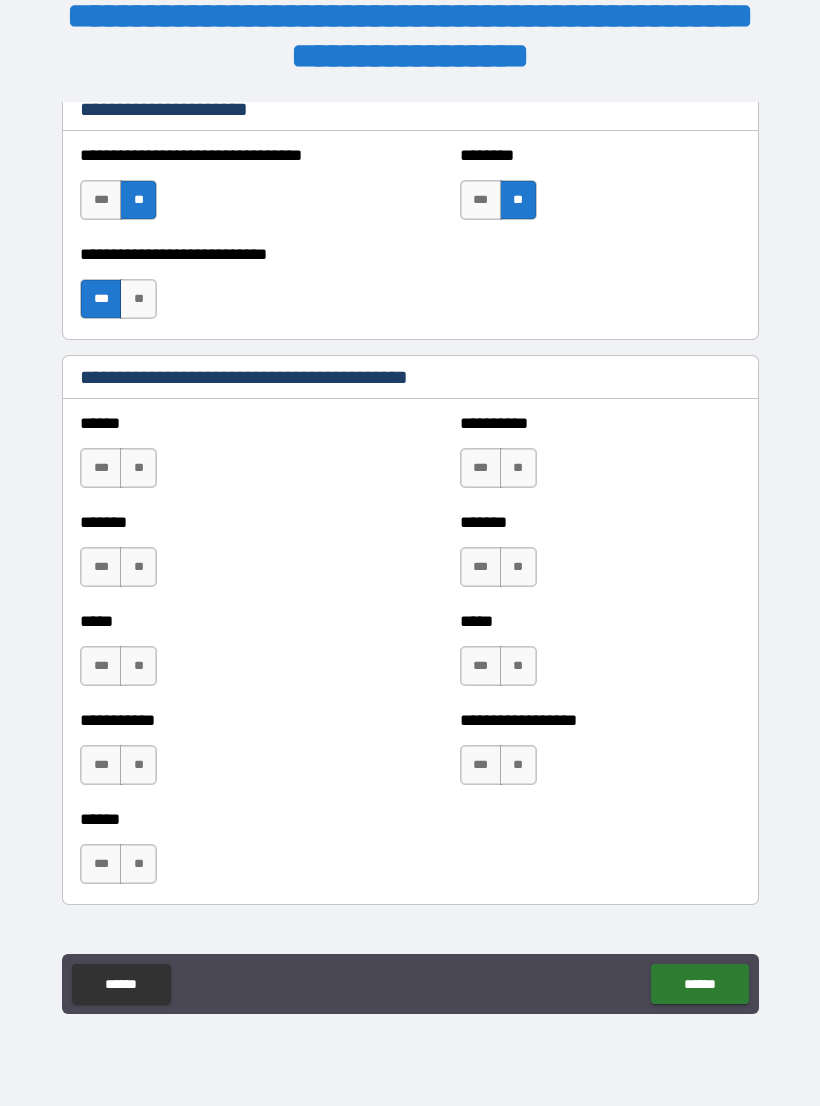 click on "**" at bounding box center [138, 468] 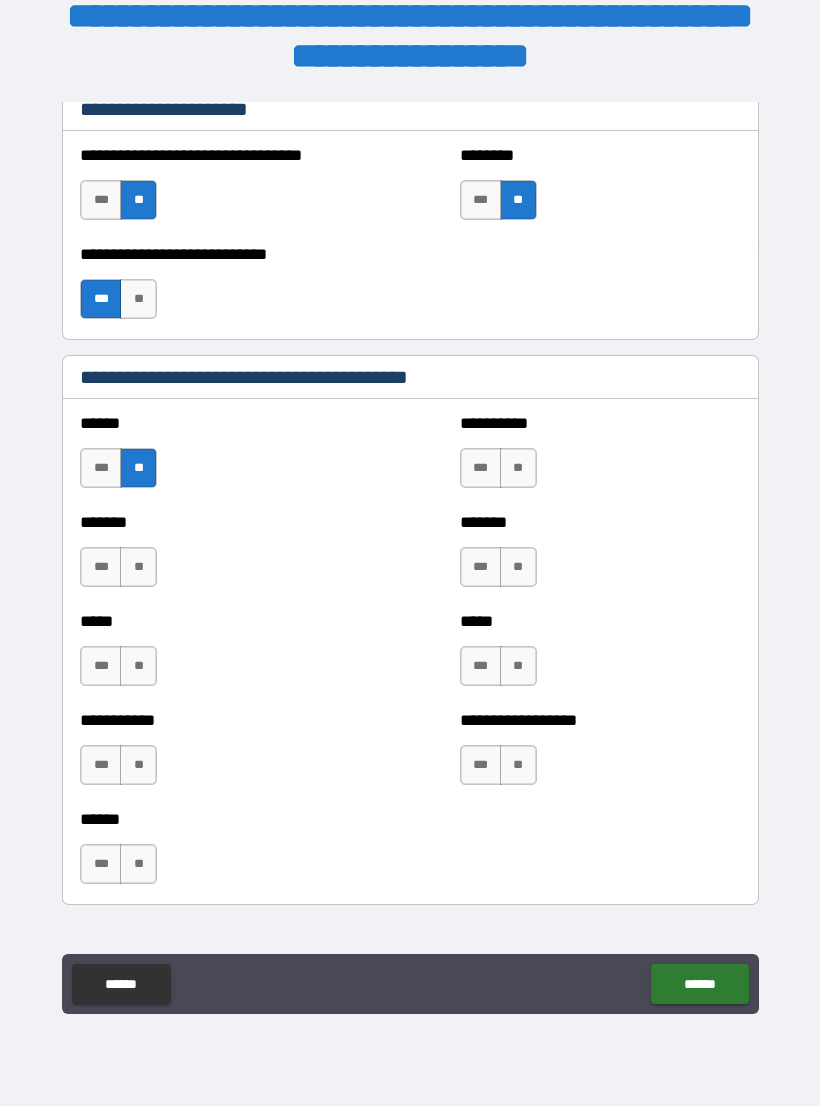 click on "**" at bounding box center [138, 567] 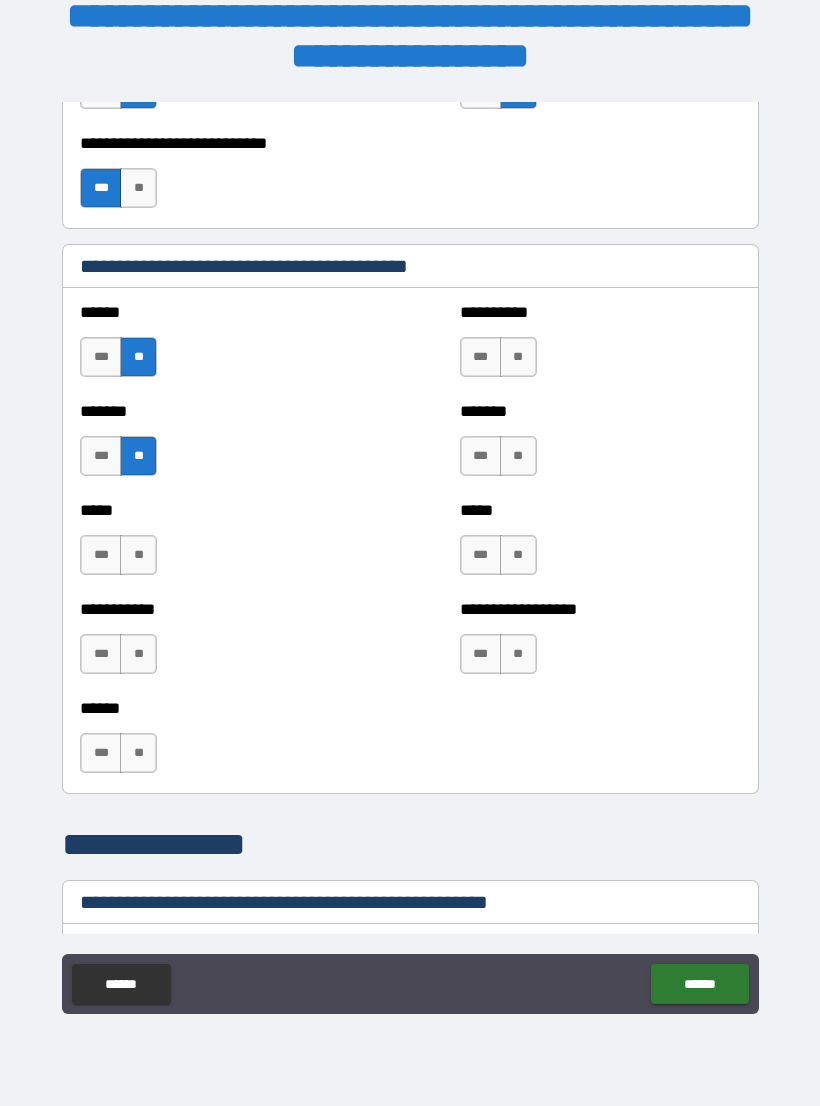 scroll, scrollTop: 1734, scrollLeft: 0, axis: vertical 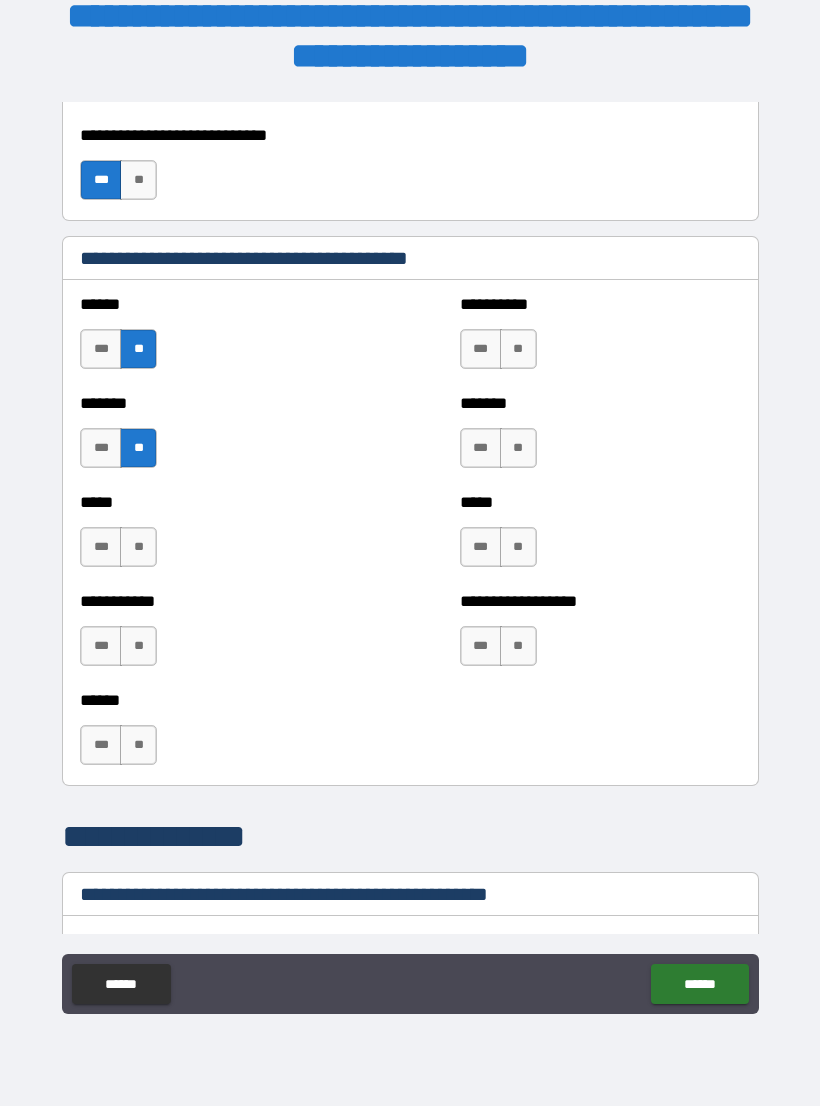 click on "**" at bounding box center (518, 349) 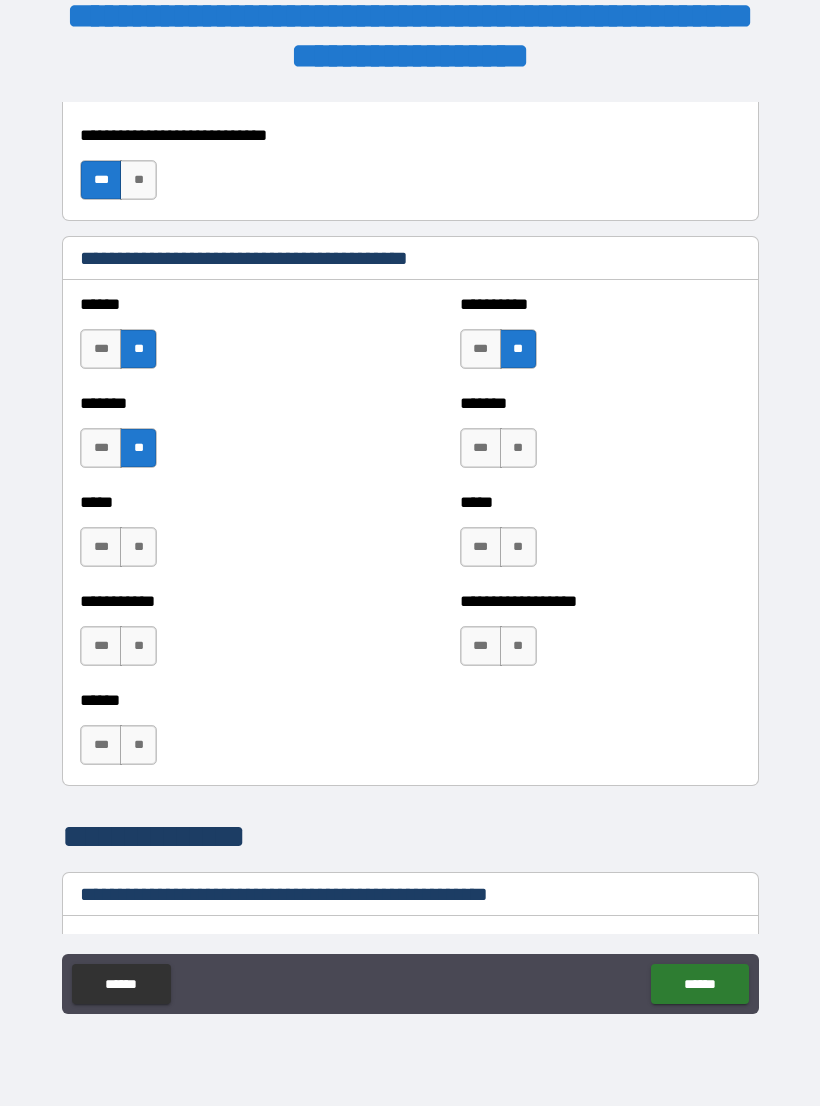 click on "**" at bounding box center [518, 448] 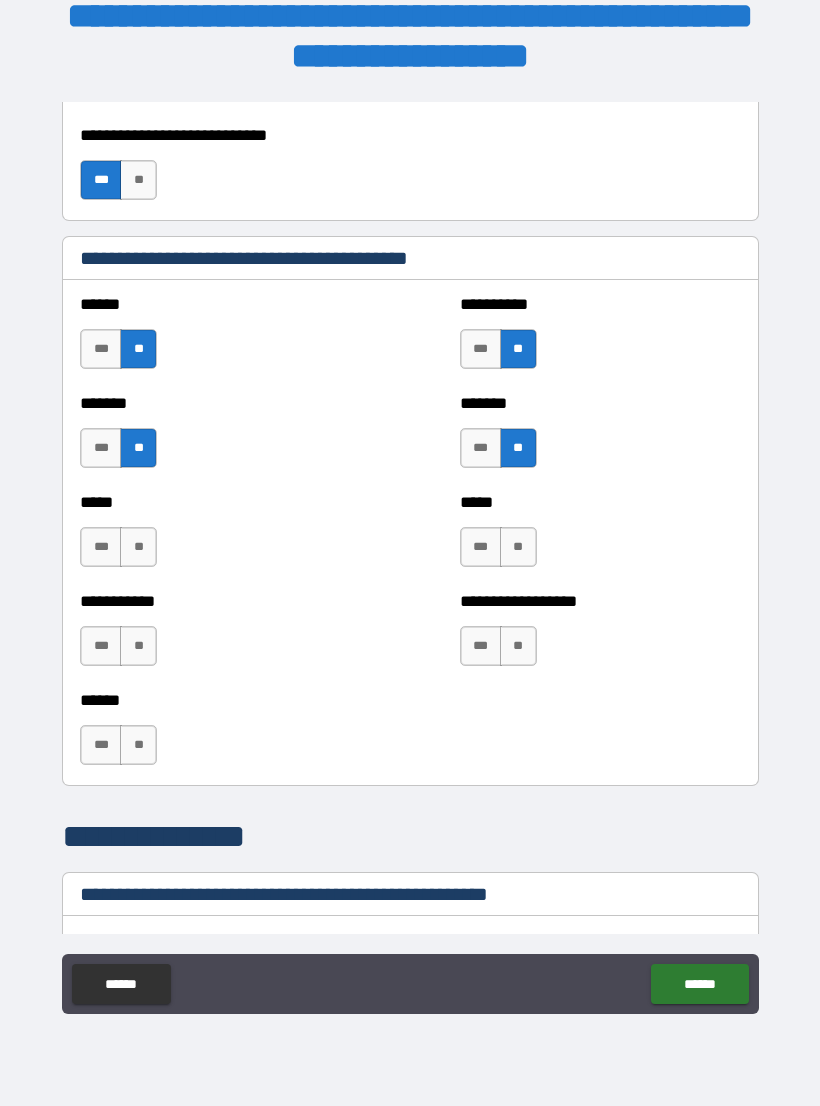 click on "**" at bounding box center (518, 547) 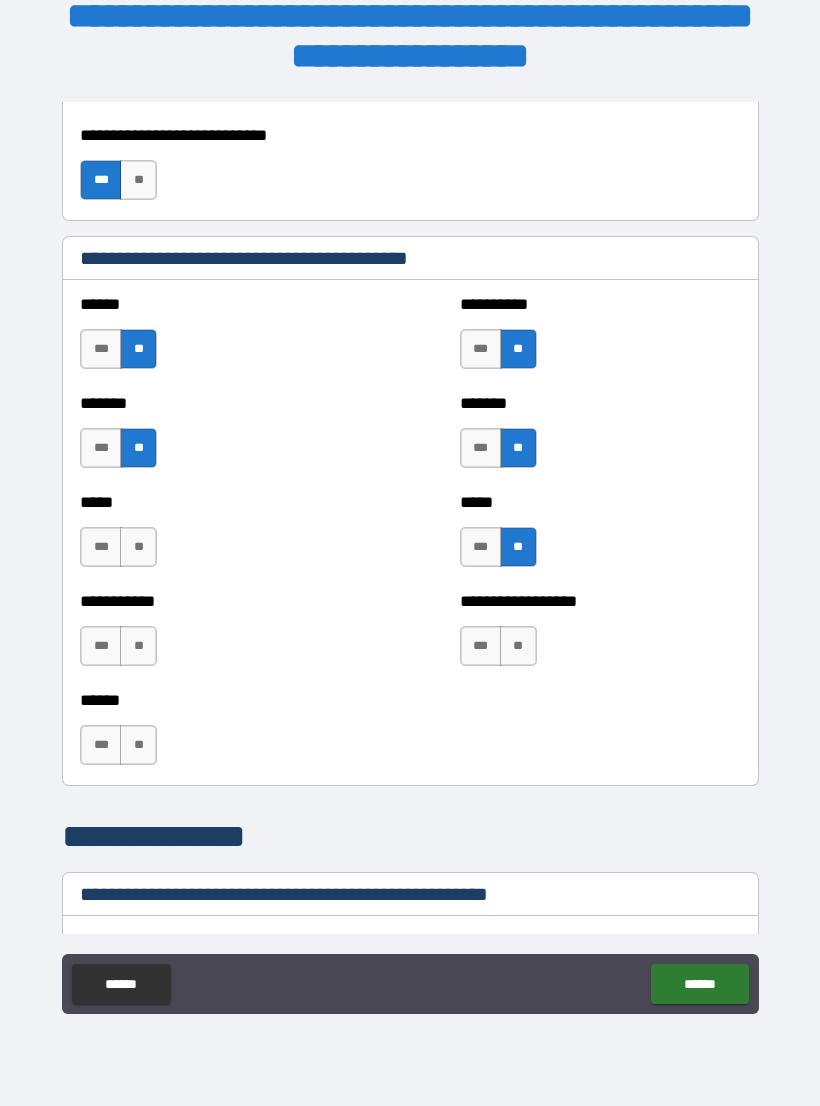 click on "**" at bounding box center (518, 646) 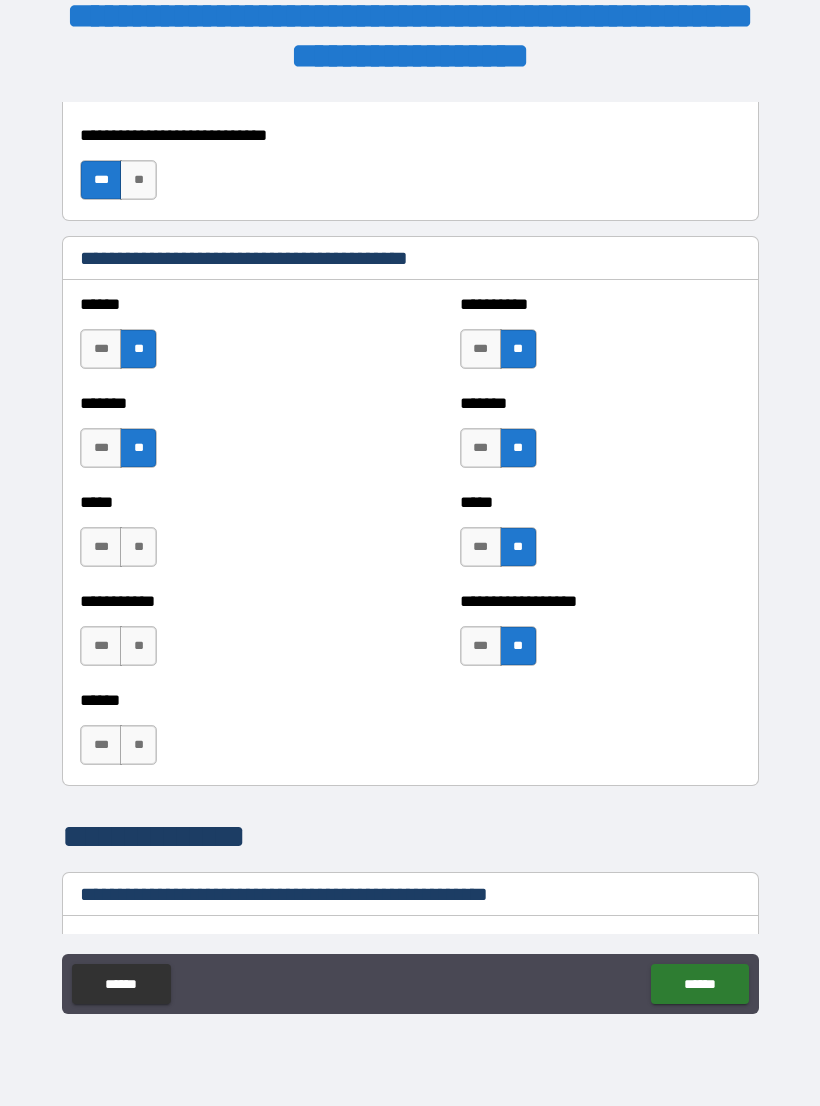 click on "**" at bounding box center (138, 547) 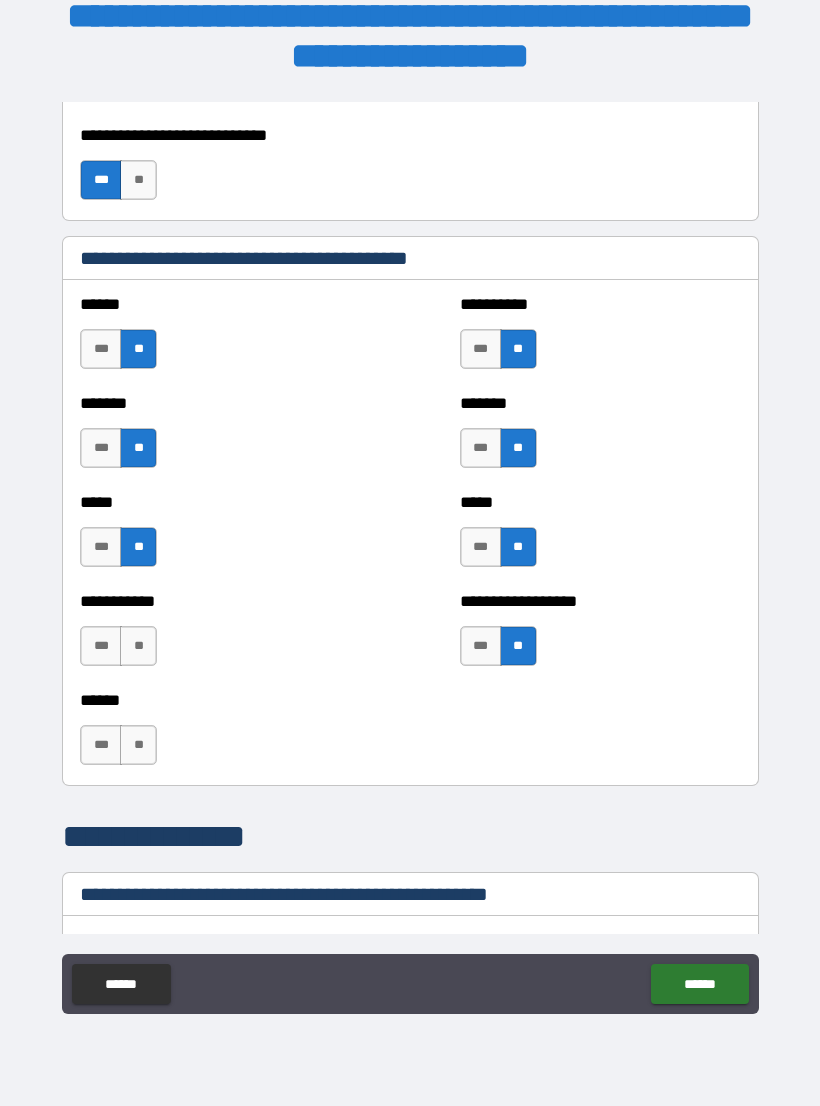 click on "**" at bounding box center [138, 646] 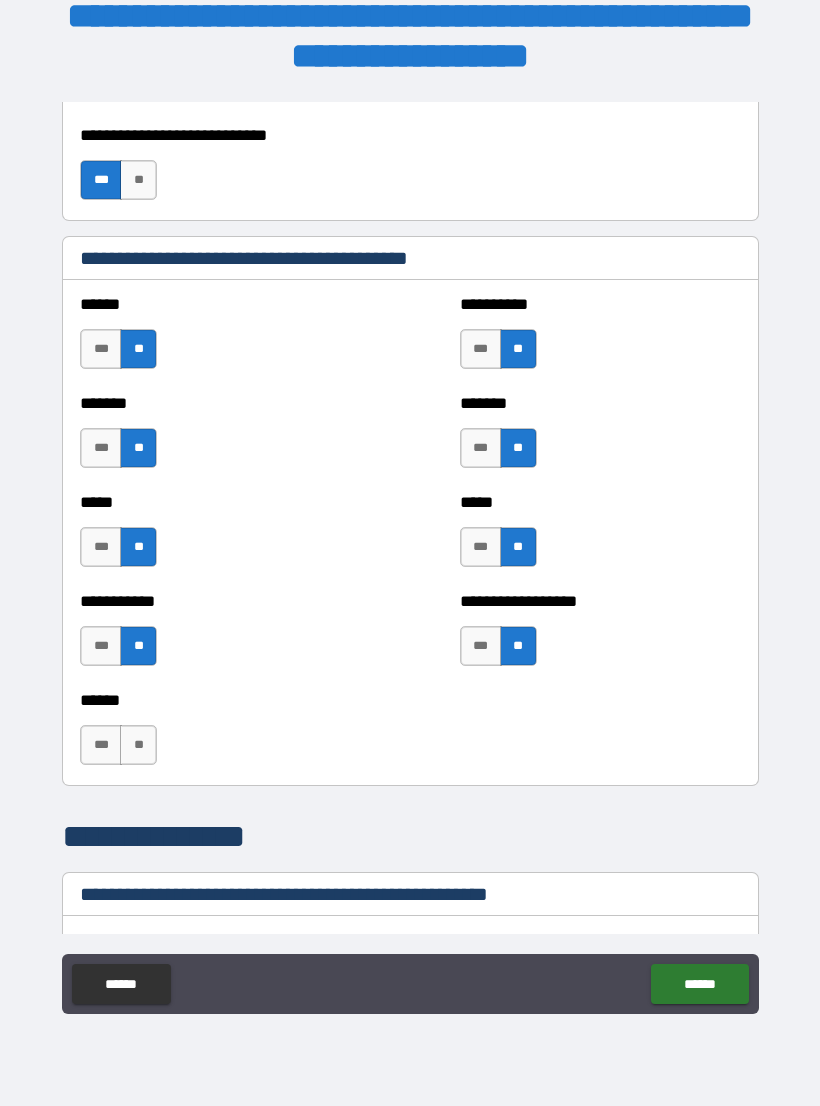 click on "**" at bounding box center (138, 745) 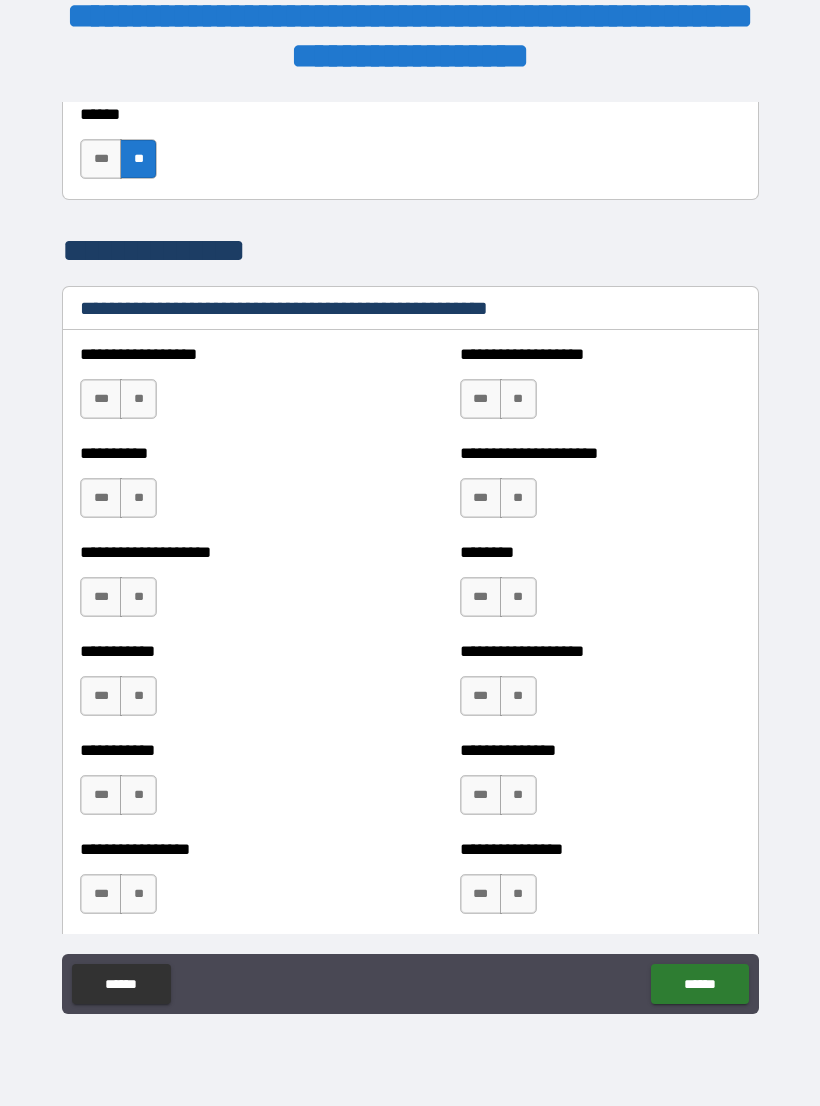 scroll, scrollTop: 2318, scrollLeft: 0, axis: vertical 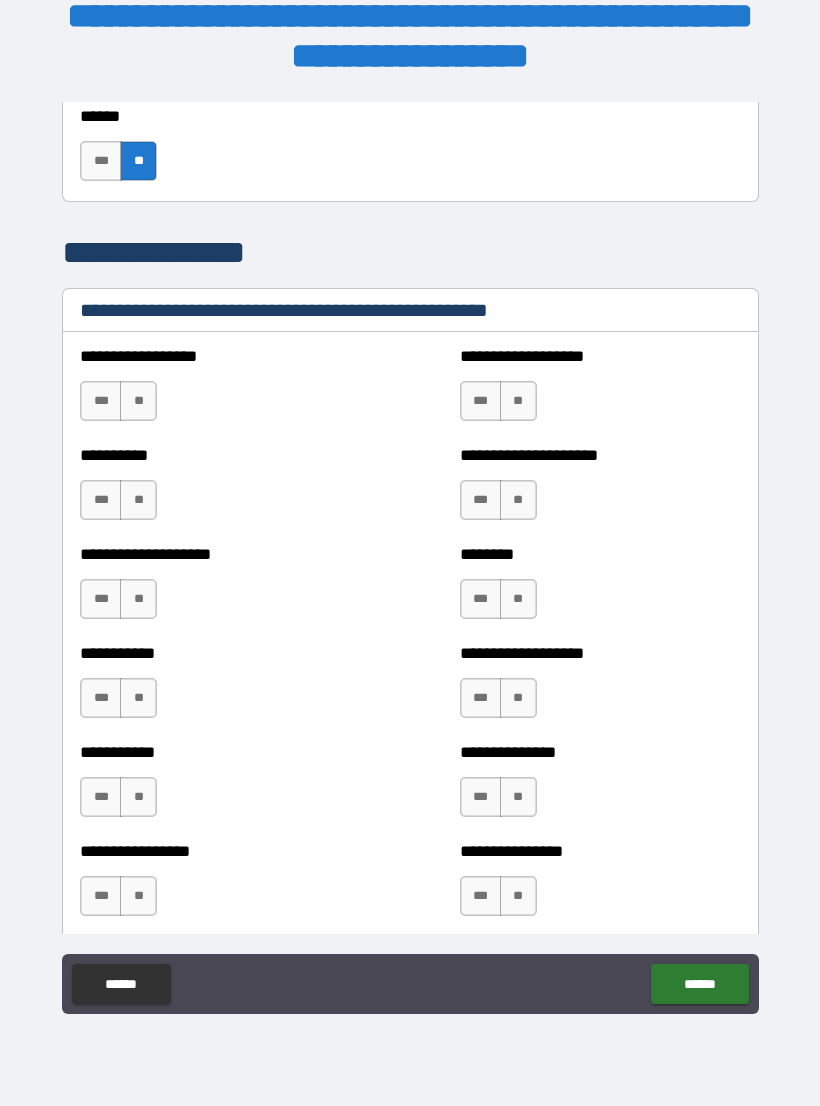 click on "**" at bounding box center (138, 401) 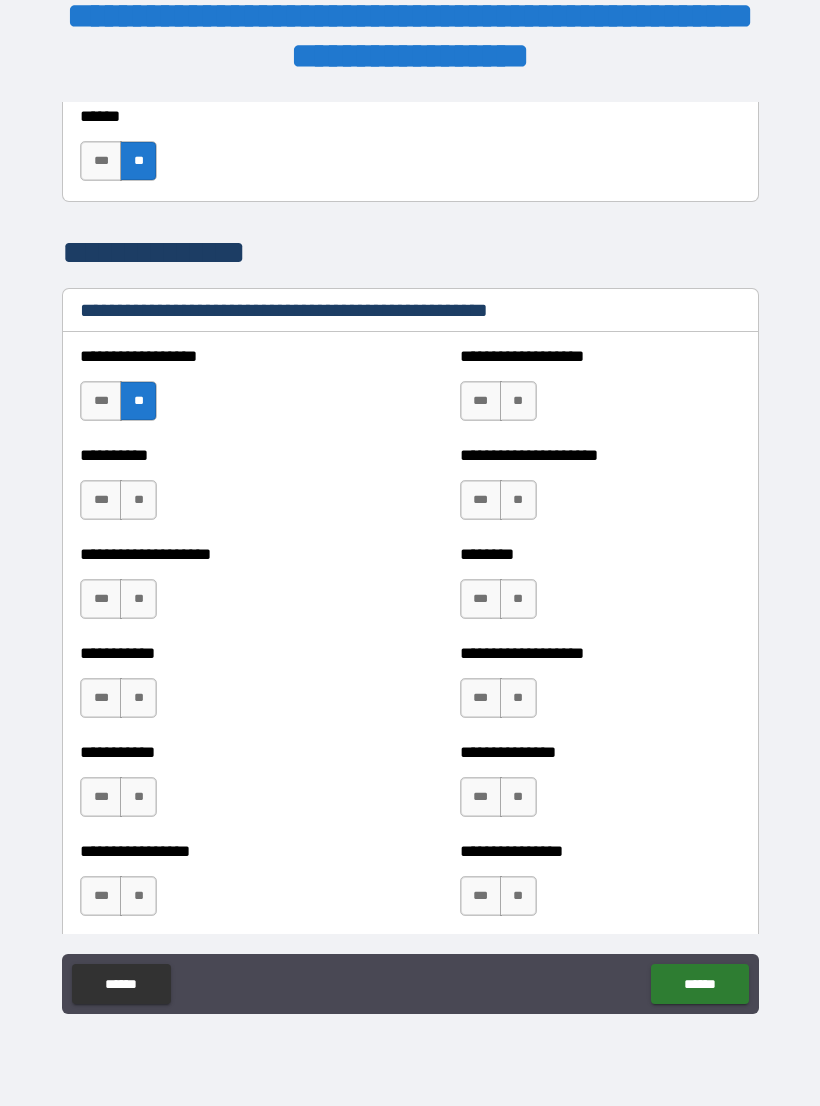 click on "**" at bounding box center [138, 500] 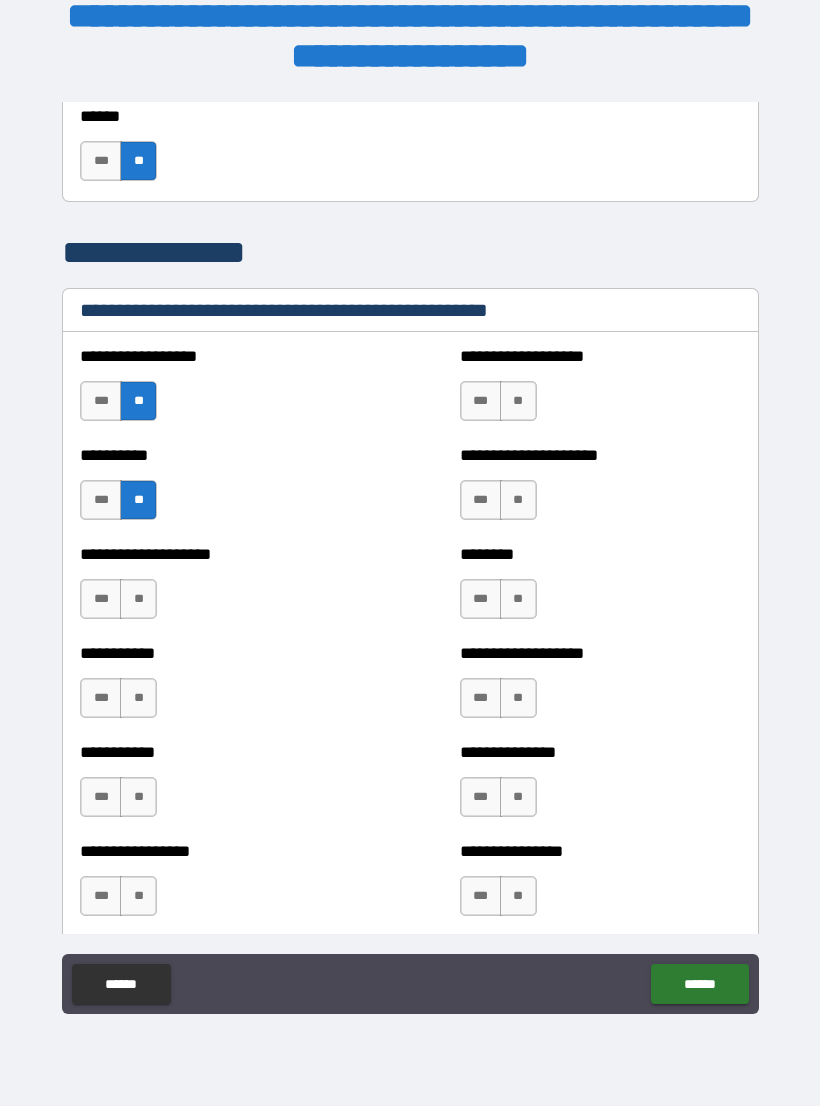 click on "**" at bounding box center [138, 599] 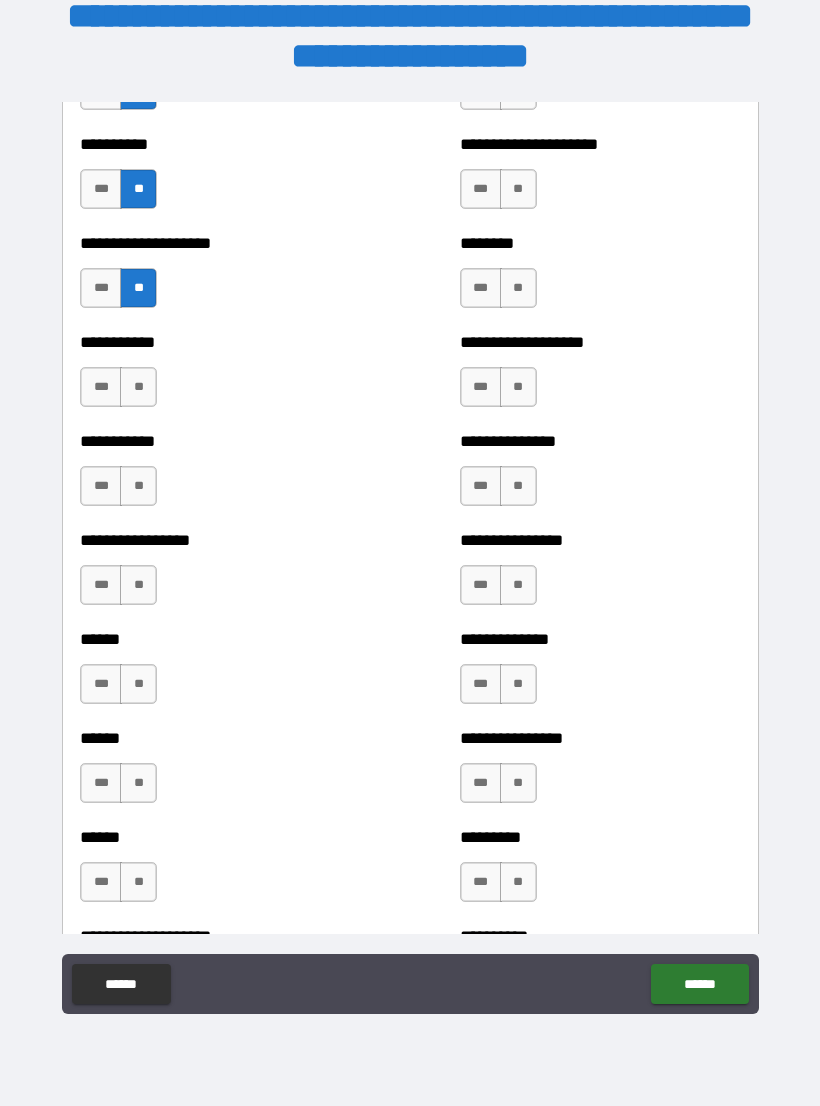 scroll, scrollTop: 2627, scrollLeft: 0, axis: vertical 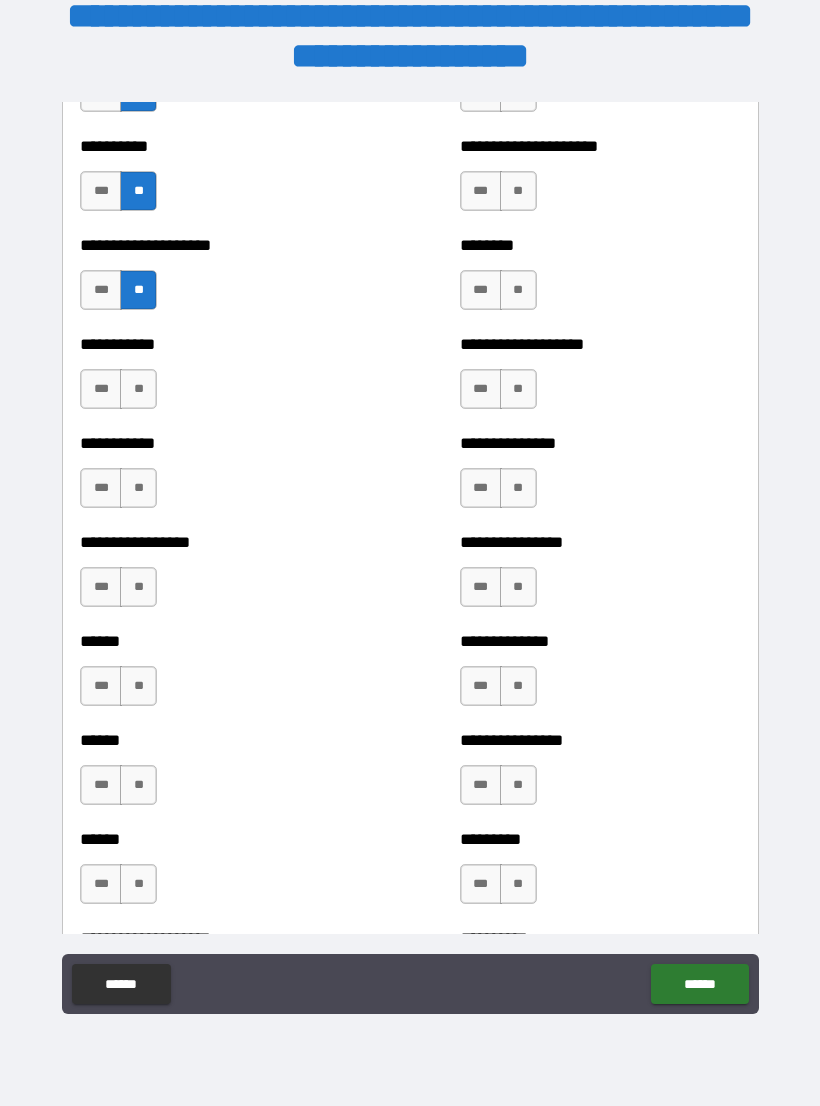 click on "**" at bounding box center [138, 389] 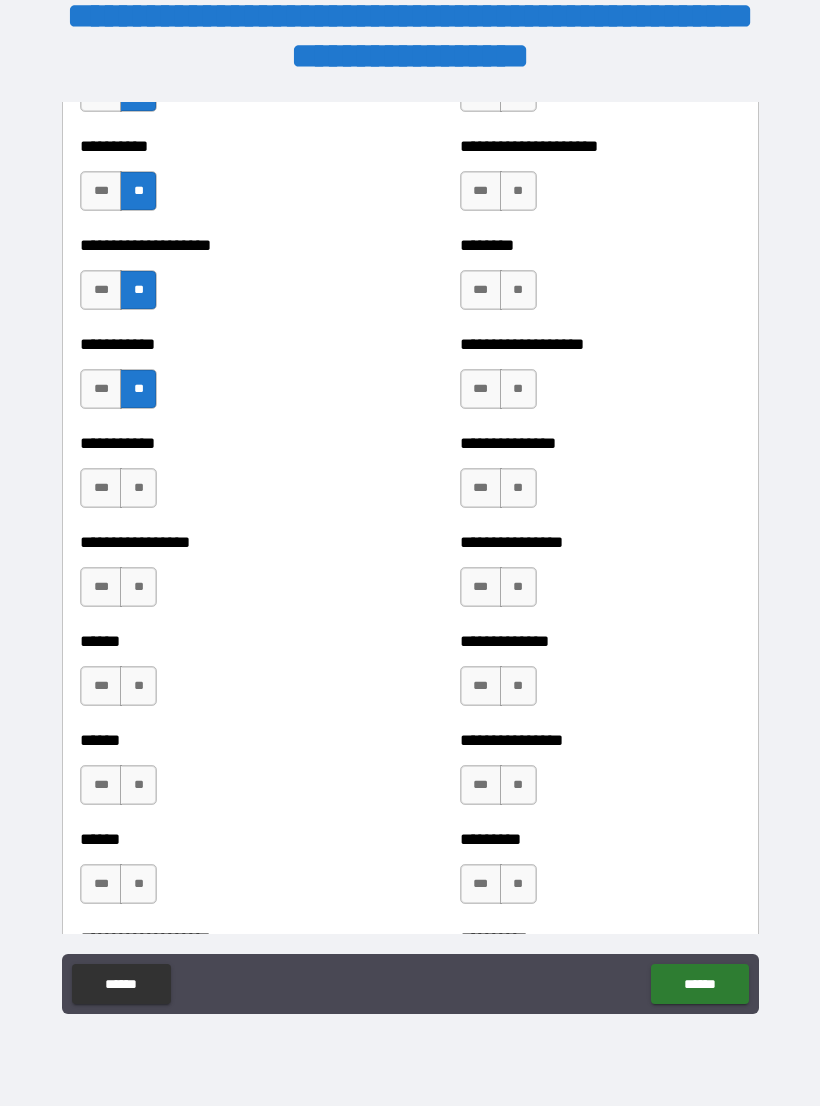 click on "**" at bounding box center (138, 488) 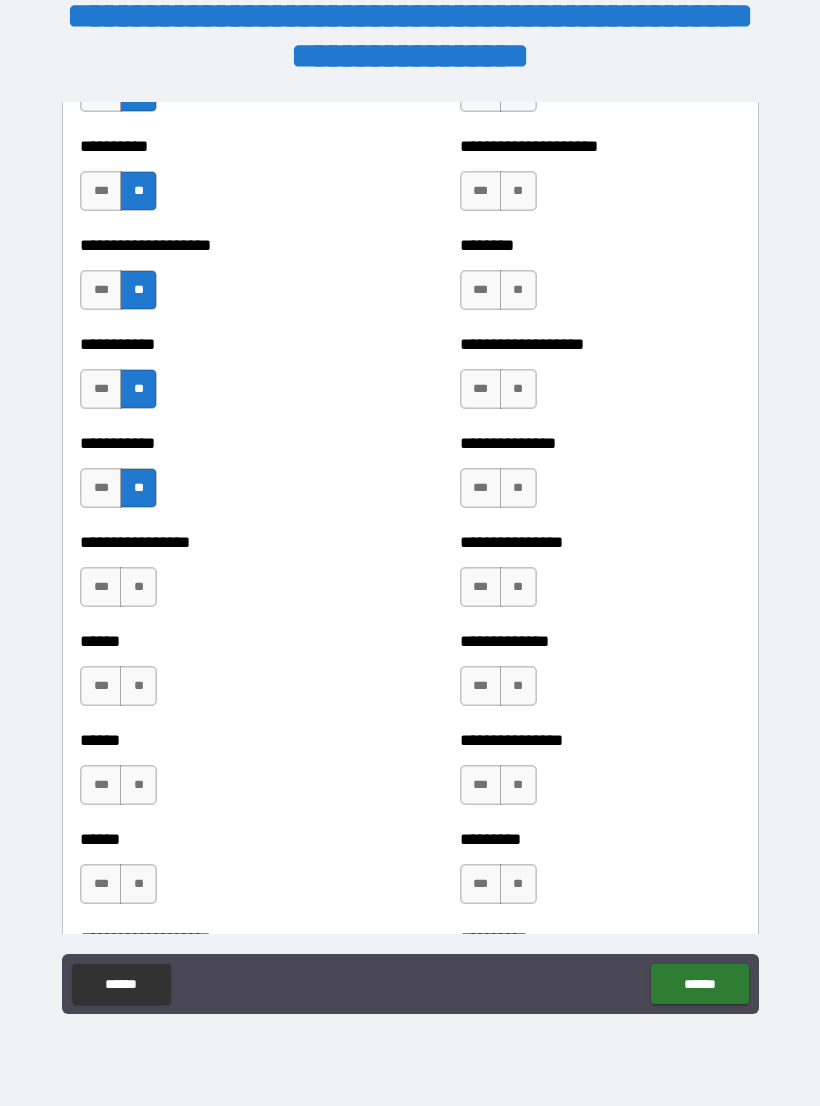 click on "**" at bounding box center (138, 587) 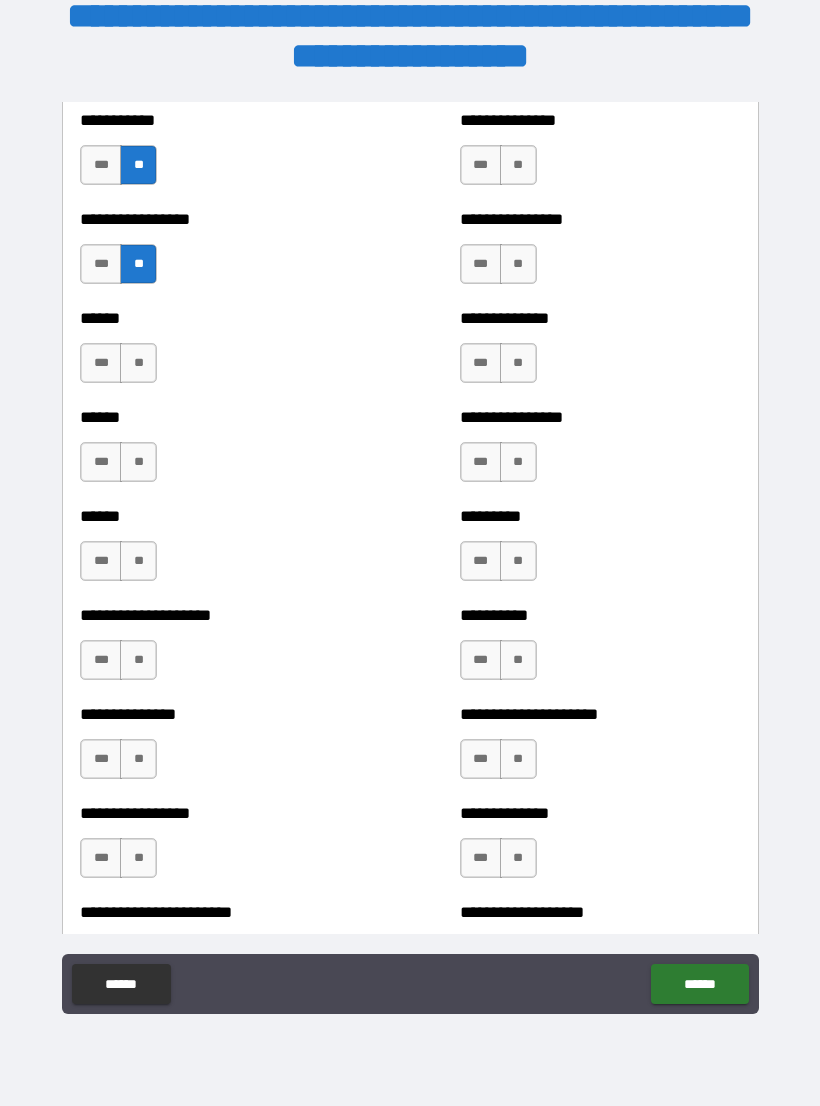 scroll, scrollTop: 2949, scrollLeft: 0, axis: vertical 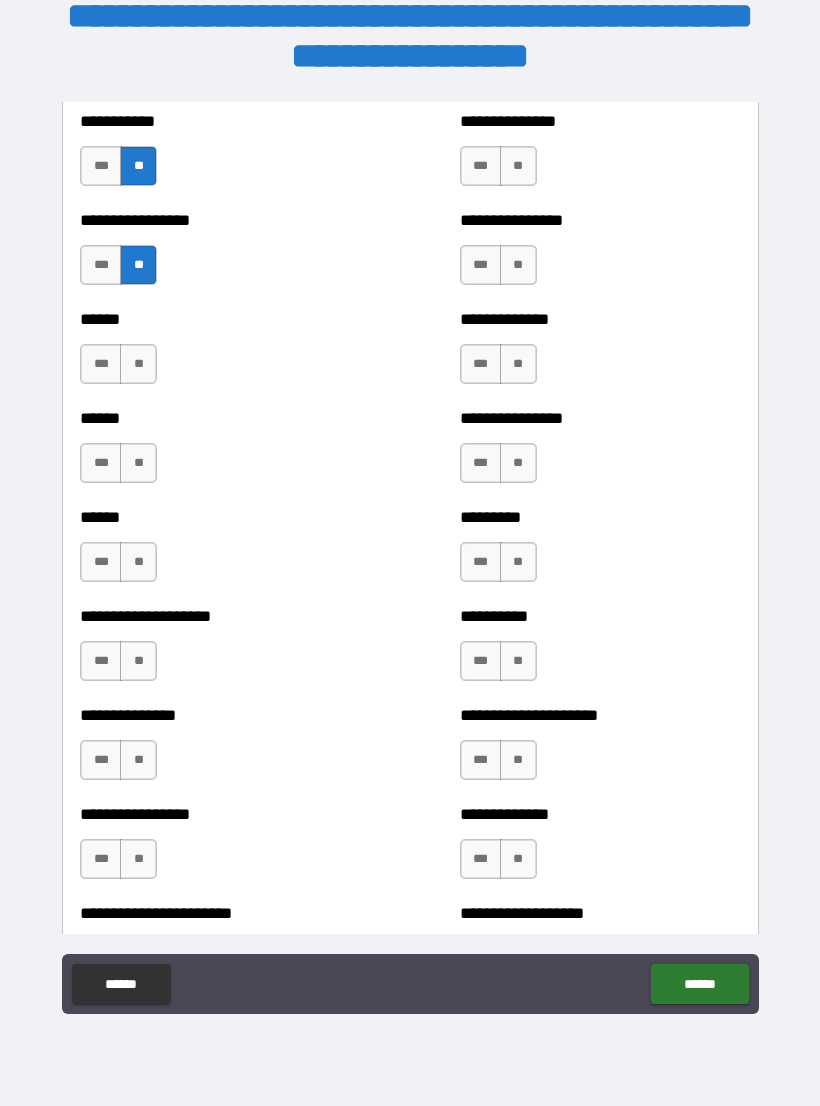 click on "***" at bounding box center [101, 364] 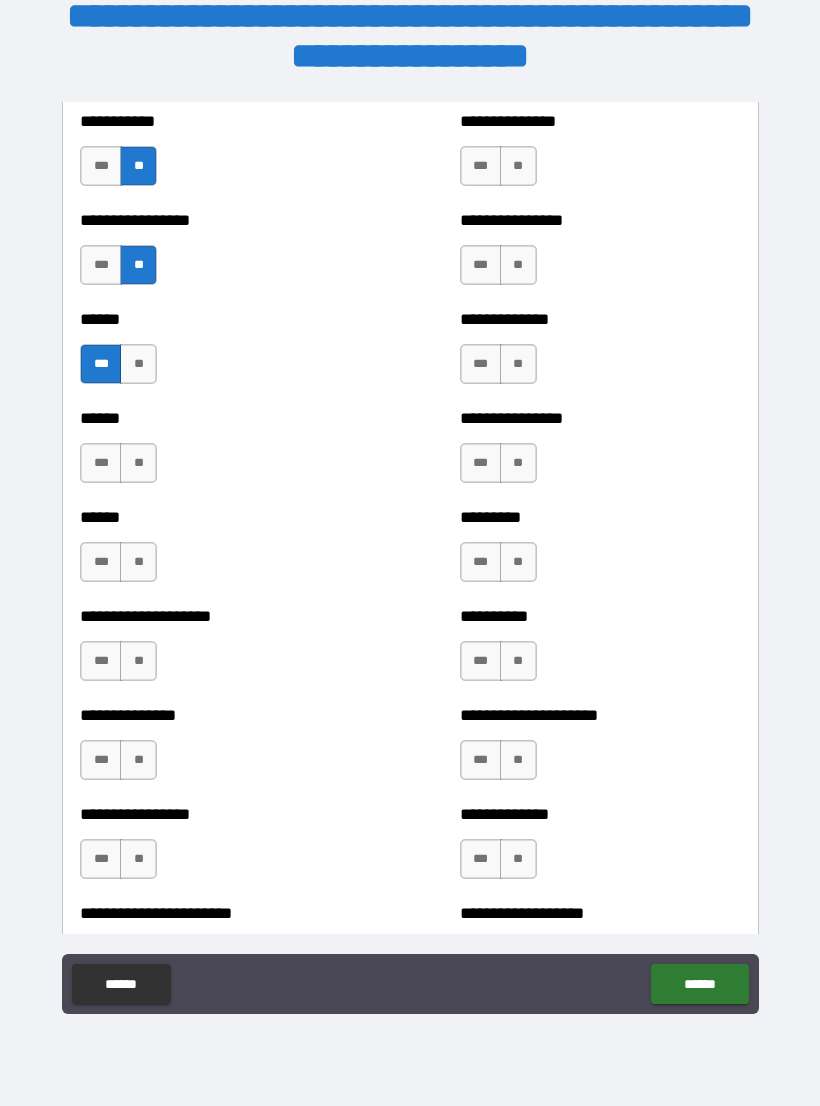 click on "**" at bounding box center (138, 463) 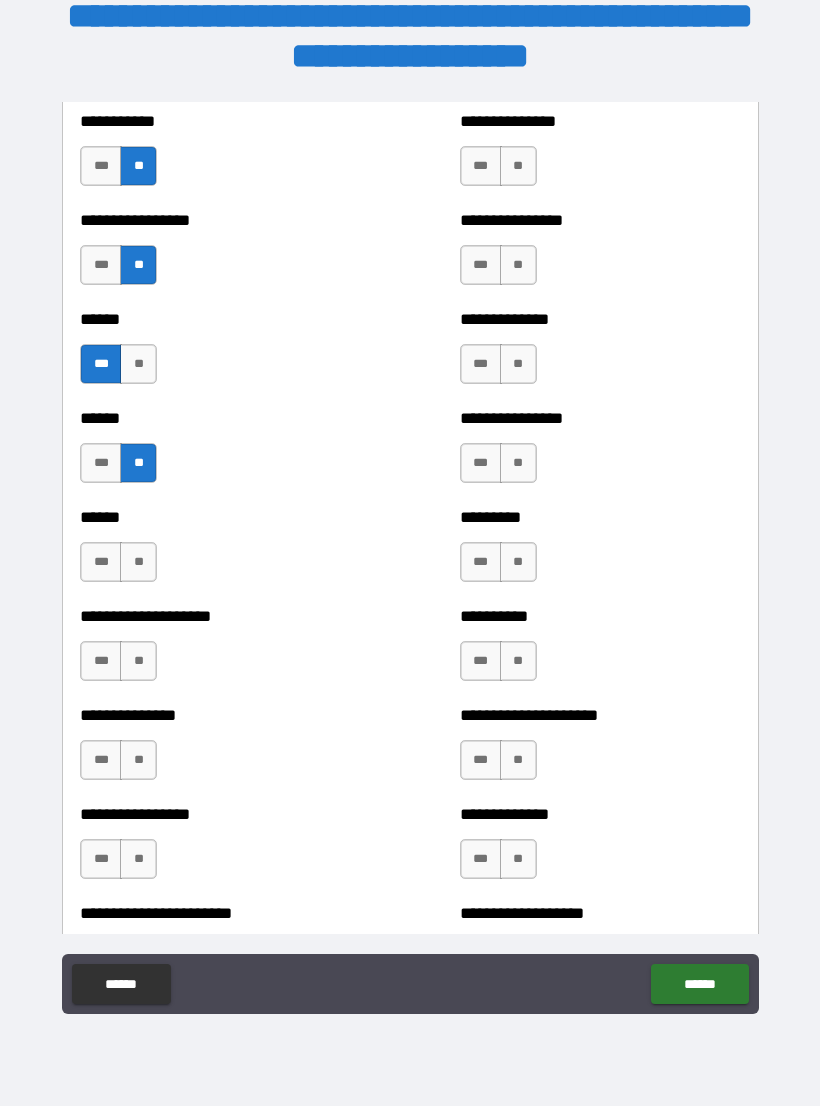 click on "**" at bounding box center (138, 562) 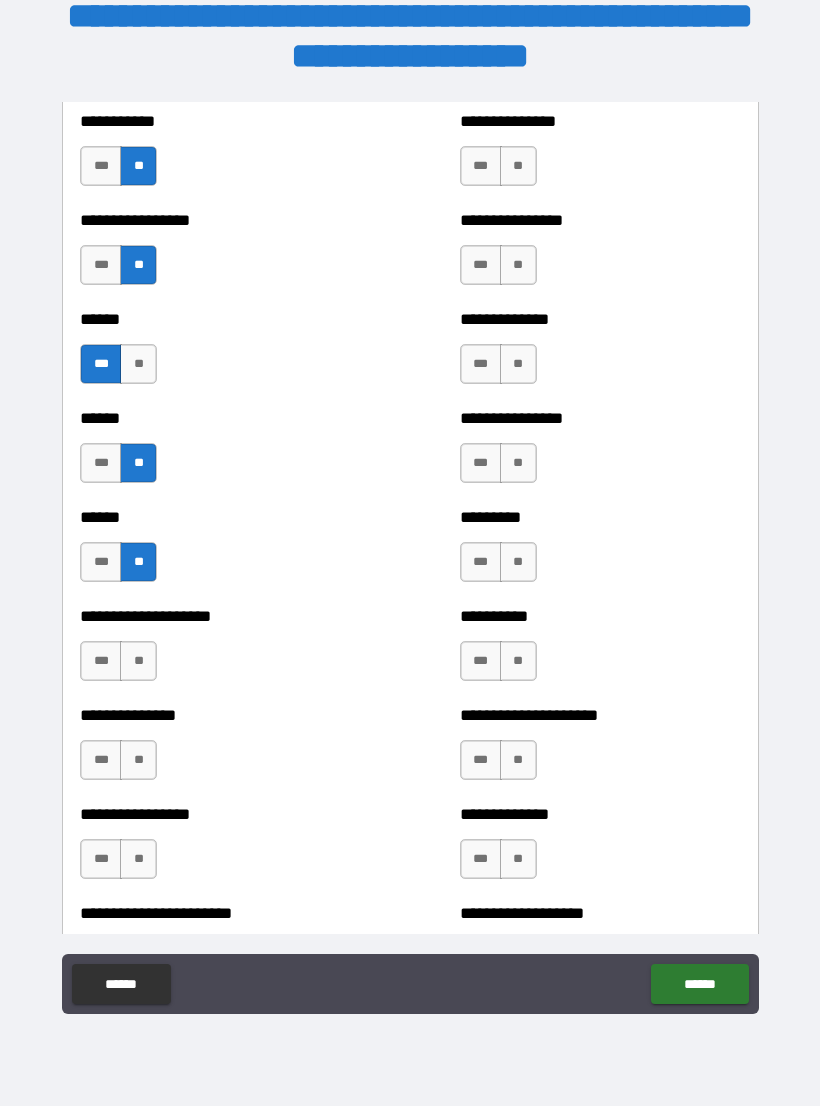 click on "**" at bounding box center [138, 661] 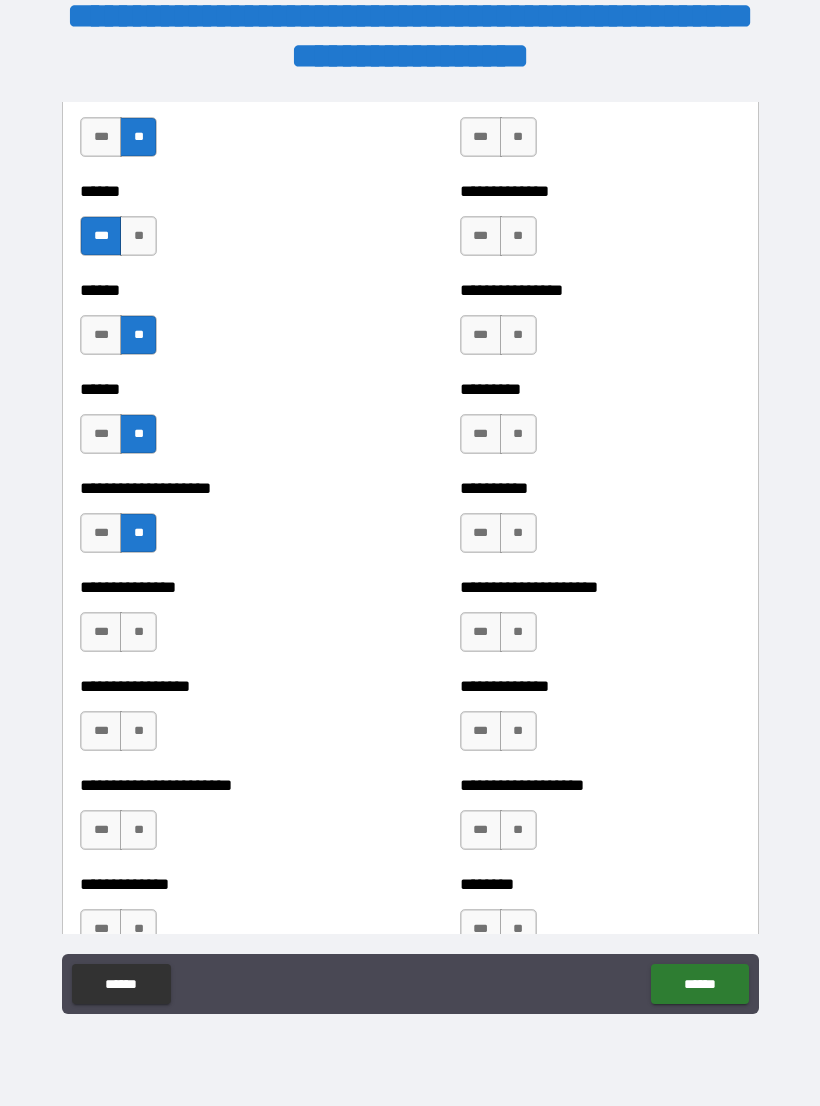 scroll, scrollTop: 3274, scrollLeft: 0, axis: vertical 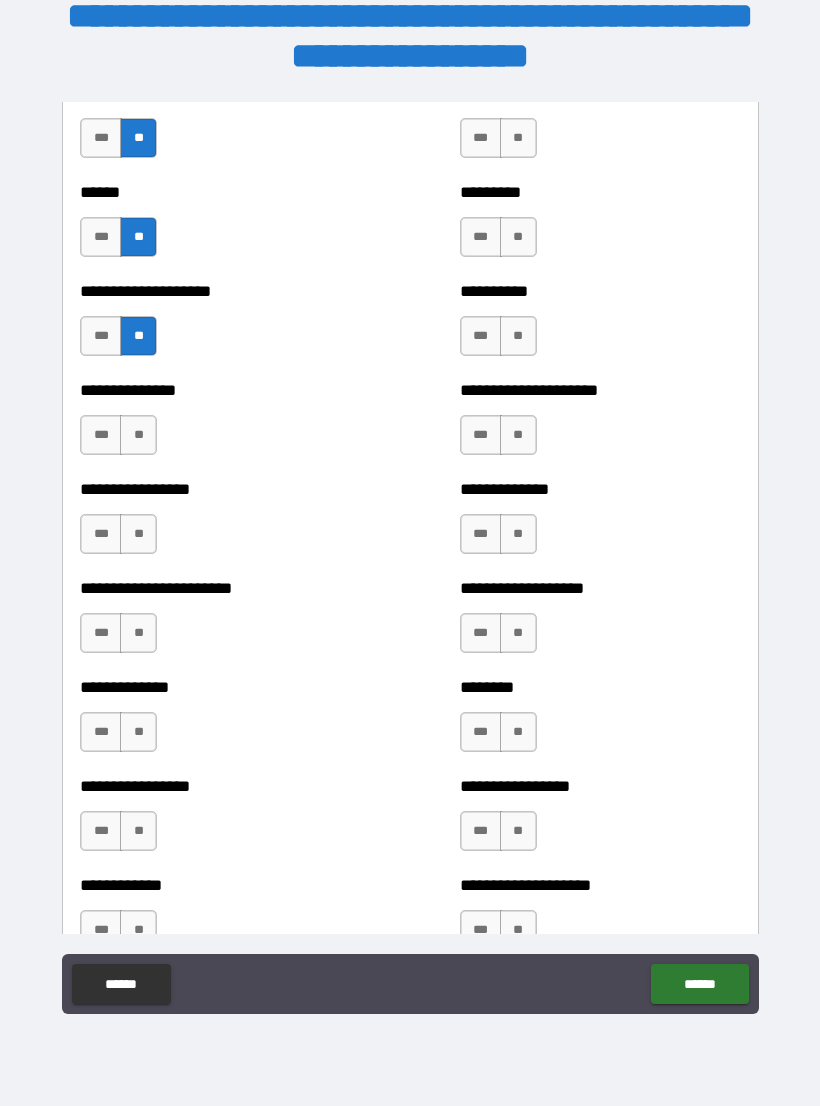 click on "**" at bounding box center (138, 435) 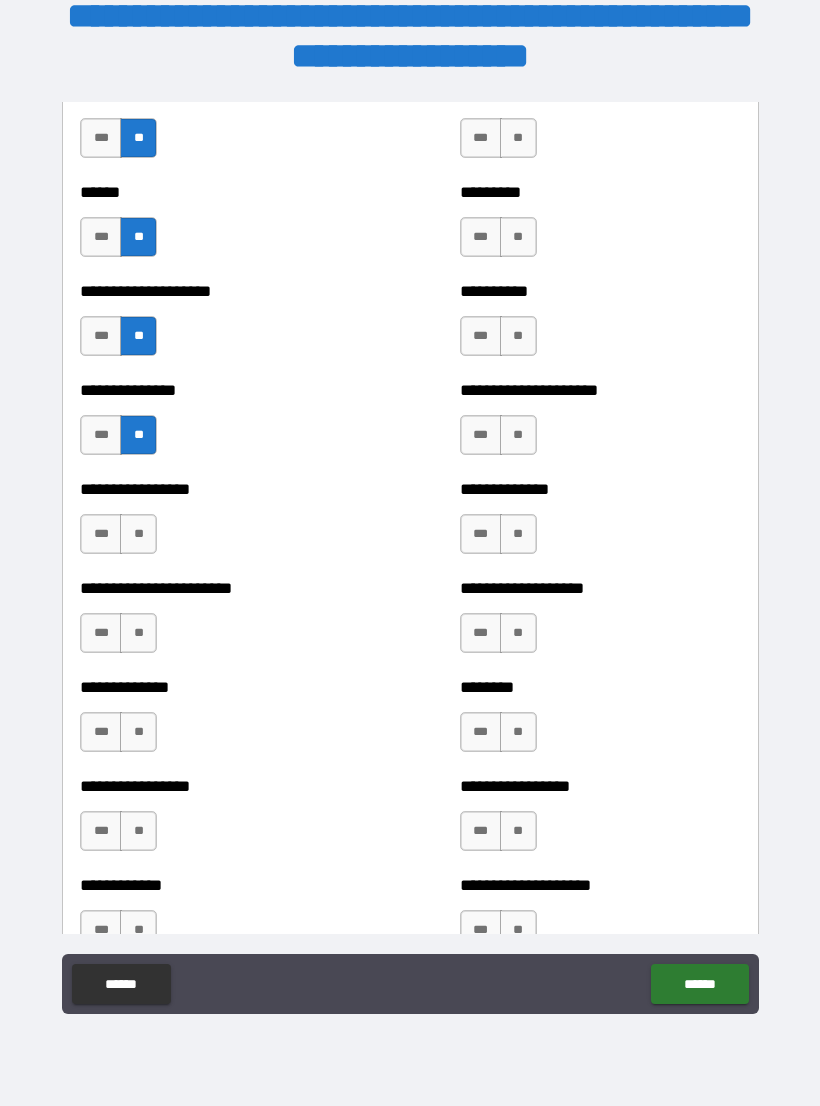click on "***" at bounding box center (101, 534) 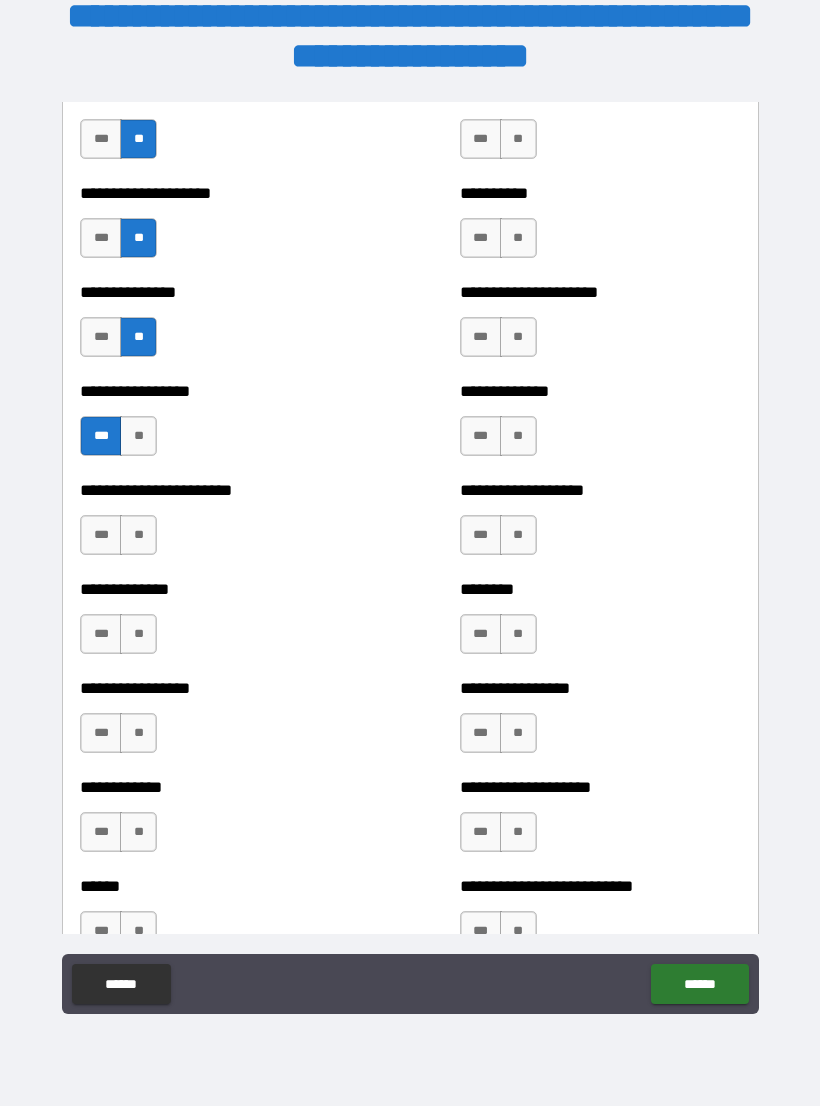 scroll, scrollTop: 3486, scrollLeft: 0, axis: vertical 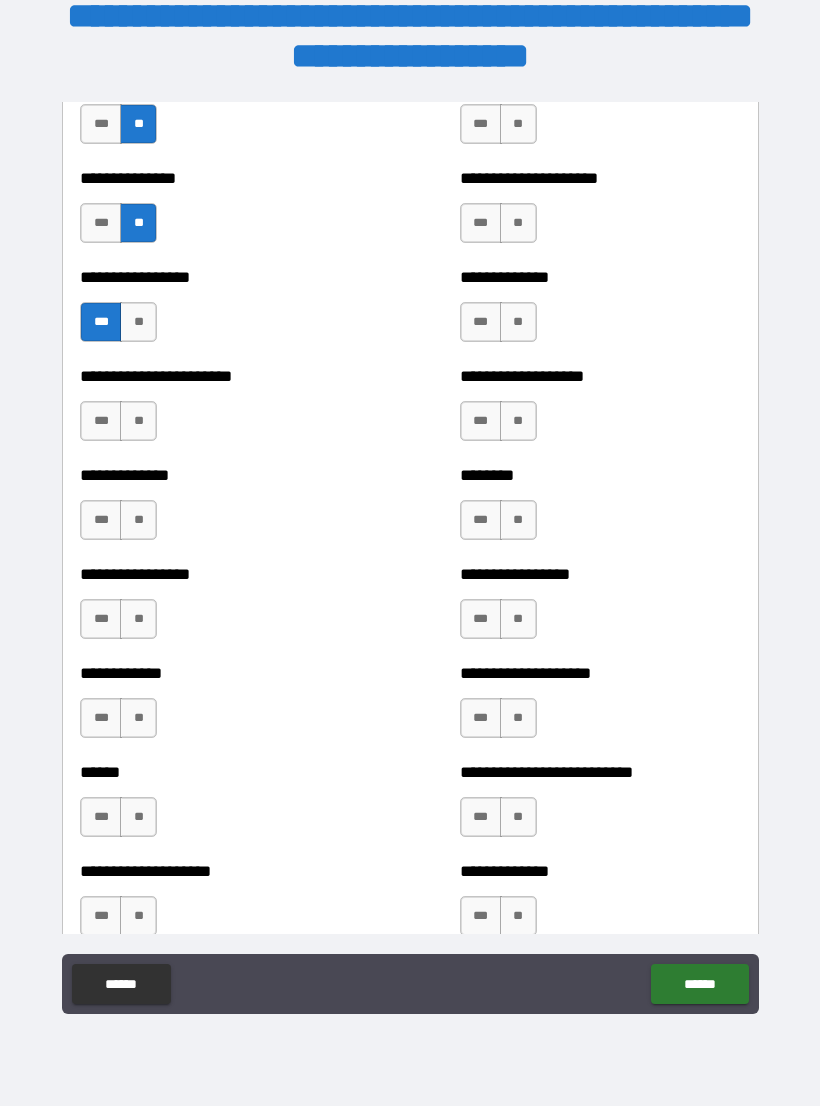 click on "**" at bounding box center [138, 421] 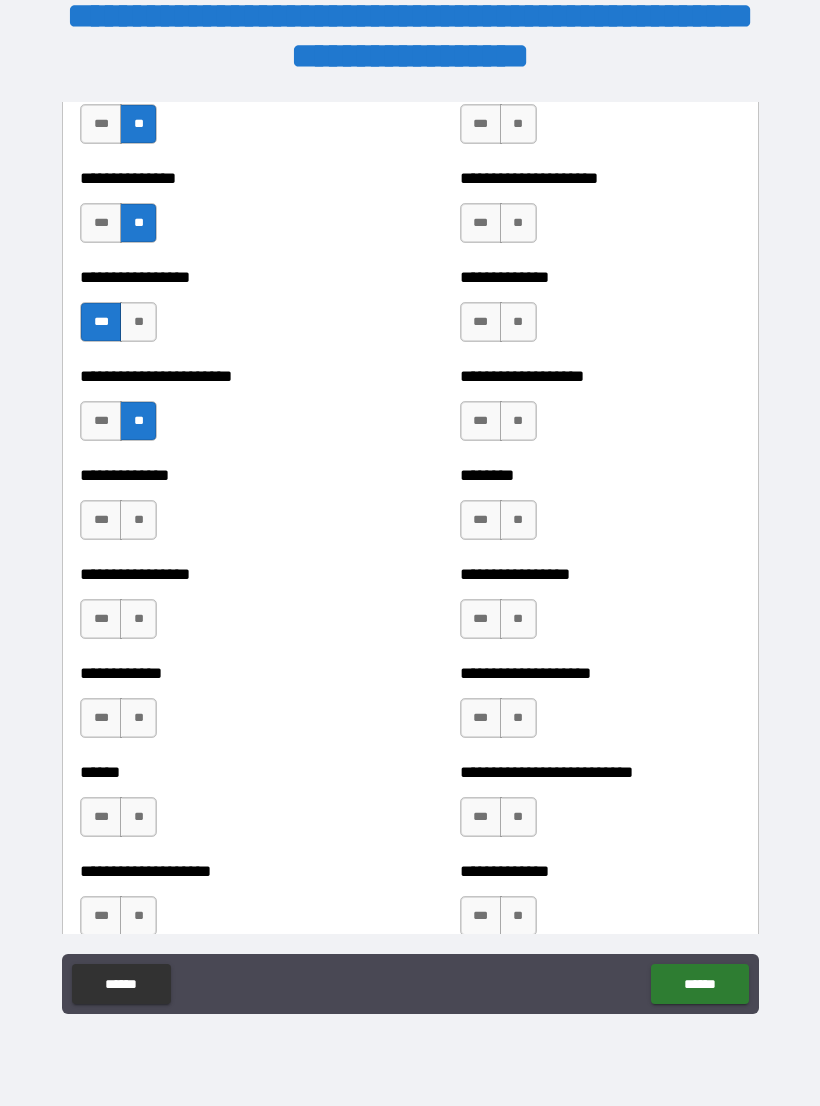 click on "**" at bounding box center [138, 520] 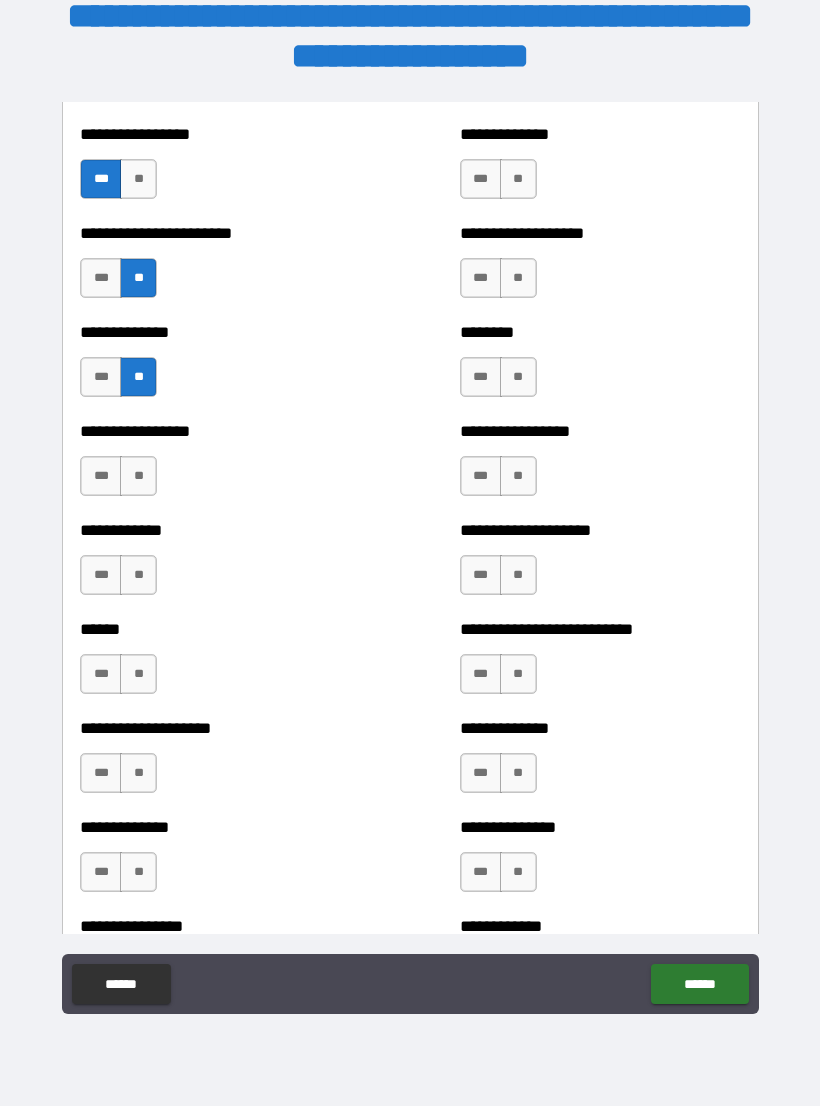 scroll, scrollTop: 3628, scrollLeft: 0, axis: vertical 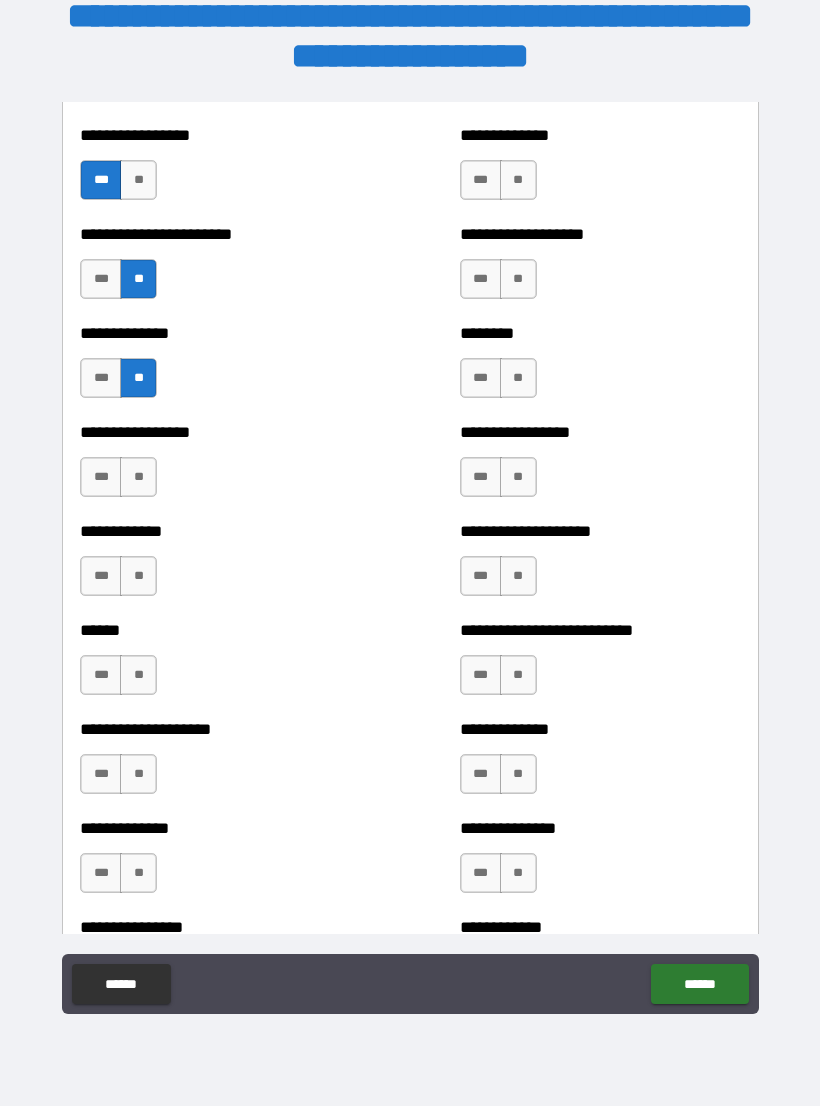 click on "**" at bounding box center [138, 477] 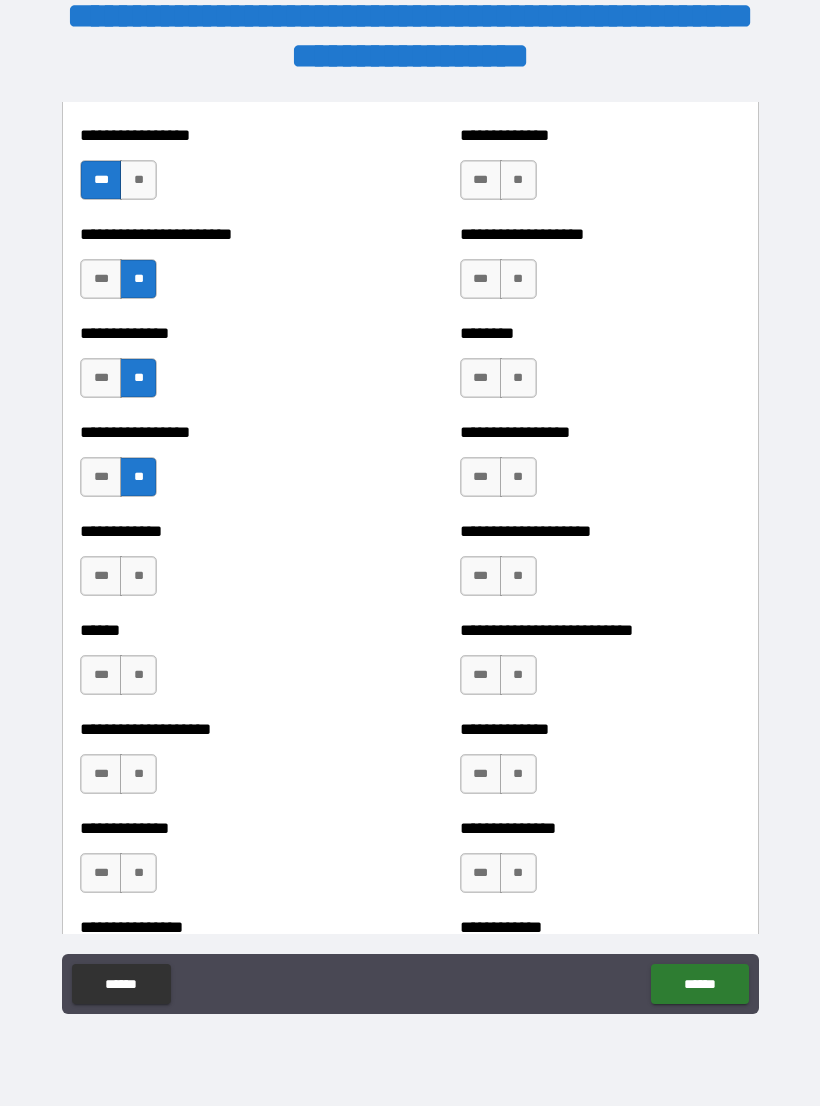 click on "**" at bounding box center (138, 576) 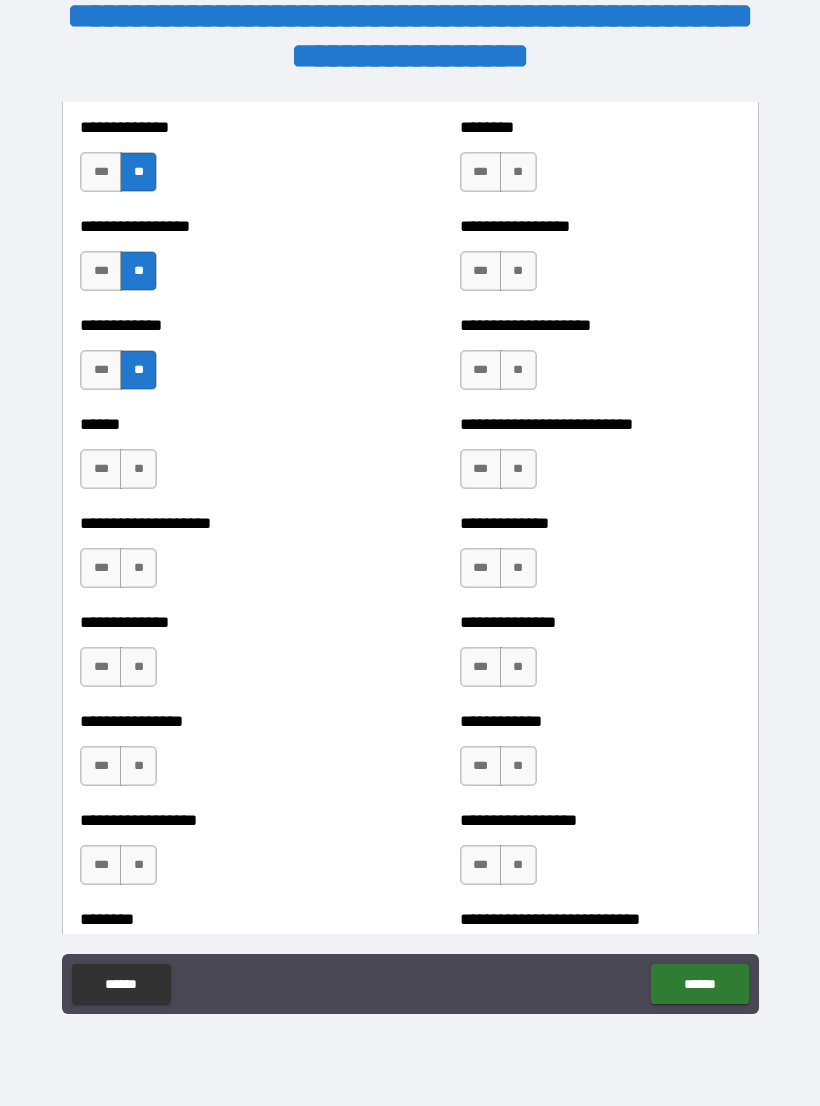 scroll, scrollTop: 3833, scrollLeft: 0, axis: vertical 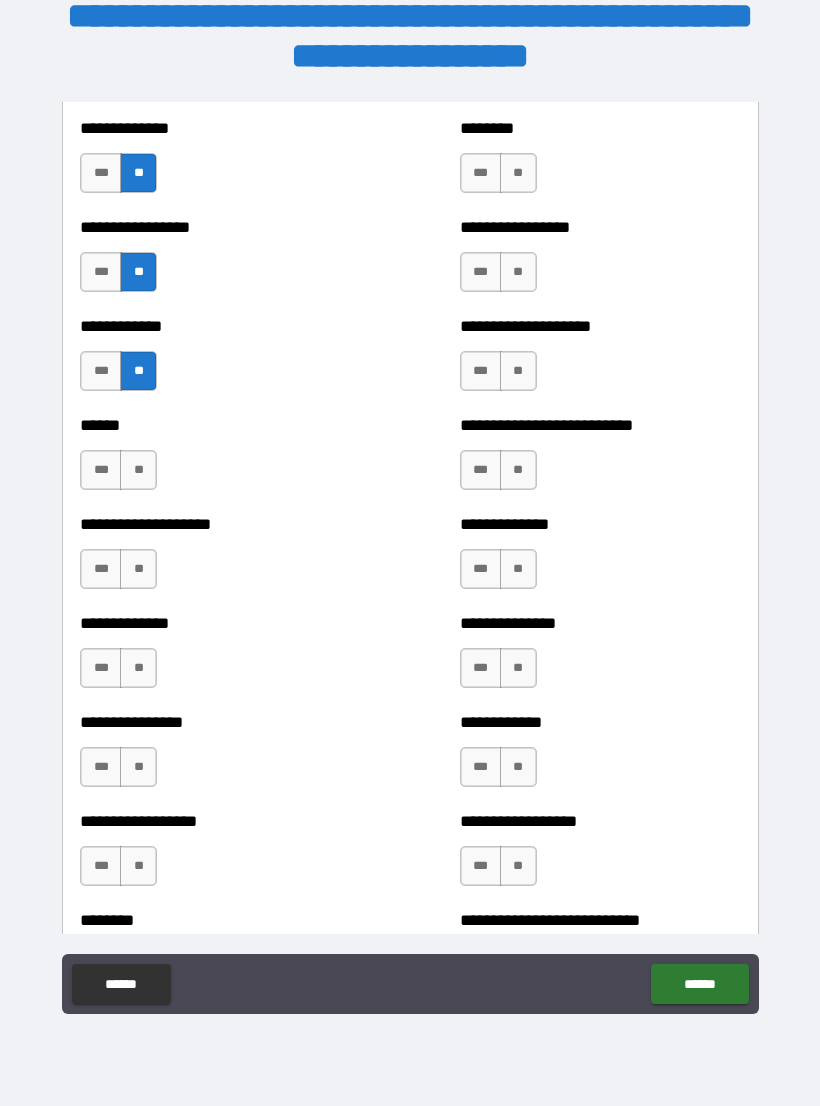 click on "**" at bounding box center [138, 470] 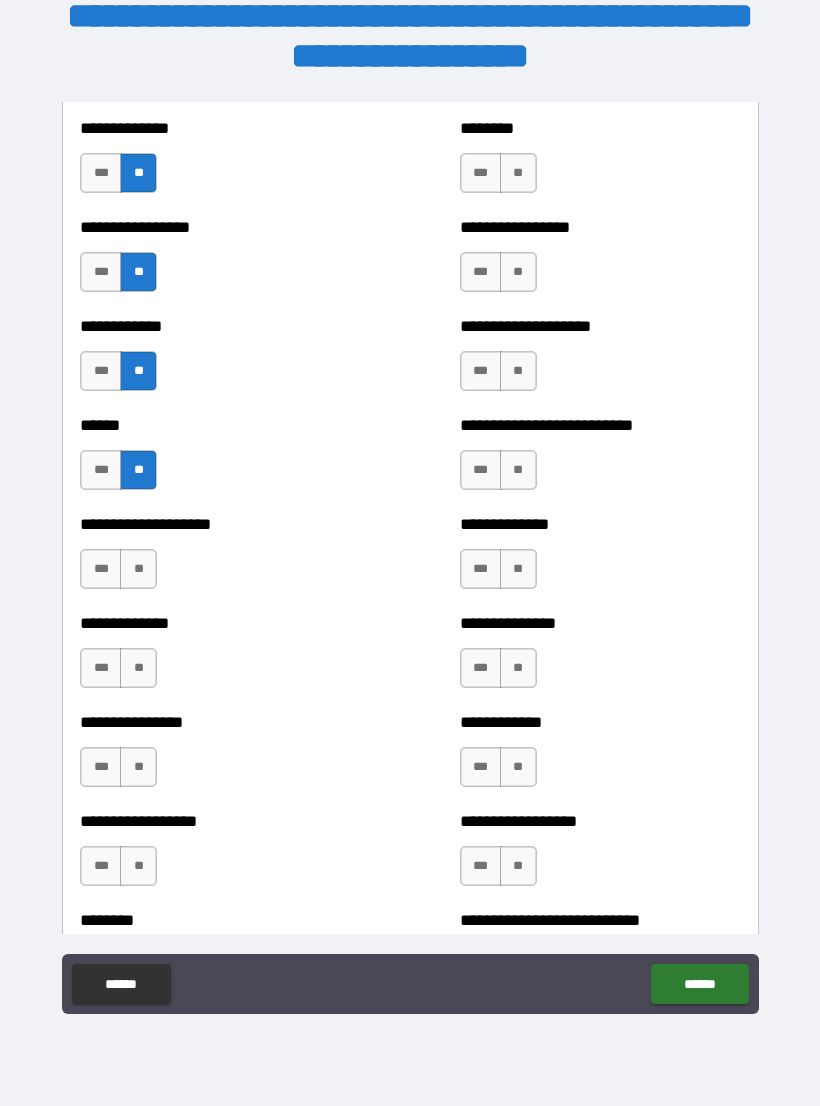 click on "**" at bounding box center (138, 569) 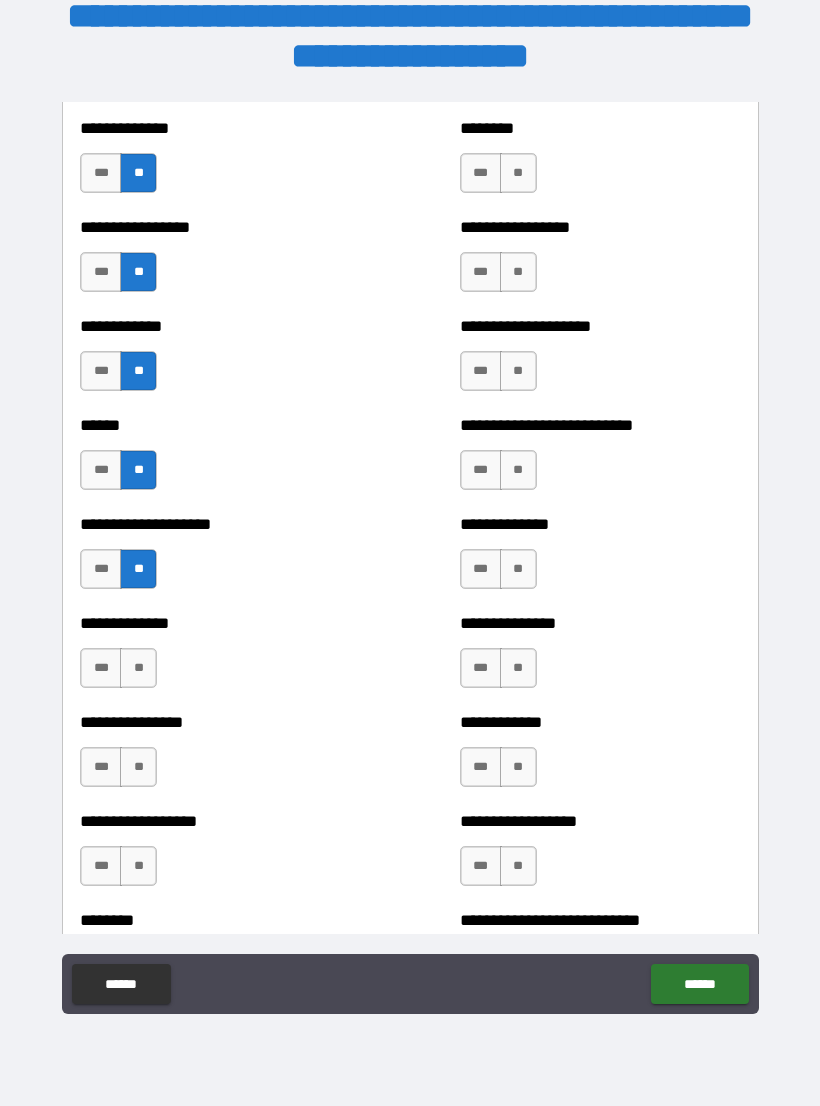 click on "**" at bounding box center (138, 668) 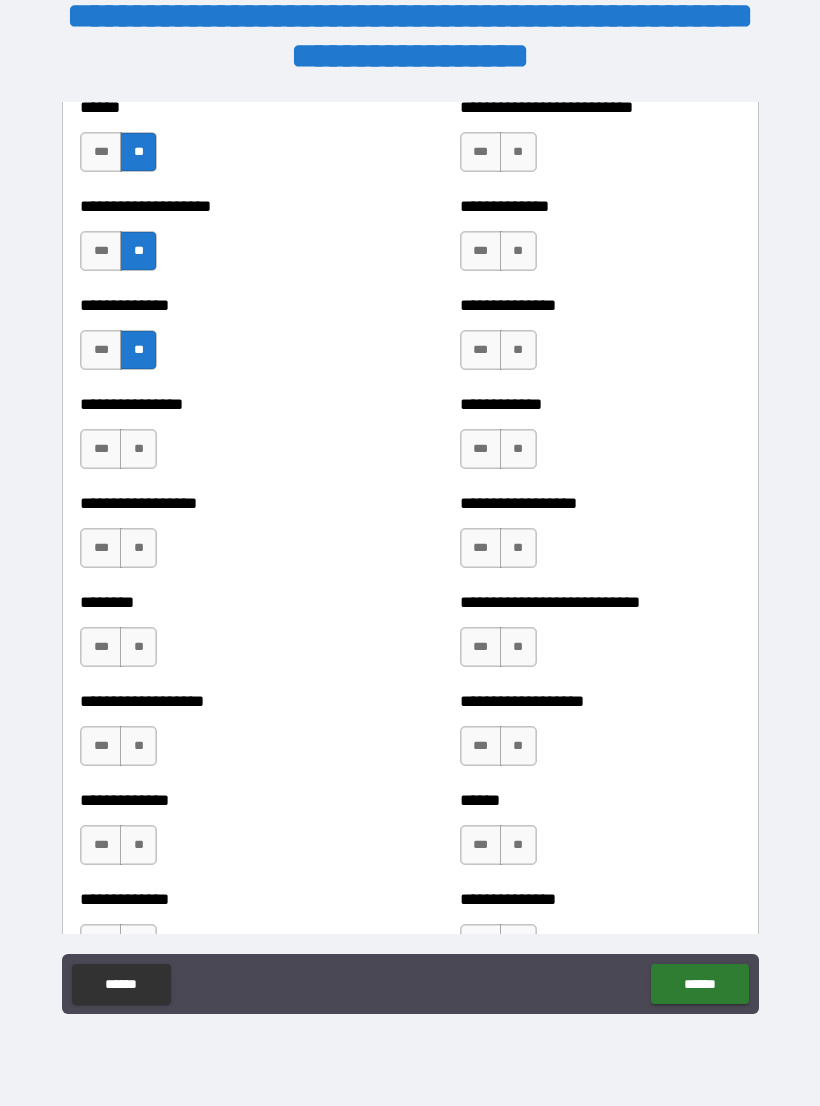 scroll, scrollTop: 4160, scrollLeft: 0, axis: vertical 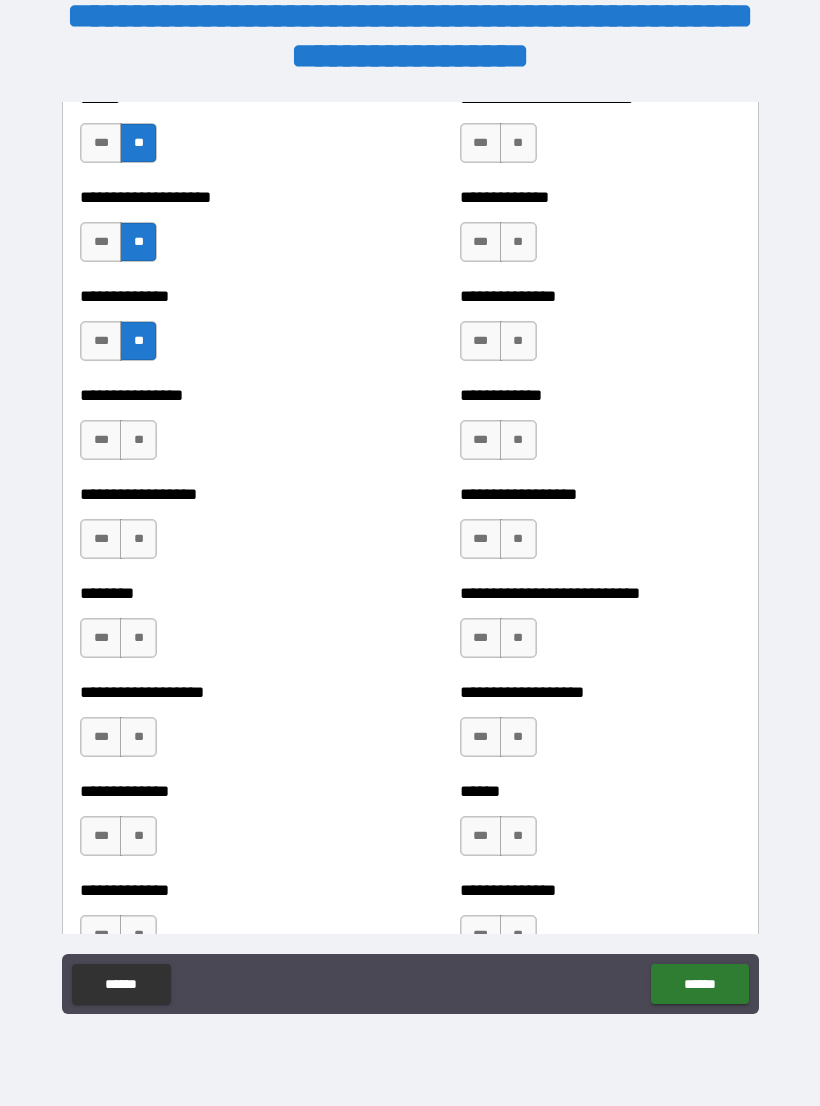click on "**" at bounding box center [138, 440] 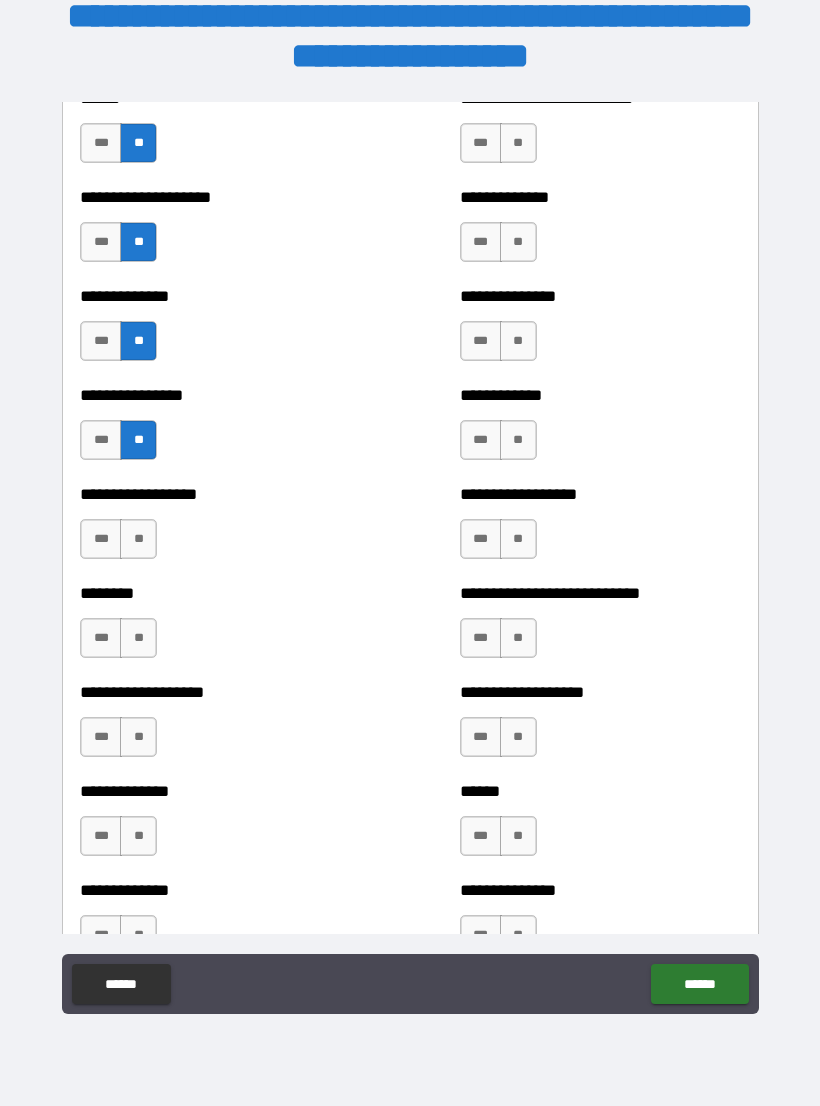 click on "**" at bounding box center [138, 539] 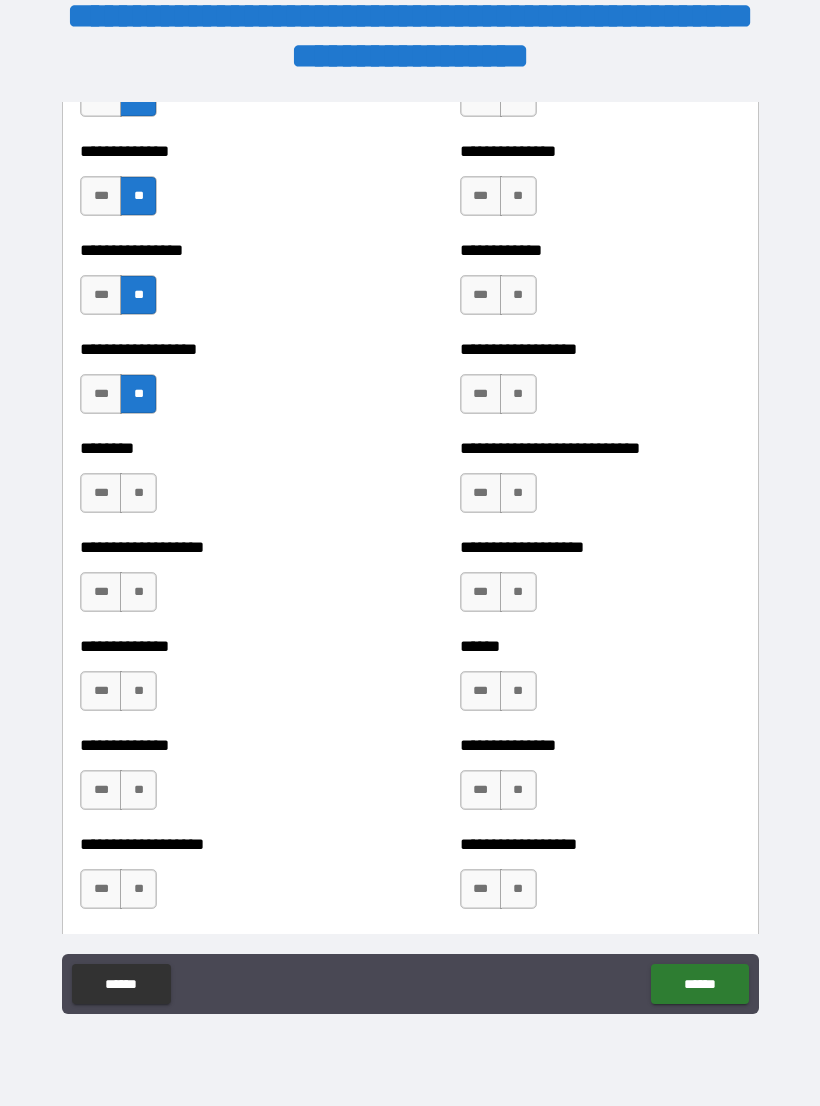 scroll, scrollTop: 4377, scrollLeft: 0, axis: vertical 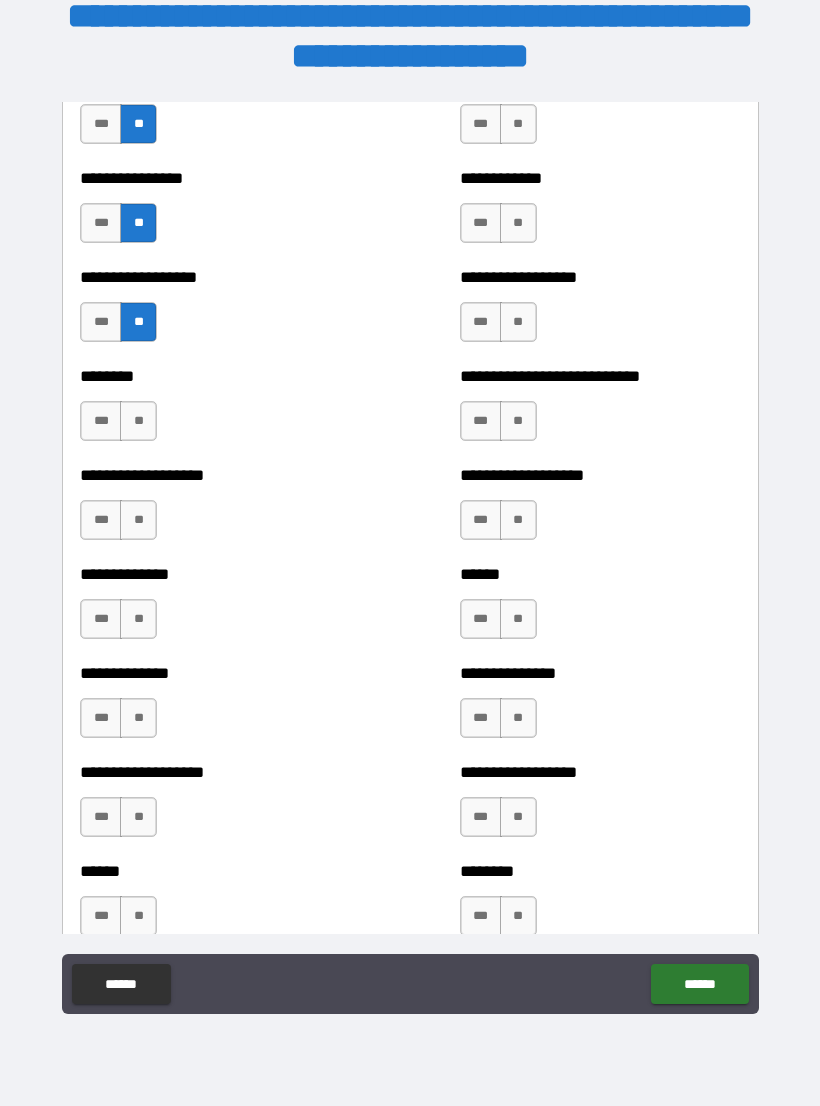 click on "**" at bounding box center (138, 421) 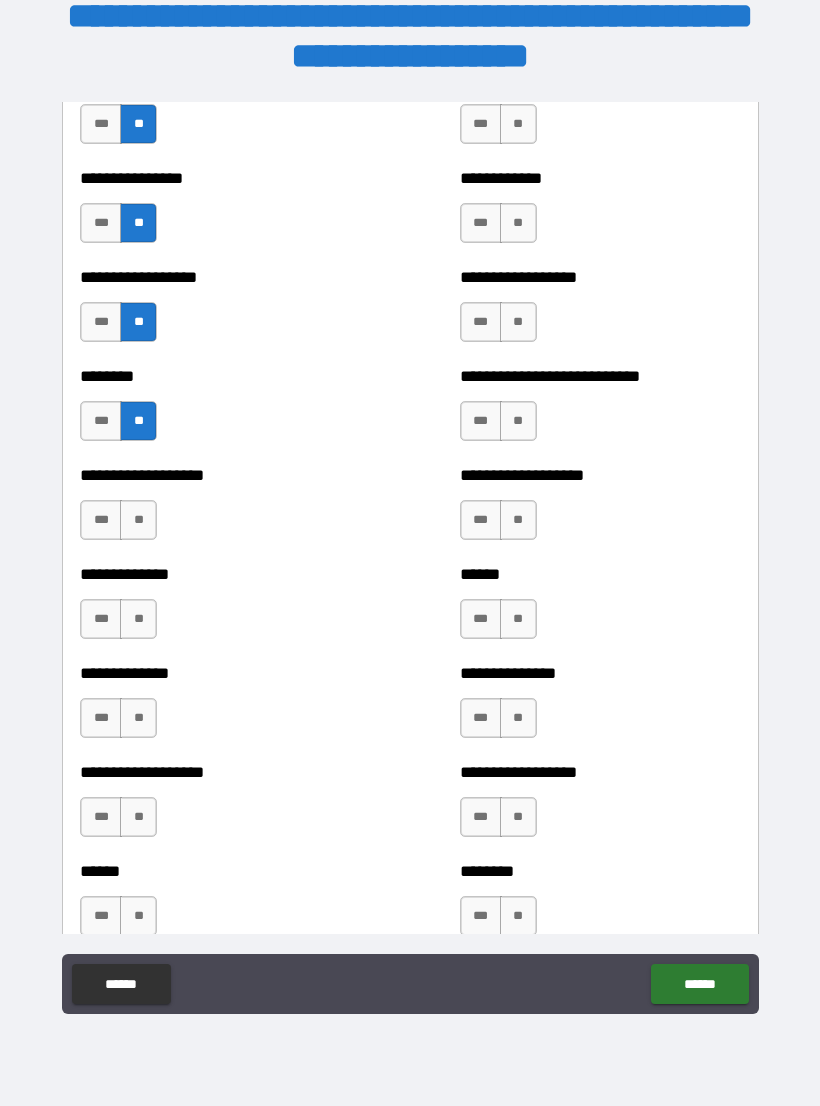 click on "**" at bounding box center (138, 520) 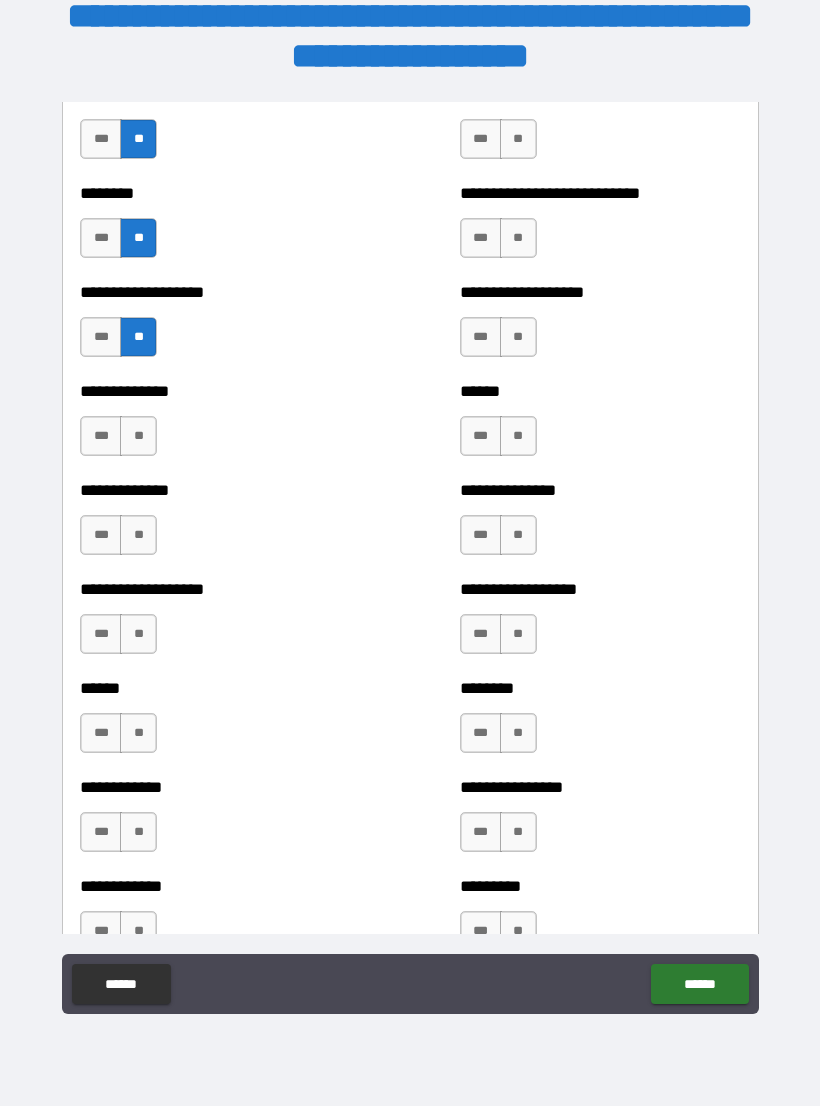 scroll, scrollTop: 4559, scrollLeft: 0, axis: vertical 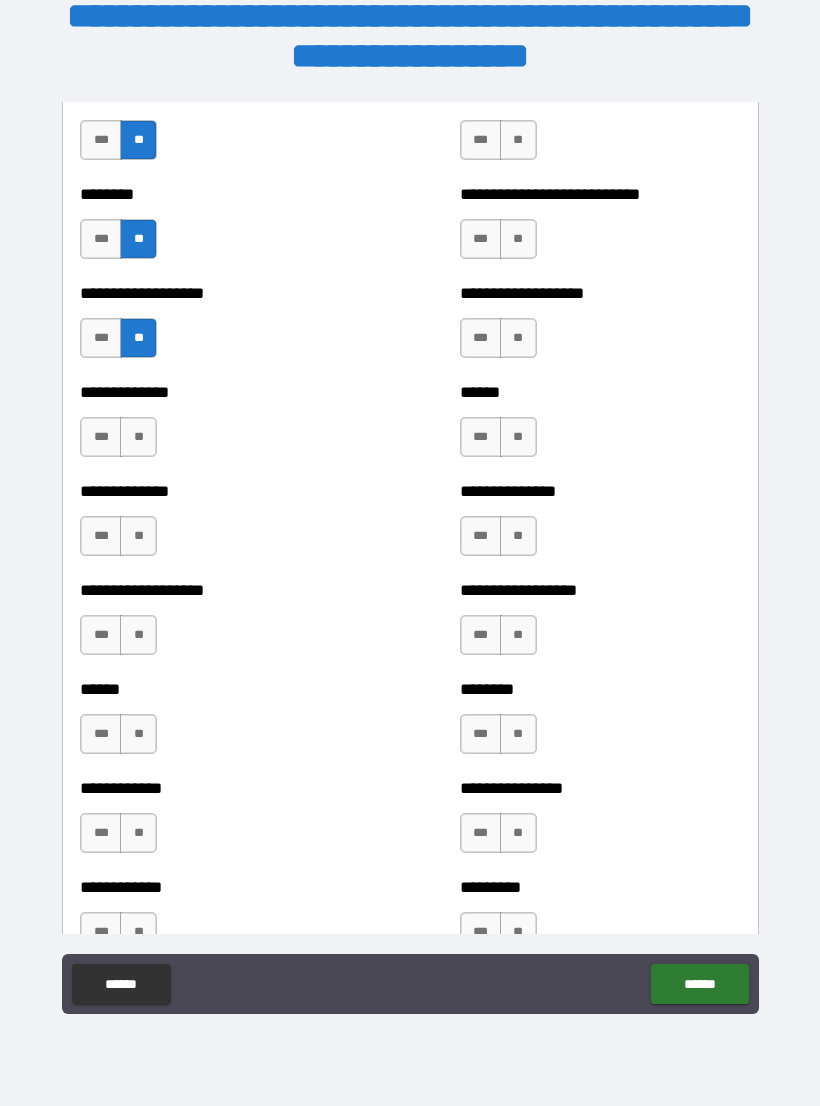click on "**" at bounding box center [138, 437] 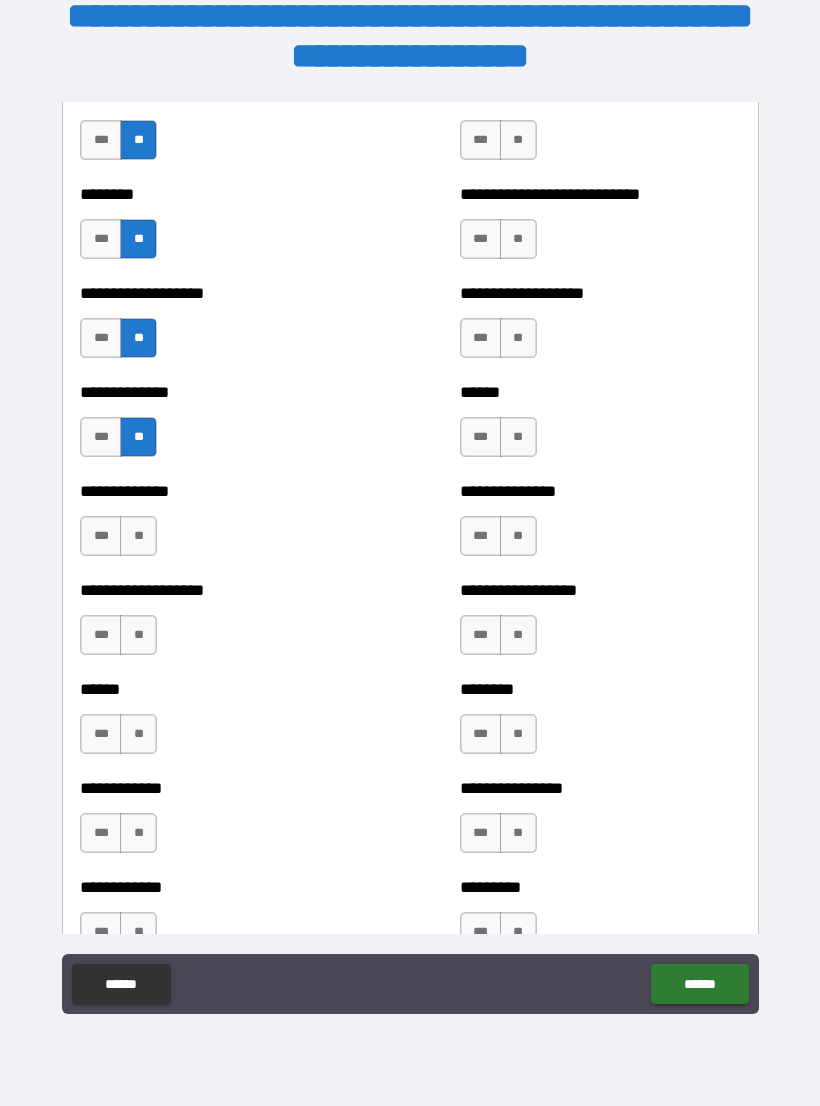 click on "**" at bounding box center [138, 536] 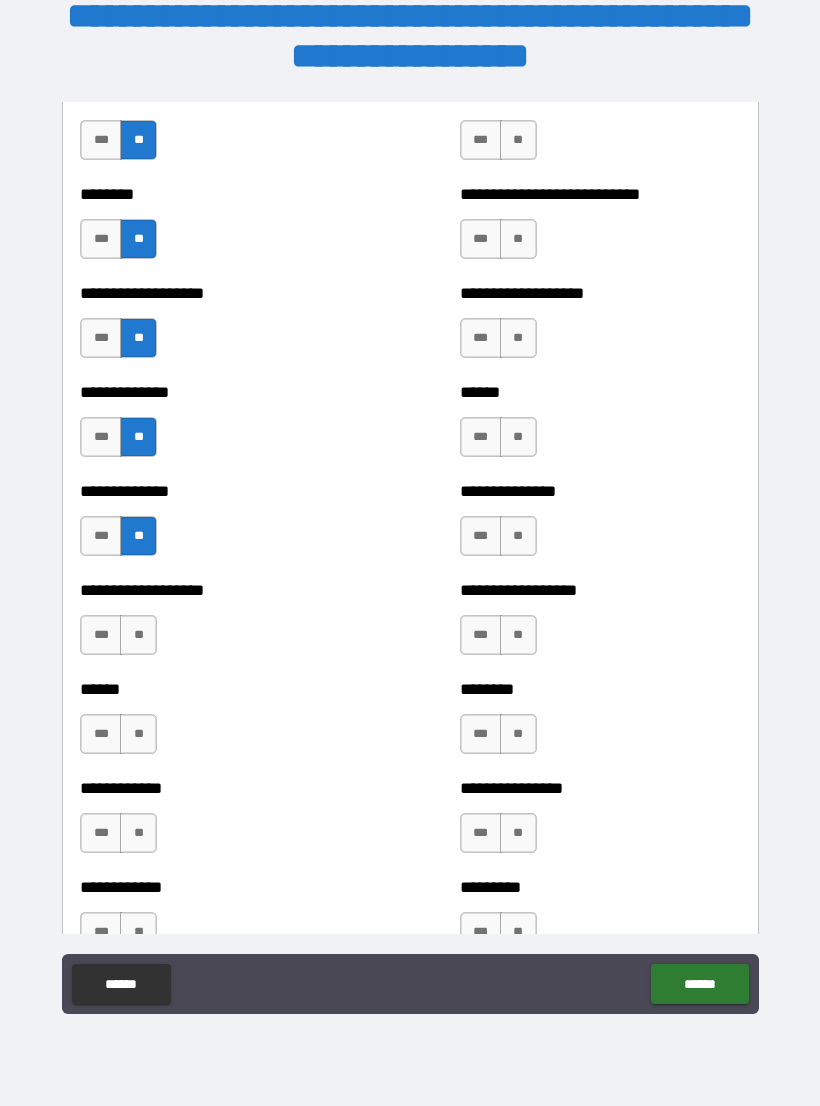 click on "**" at bounding box center [138, 635] 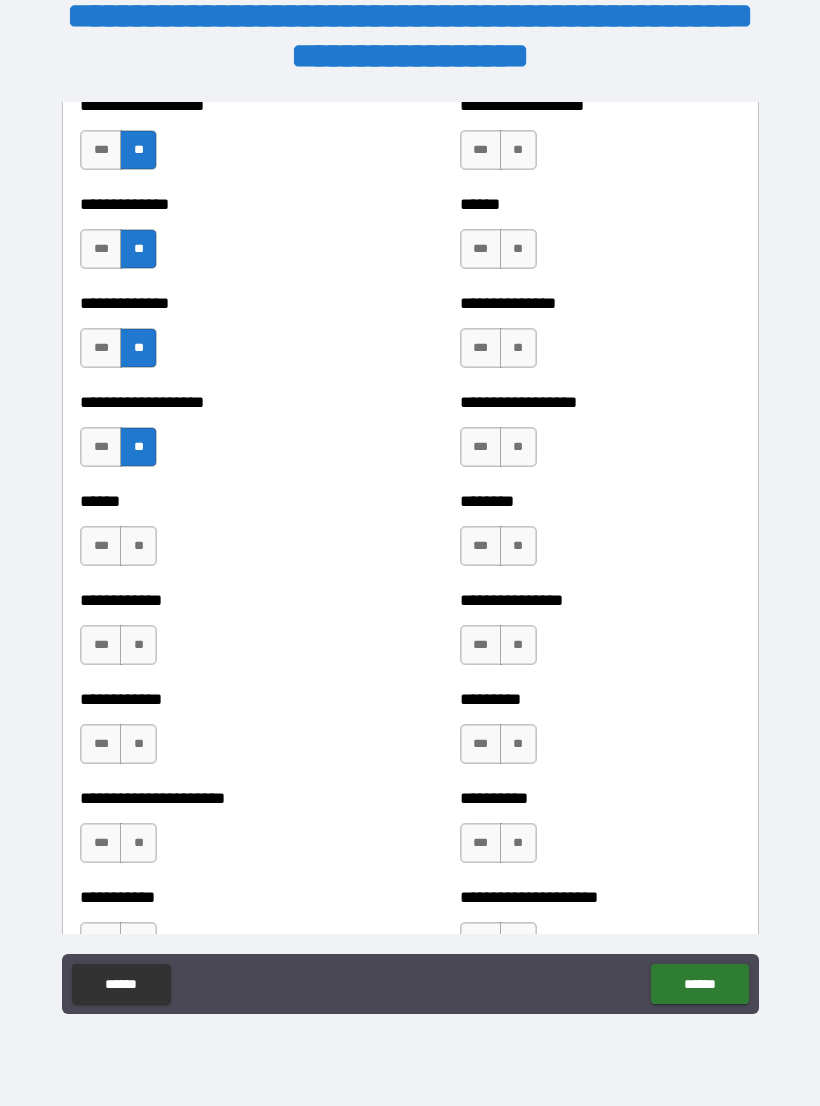 click on "**" at bounding box center (138, 546) 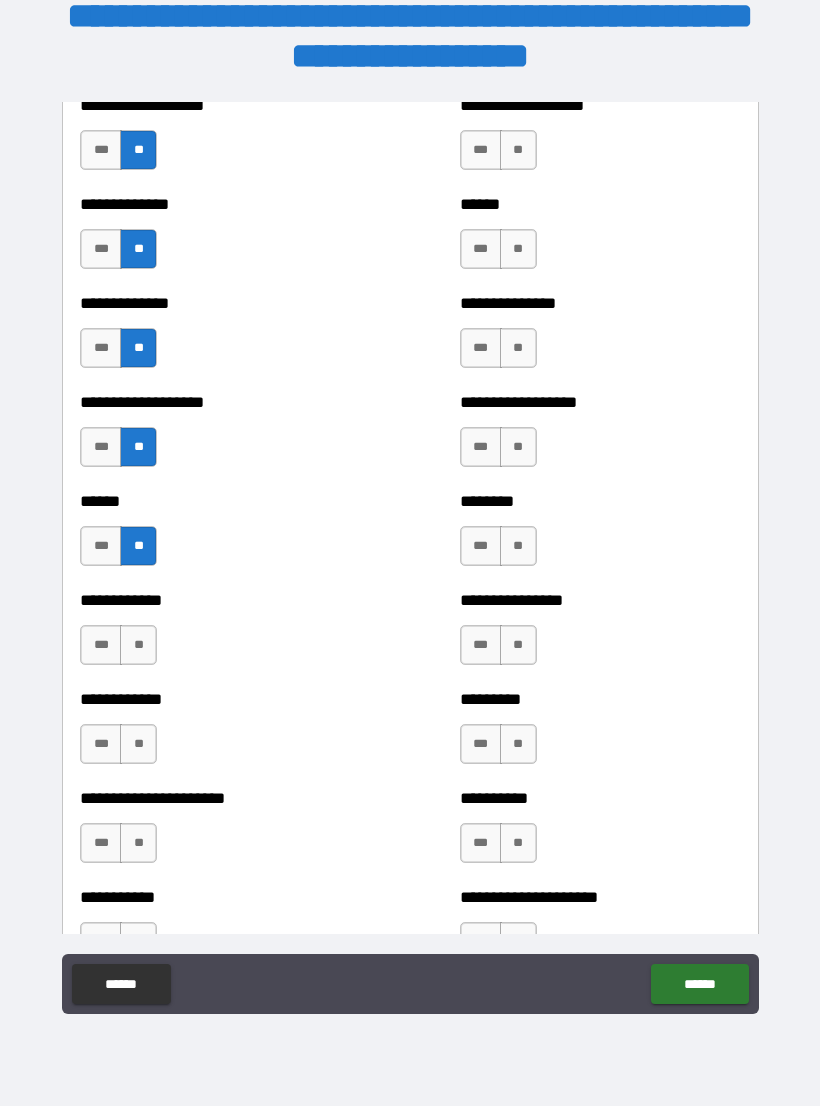 click on "**" at bounding box center (138, 645) 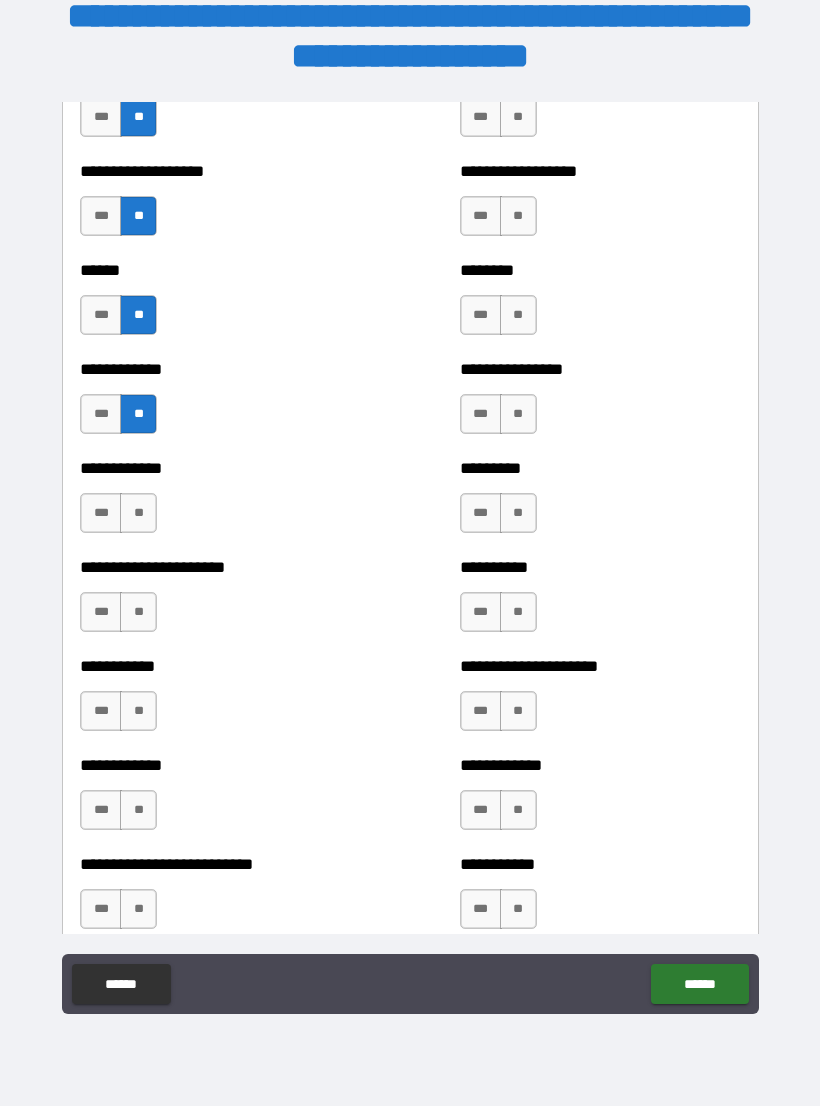 scroll, scrollTop: 4979, scrollLeft: 0, axis: vertical 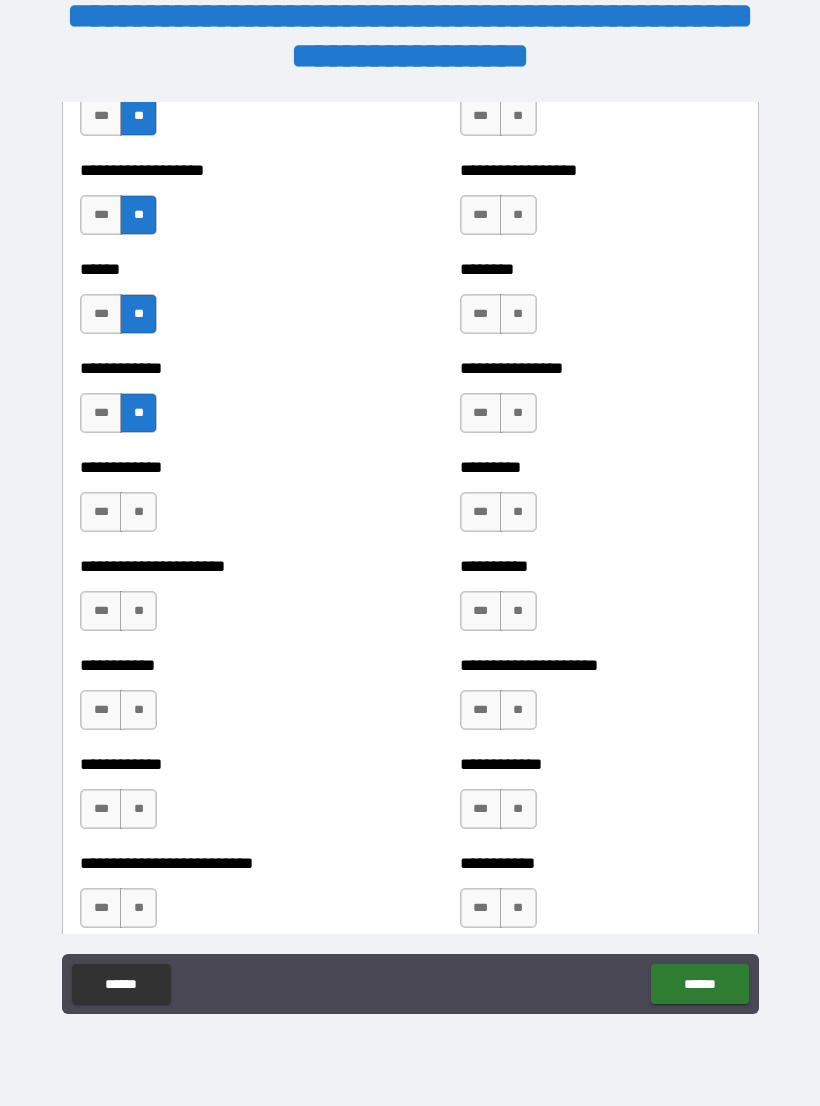 click on "**" at bounding box center (138, 512) 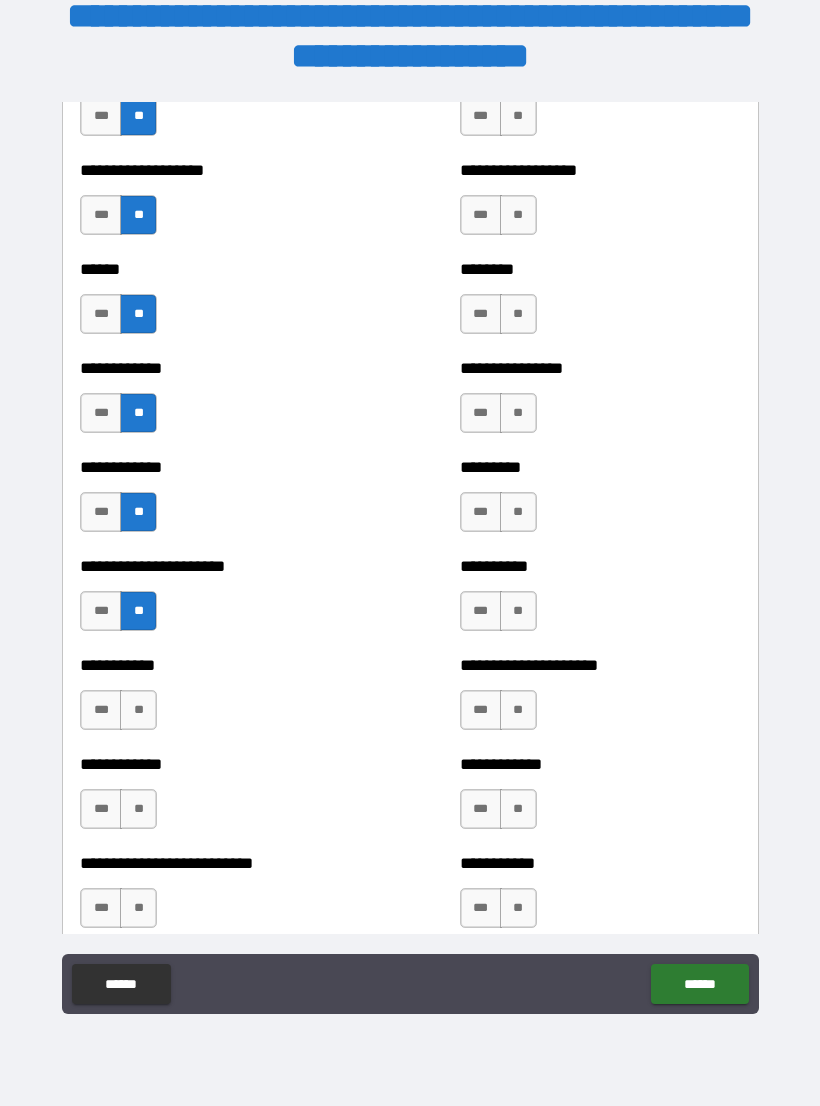 click on "**" at bounding box center [138, 710] 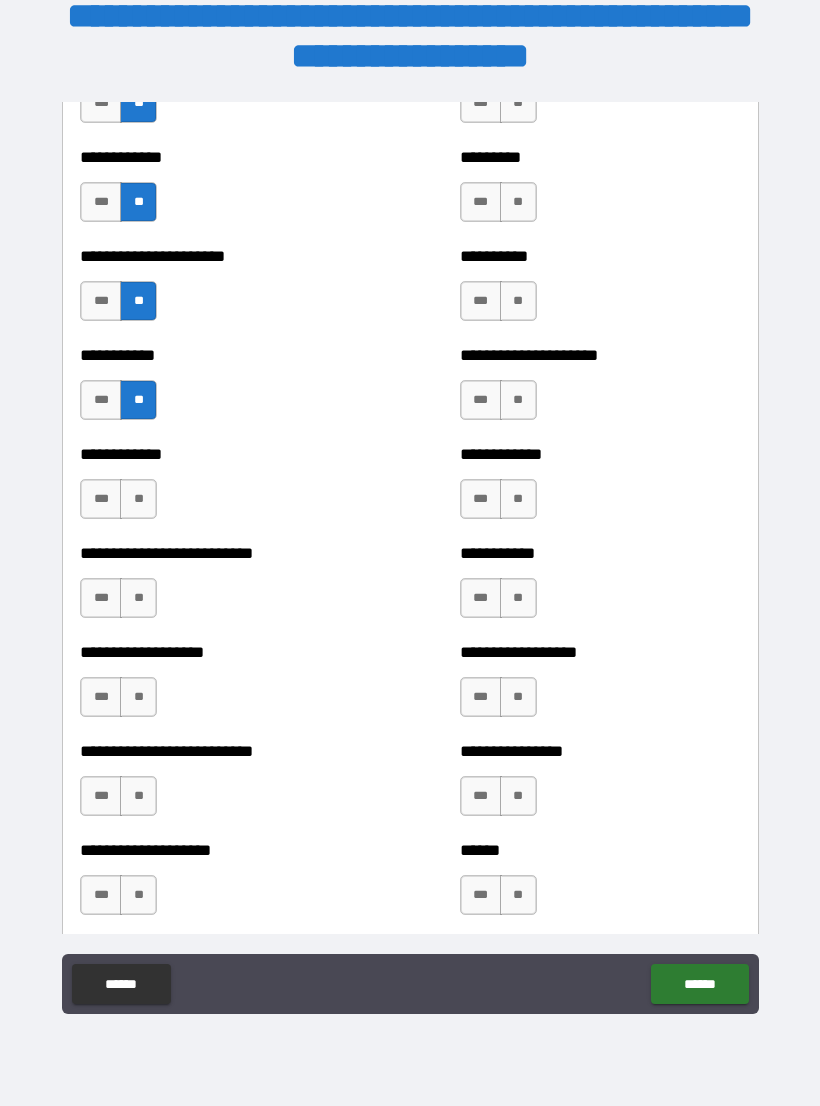 scroll, scrollTop: 5468, scrollLeft: 0, axis: vertical 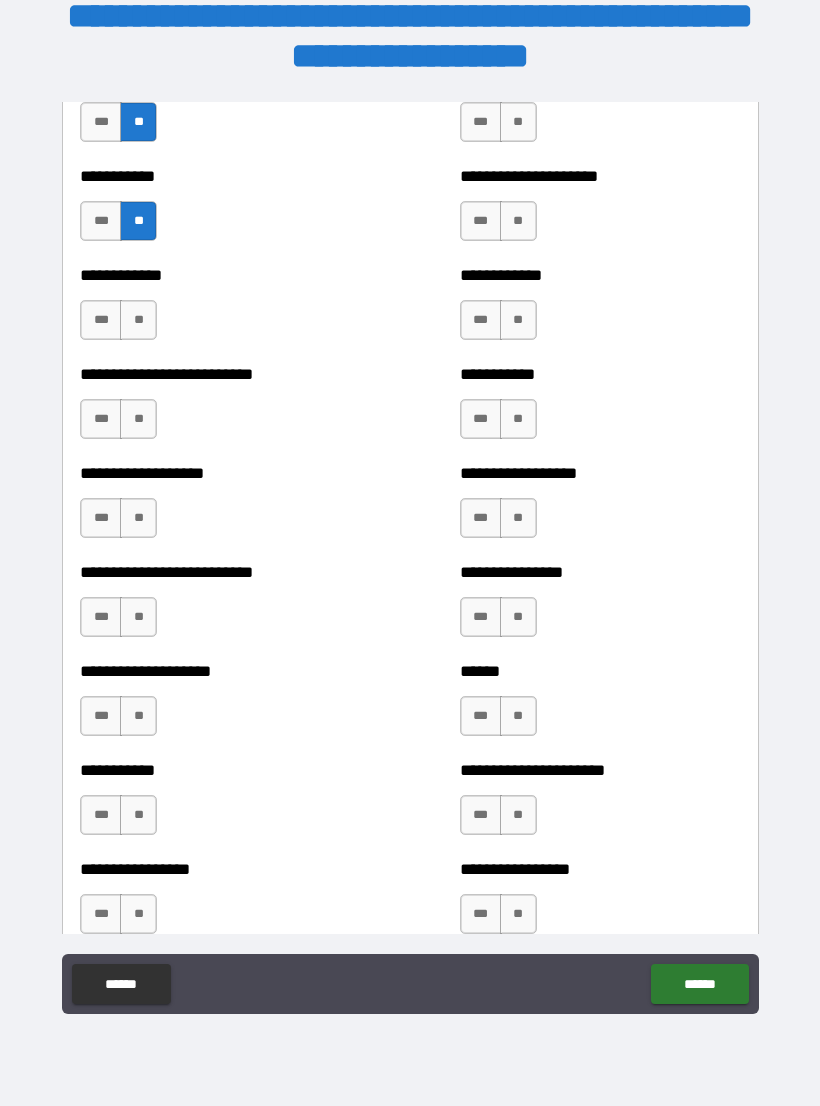 click on "**" at bounding box center [138, 320] 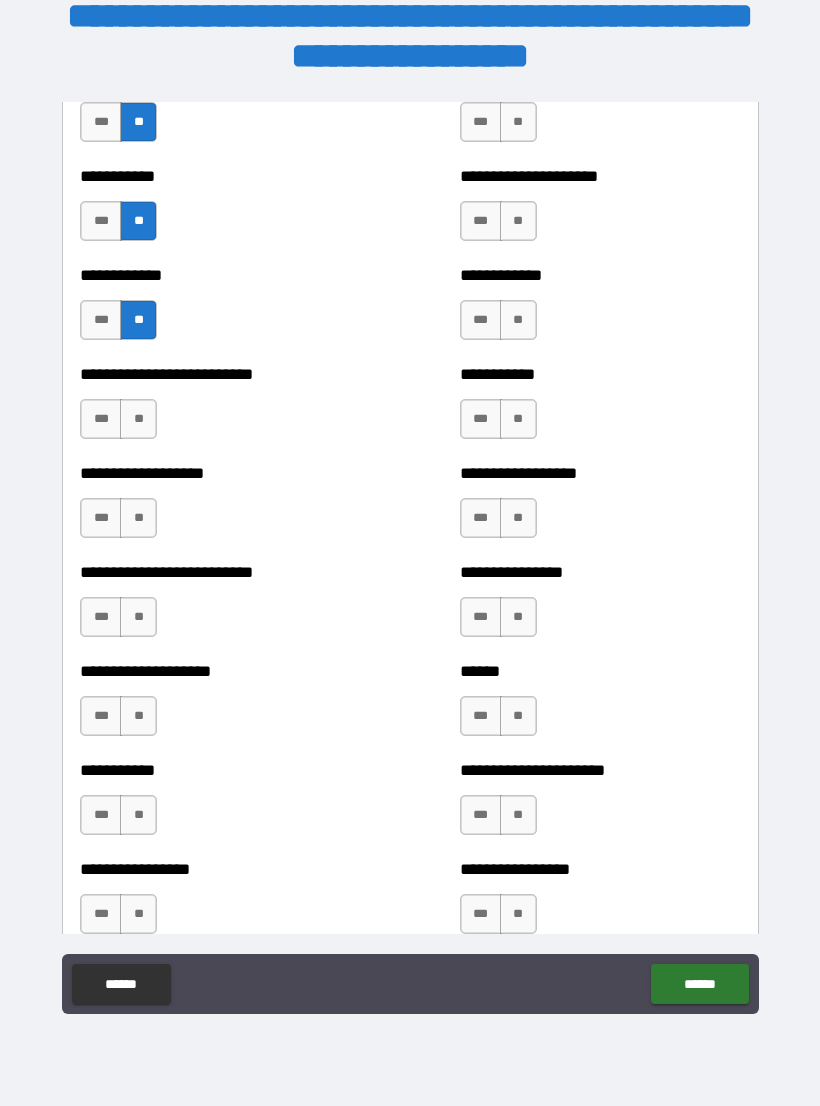 click on "**" at bounding box center [138, 419] 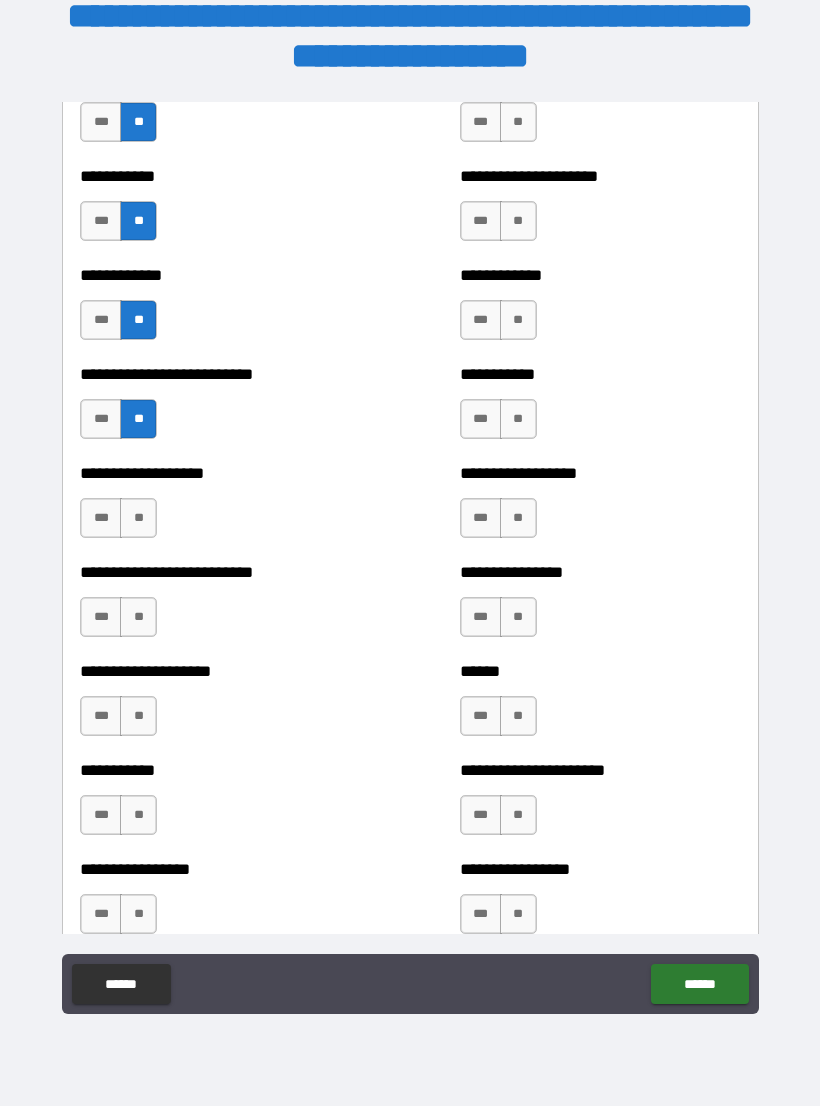 click on "**" at bounding box center [138, 518] 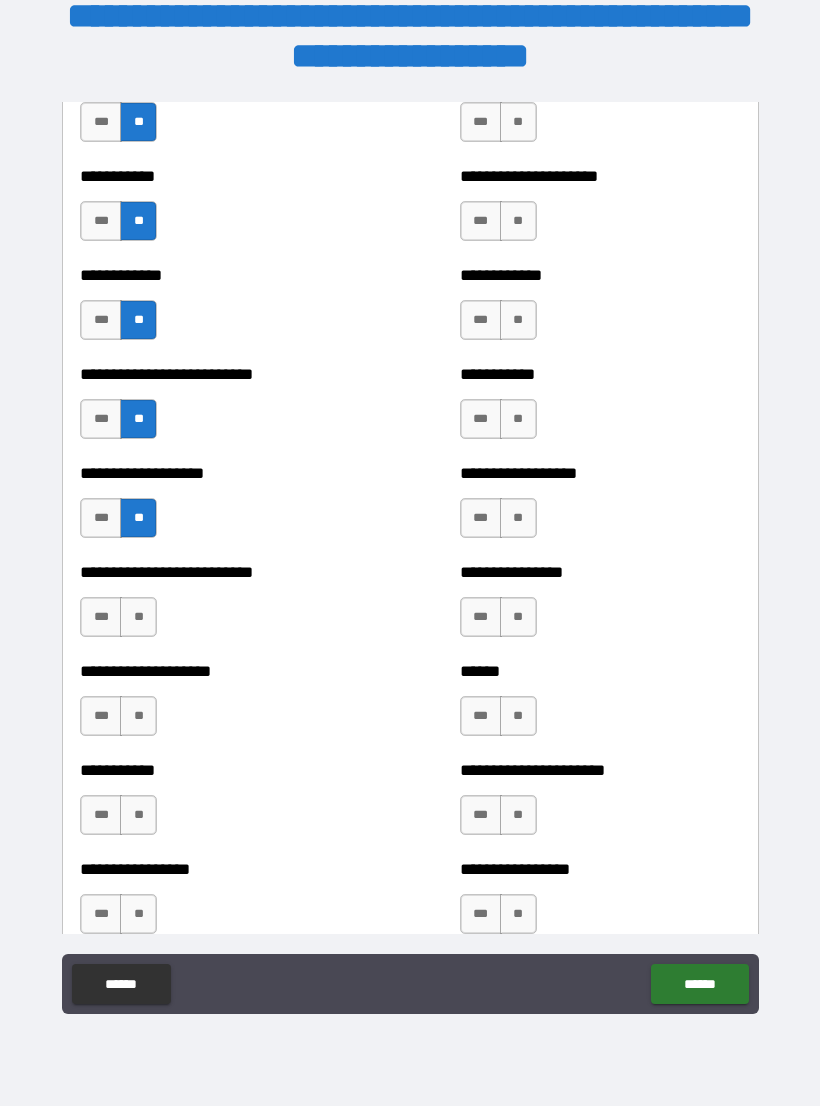 click on "**" at bounding box center (138, 617) 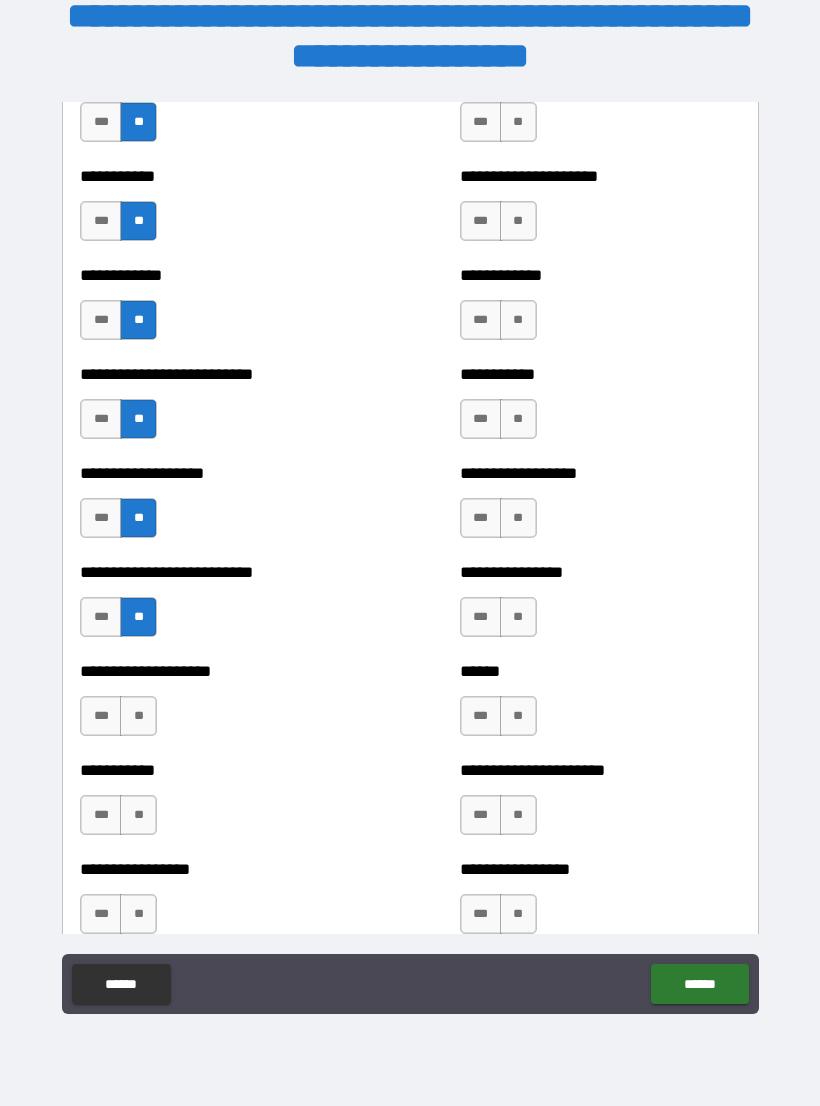 click on "**" at bounding box center [138, 716] 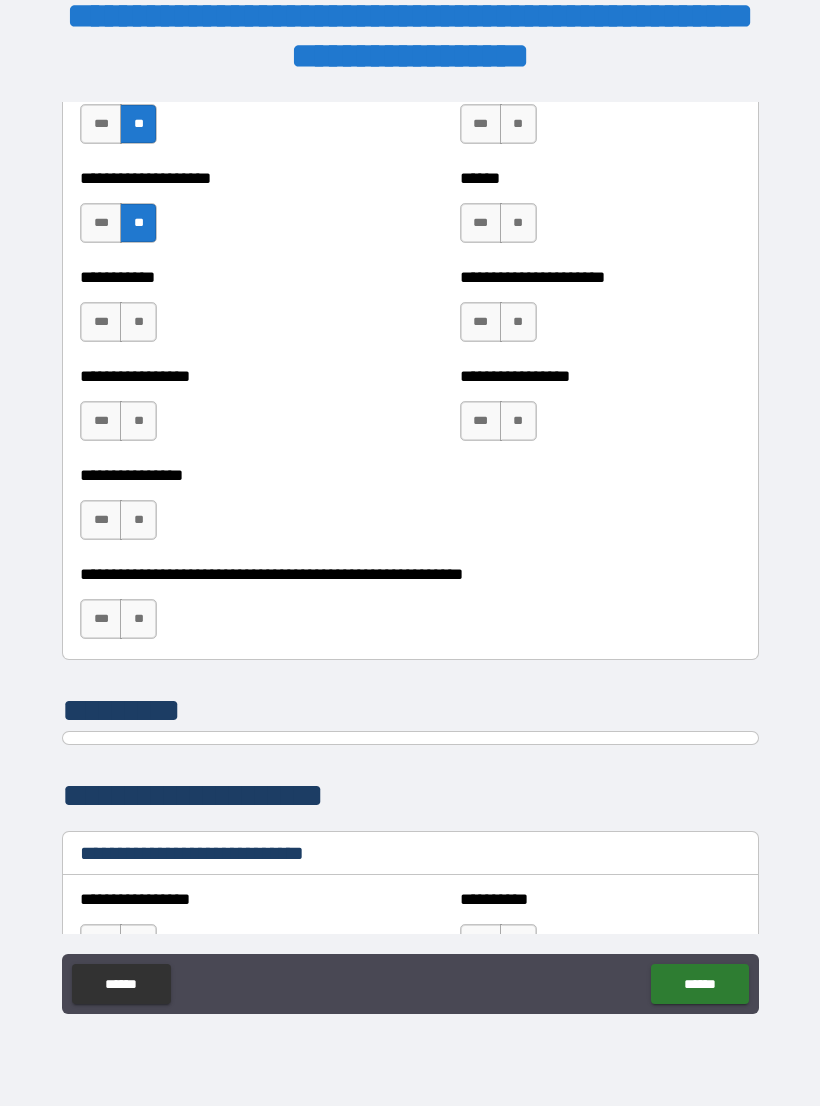scroll, scrollTop: 5959, scrollLeft: 0, axis: vertical 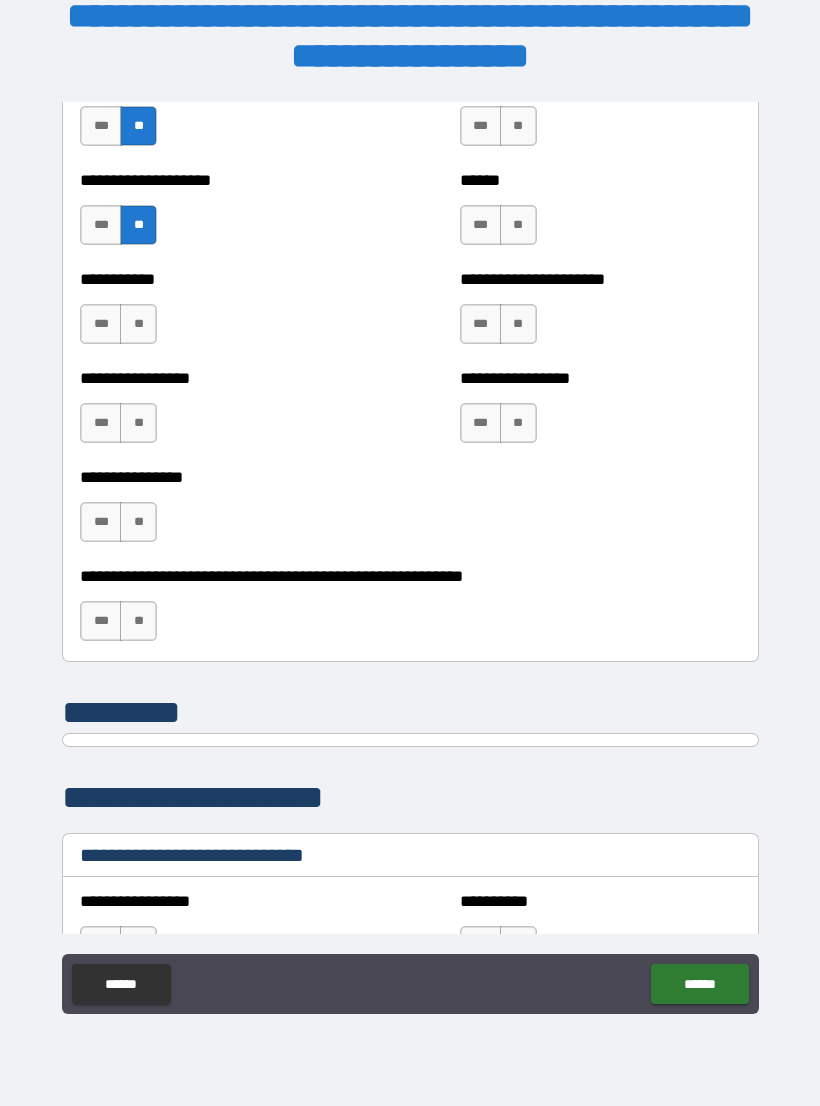 click on "**" at bounding box center (138, 324) 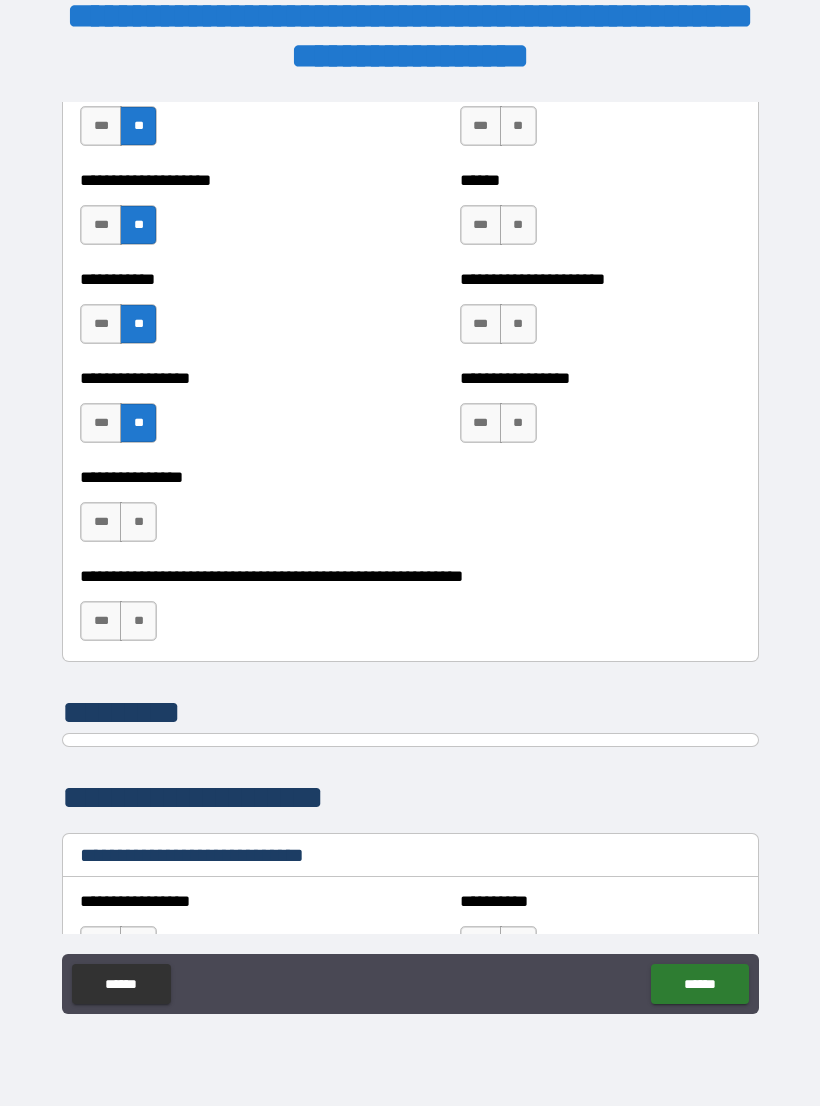 click on "**" at bounding box center (138, 522) 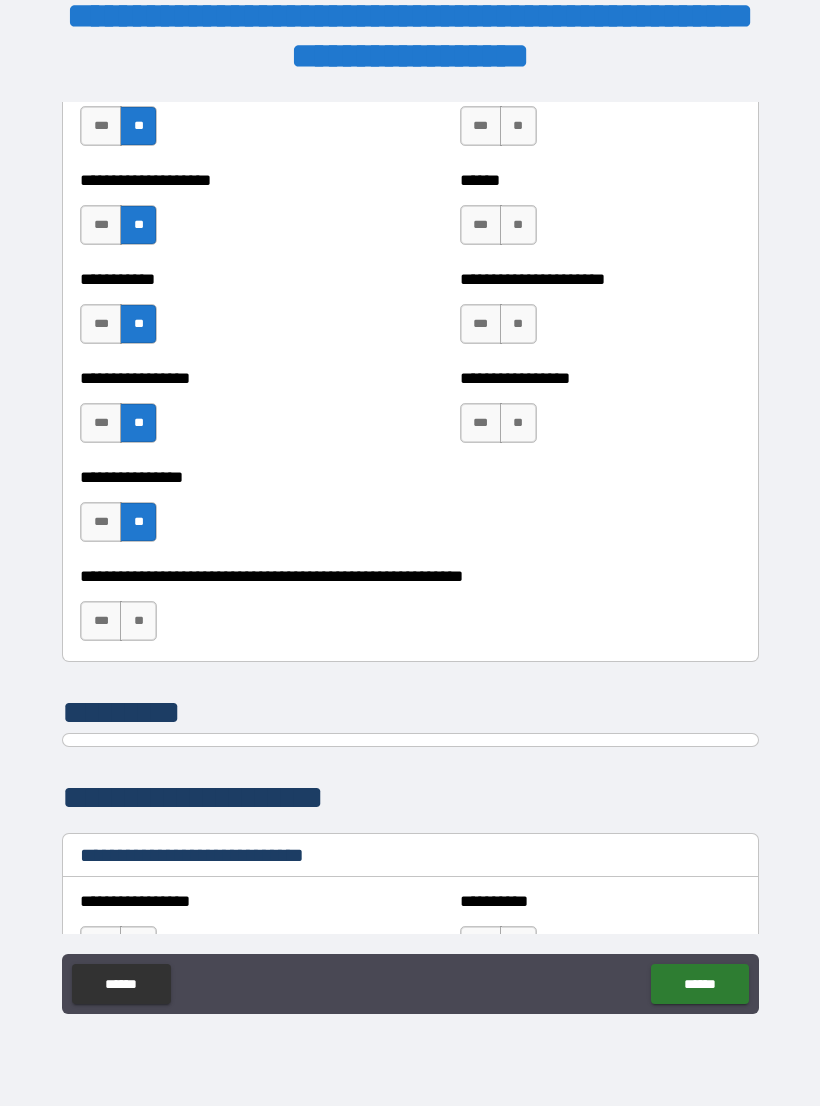 click on "**" at bounding box center (138, 621) 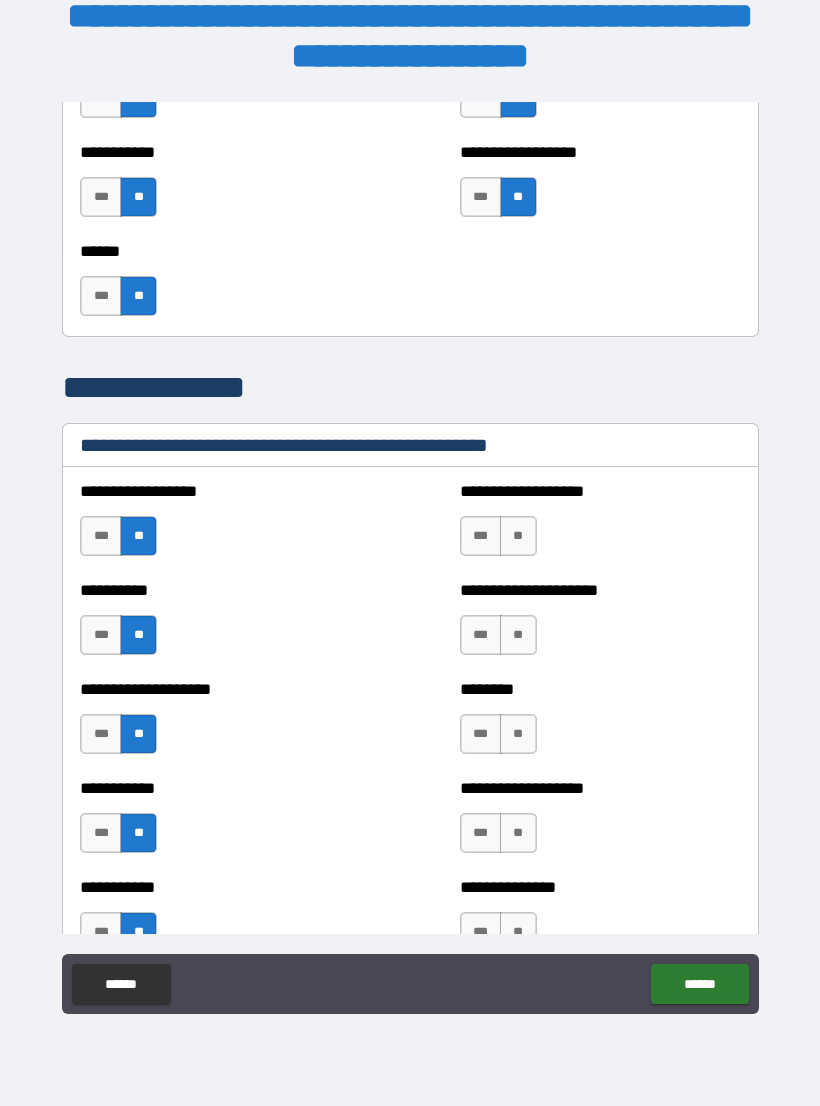 scroll, scrollTop: 2173, scrollLeft: 0, axis: vertical 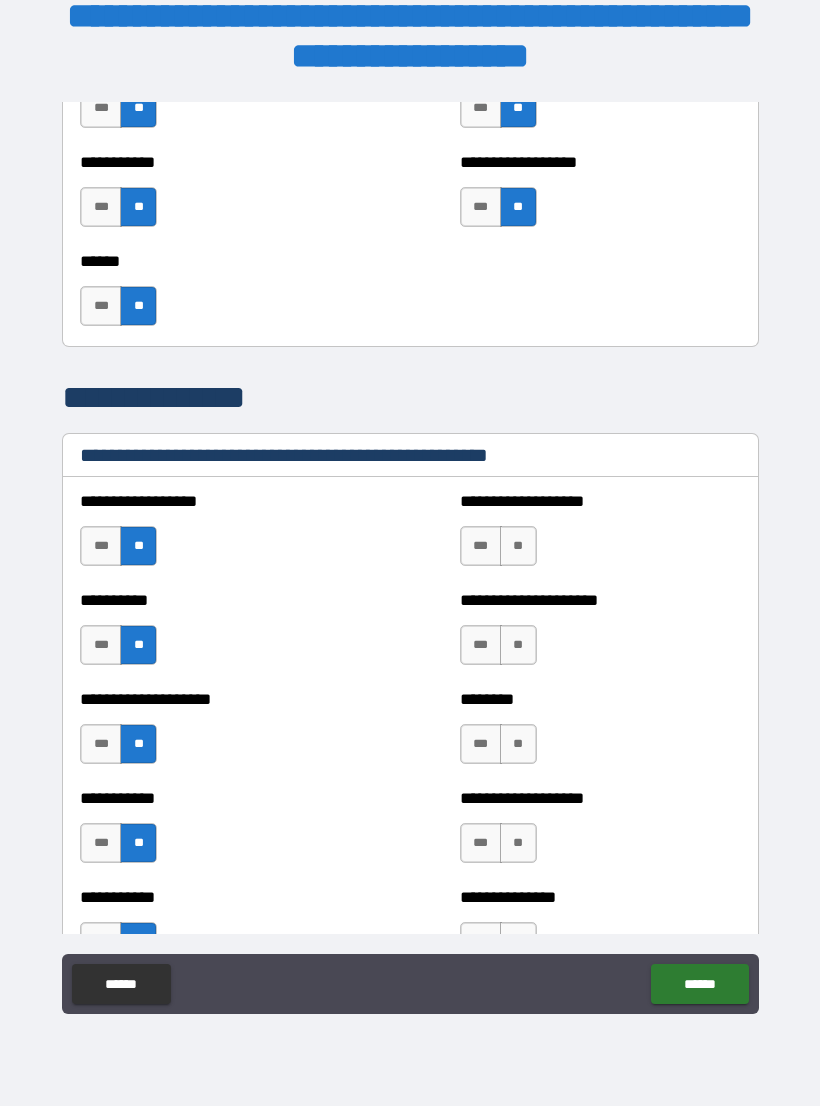 click on "**" at bounding box center [518, 546] 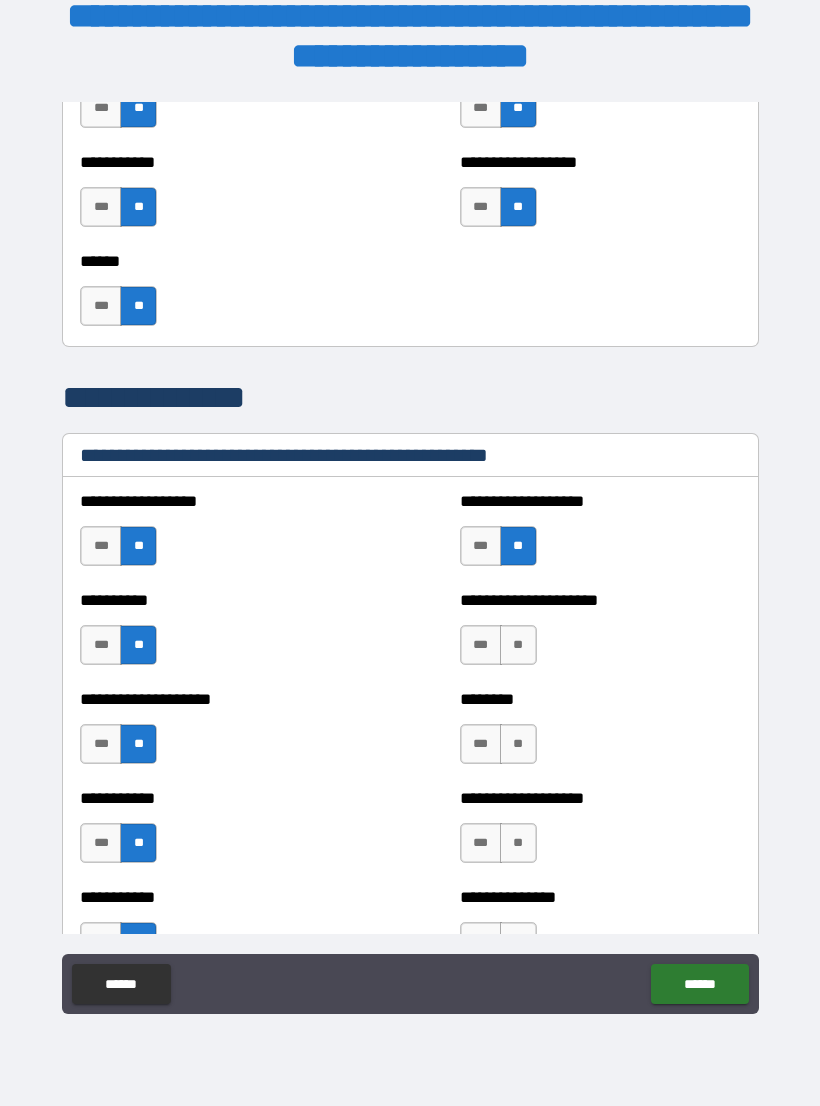 click on "**" at bounding box center [518, 645] 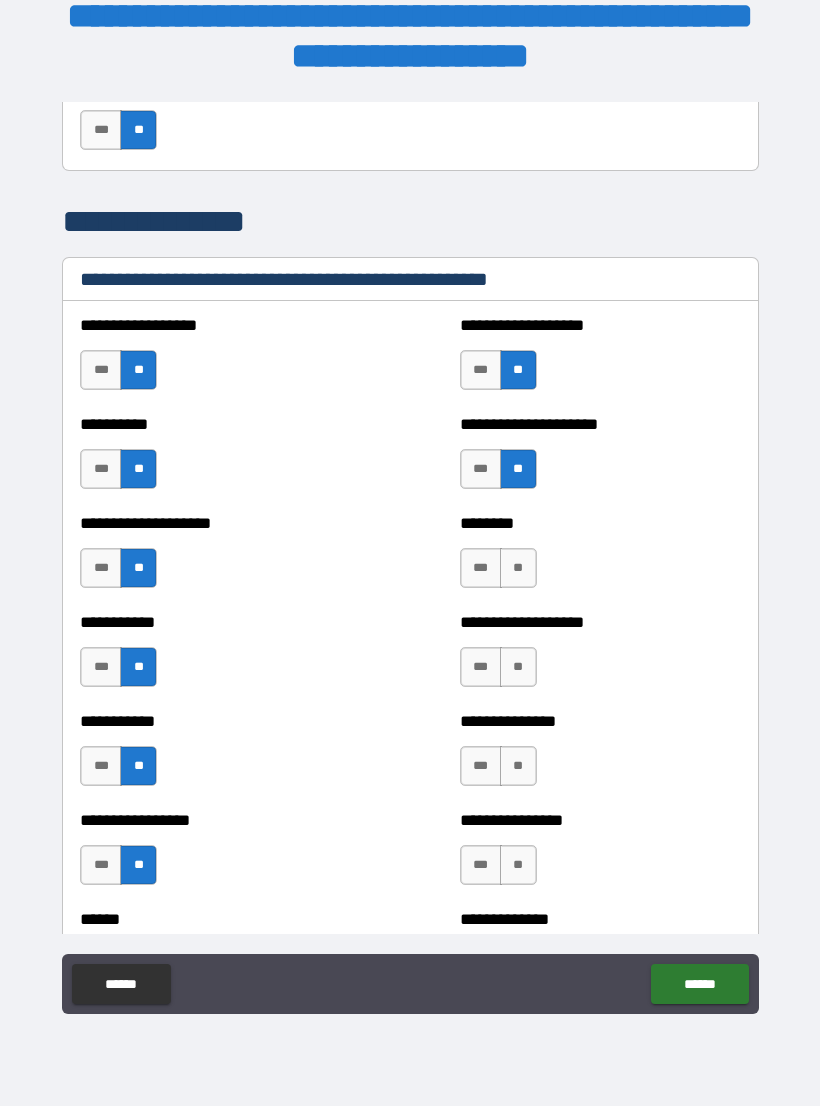 scroll, scrollTop: 2349, scrollLeft: 0, axis: vertical 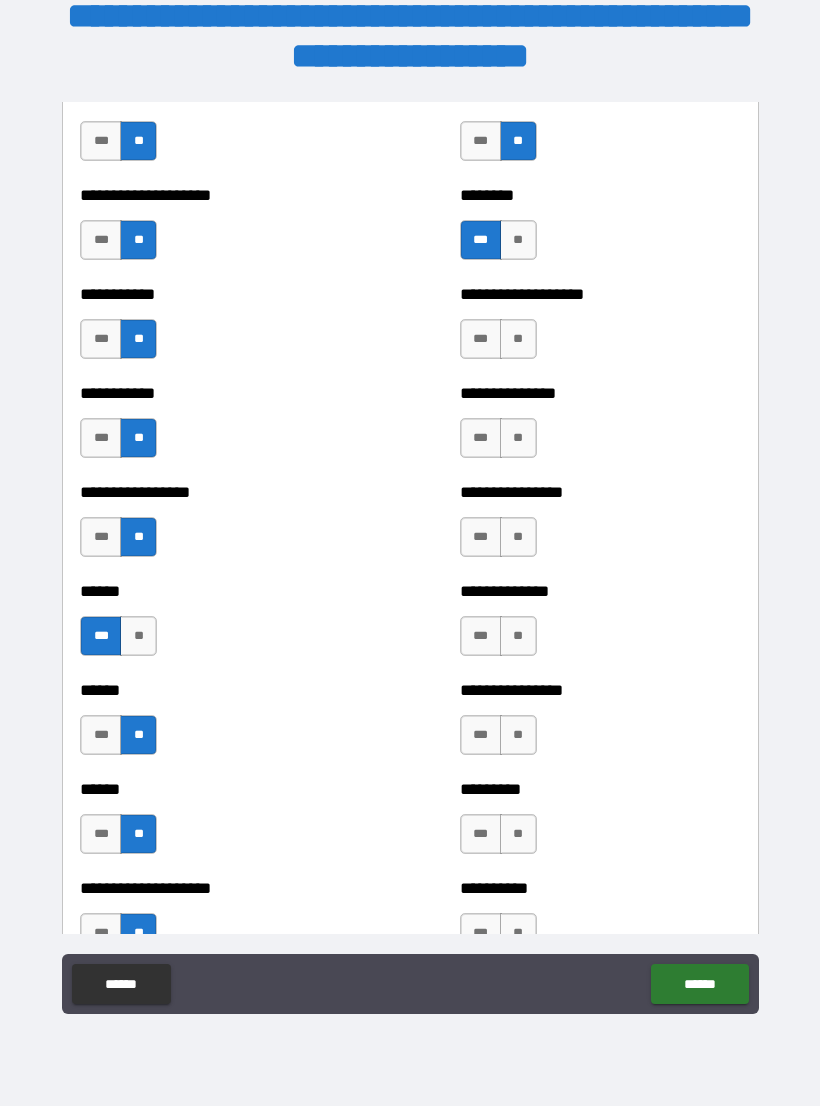 click on "**" at bounding box center (518, 339) 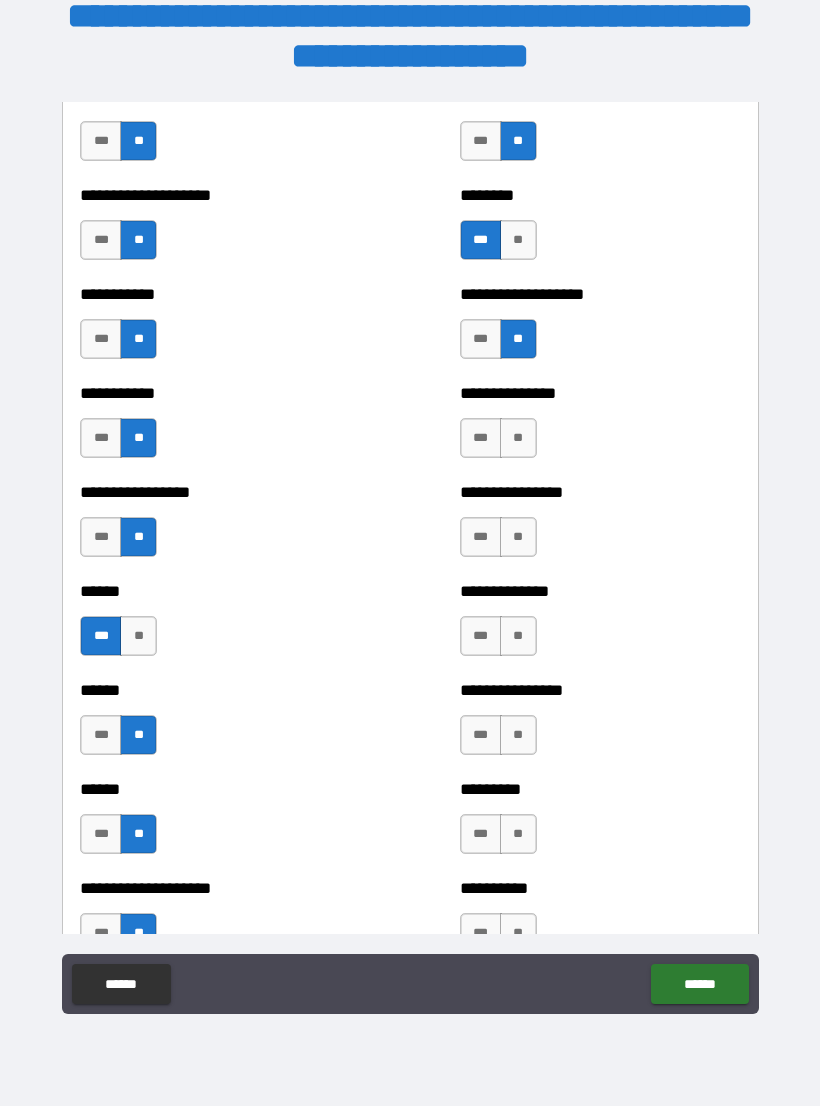 click on "**" at bounding box center [518, 438] 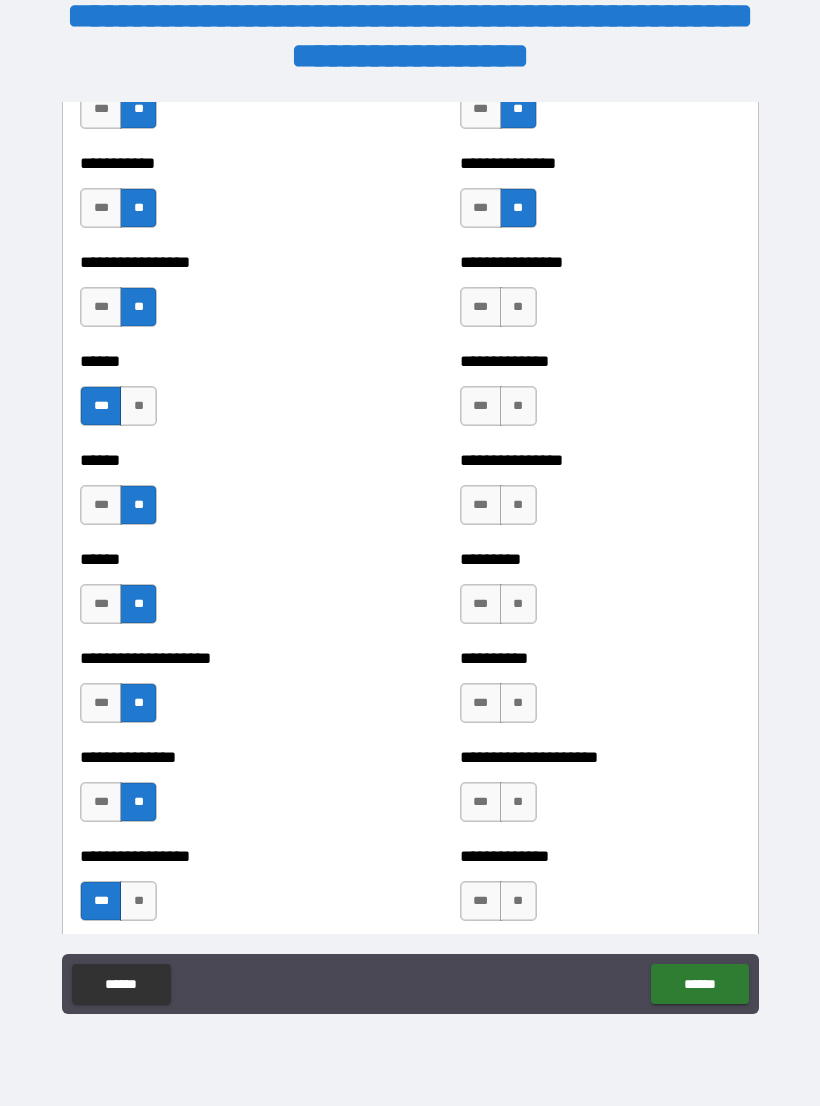 scroll, scrollTop: 2909, scrollLeft: 0, axis: vertical 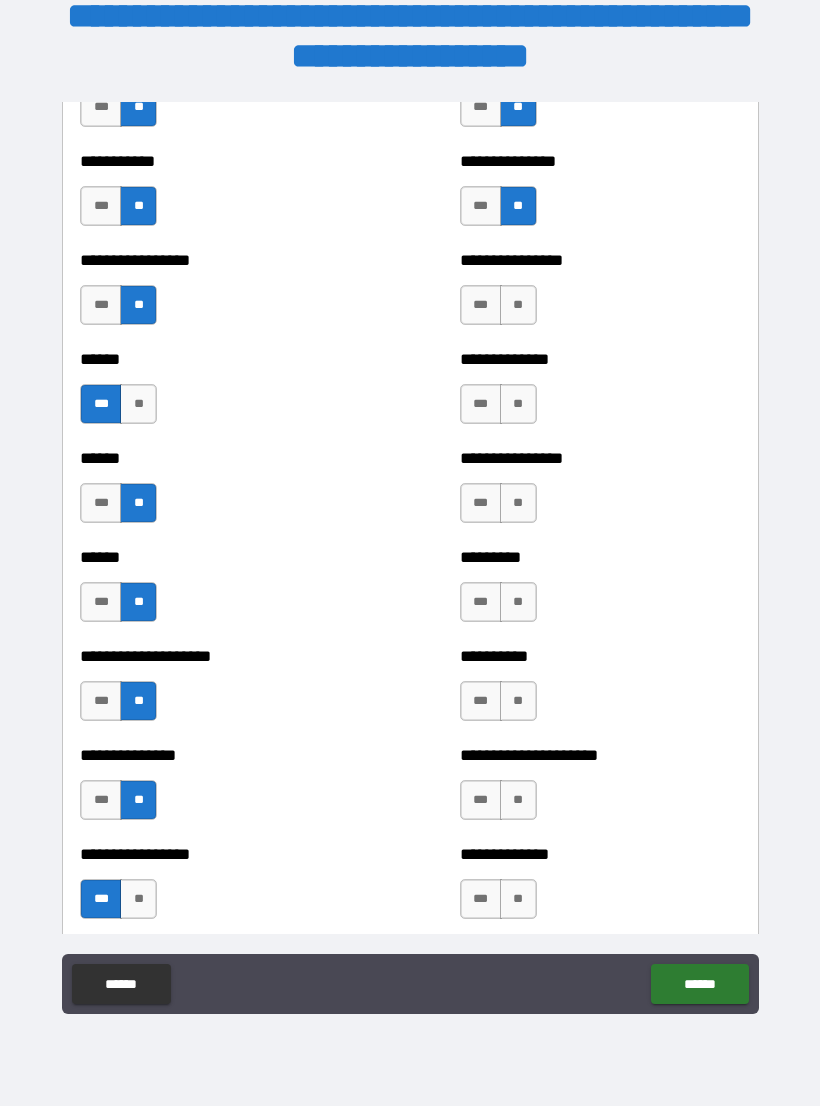 click on "**" at bounding box center [518, 305] 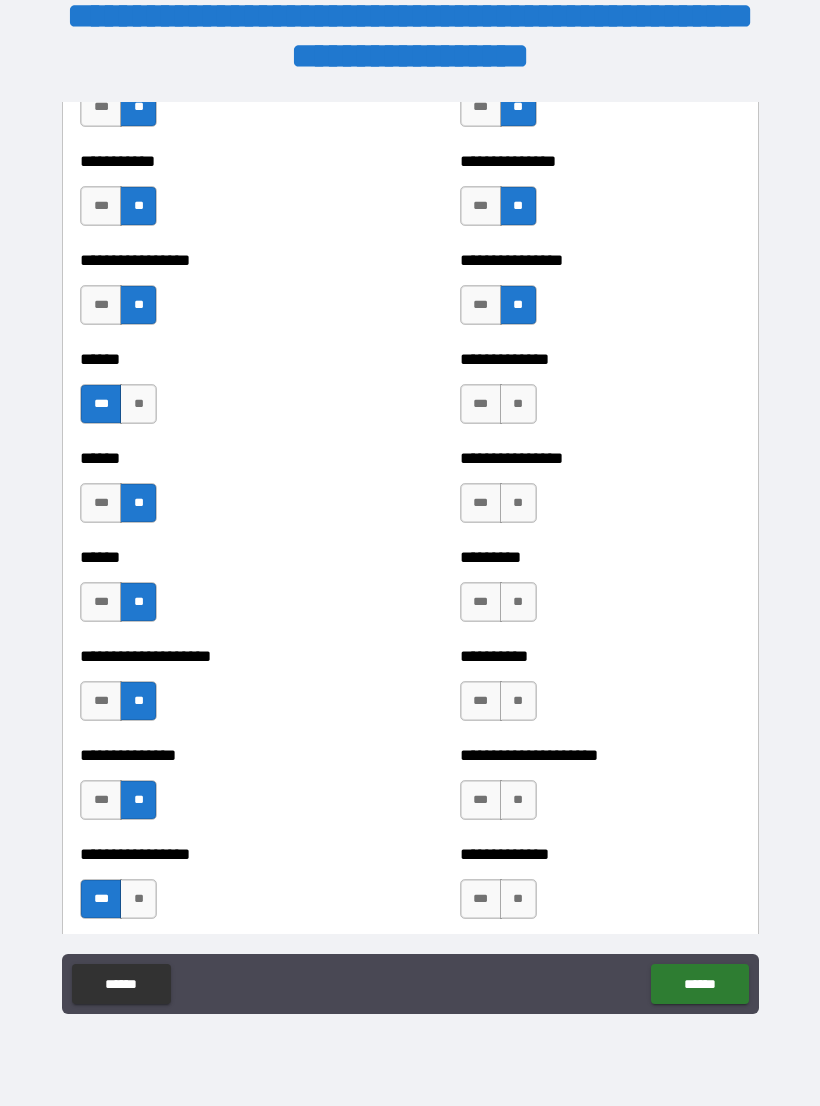 click on "**" at bounding box center [518, 404] 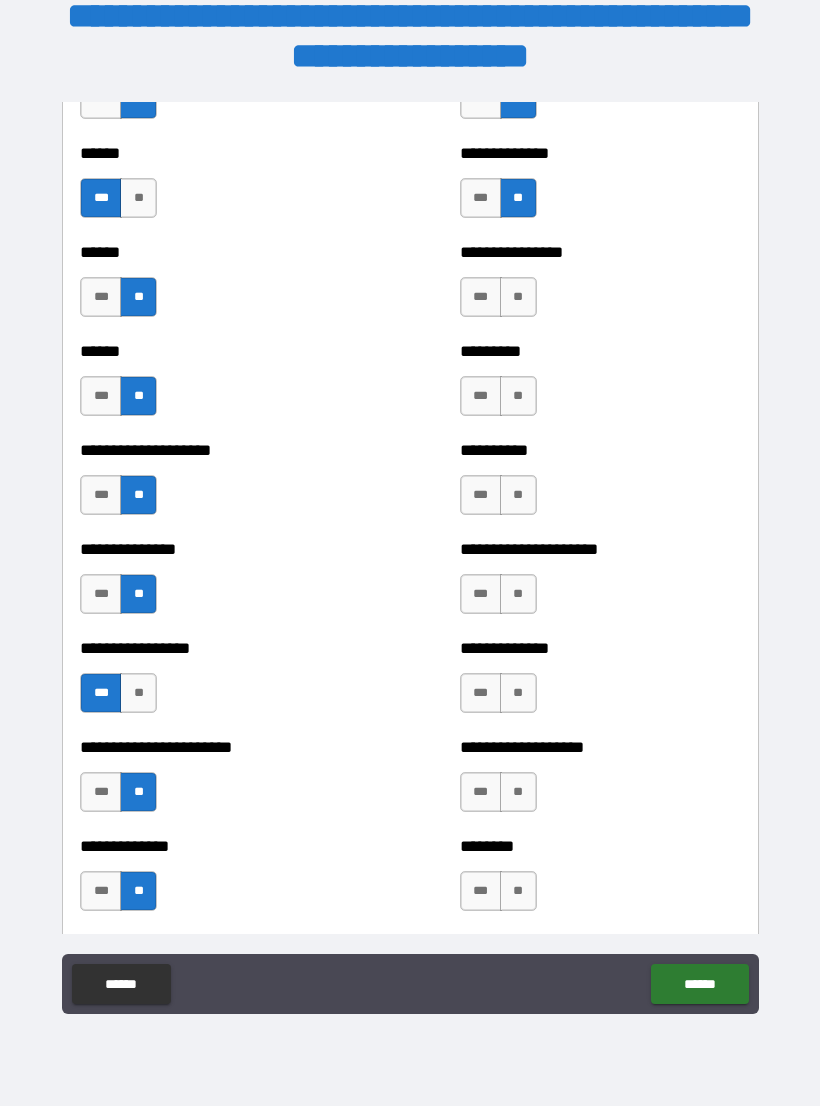 scroll, scrollTop: 3114, scrollLeft: 0, axis: vertical 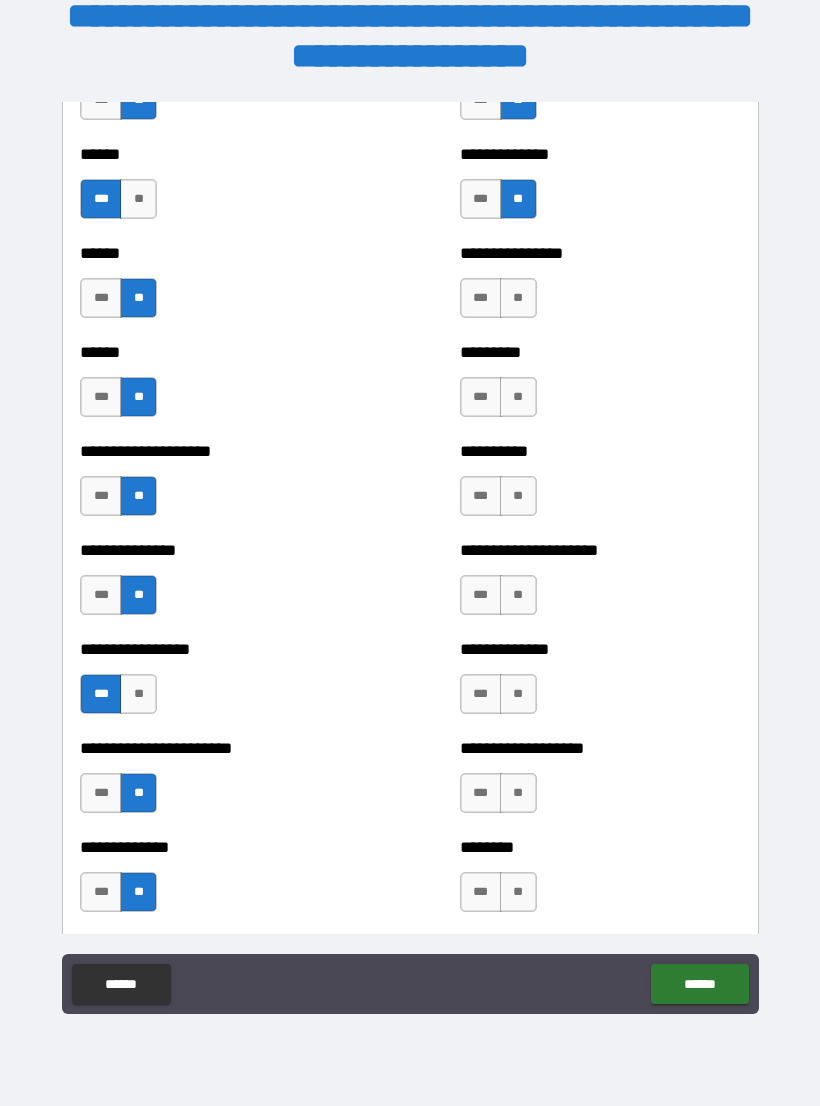 click on "**" at bounding box center (518, 298) 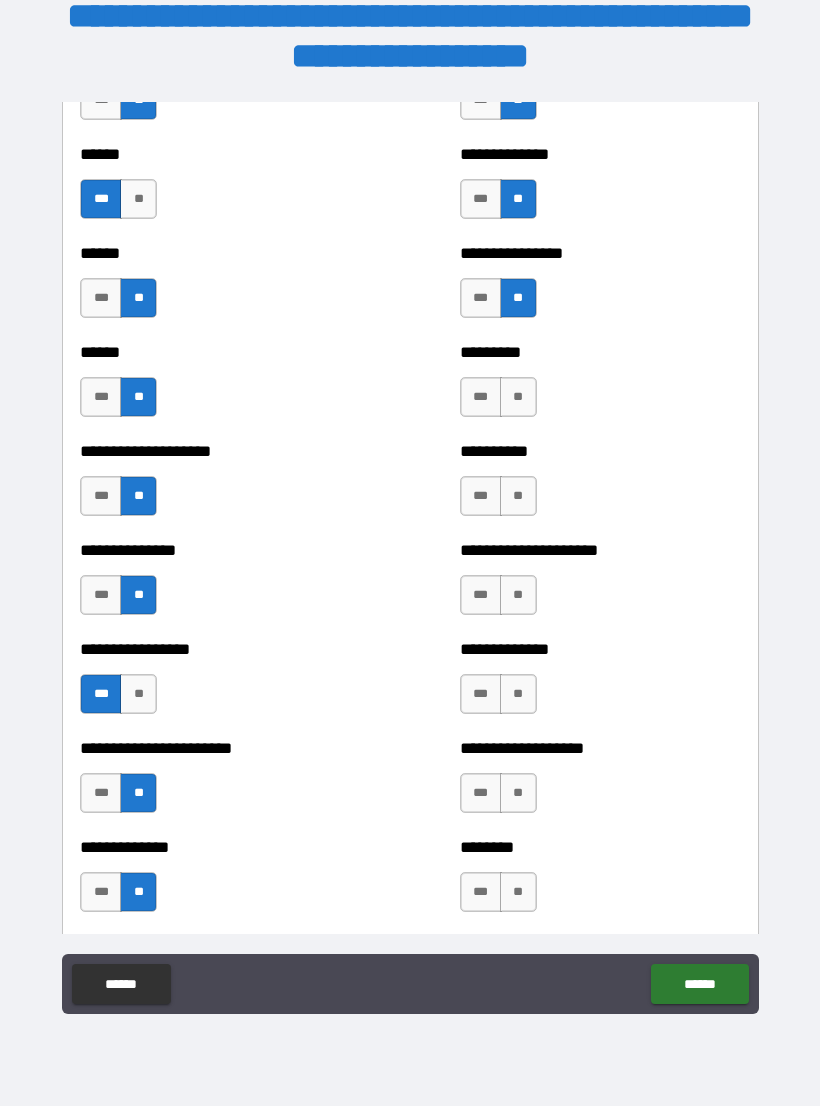 click on "**" at bounding box center (518, 397) 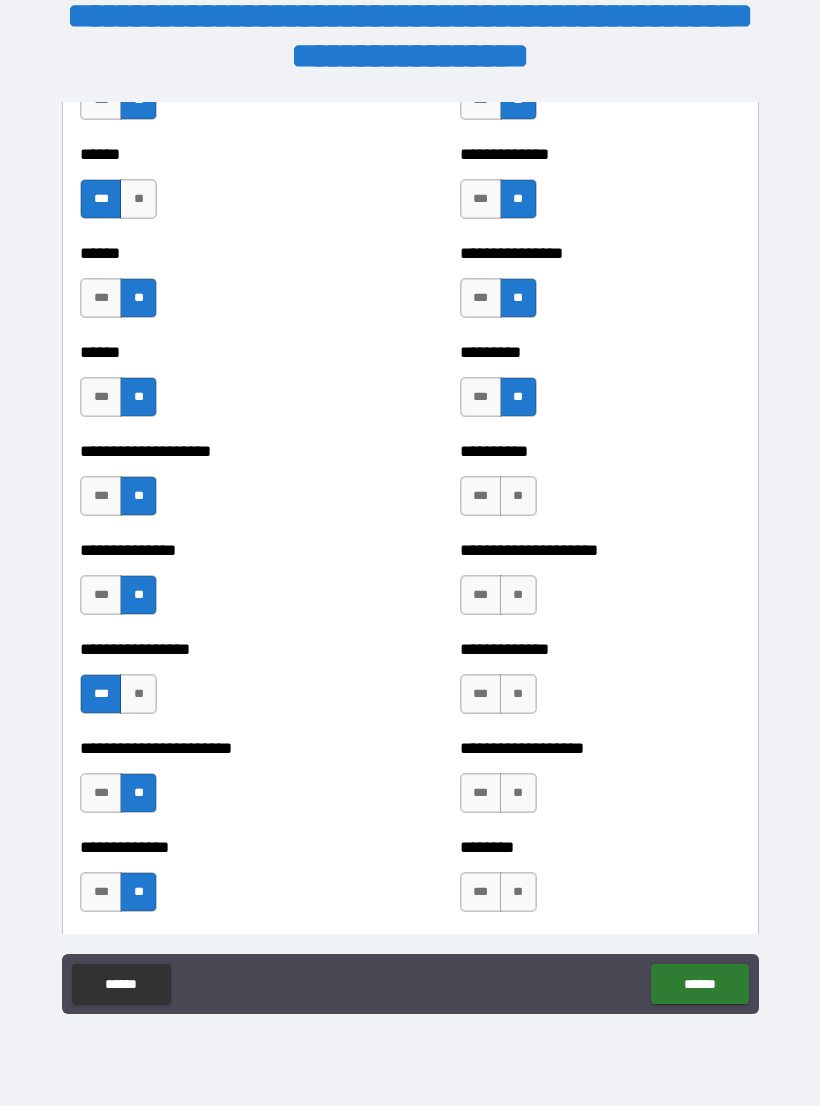 click on "**" at bounding box center (518, 496) 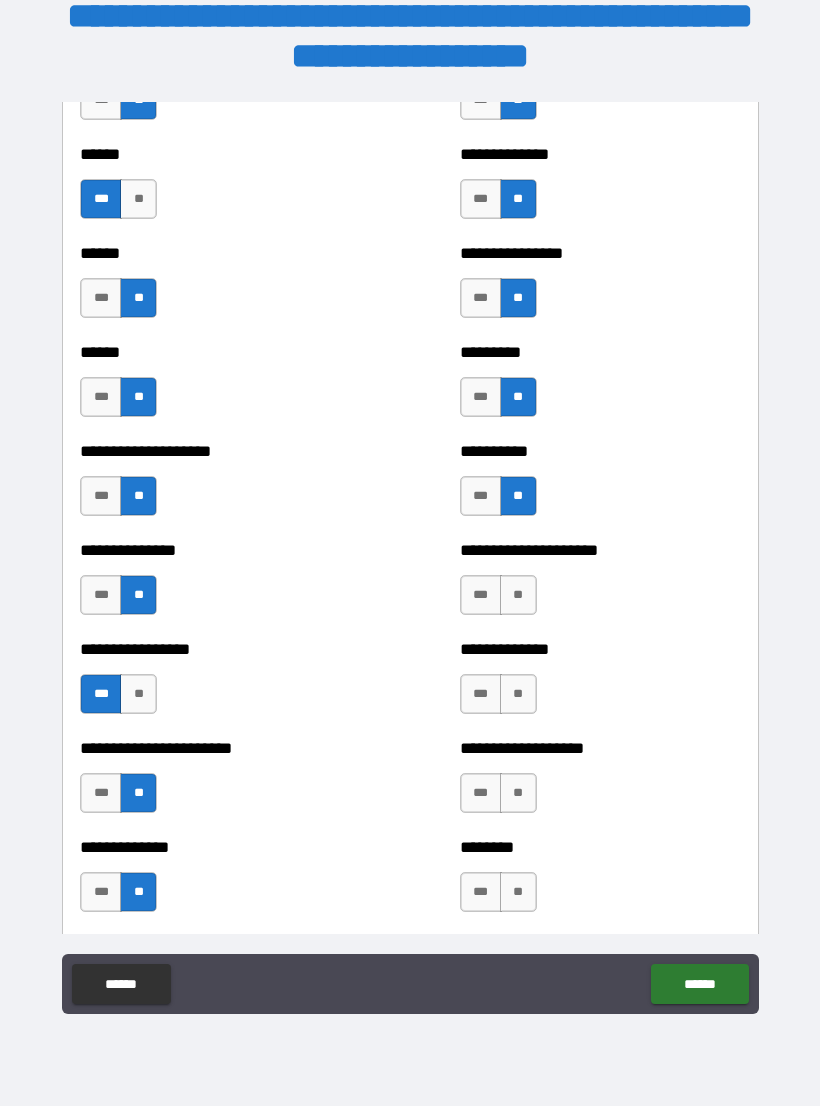 click on "**" at bounding box center [518, 595] 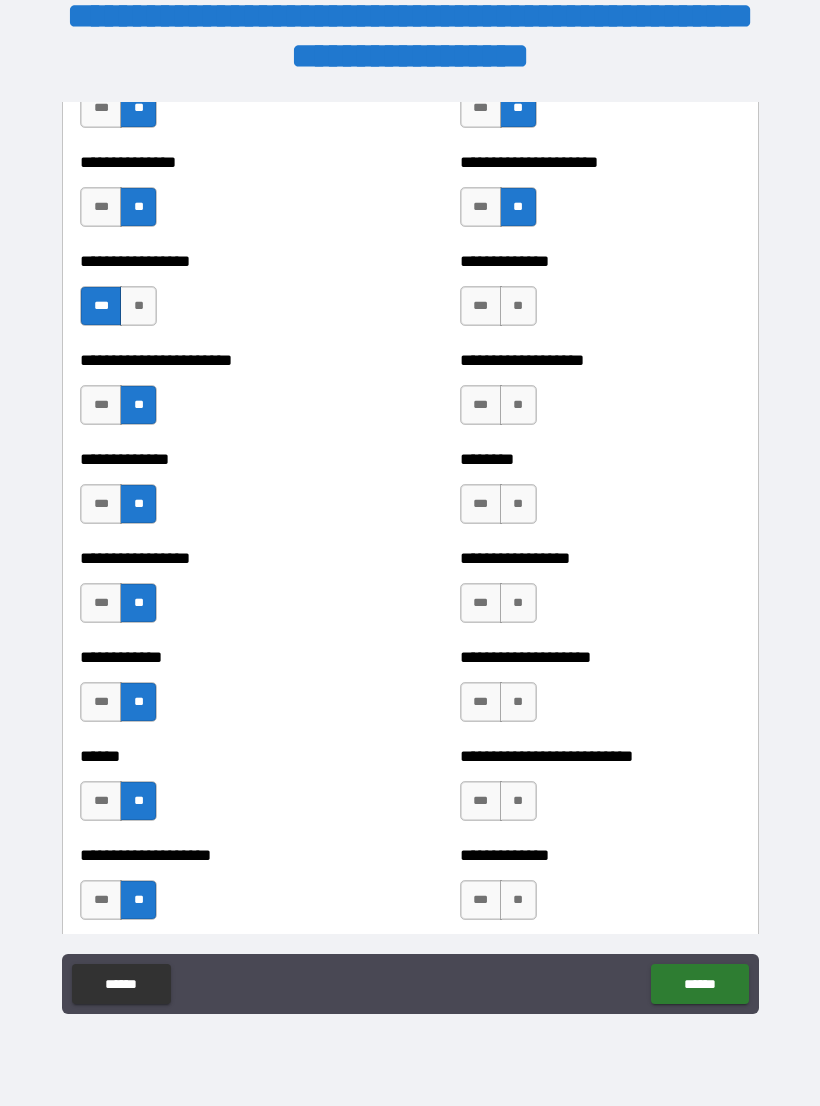 scroll, scrollTop: 3501, scrollLeft: 0, axis: vertical 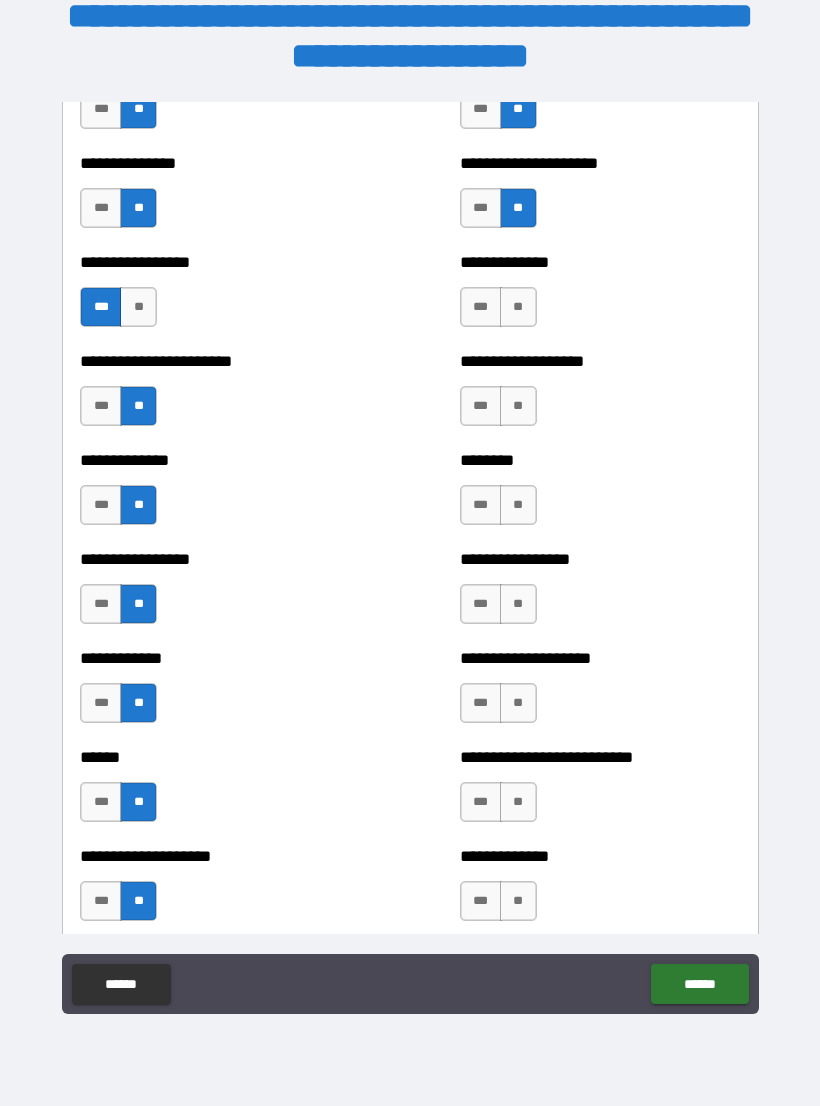 click on "**" at bounding box center [518, 307] 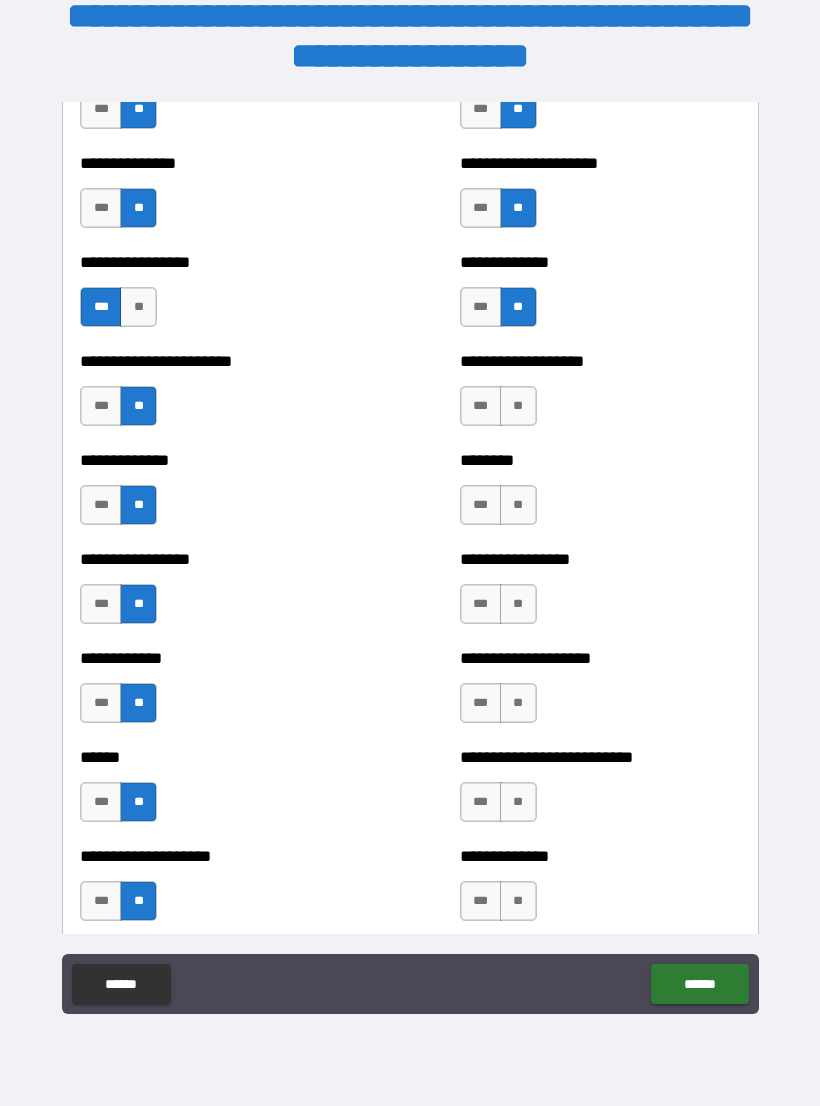 click on "**" at bounding box center (518, 406) 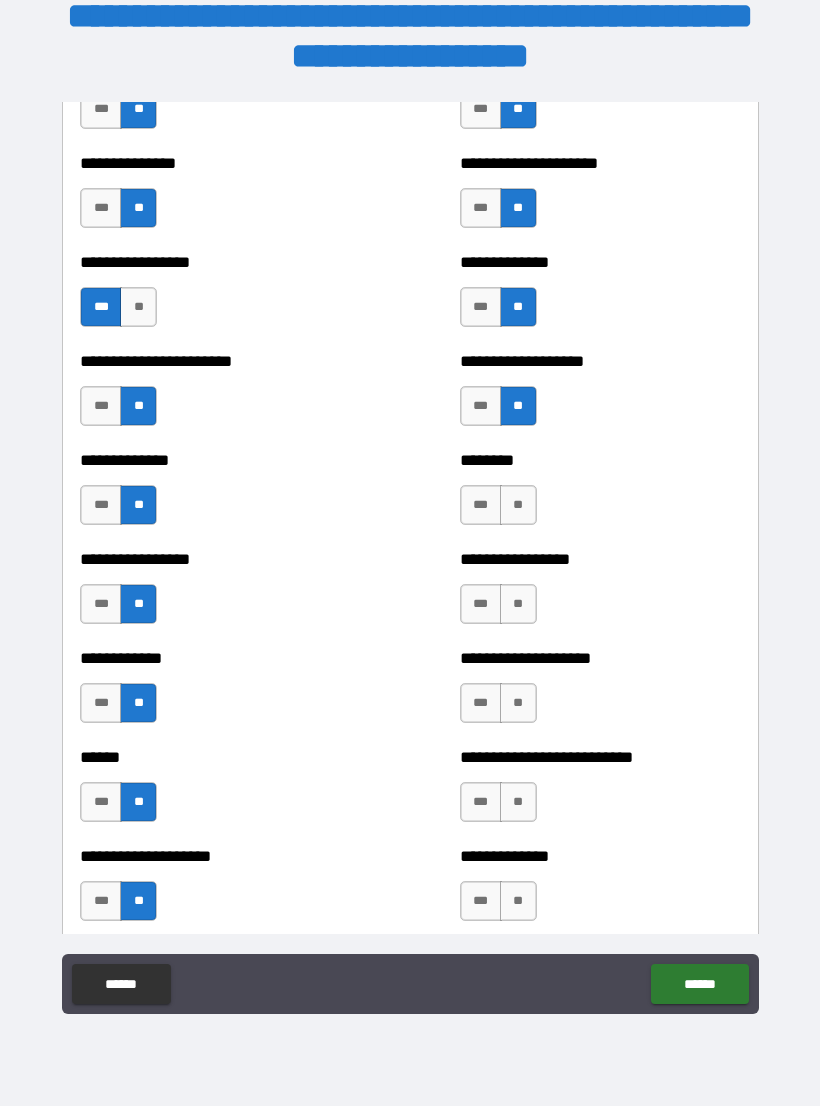 click on "**" at bounding box center (518, 505) 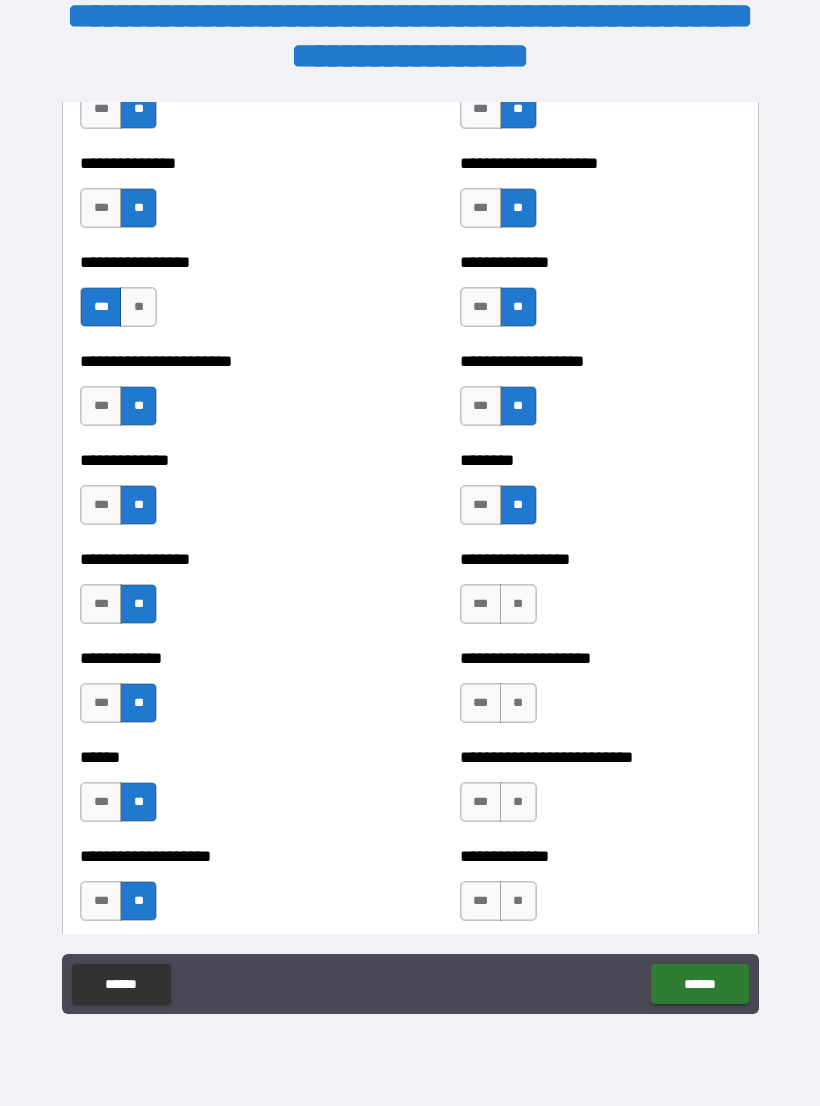 click on "**" at bounding box center [518, 604] 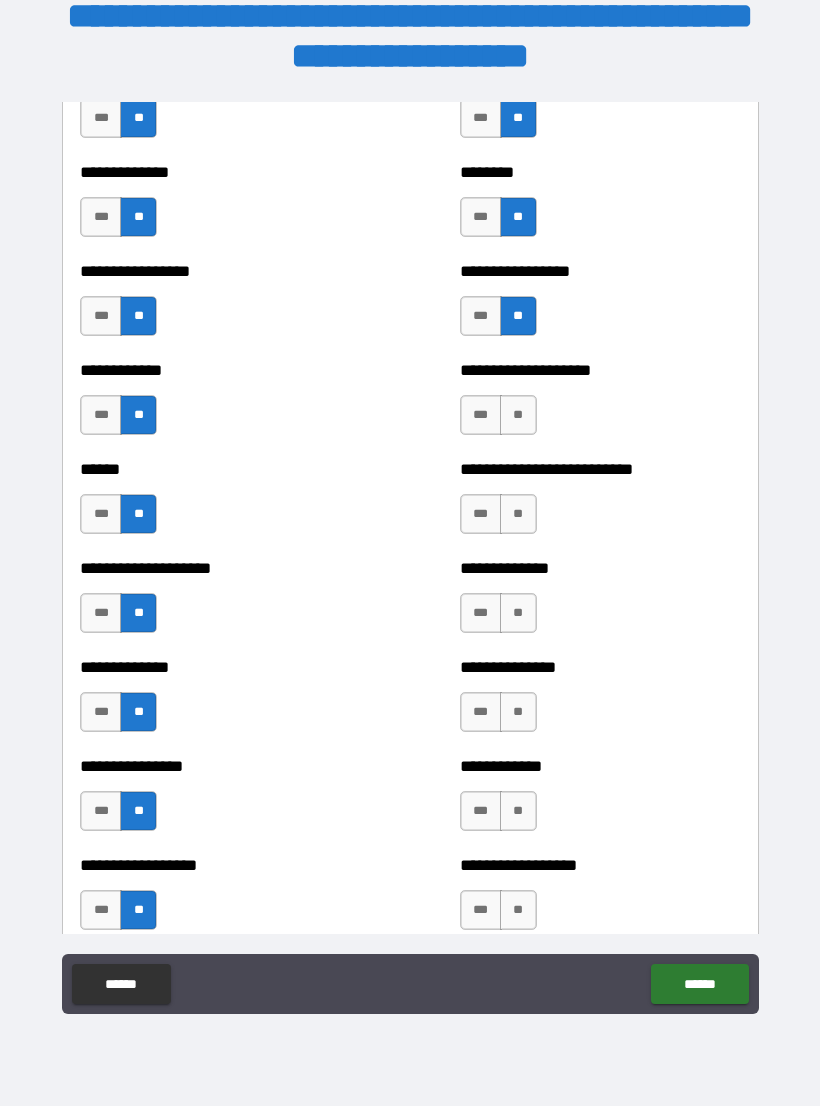 scroll, scrollTop: 3787, scrollLeft: 0, axis: vertical 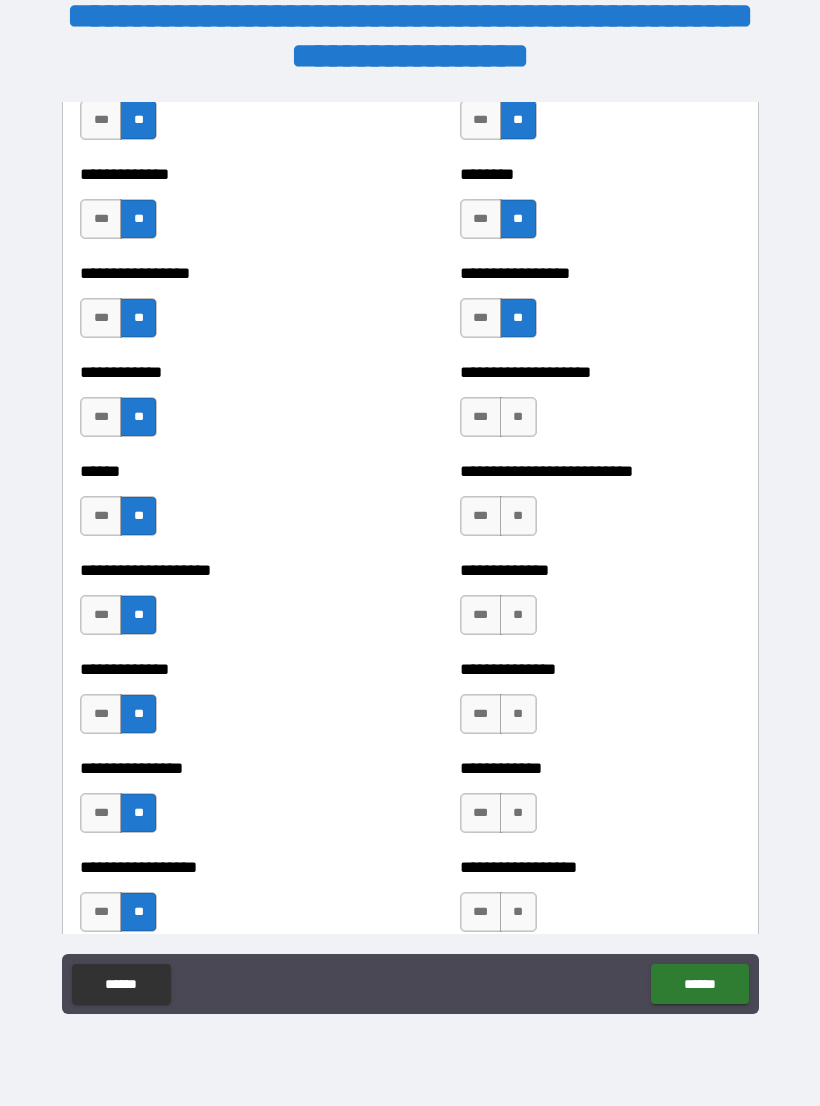 click on "**" at bounding box center (518, 417) 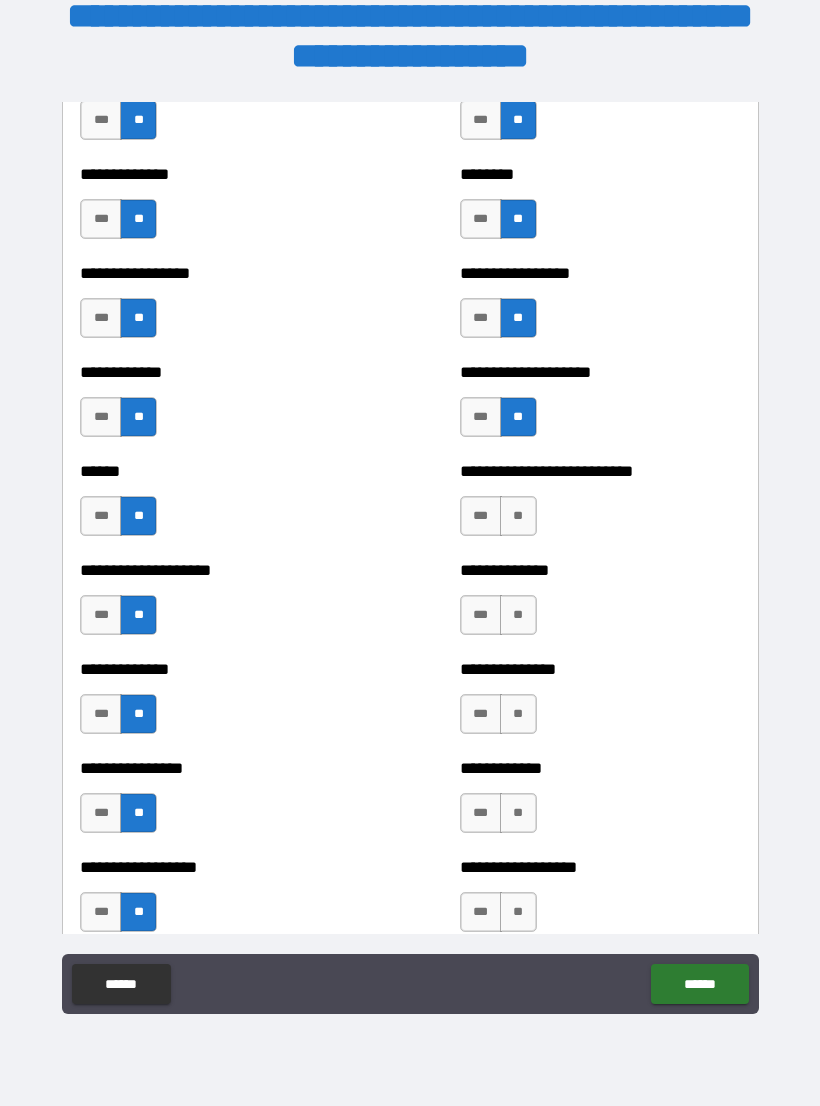 click on "**" at bounding box center [518, 516] 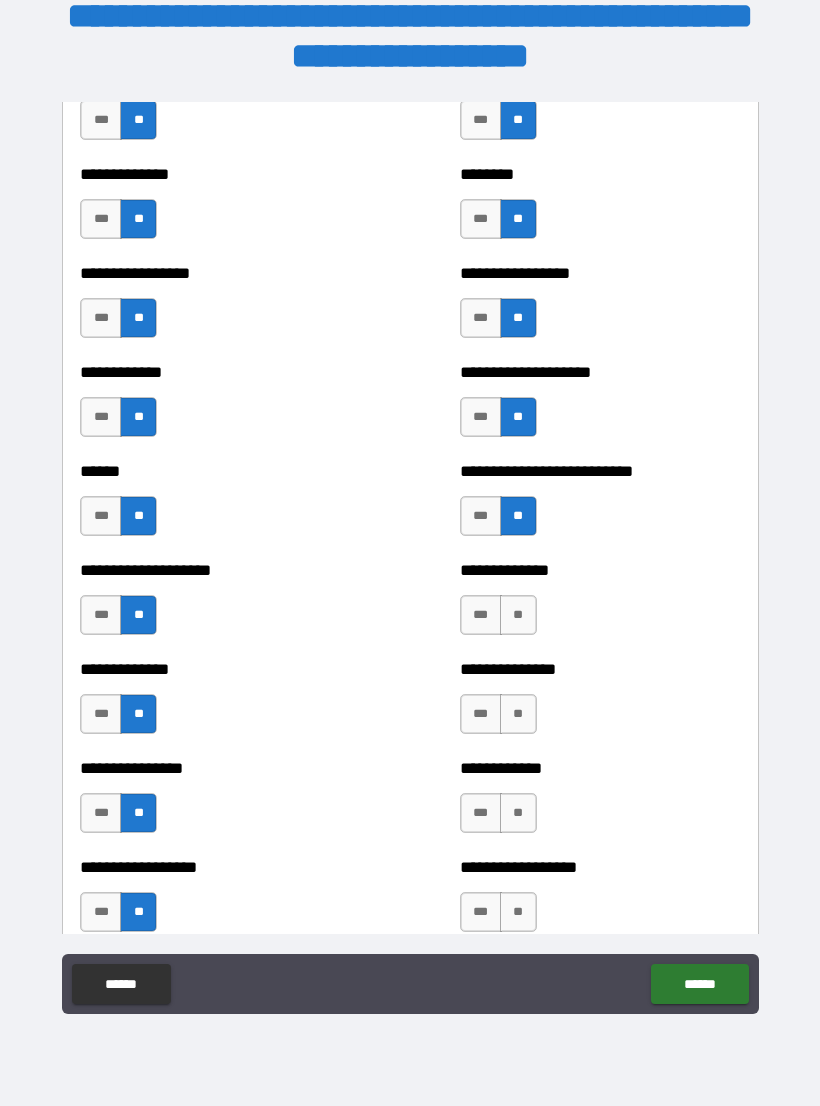 click on "**" at bounding box center [518, 615] 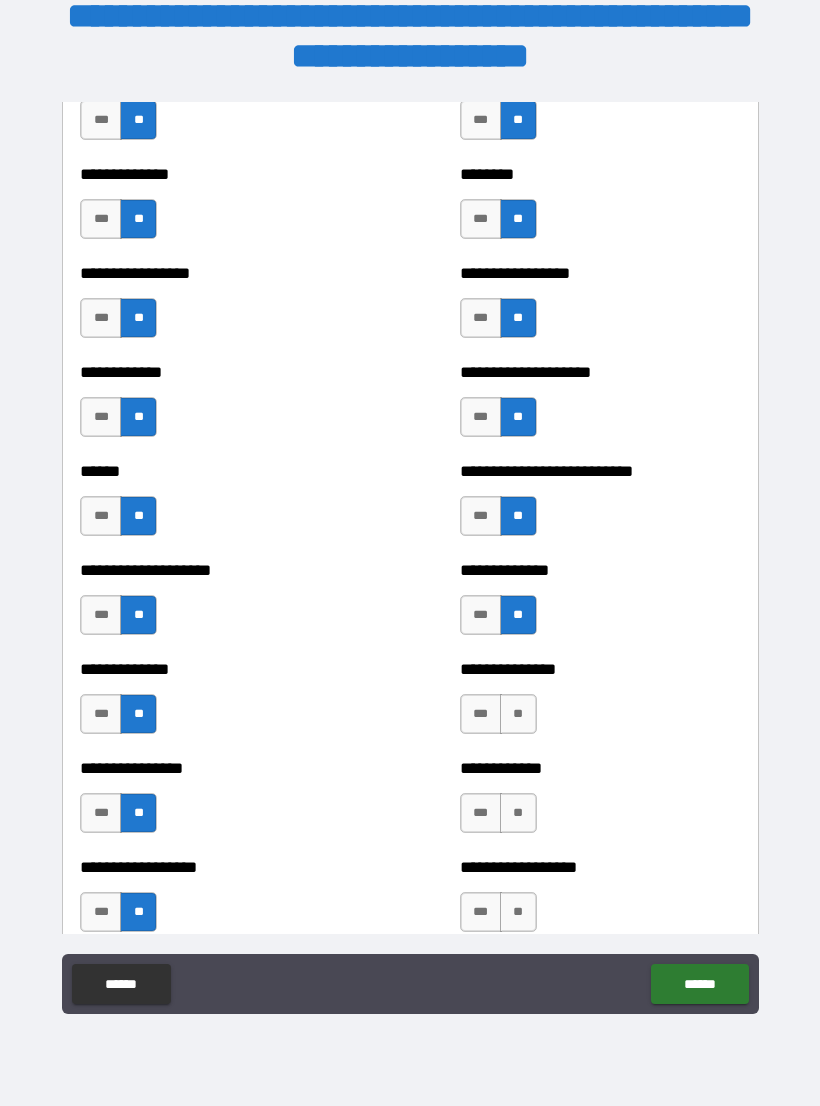 click on "**" at bounding box center (518, 714) 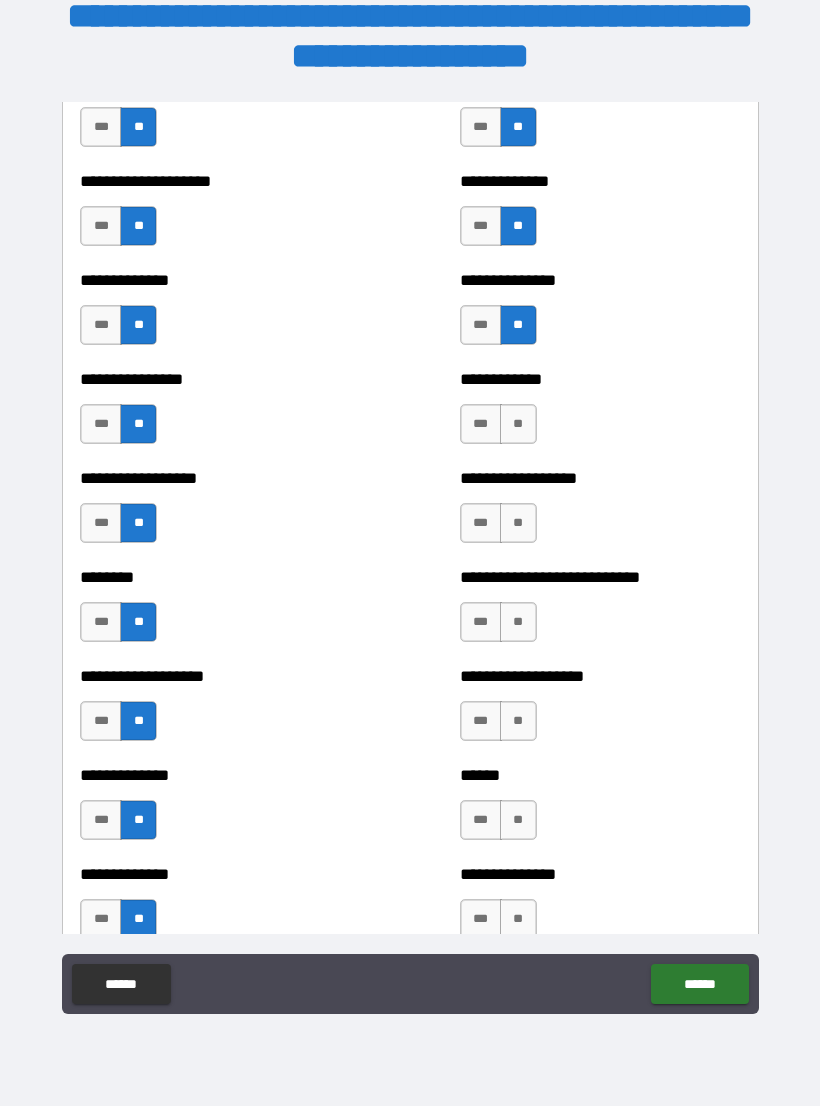 scroll, scrollTop: 4249, scrollLeft: 0, axis: vertical 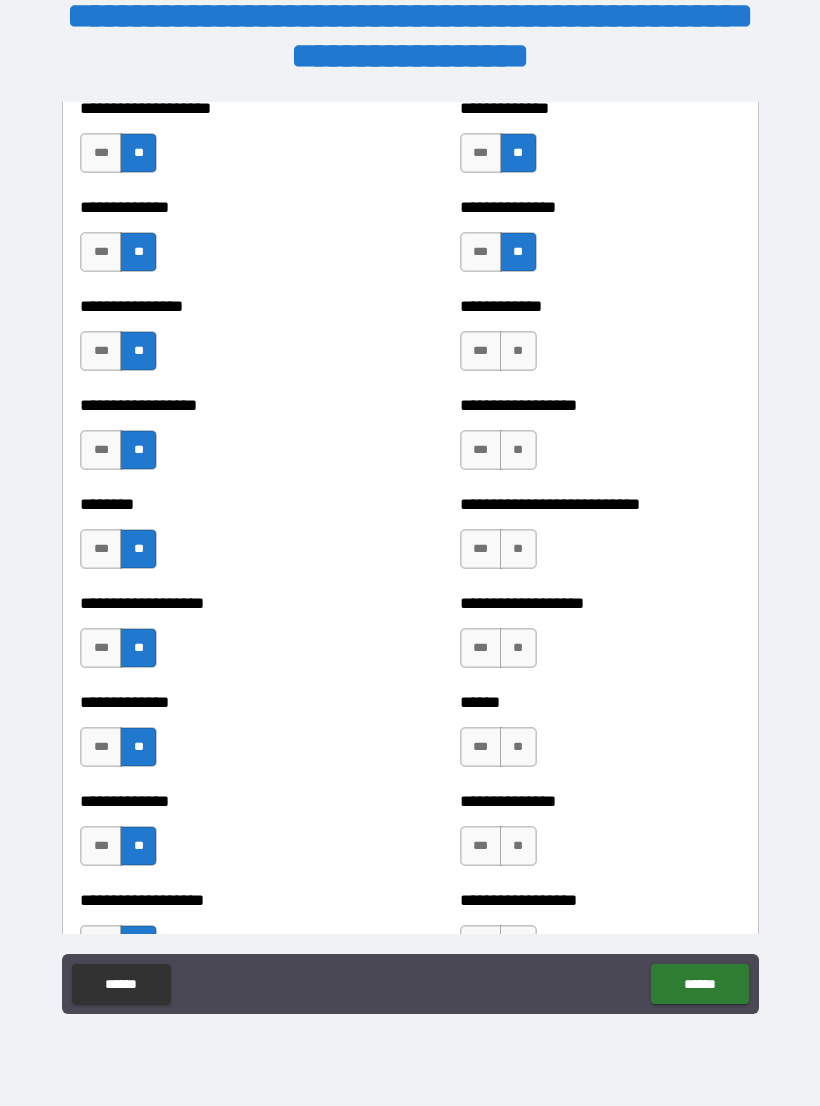 click on "**" at bounding box center (518, 351) 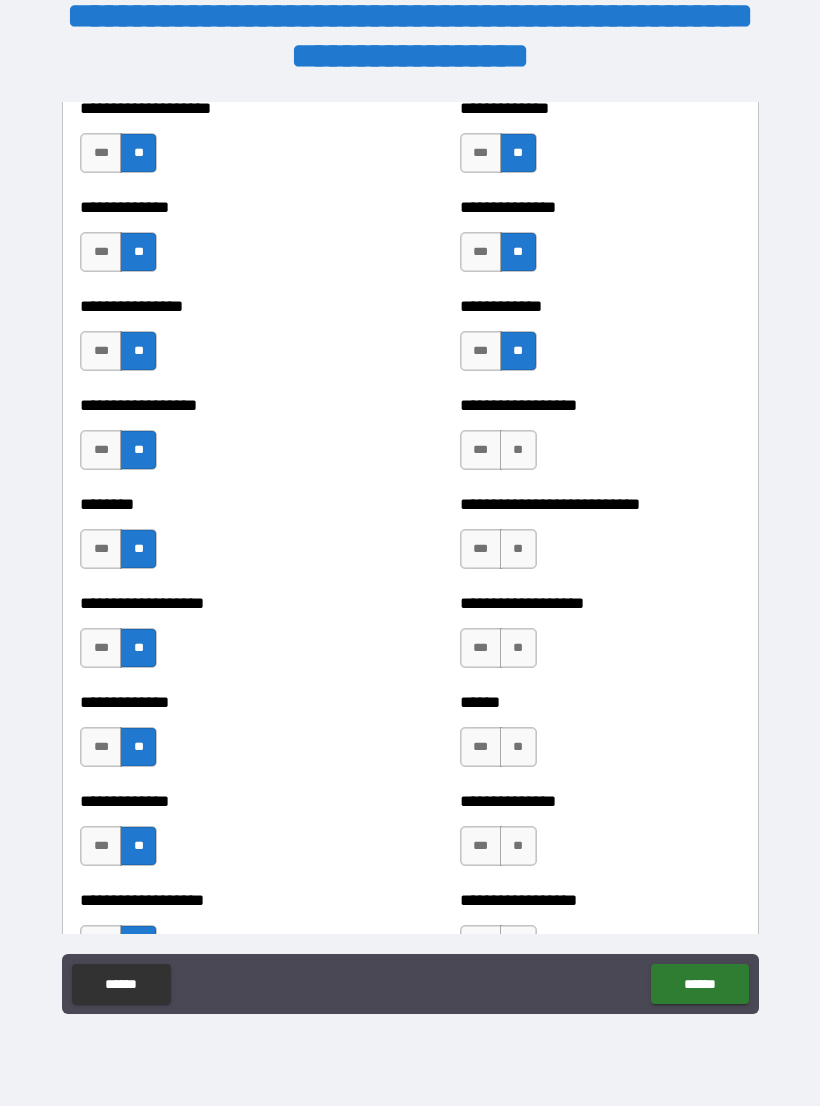 click on "**" at bounding box center [518, 450] 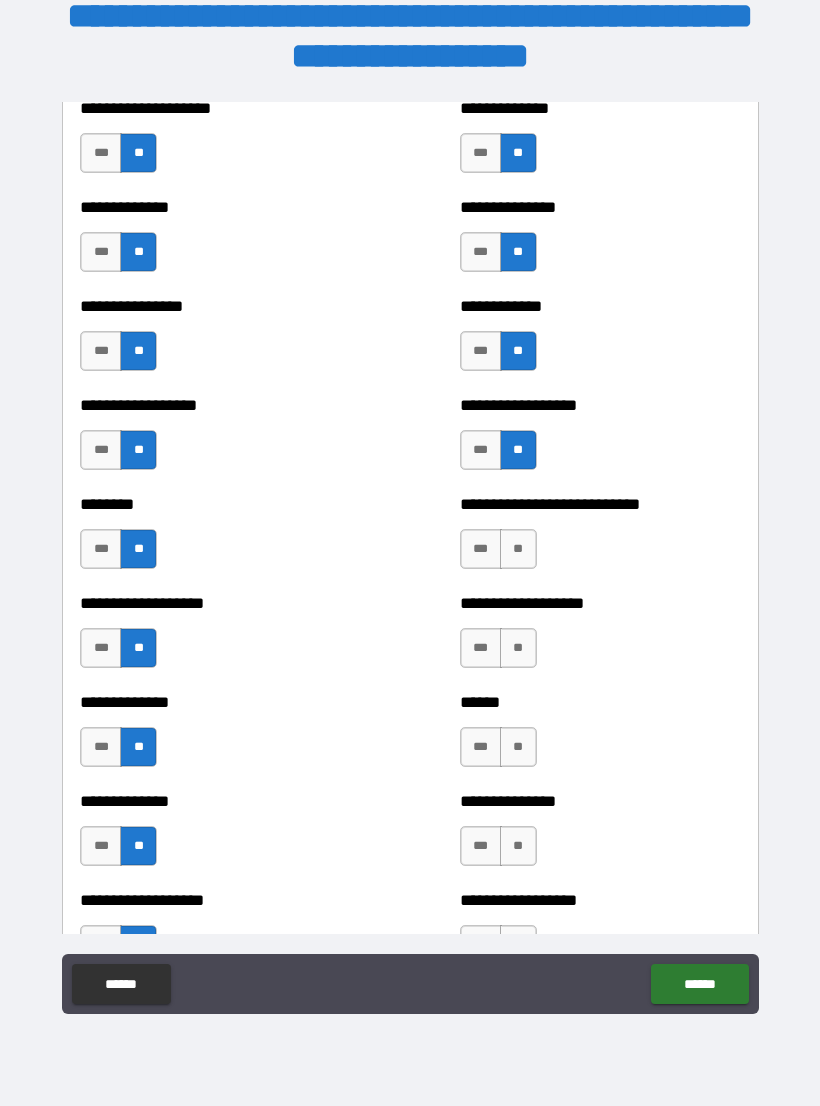 click on "**" at bounding box center (518, 549) 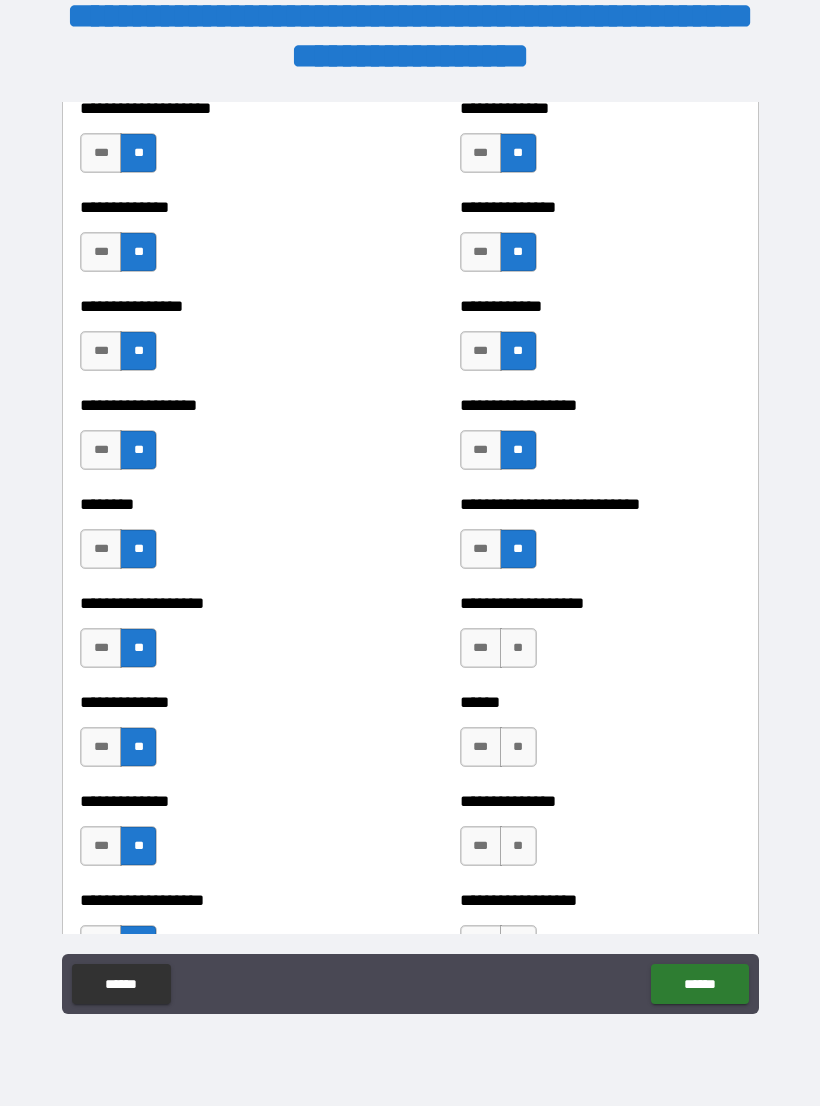 click on "**" at bounding box center [518, 648] 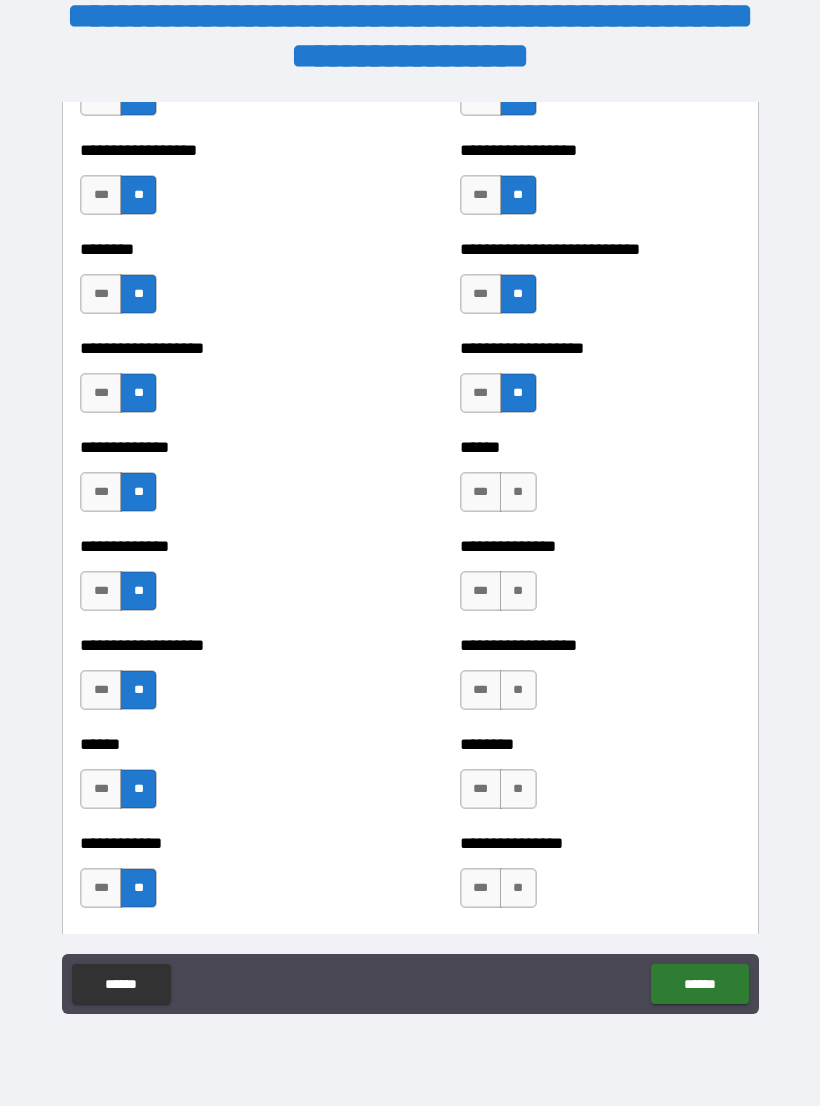 click on "***" at bounding box center (481, 393) 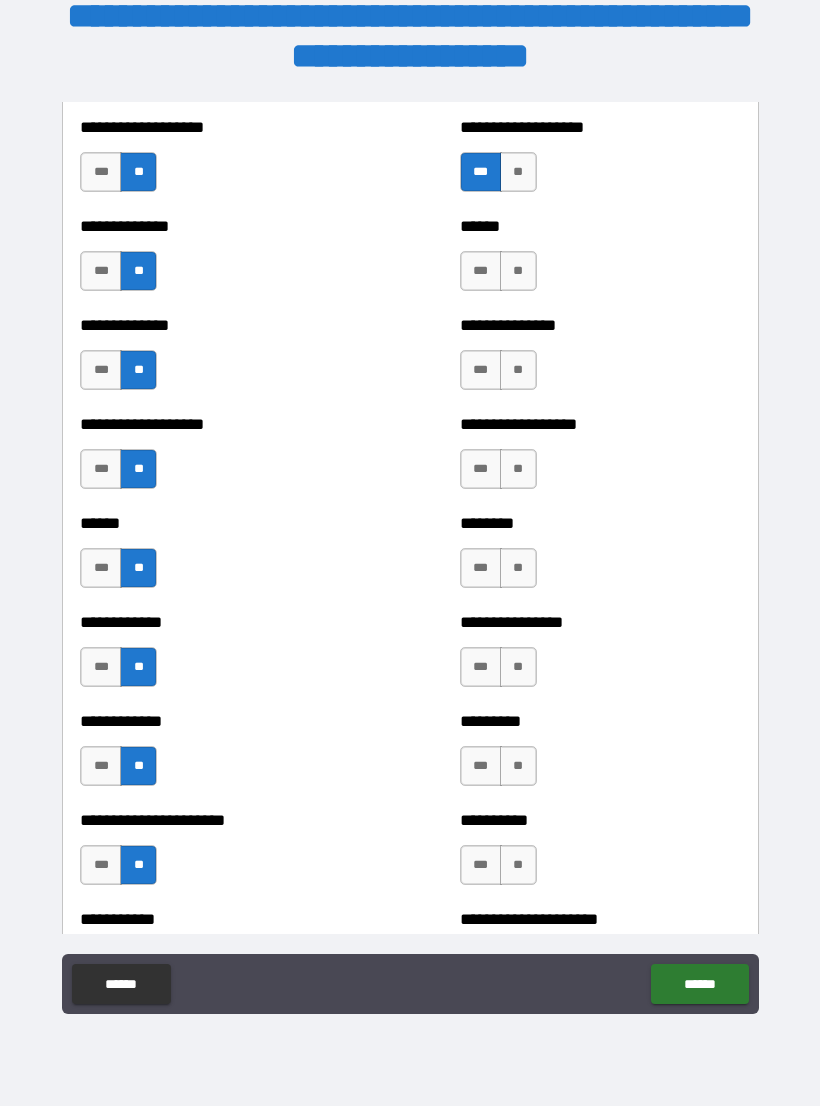 scroll, scrollTop: 4725, scrollLeft: 0, axis: vertical 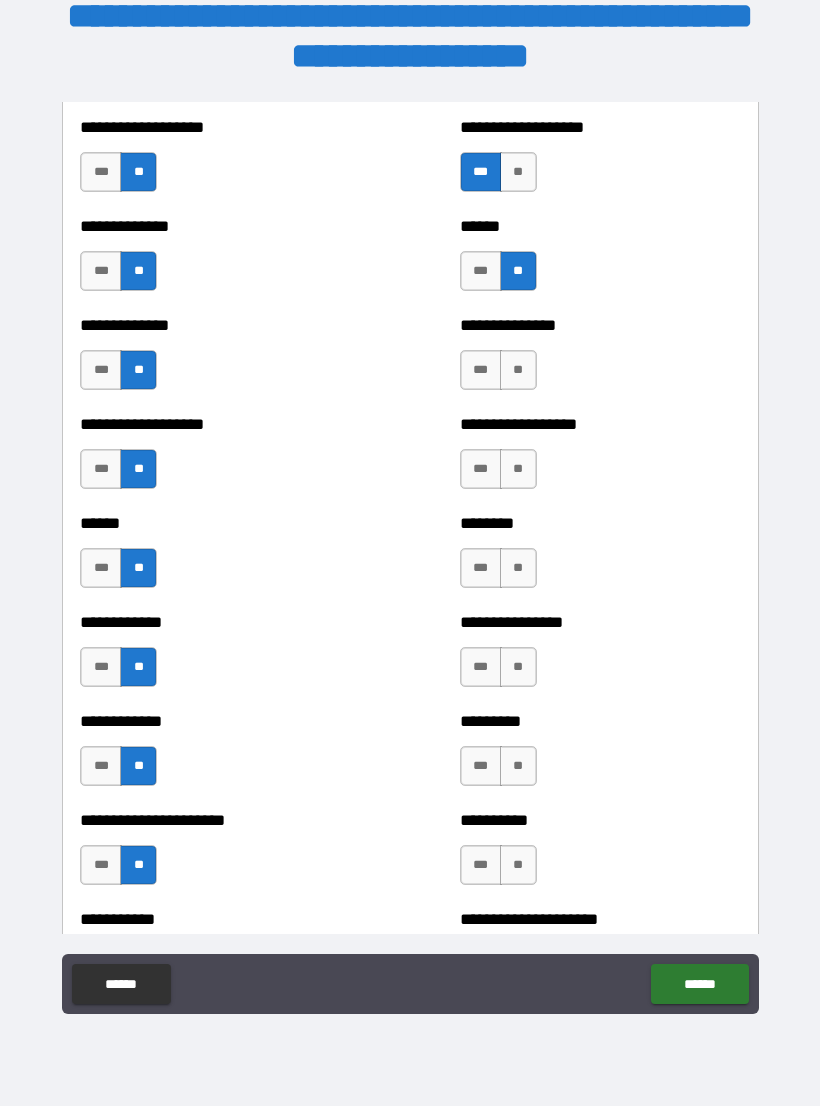 click on "**" at bounding box center (518, 370) 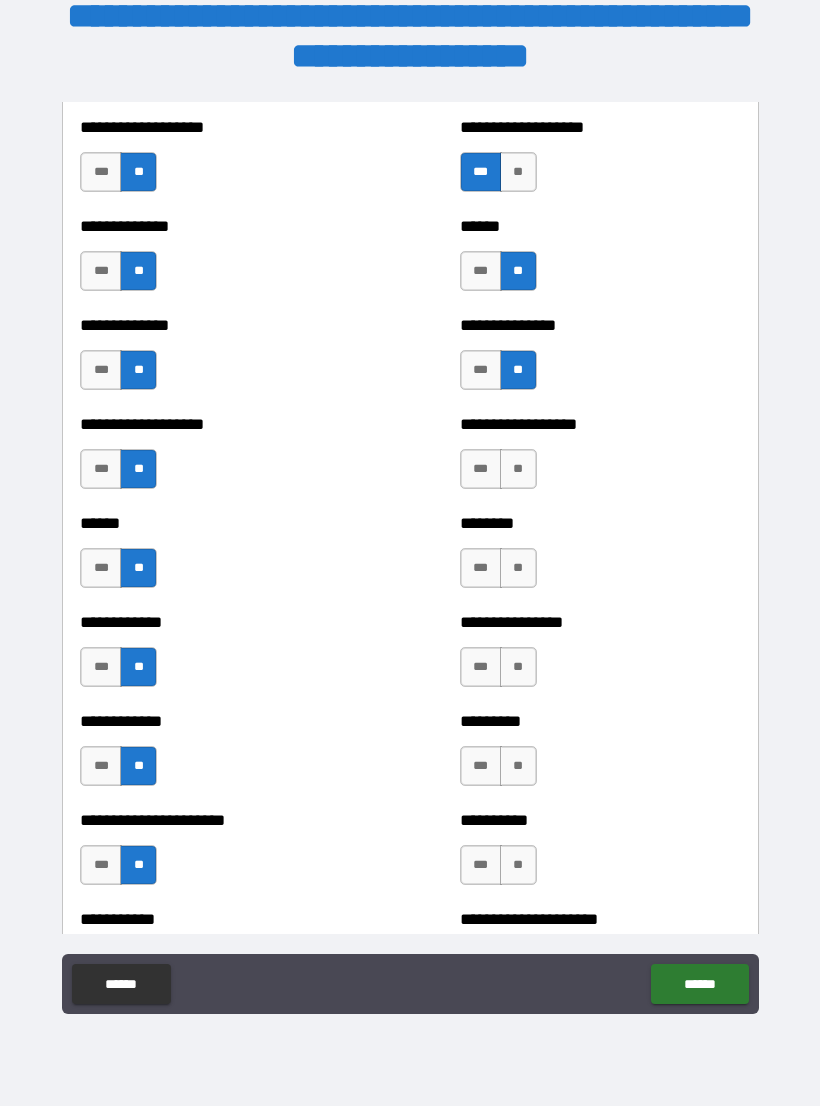 click on "**" at bounding box center [518, 469] 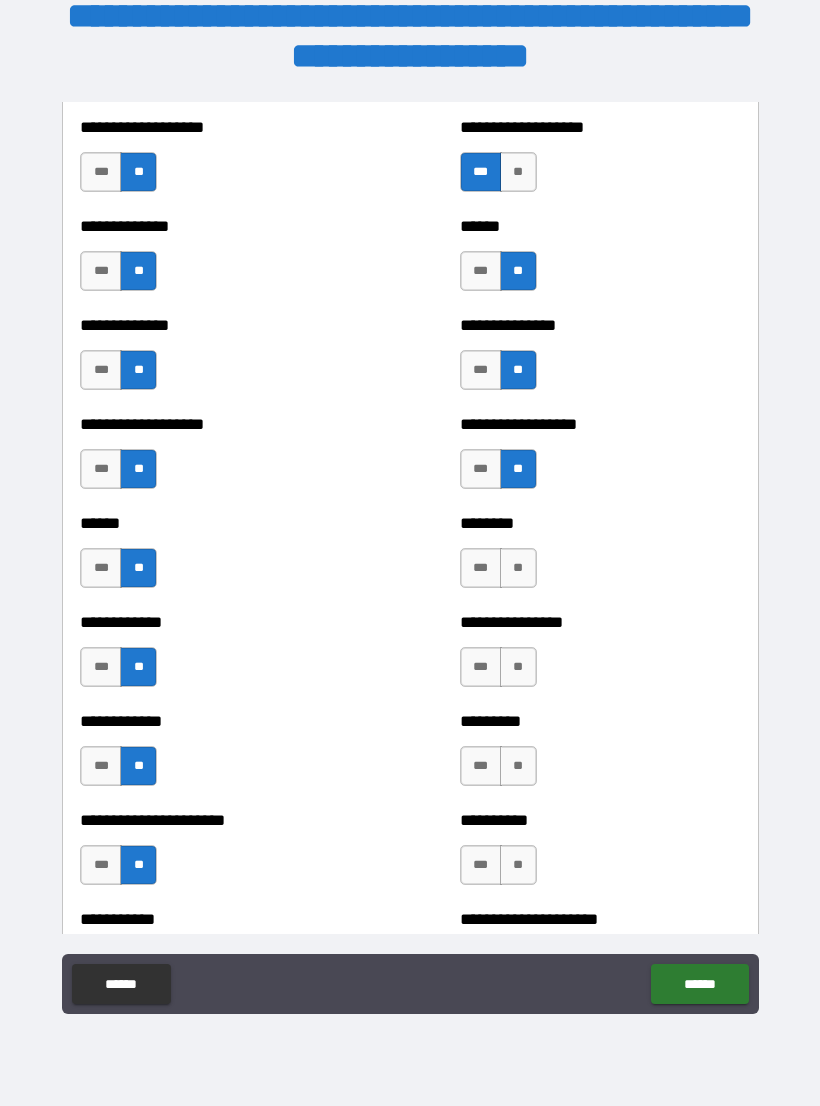 click on "**" at bounding box center (518, 568) 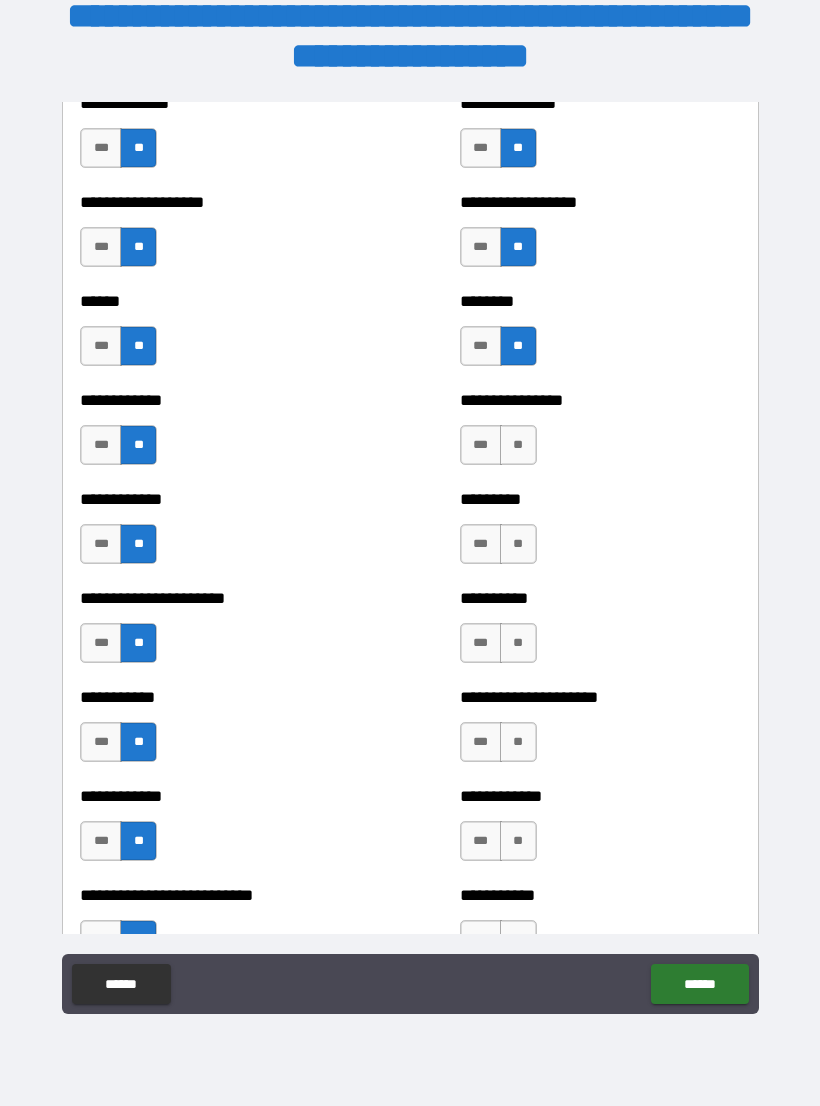 scroll, scrollTop: 4950, scrollLeft: 0, axis: vertical 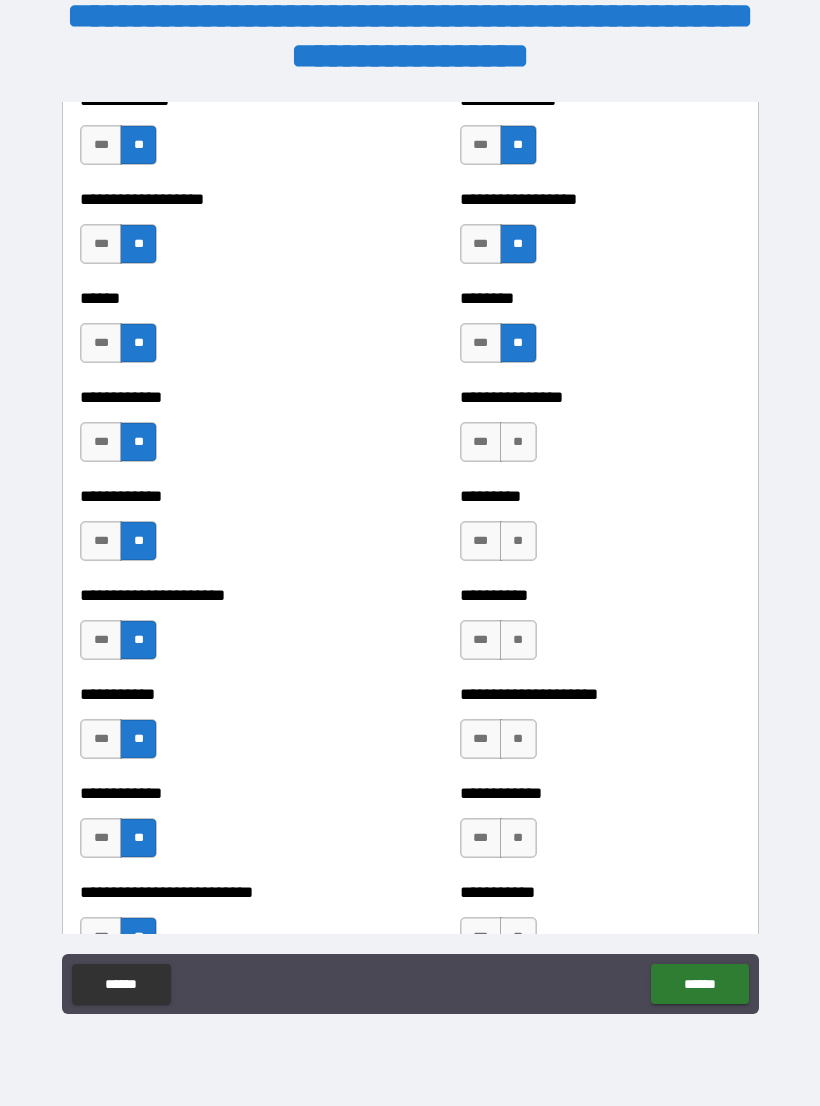 click on "**" at bounding box center (518, 442) 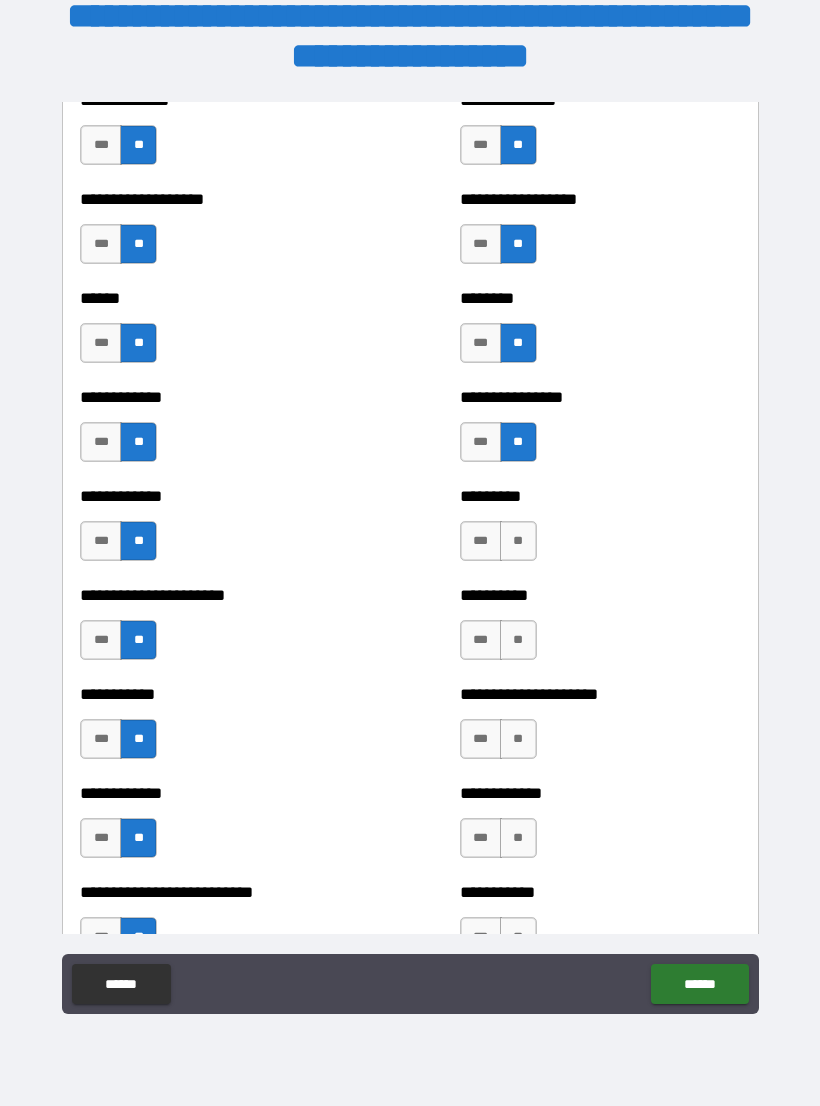click on "**" at bounding box center [518, 541] 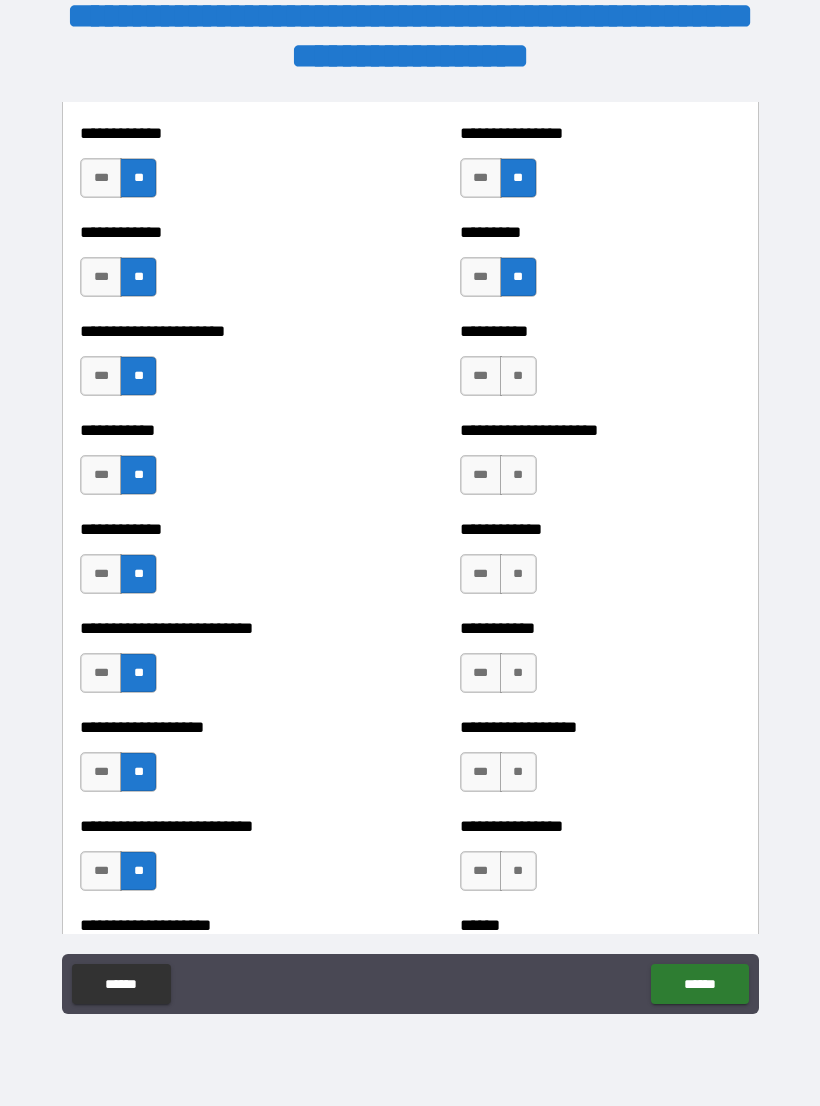 scroll, scrollTop: 5213, scrollLeft: 0, axis: vertical 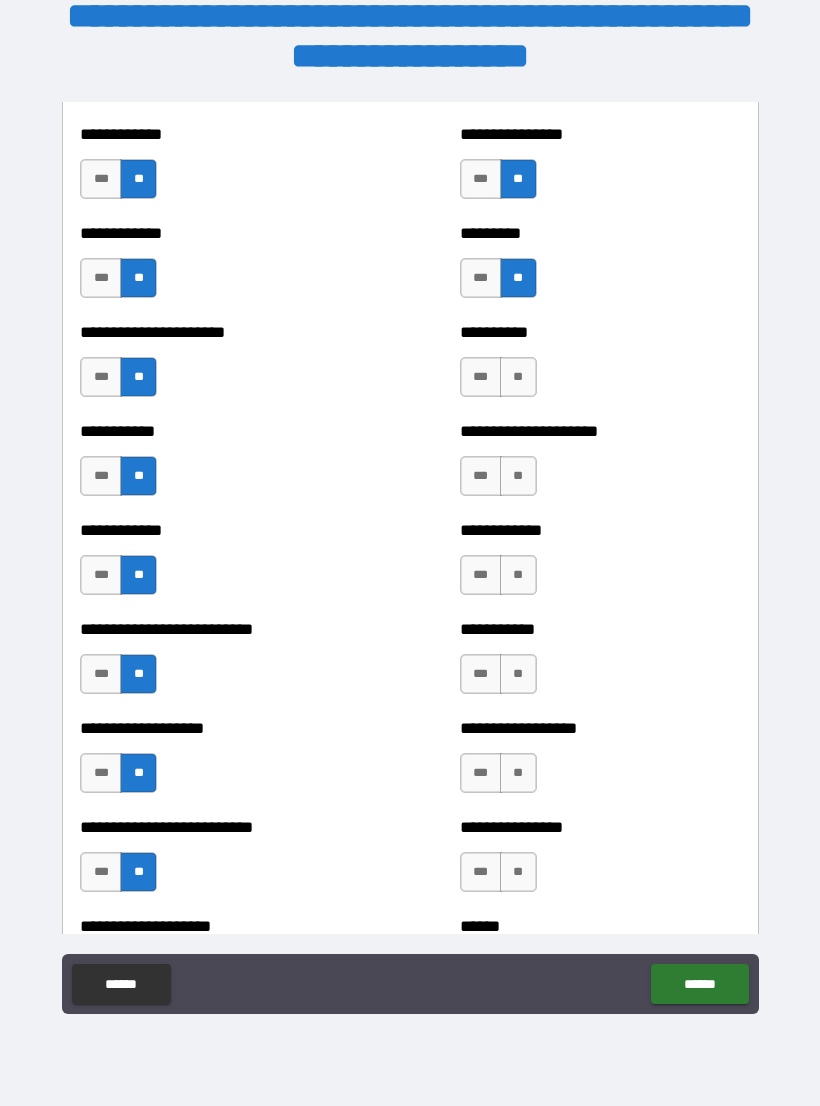click on "**" at bounding box center (518, 377) 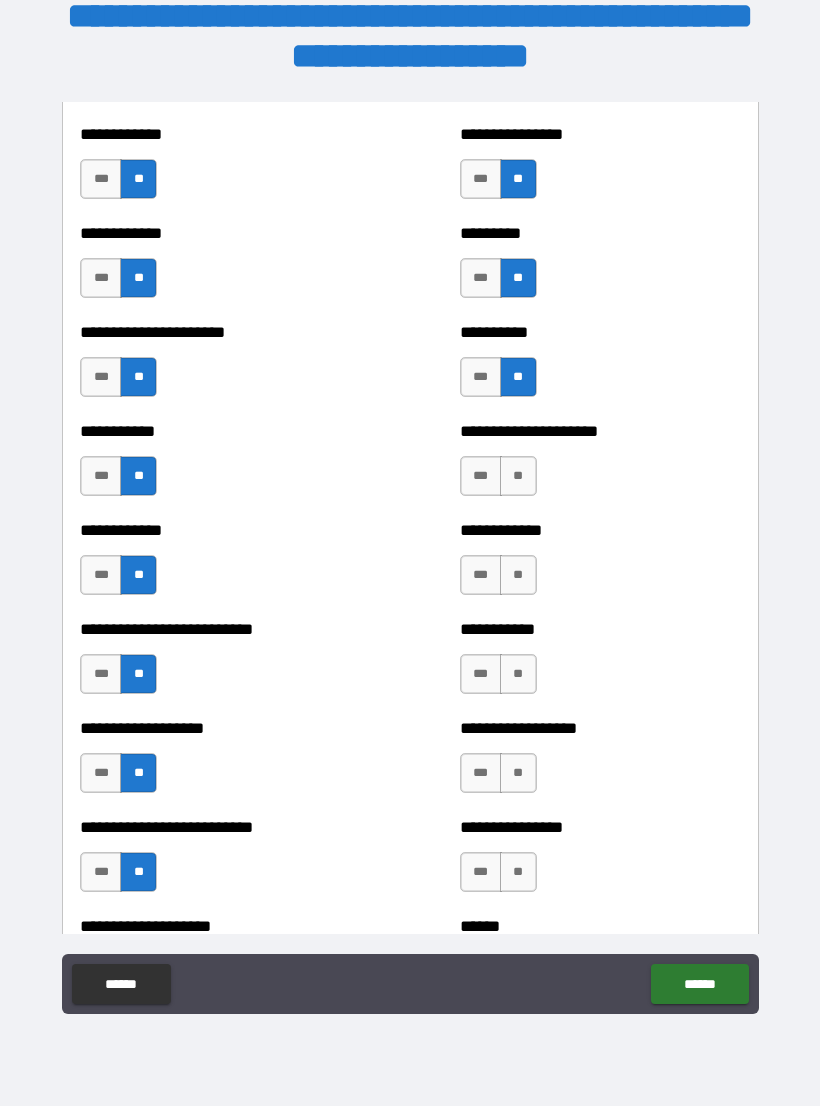 click on "***" at bounding box center [481, 377] 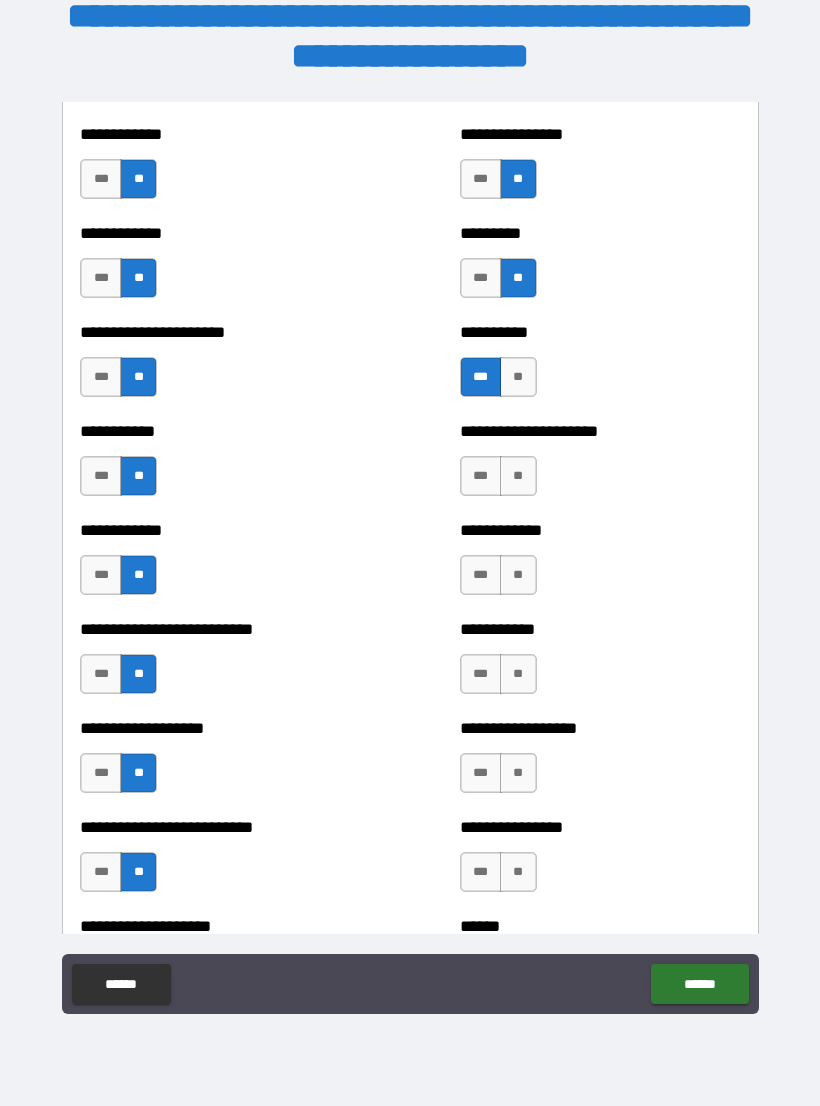 scroll, scrollTop: 5298, scrollLeft: 0, axis: vertical 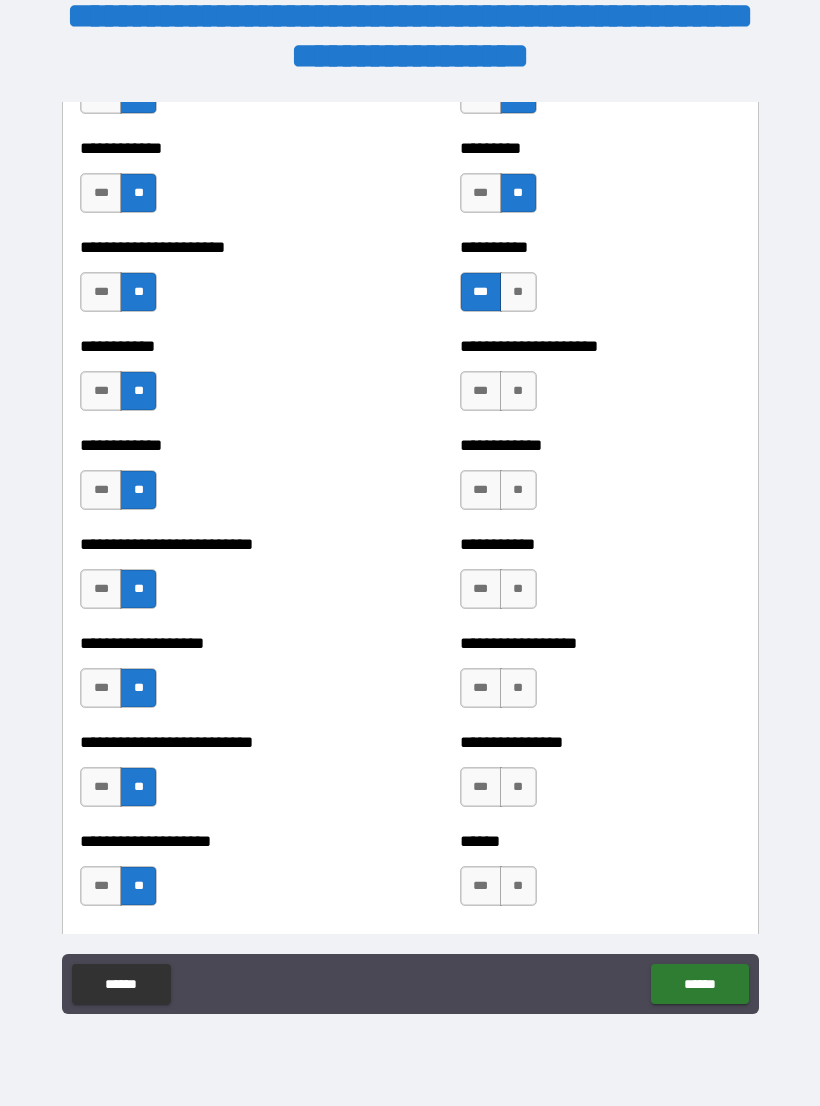 click on "**" at bounding box center [518, 391] 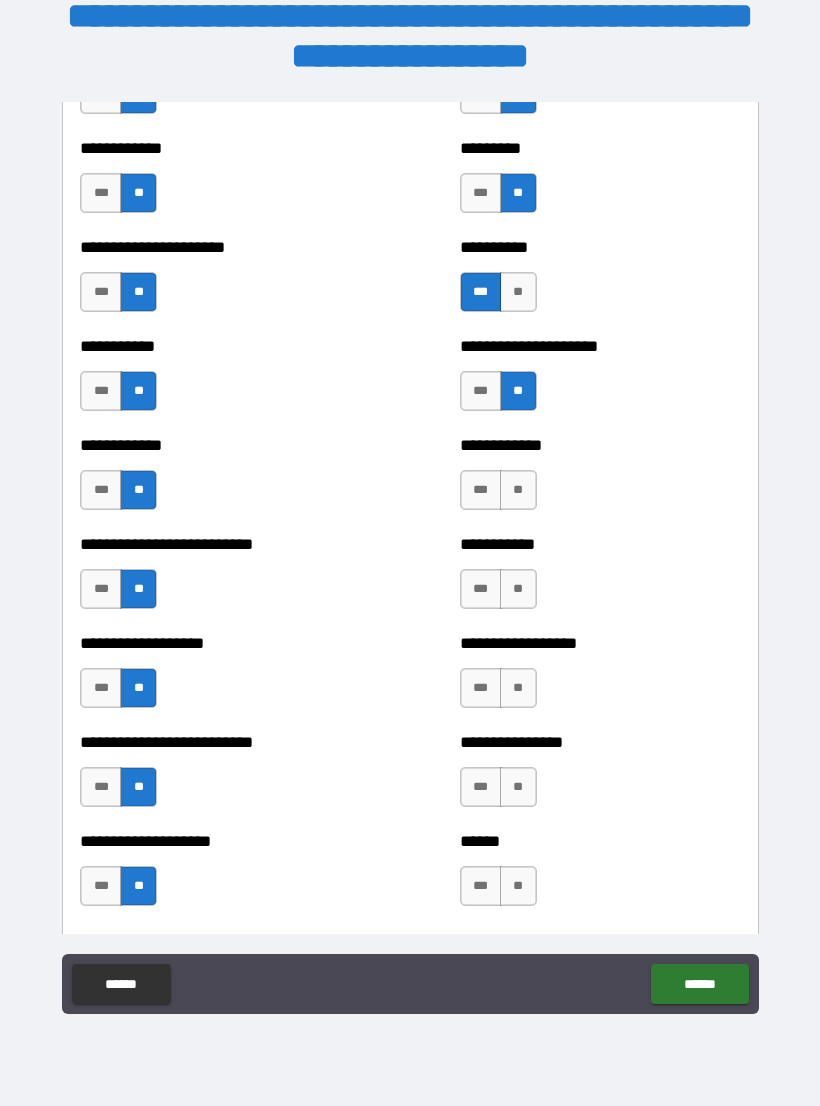 click on "**" at bounding box center [518, 490] 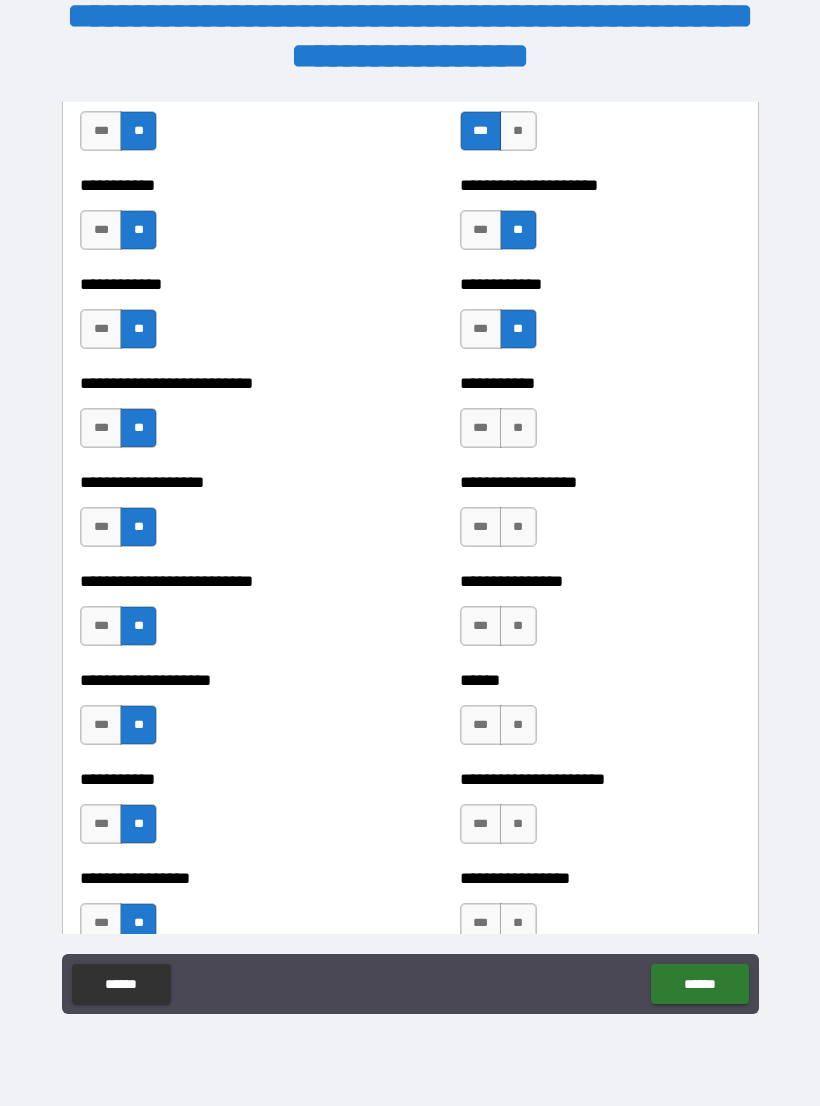 click on "**" at bounding box center [518, 428] 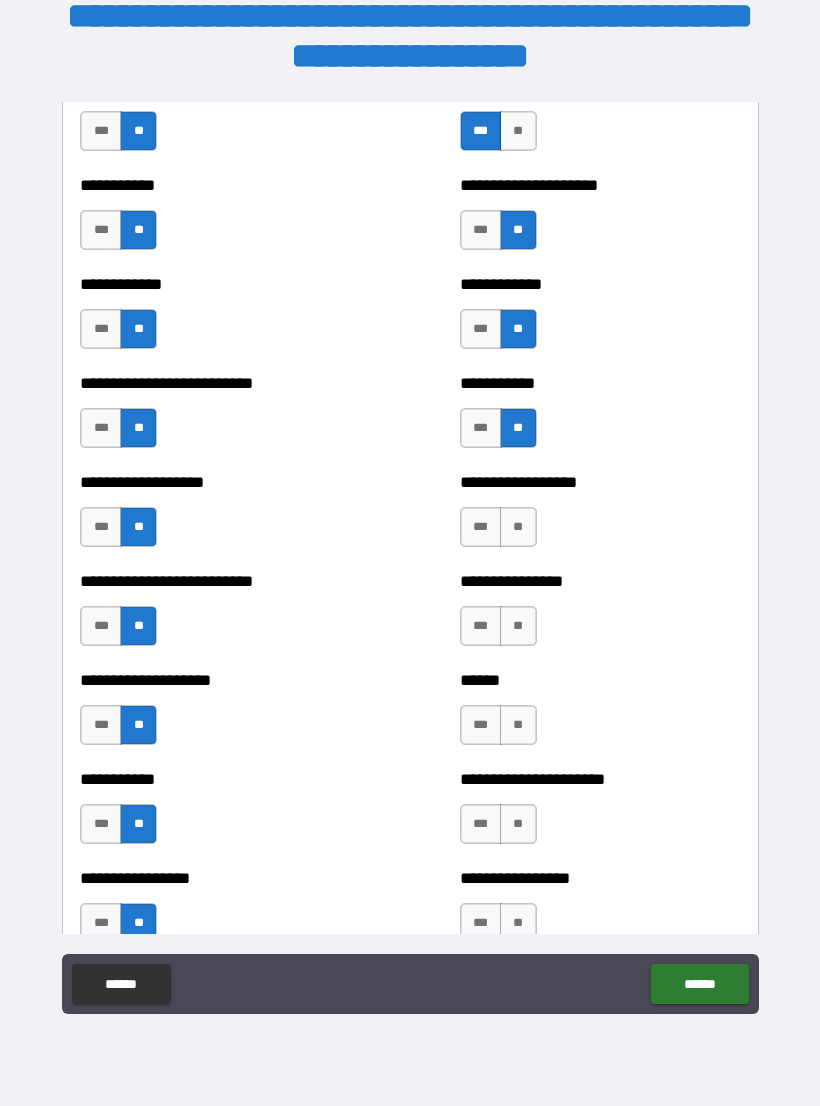 click on "**" at bounding box center (518, 527) 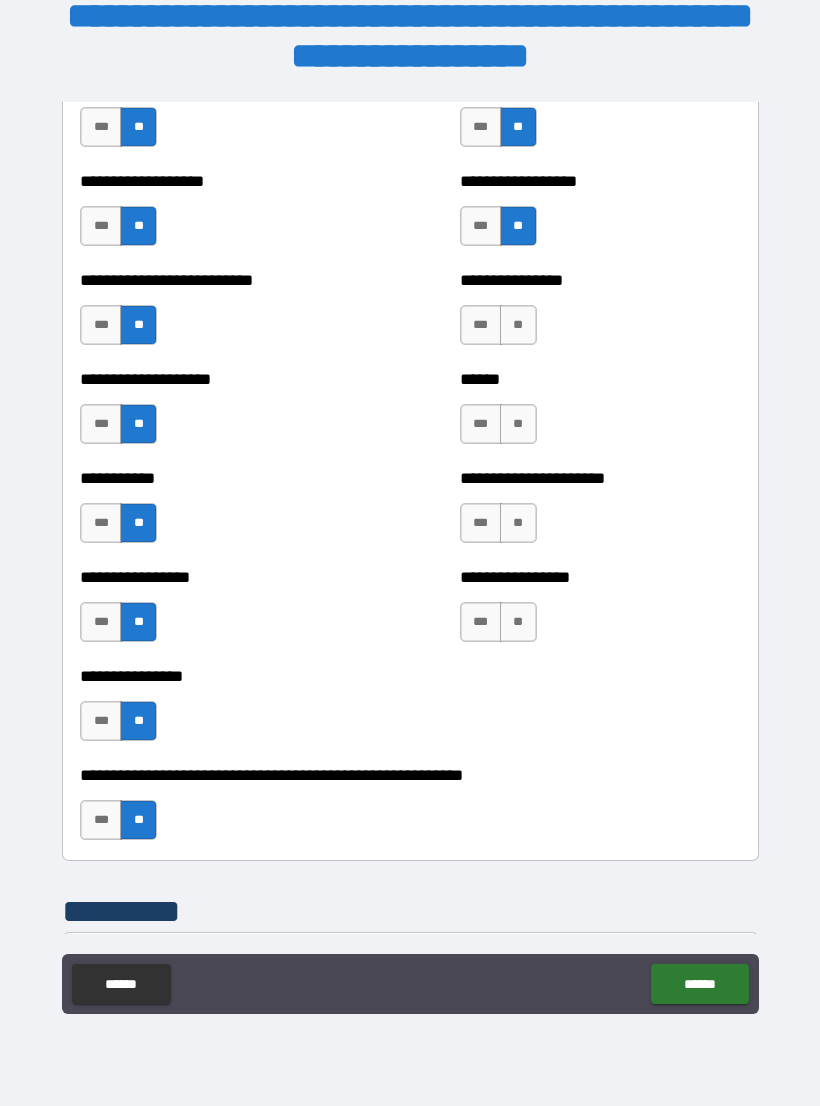 scroll, scrollTop: 5788, scrollLeft: 0, axis: vertical 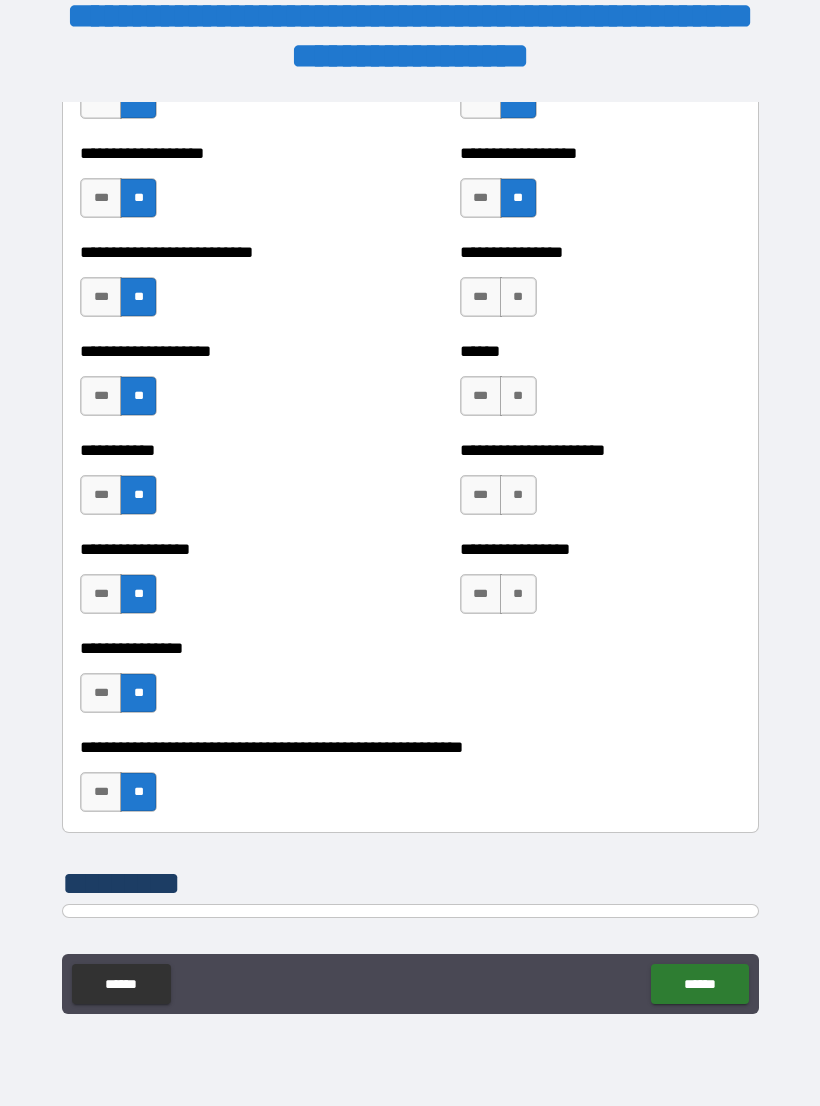 click on "**" at bounding box center (518, 297) 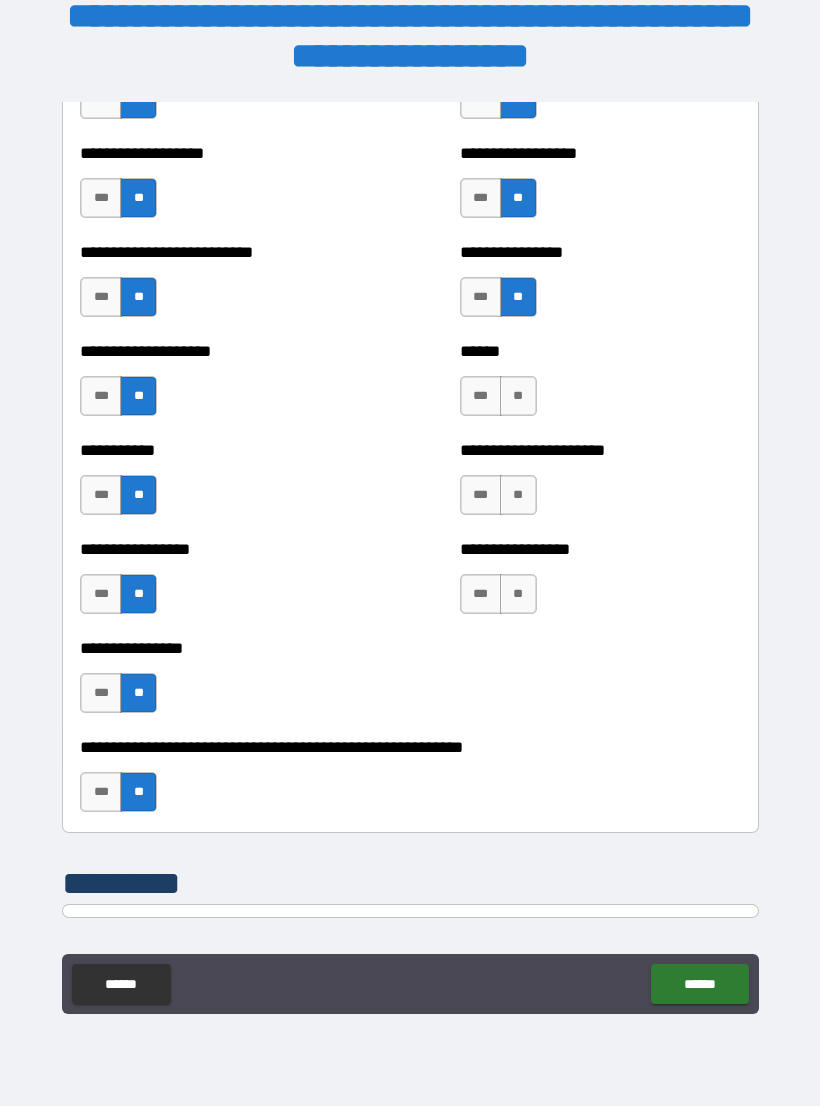 click on "**" at bounding box center (518, 396) 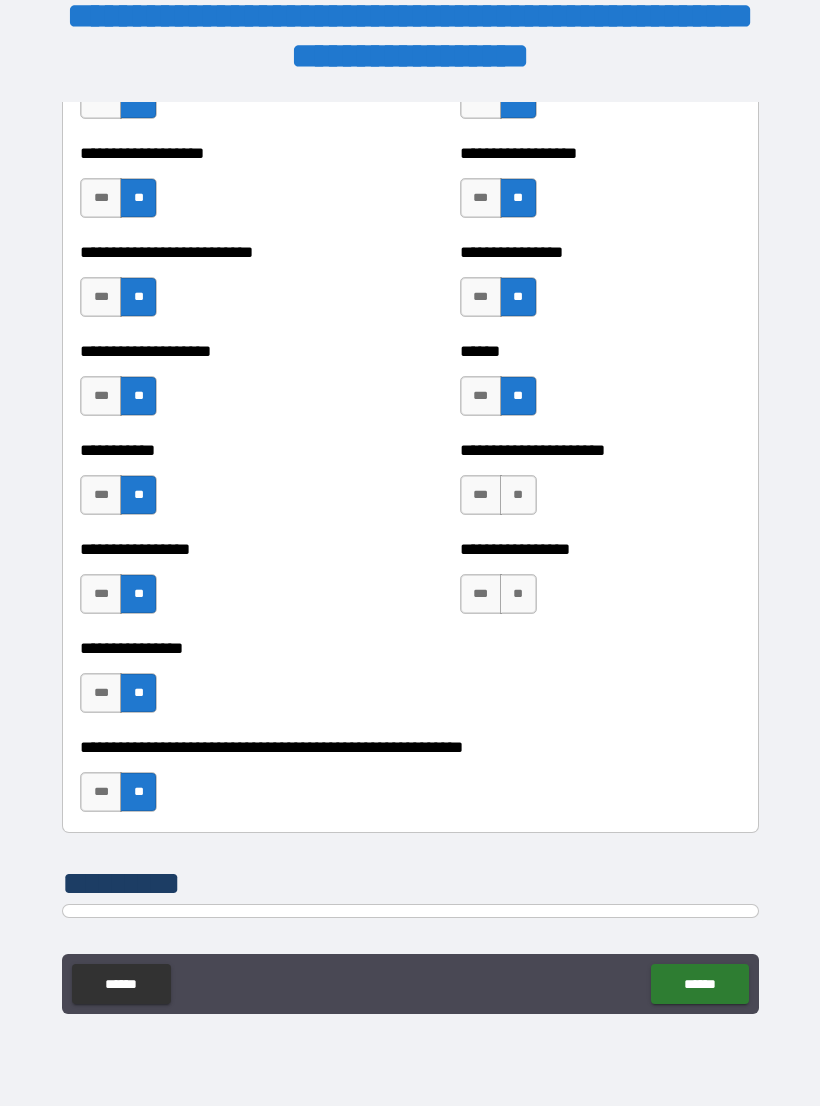 click on "**" at bounding box center [518, 495] 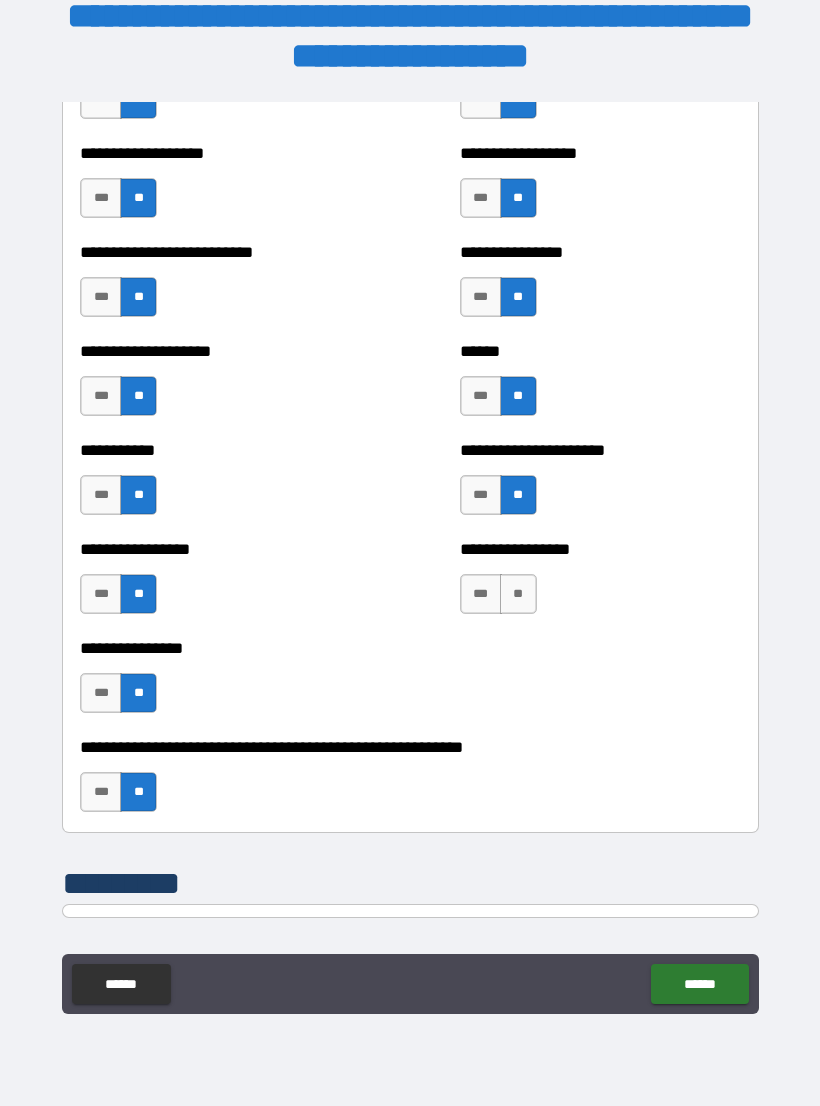 click on "**" at bounding box center (518, 594) 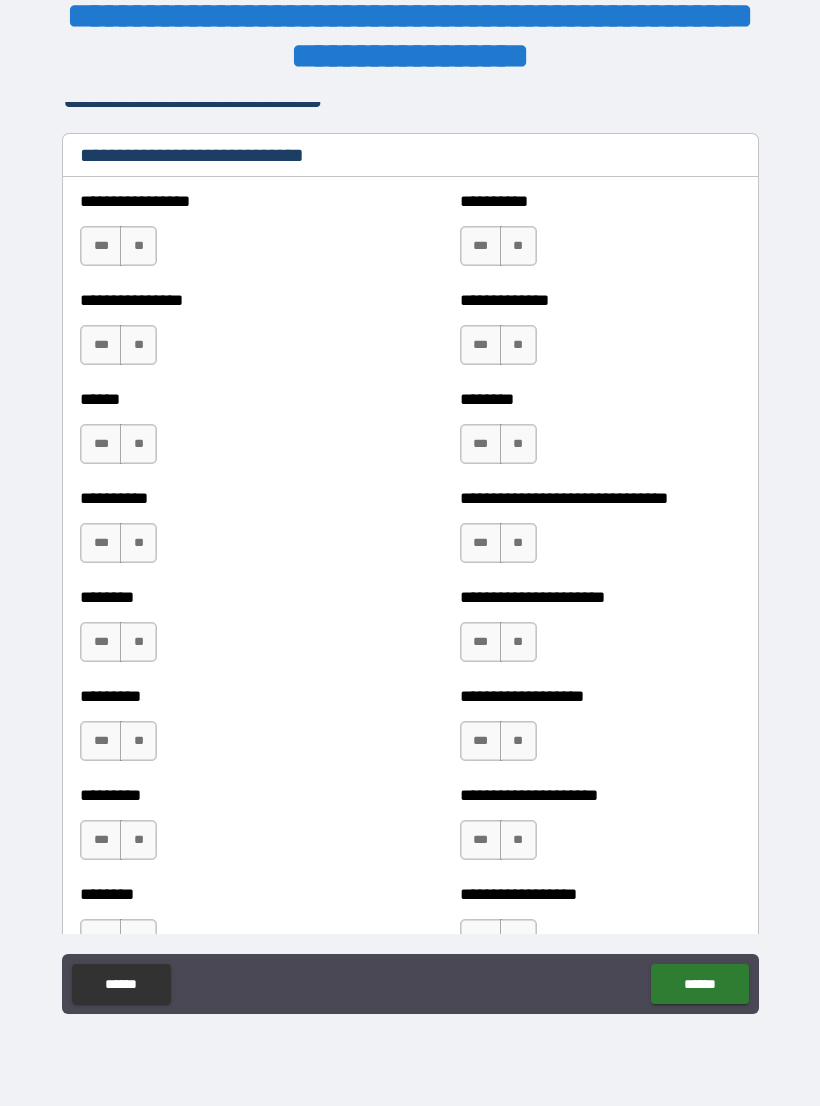 scroll, scrollTop: 6646, scrollLeft: 0, axis: vertical 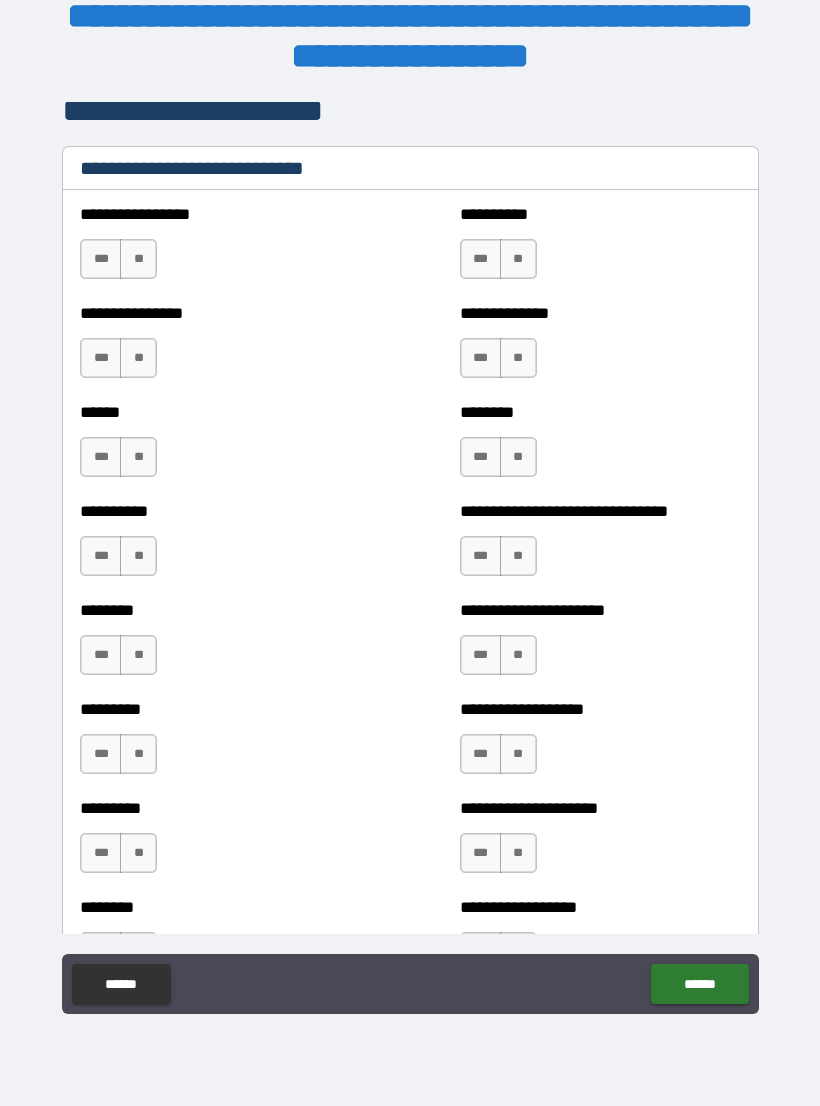 click on "**" at bounding box center (138, 259) 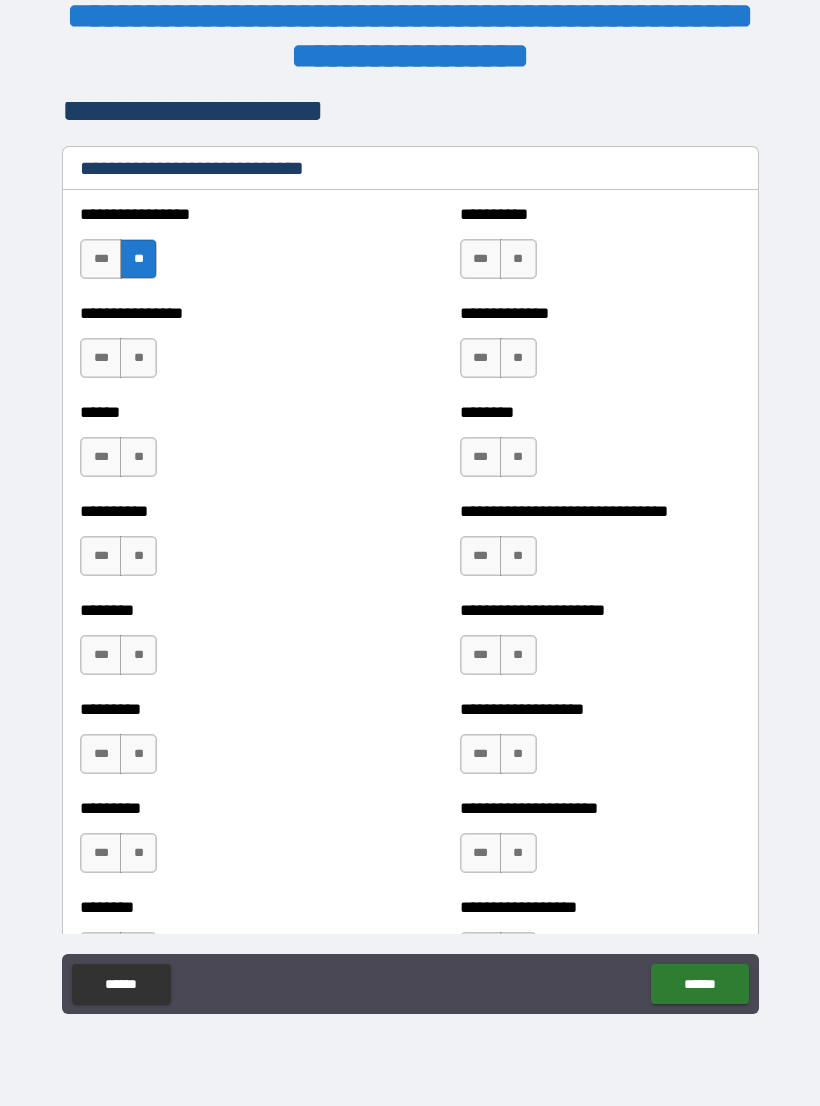 click on "**" at bounding box center [138, 358] 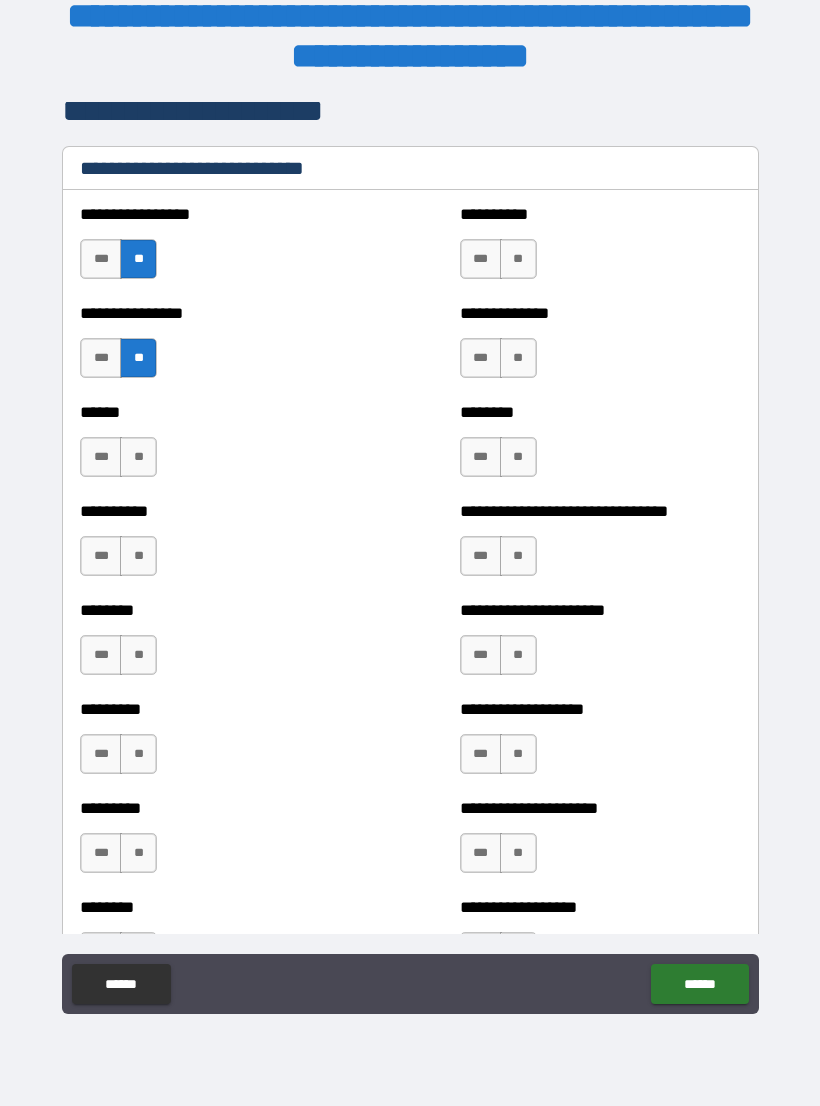 click on "**" at bounding box center [138, 457] 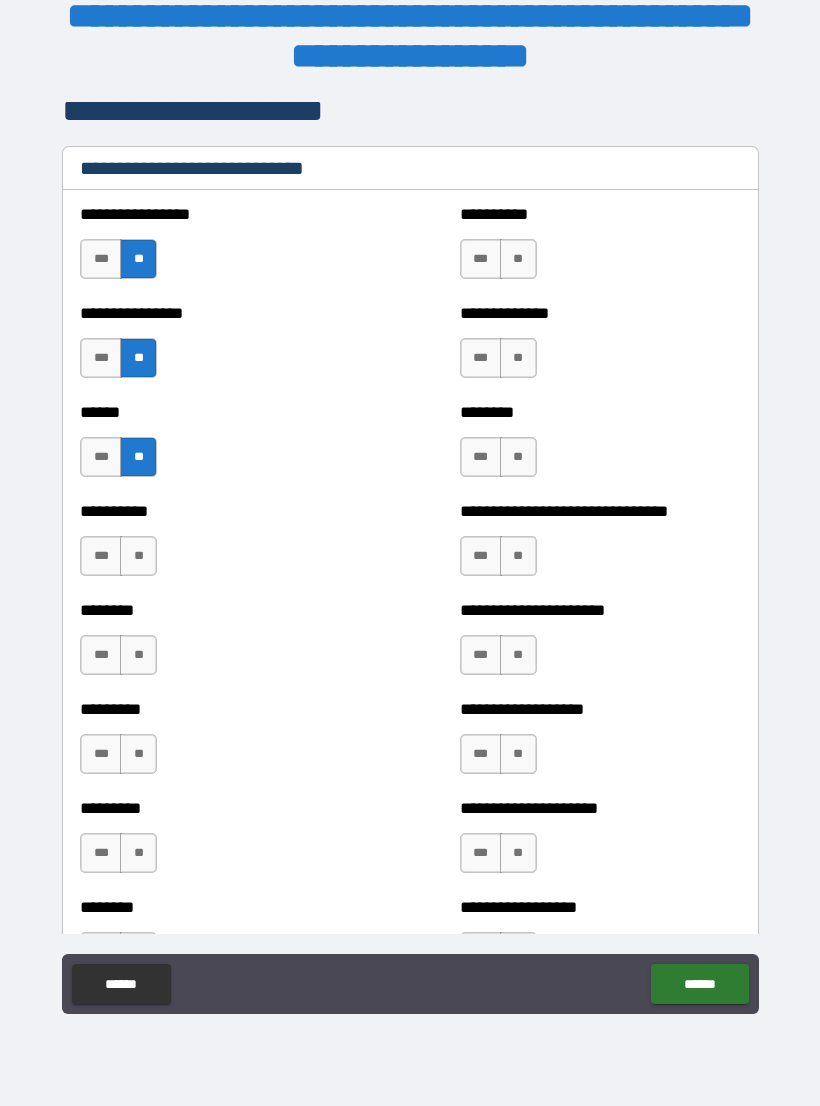 click on "**" at bounding box center [518, 259] 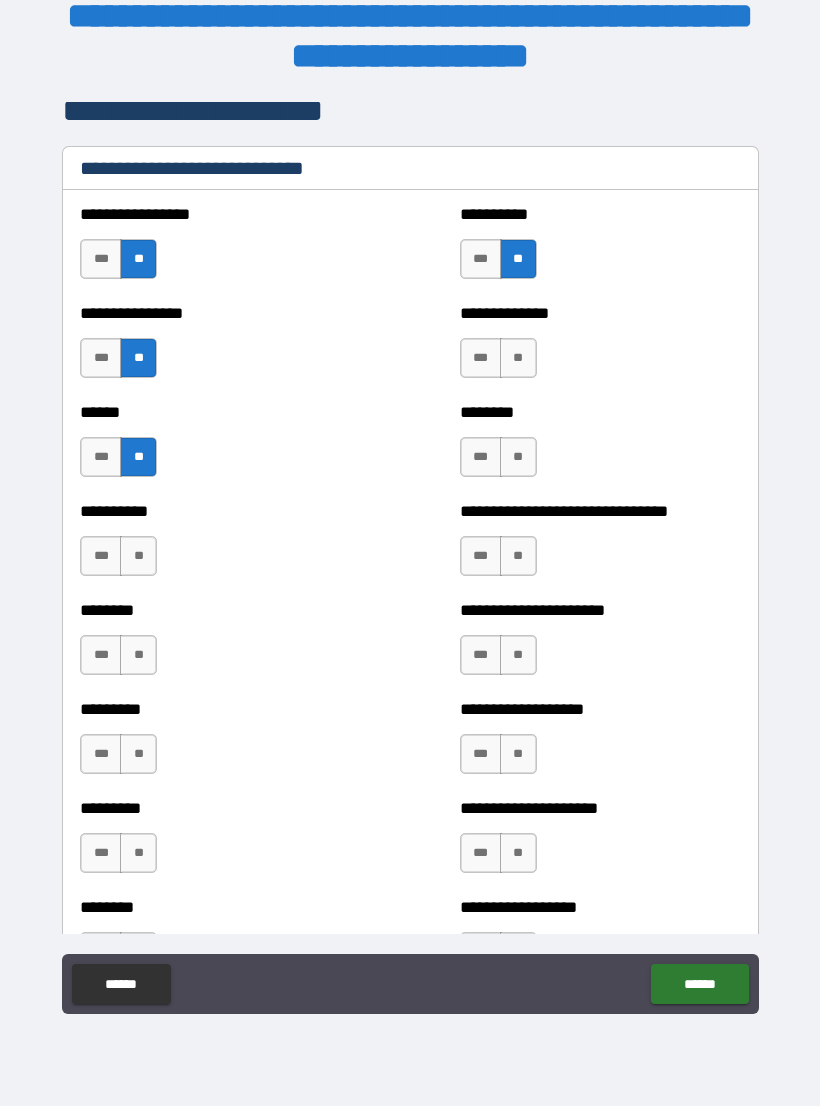 click on "**" at bounding box center [518, 358] 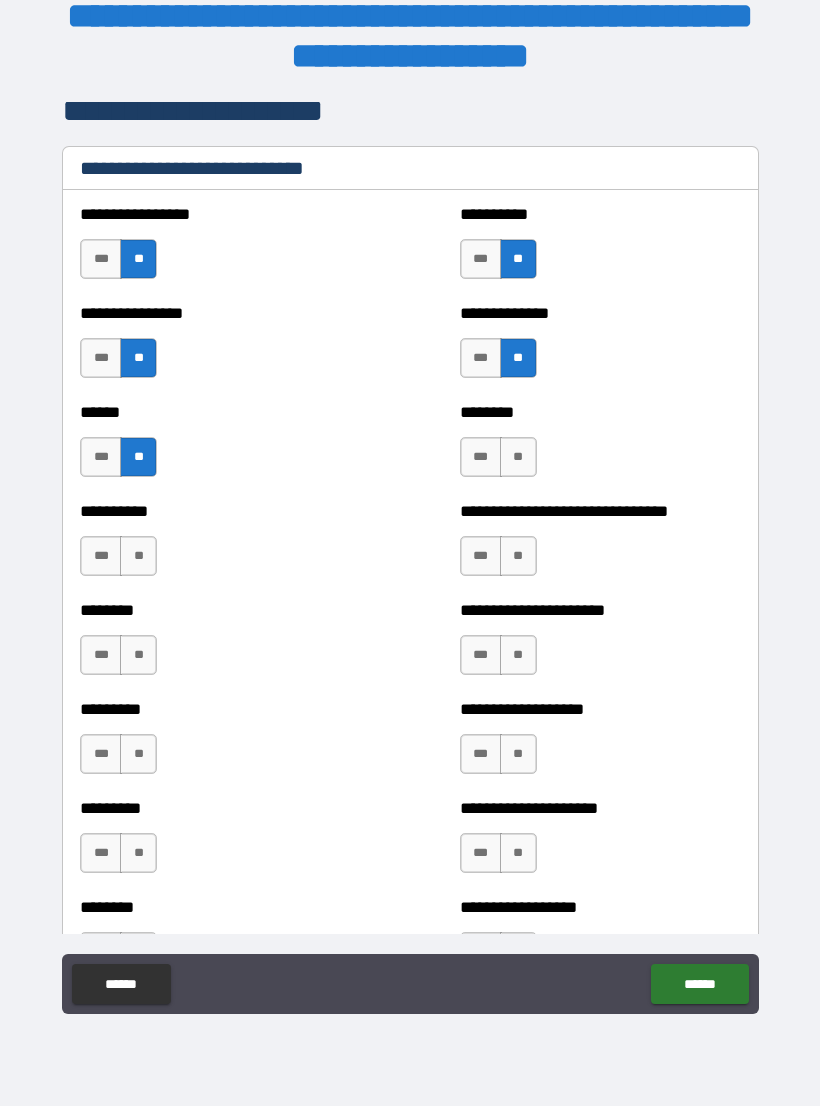 click on "**" at bounding box center (518, 457) 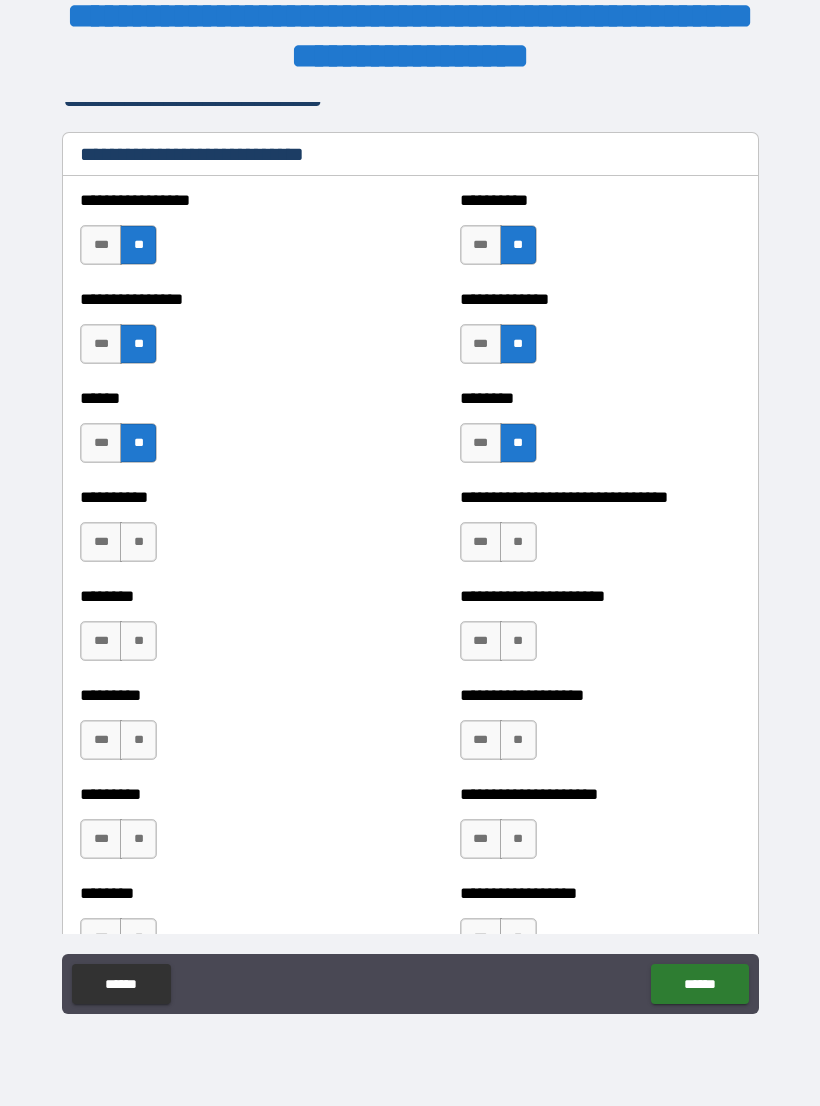 scroll, scrollTop: 6680, scrollLeft: 0, axis: vertical 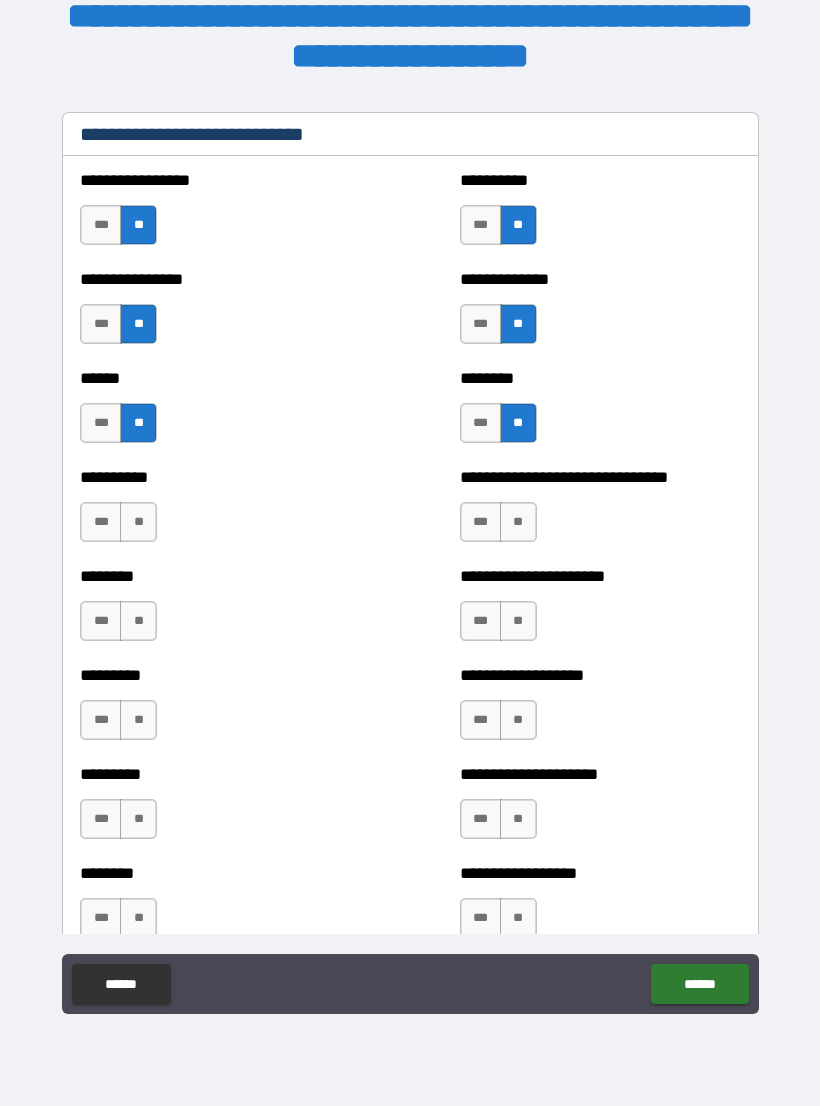 click on "**" at bounding box center (138, 522) 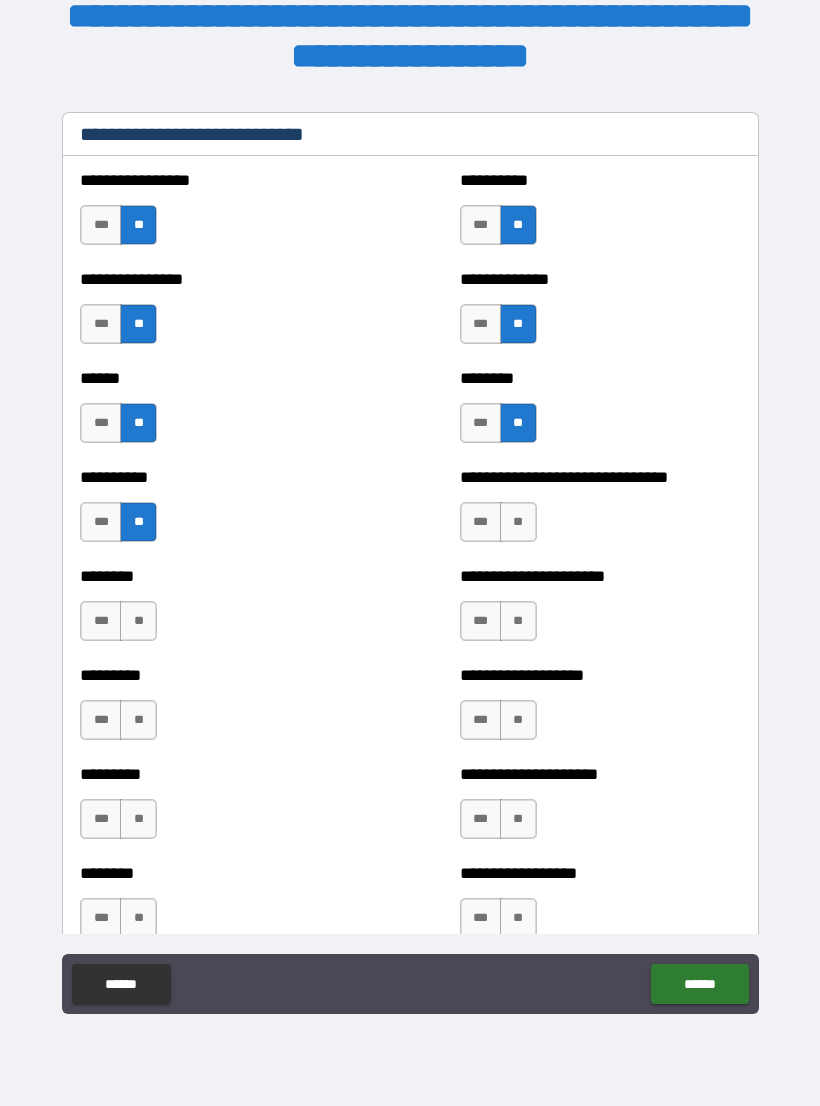 click on "**" at bounding box center [138, 621] 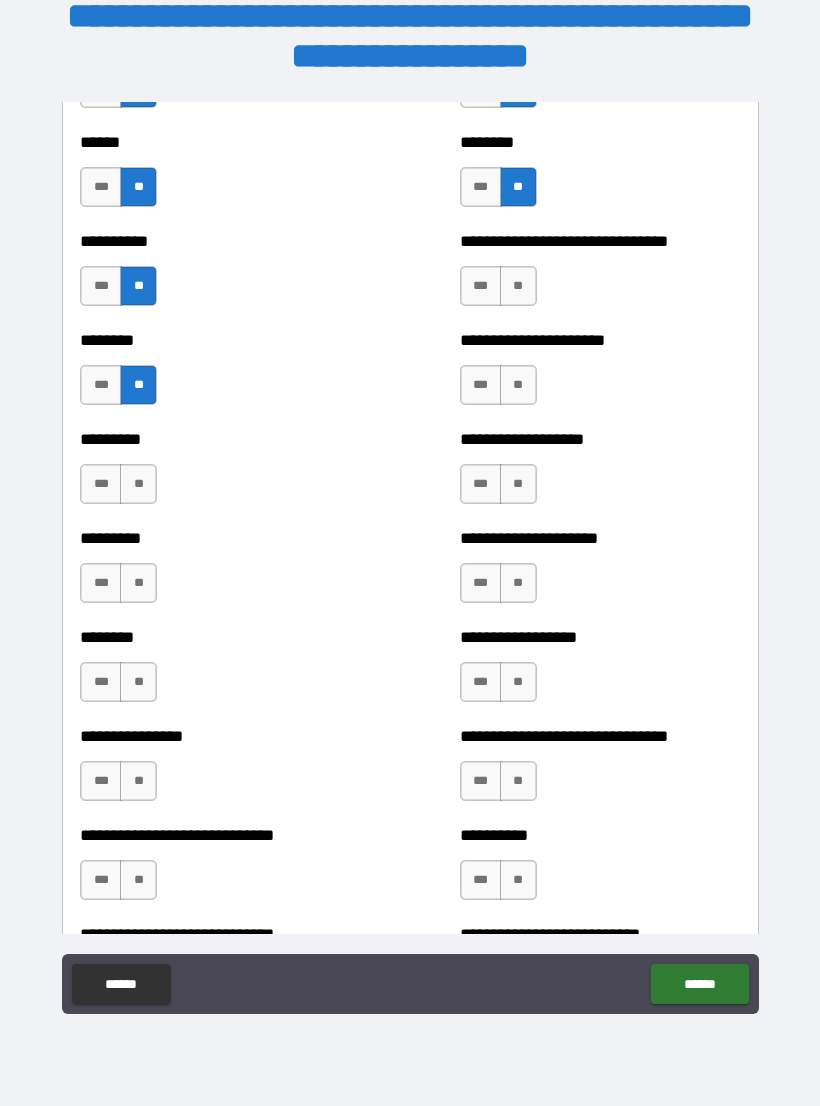 scroll, scrollTop: 6917, scrollLeft: 0, axis: vertical 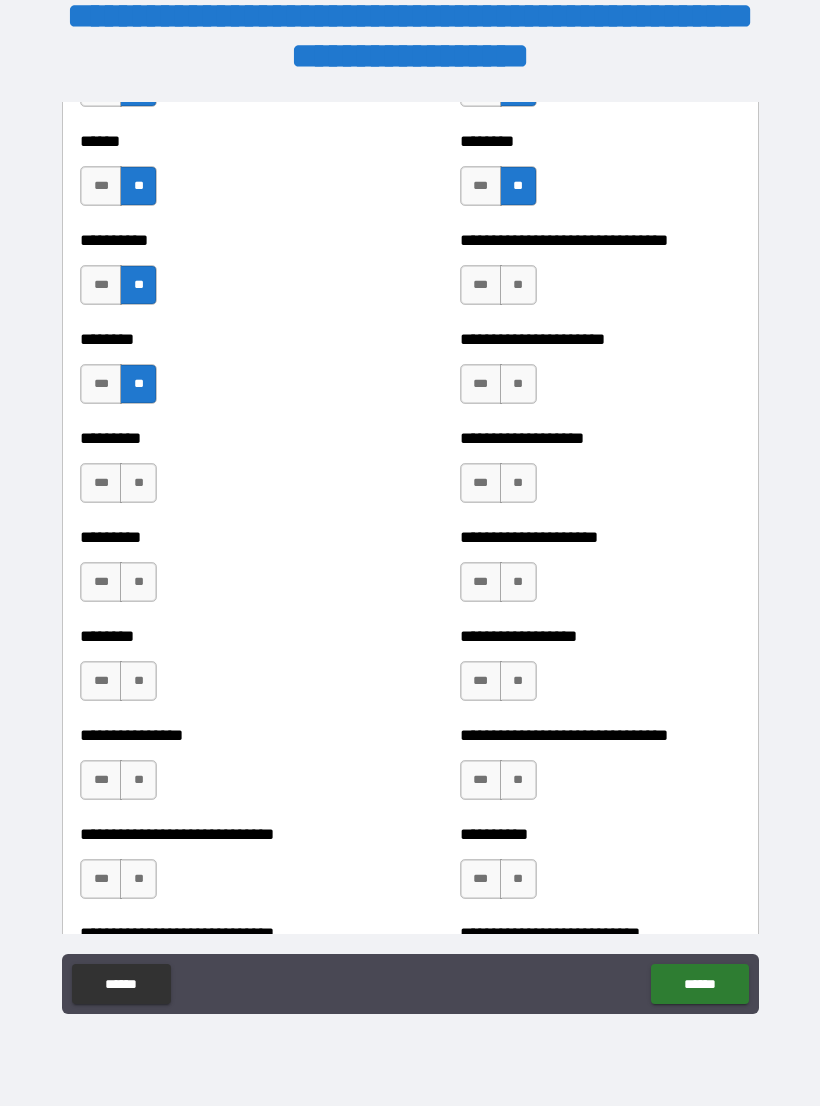 click on "**" at bounding box center [138, 483] 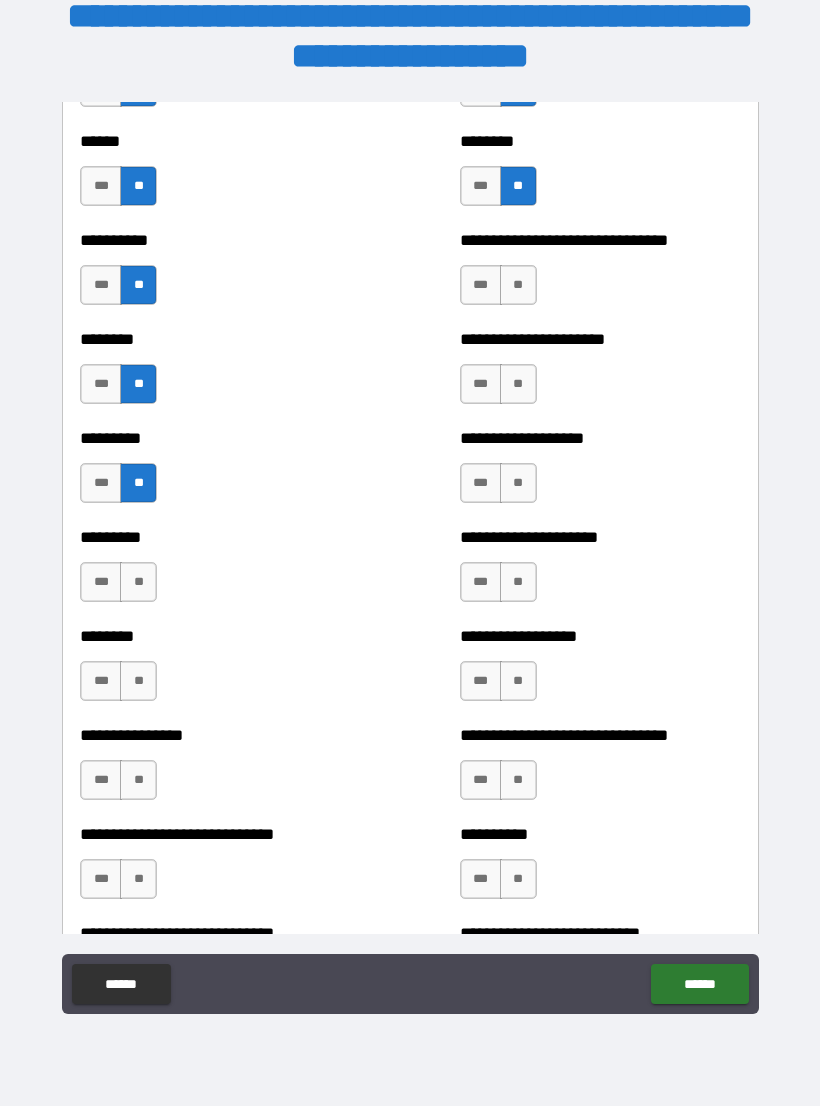 click on "**" at bounding box center [138, 582] 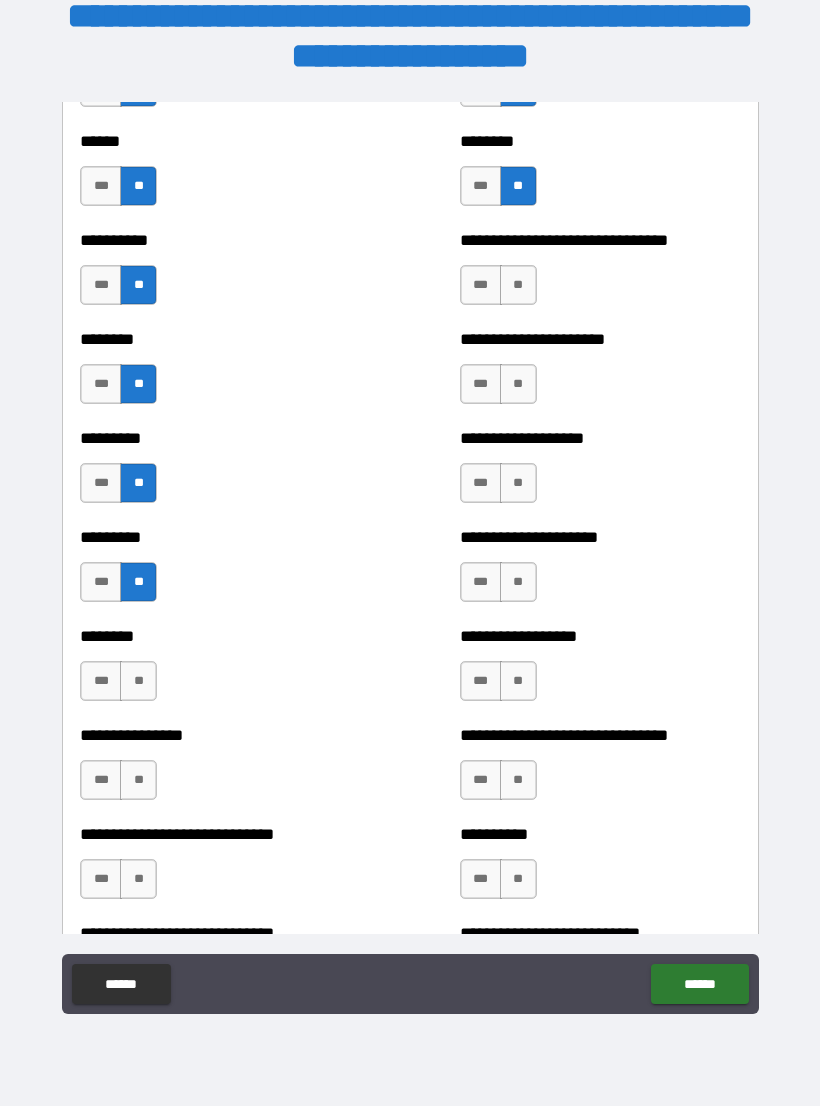 click on "***" at bounding box center (101, 582) 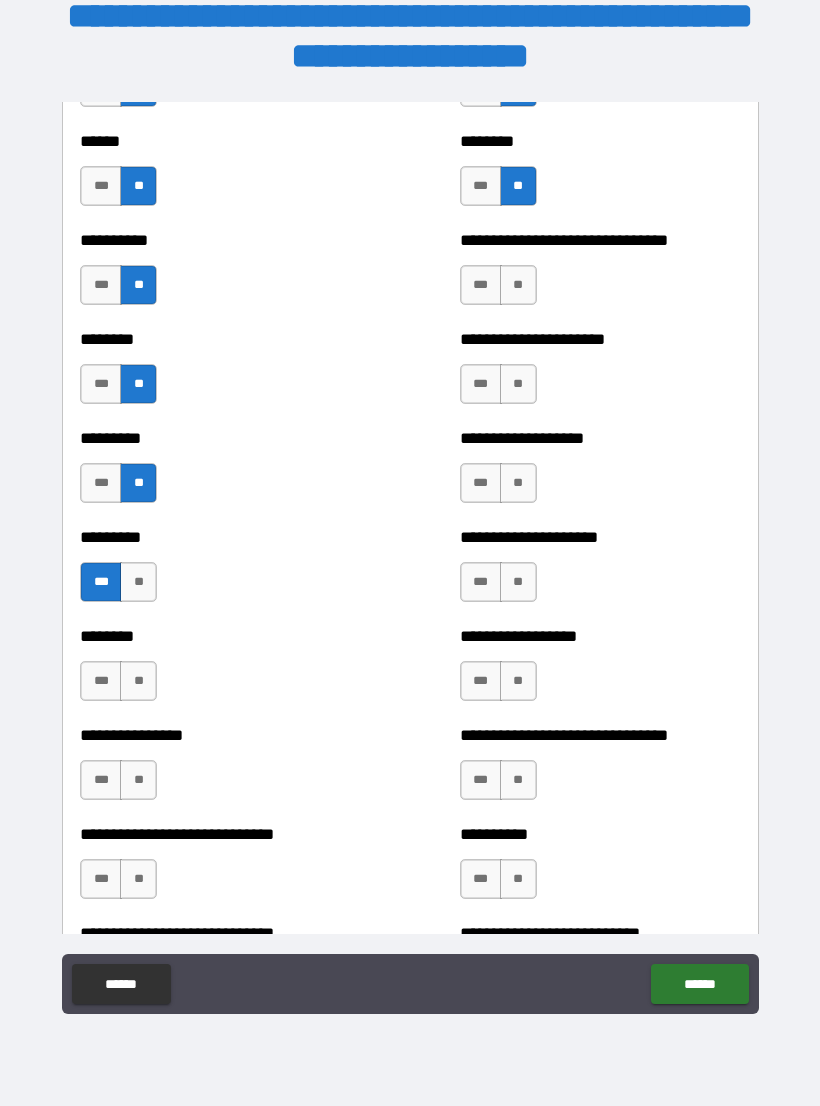scroll, scrollTop: 6946, scrollLeft: 0, axis: vertical 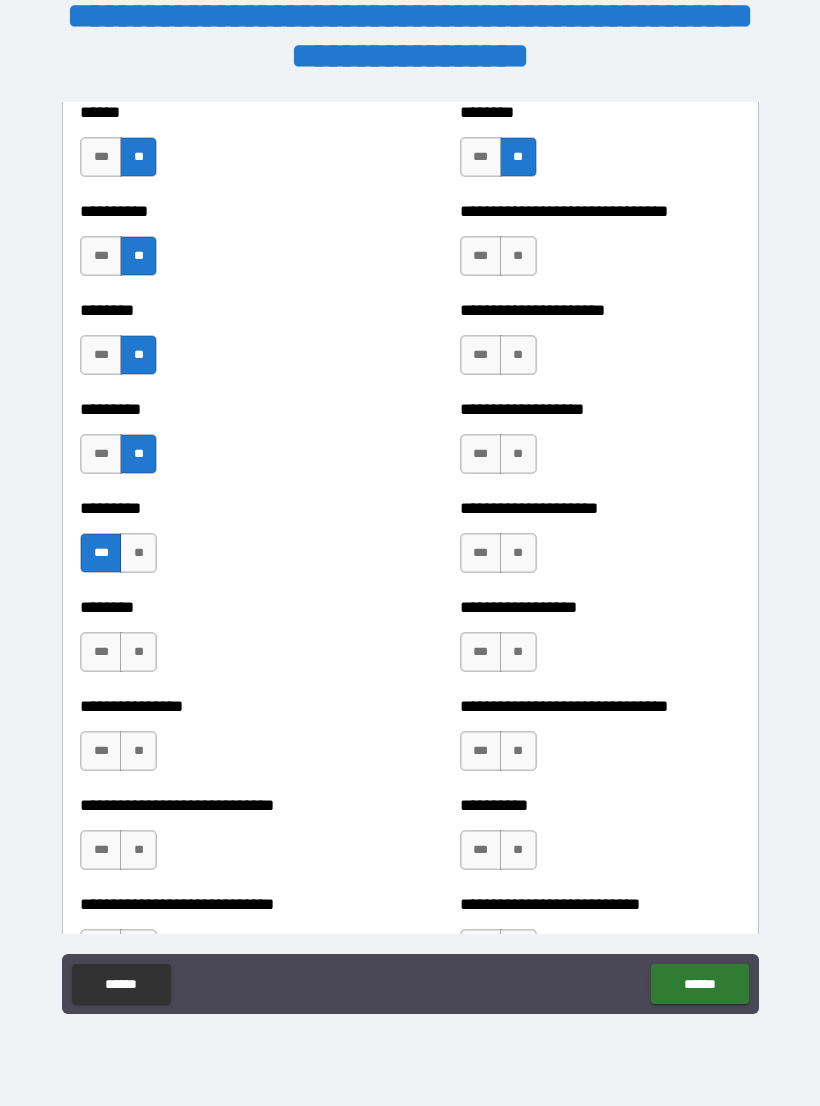 click on "**" at bounding box center [138, 652] 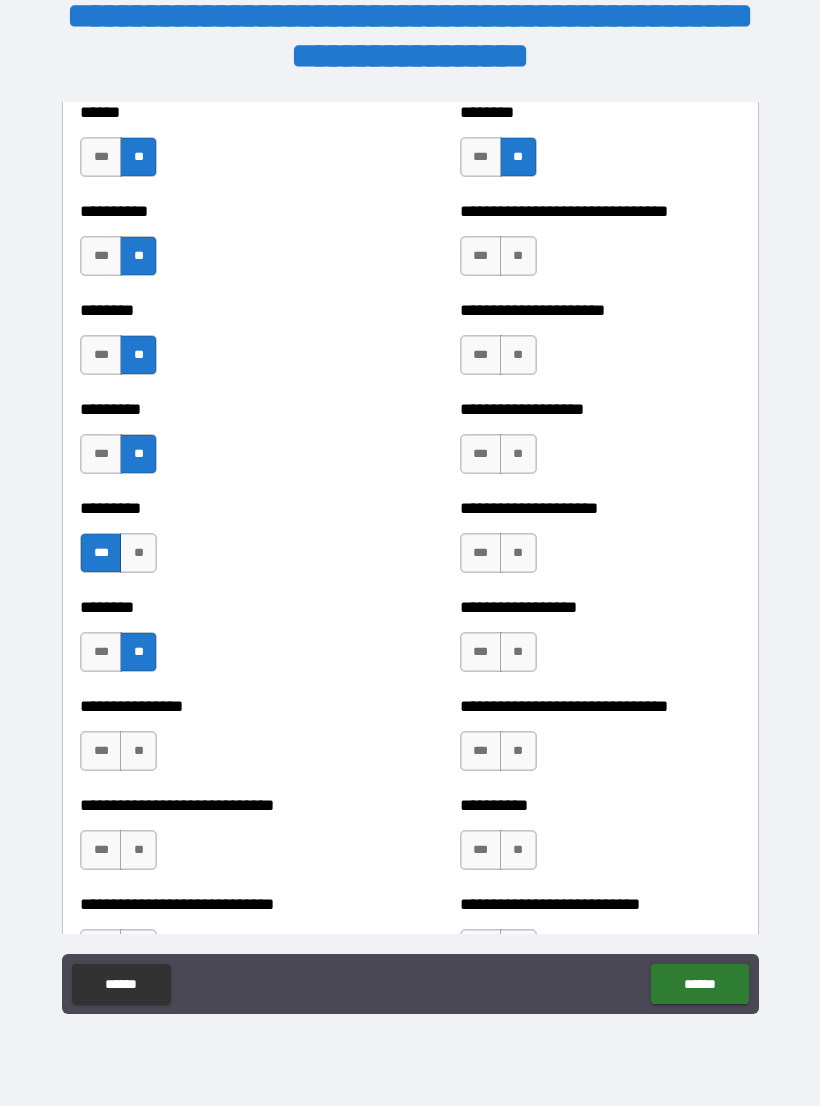 click on "***" at bounding box center (101, 751) 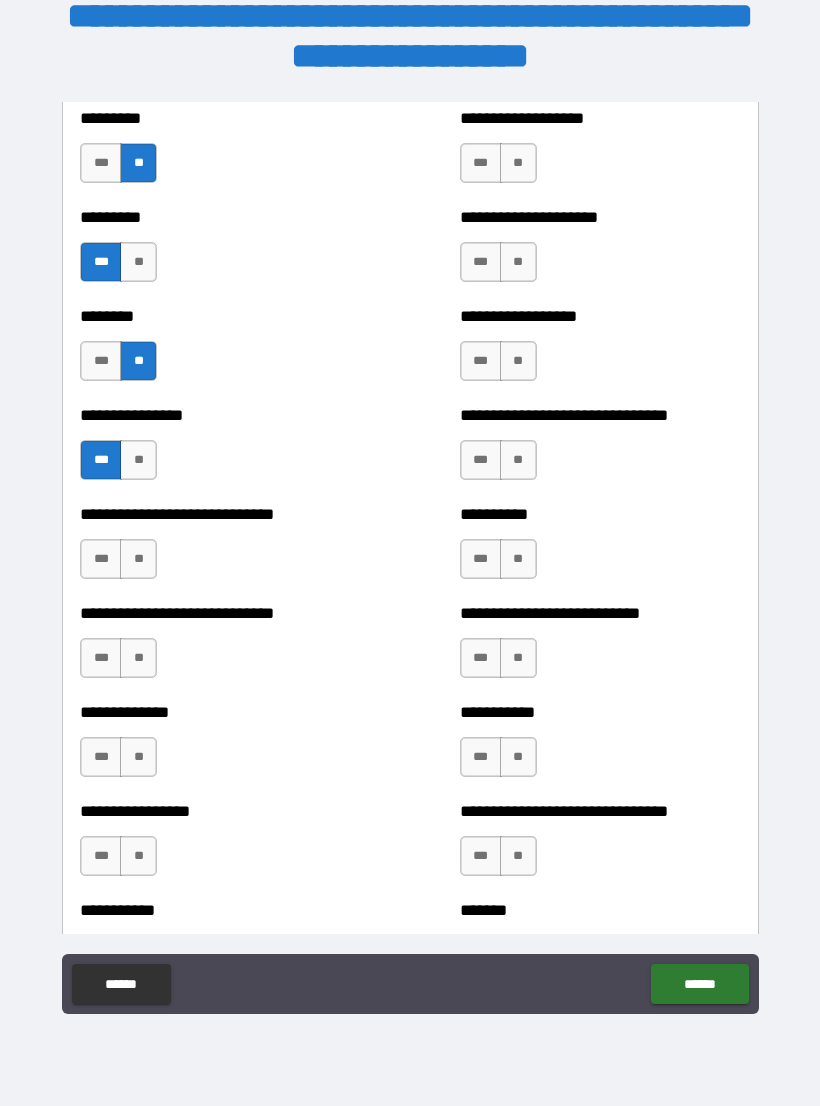 scroll, scrollTop: 7291, scrollLeft: 0, axis: vertical 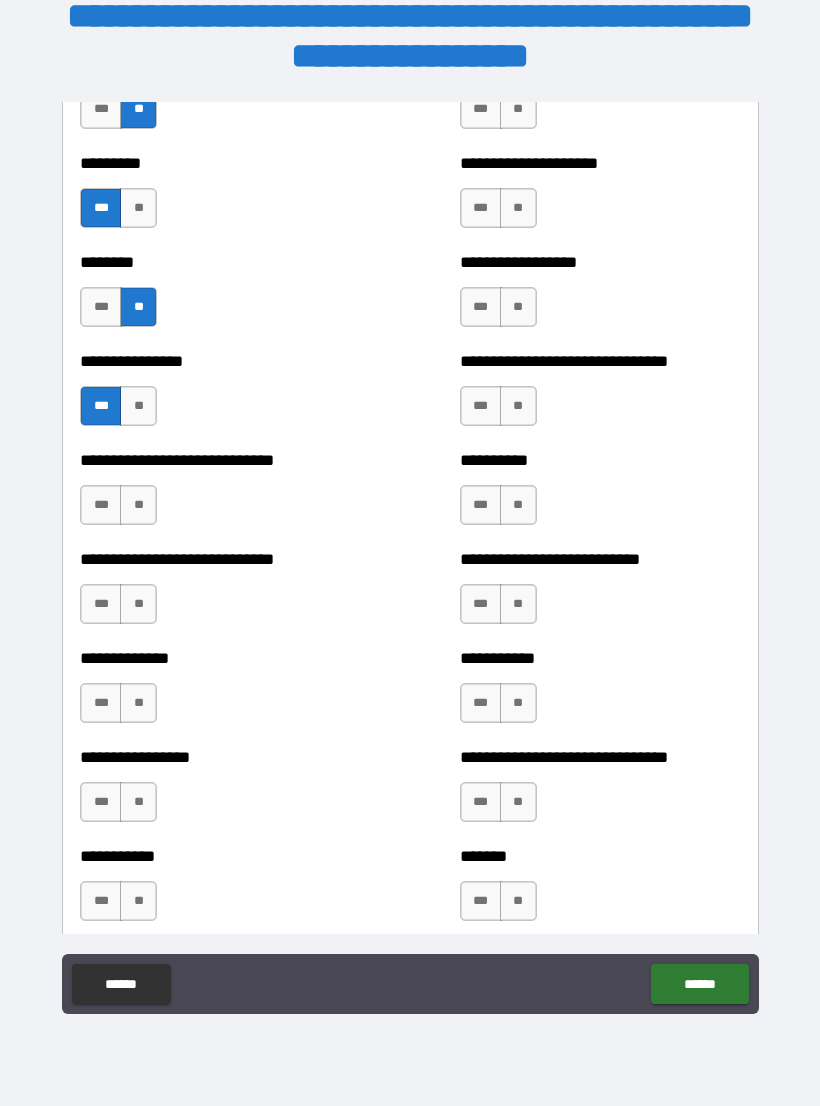 click on "**" at bounding box center (138, 505) 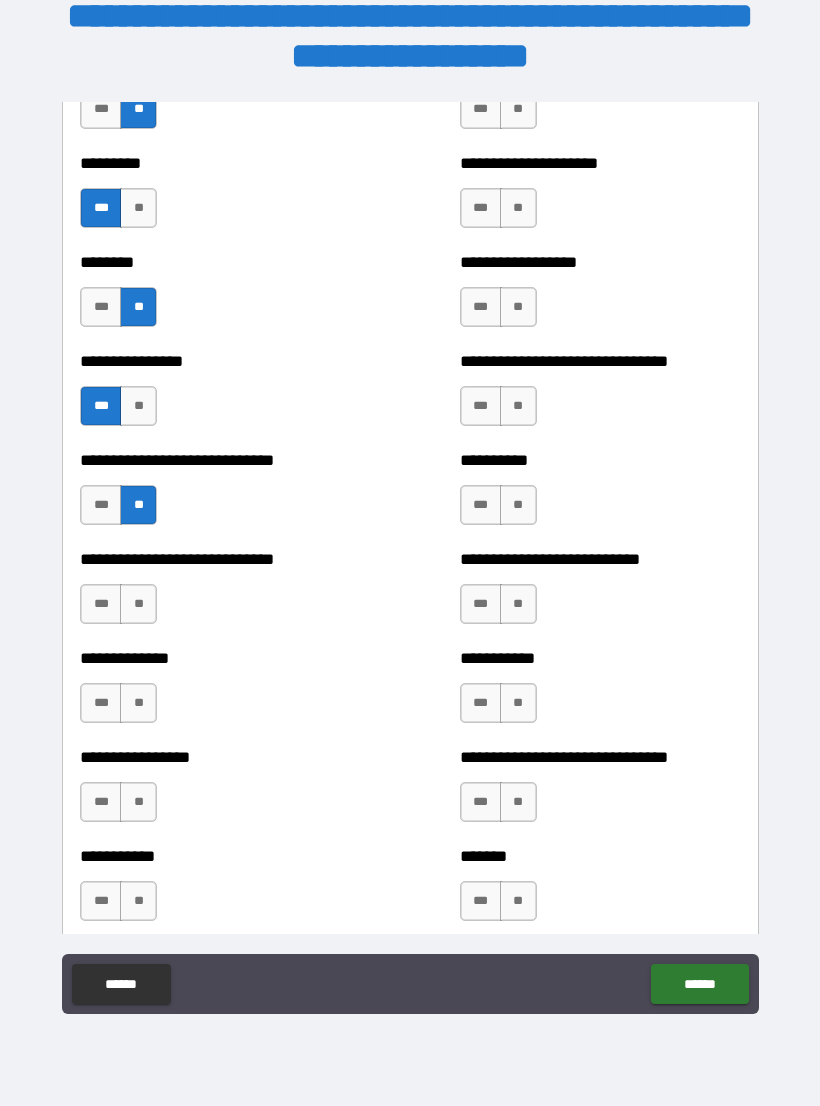 click on "**" at bounding box center (138, 604) 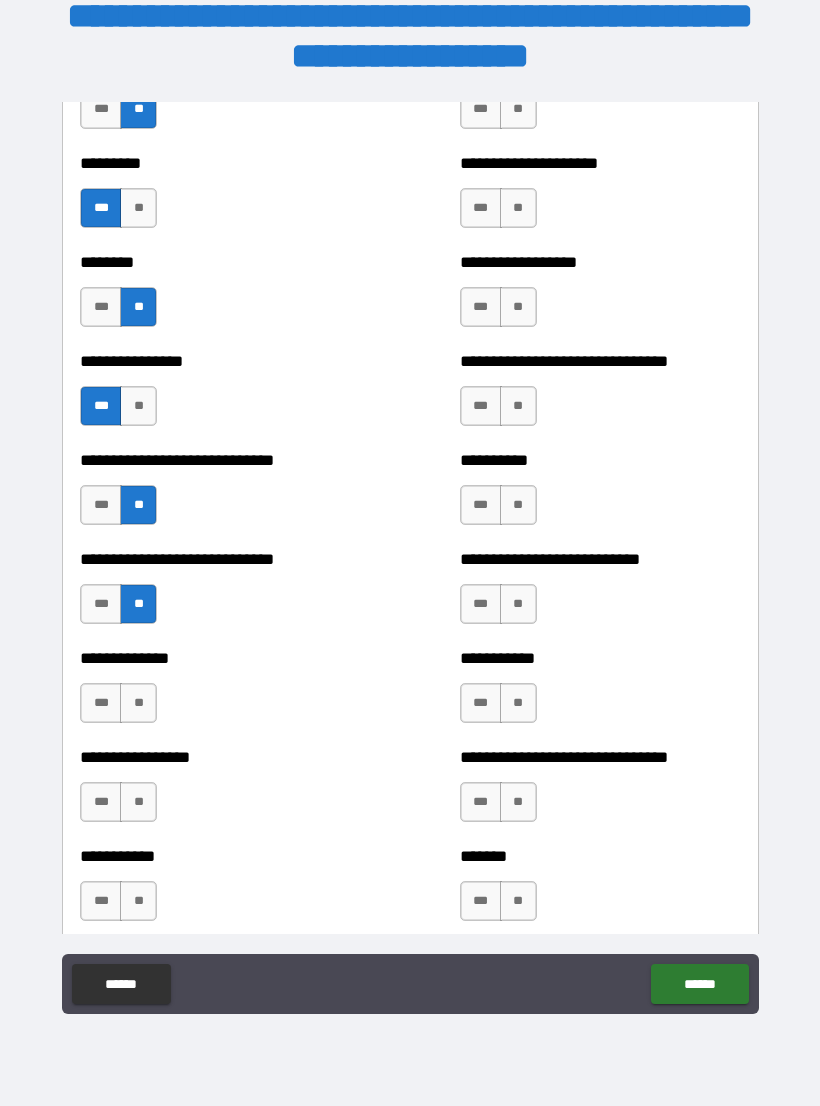 click on "**" at bounding box center (138, 703) 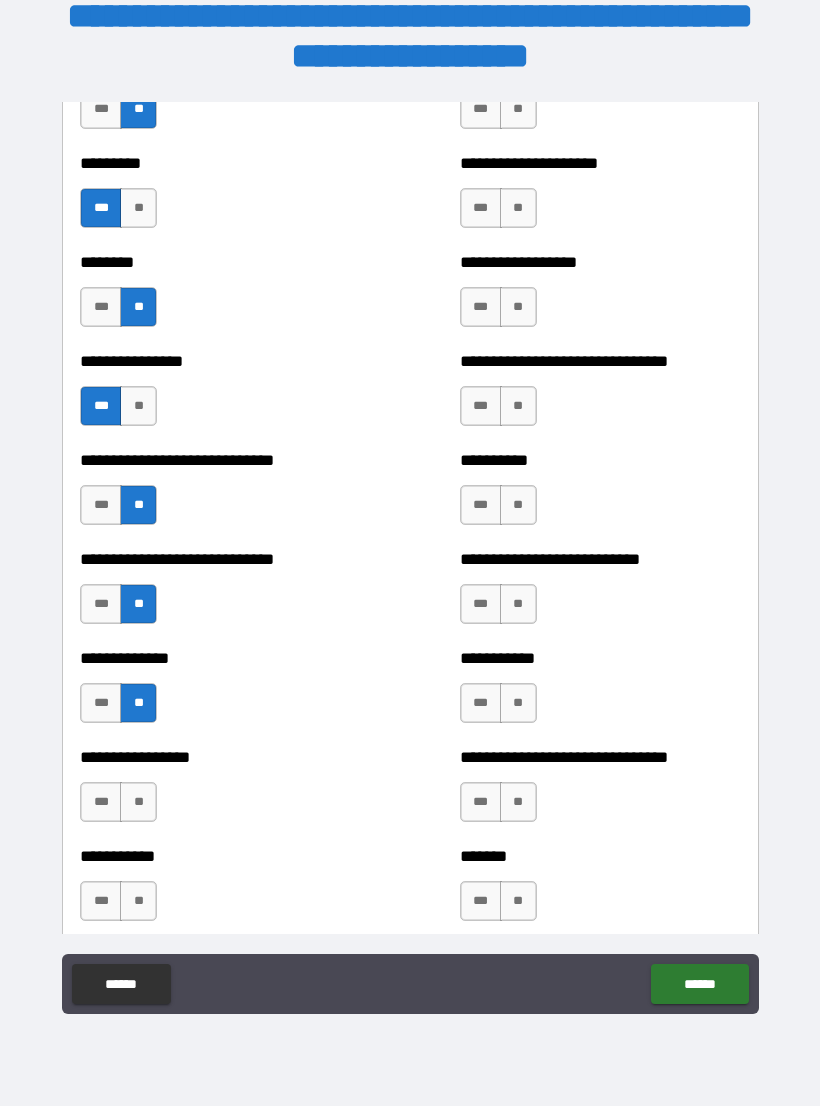 click on "**" at bounding box center [138, 802] 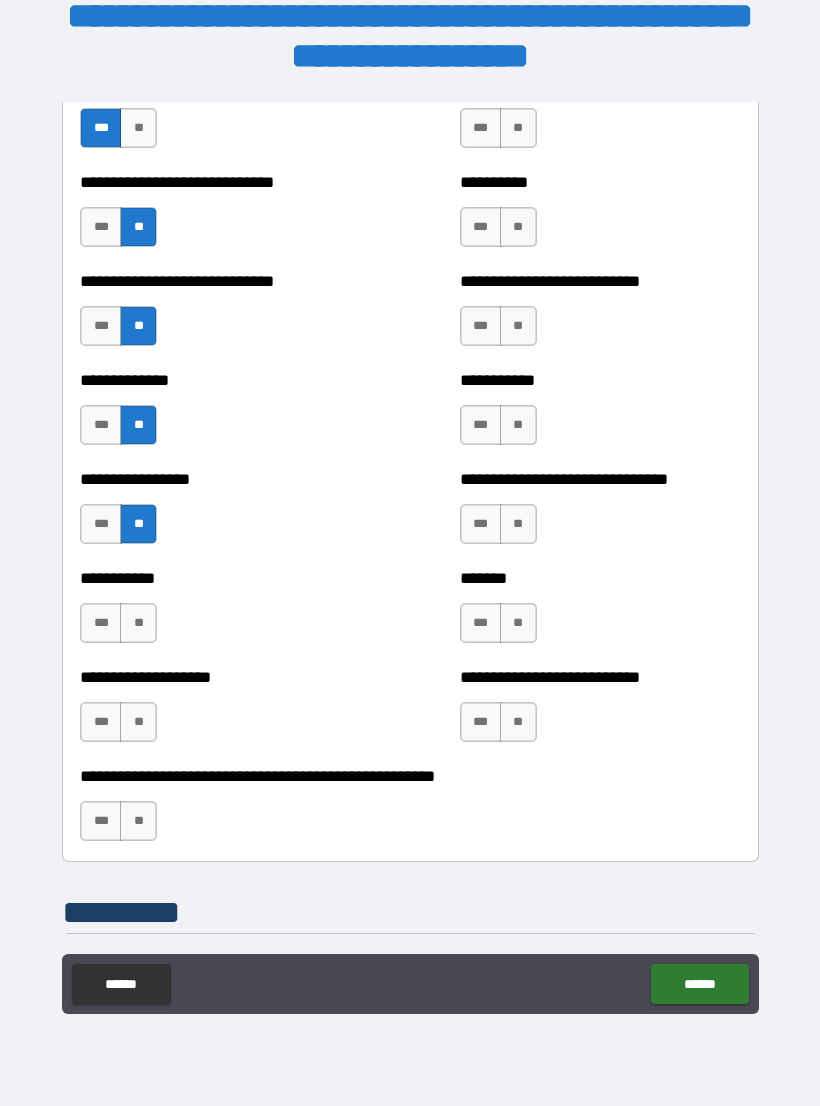 scroll, scrollTop: 7598, scrollLeft: 0, axis: vertical 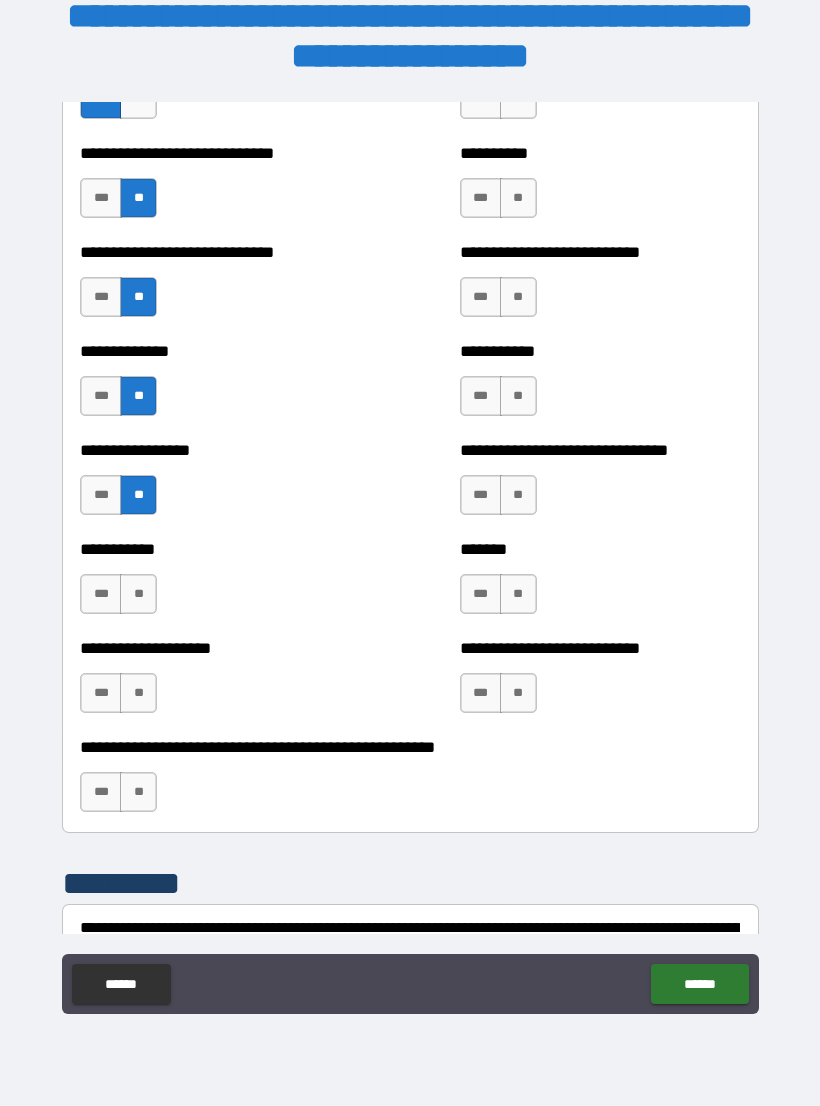 click on "**" at bounding box center (138, 594) 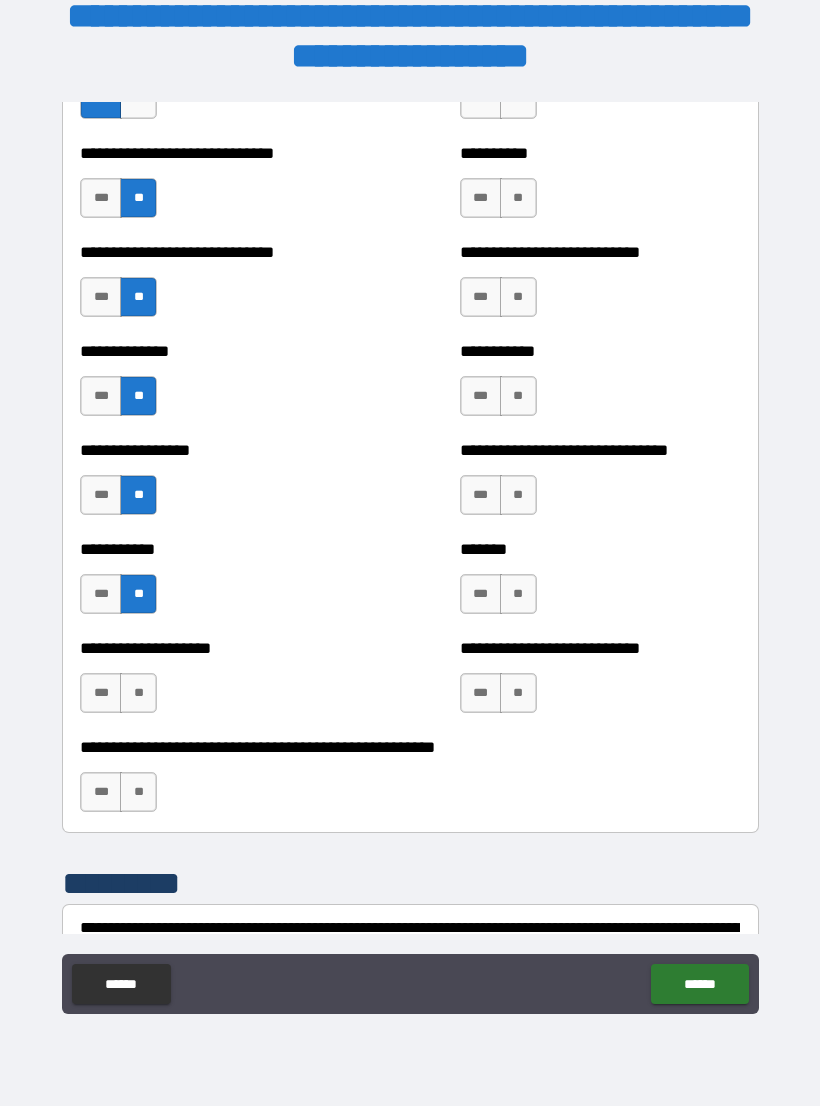 click on "**" at bounding box center (138, 693) 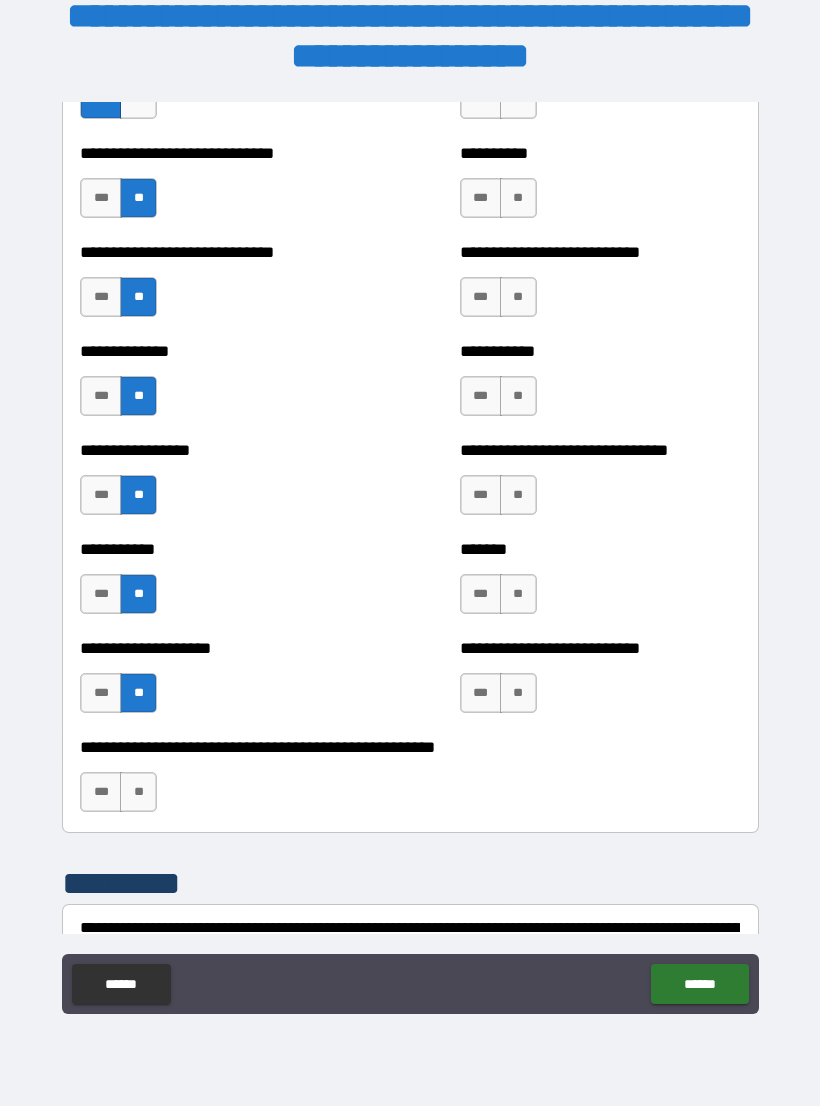 click on "**" at bounding box center [138, 792] 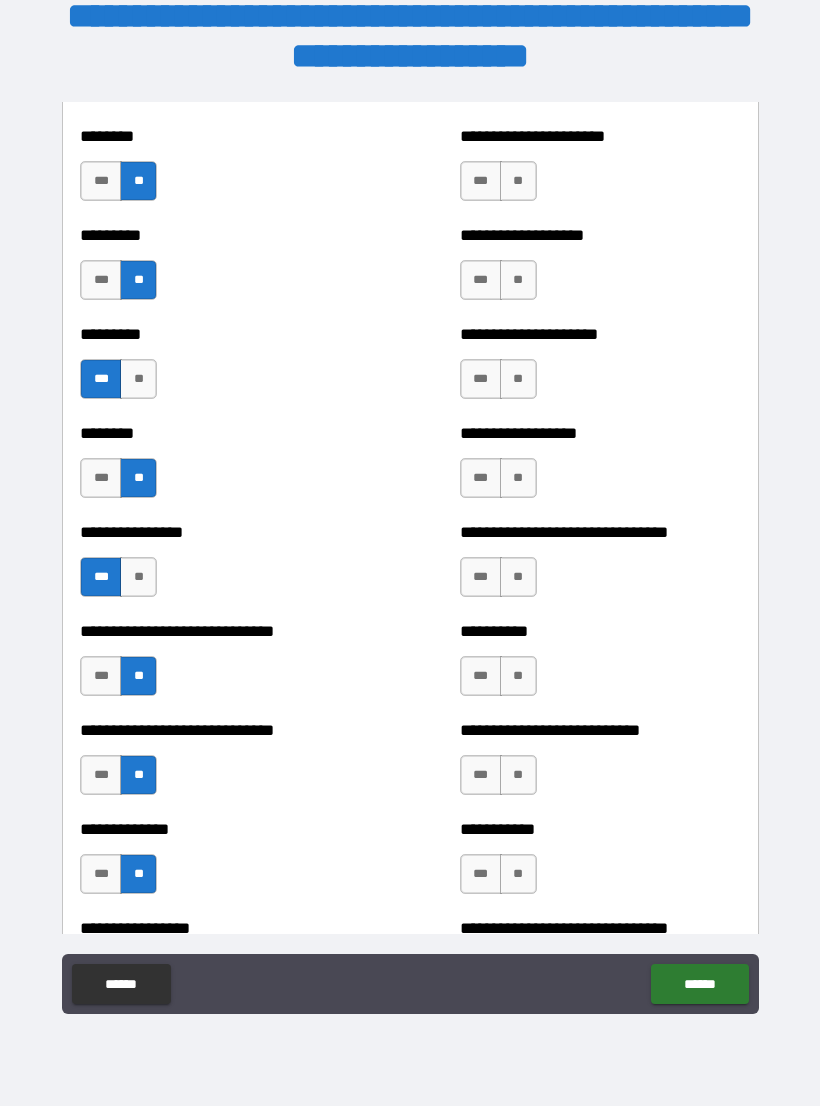 scroll, scrollTop: 6946, scrollLeft: 0, axis: vertical 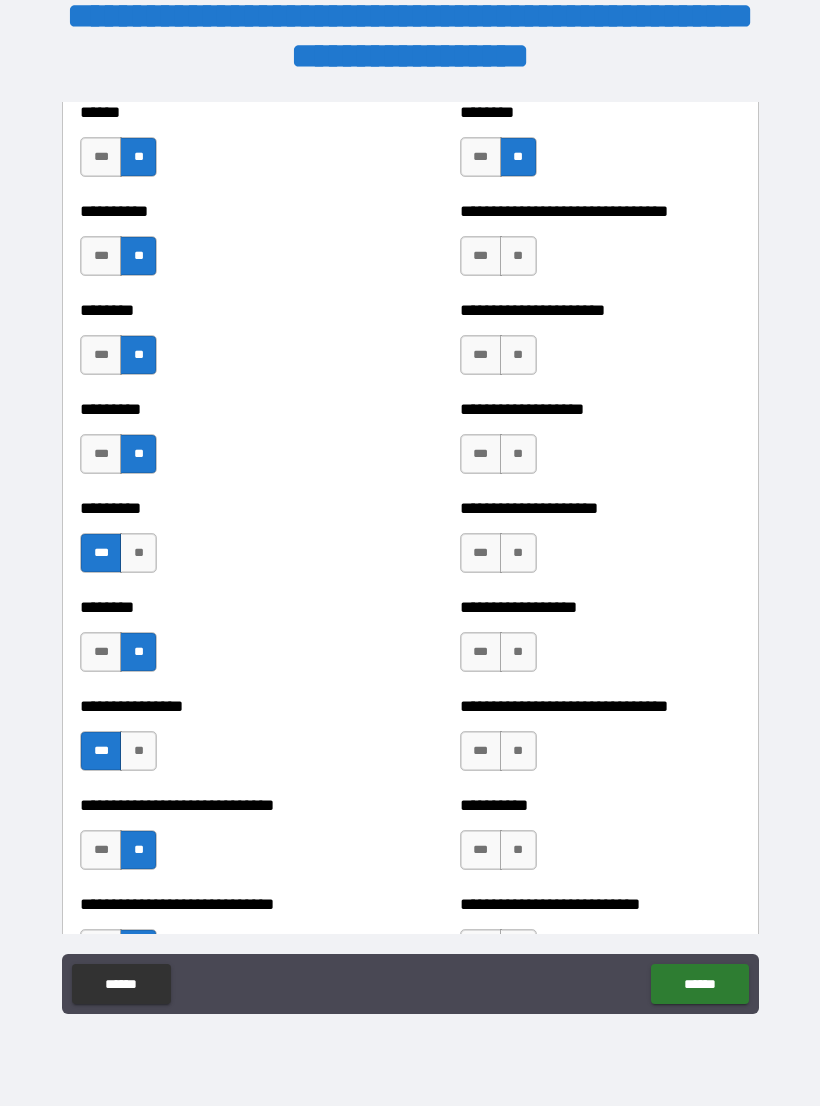 click on "**" at bounding box center (518, 256) 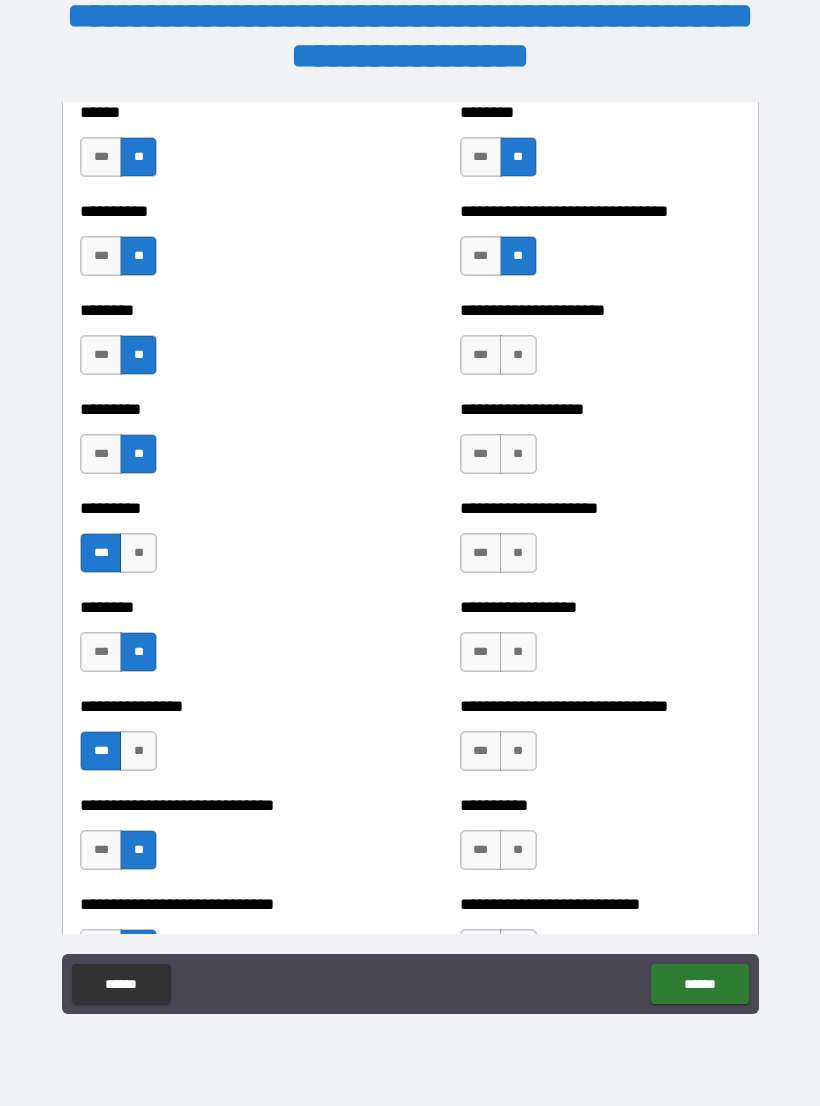 click on "***" at bounding box center [481, 355] 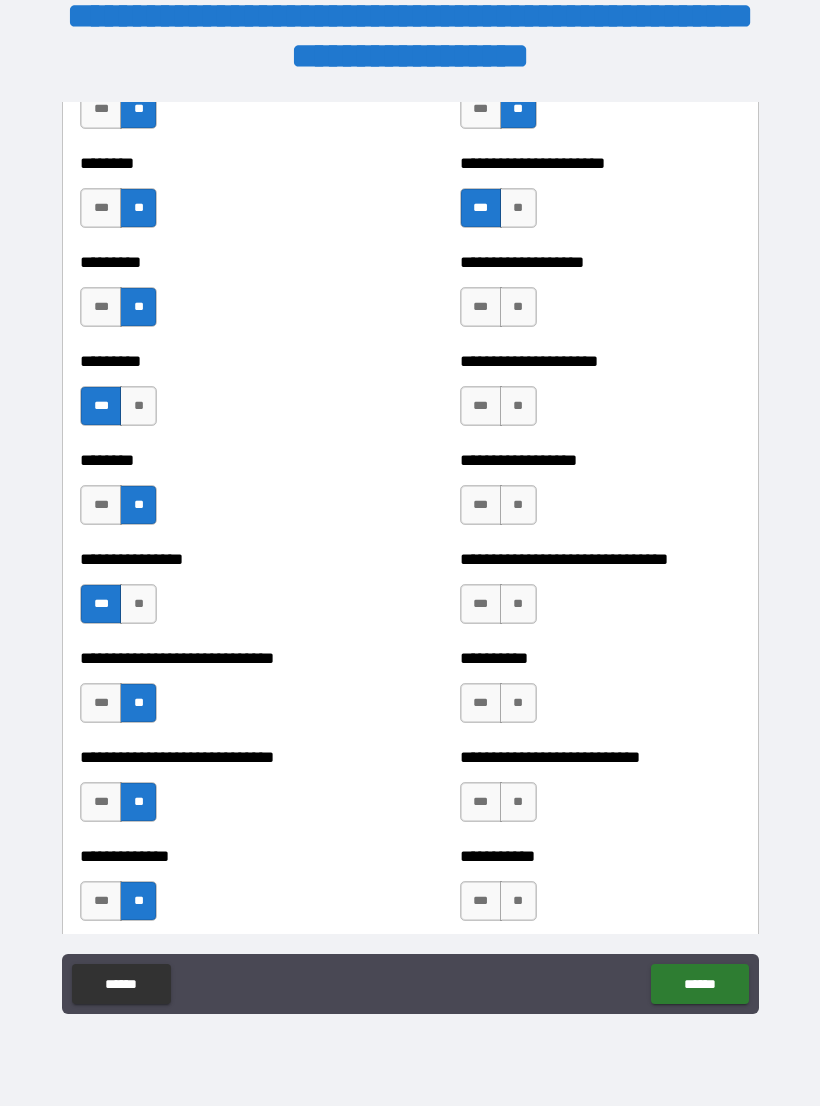 scroll, scrollTop: 7122, scrollLeft: 0, axis: vertical 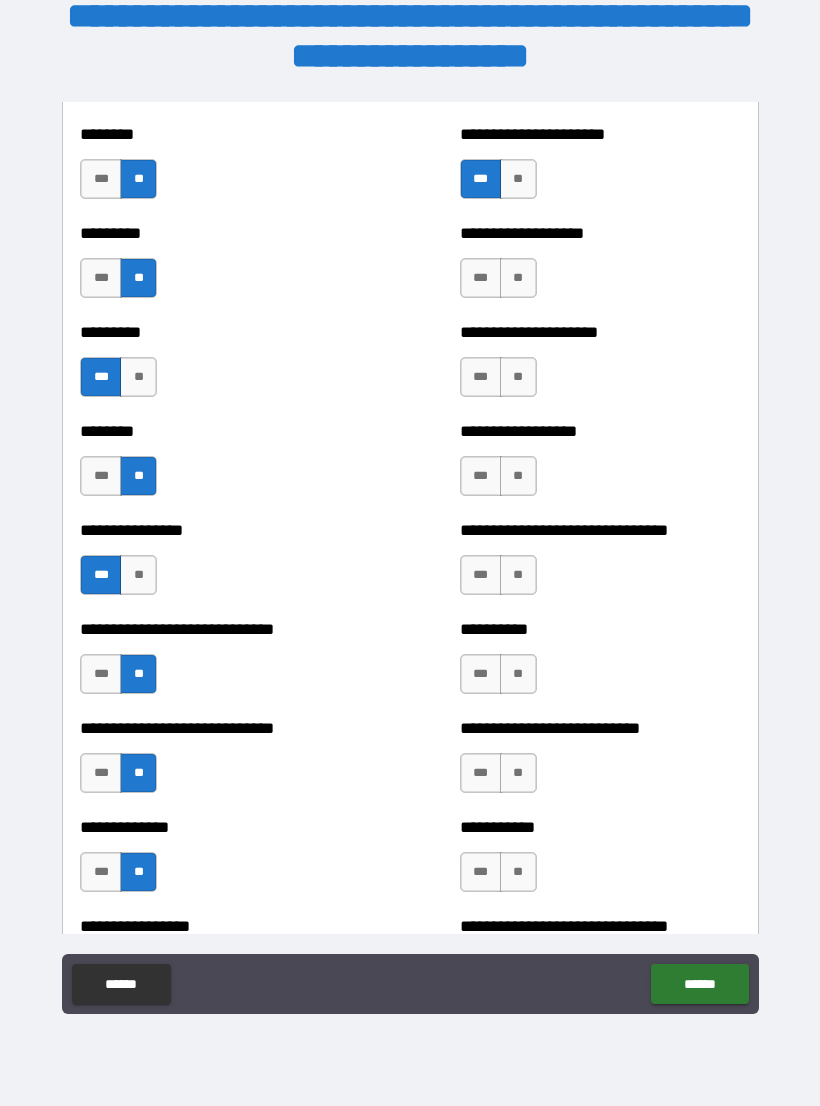 click on "**" at bounding box center [518, 278] 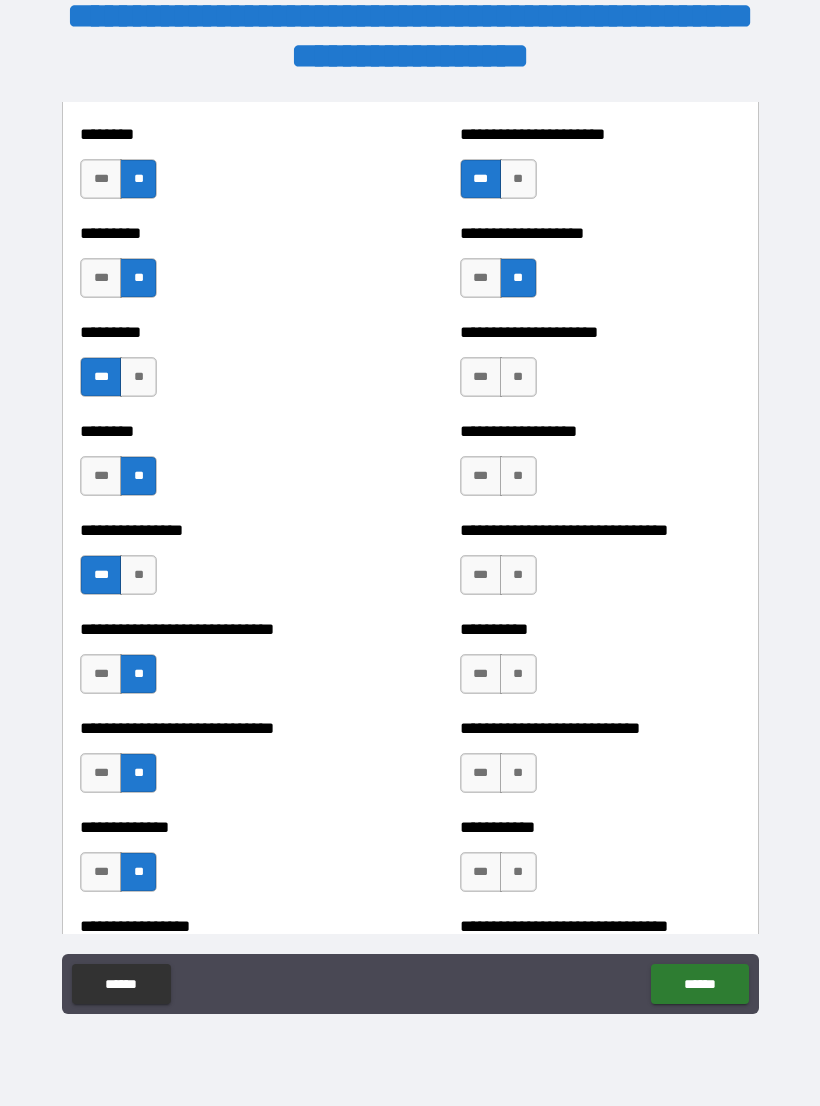 click on "**" at bounding box center [518, 377] 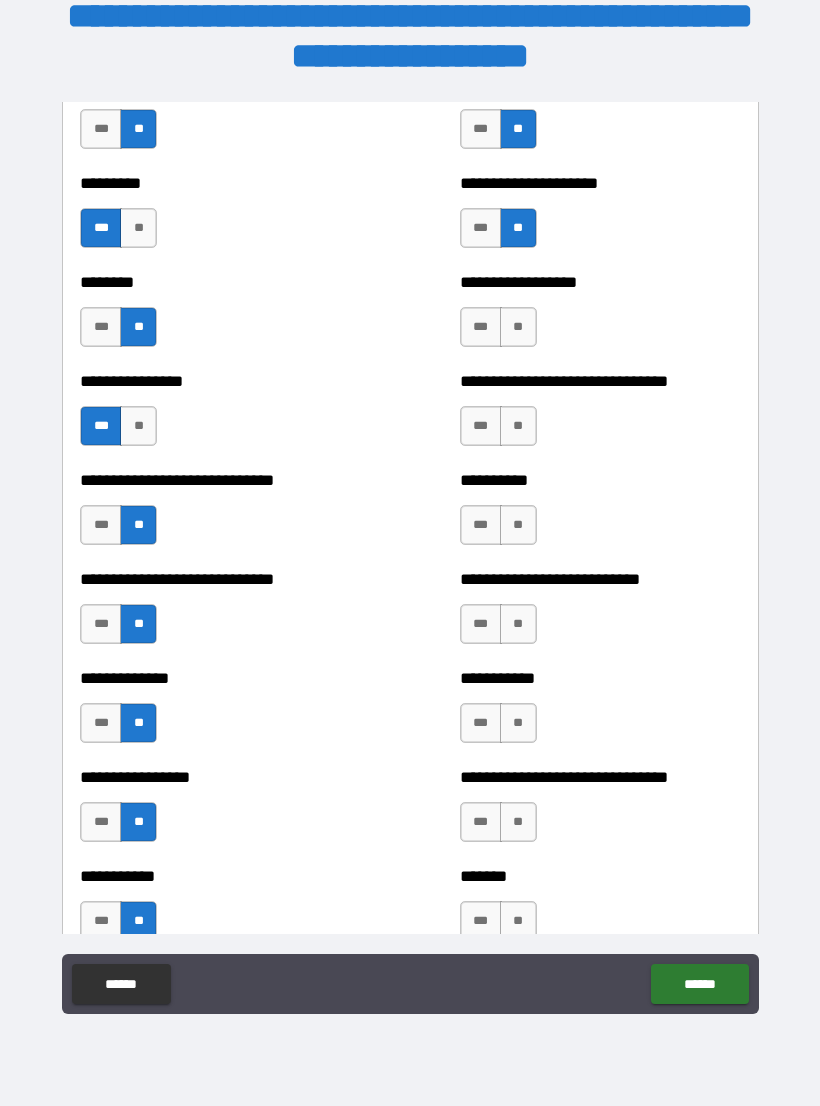 scroll, scrollTop: 7340, scrollLeft: 0, axis: vertical 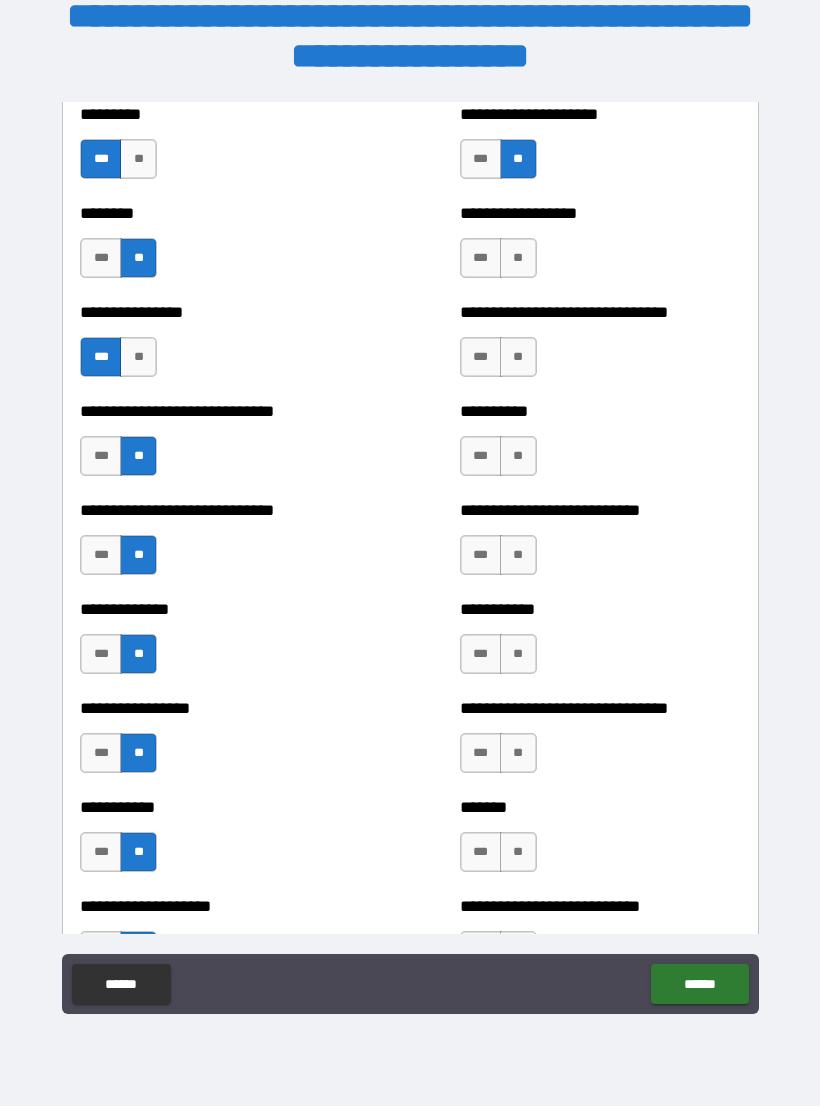 click on "**" at bounding box center (518, 258) 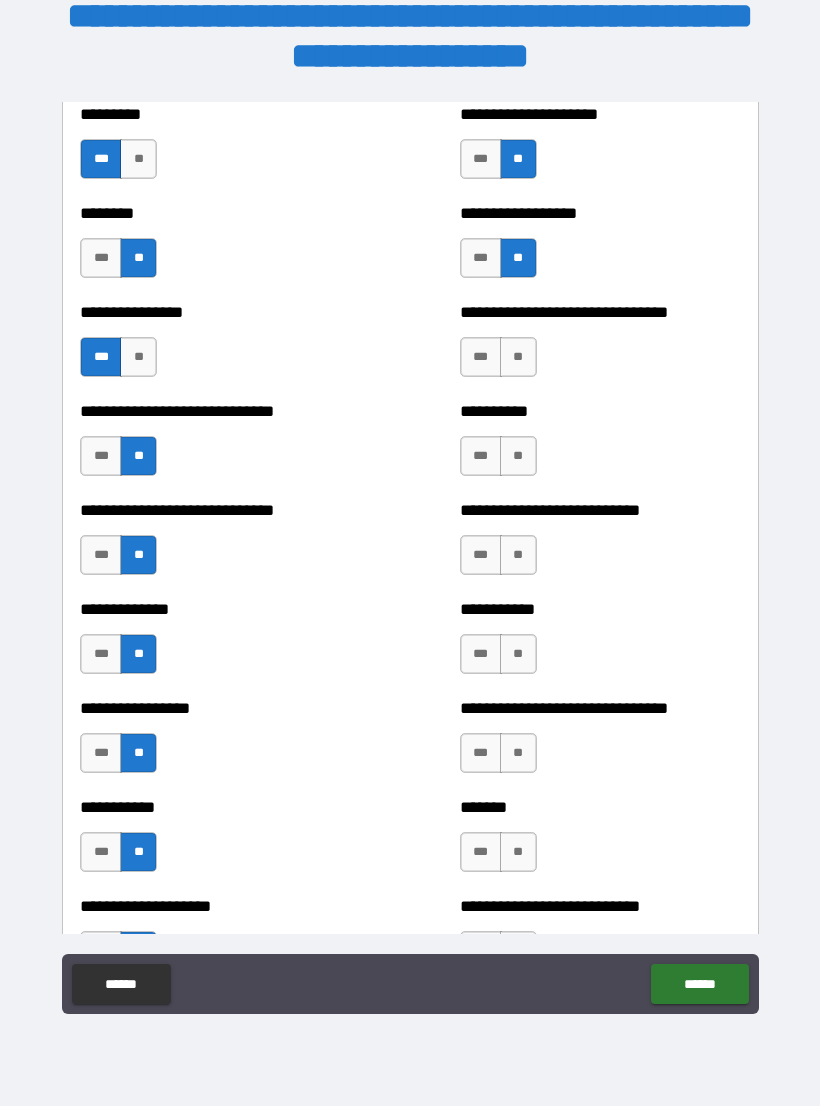 click on "**" at bounding box center (518, 357) 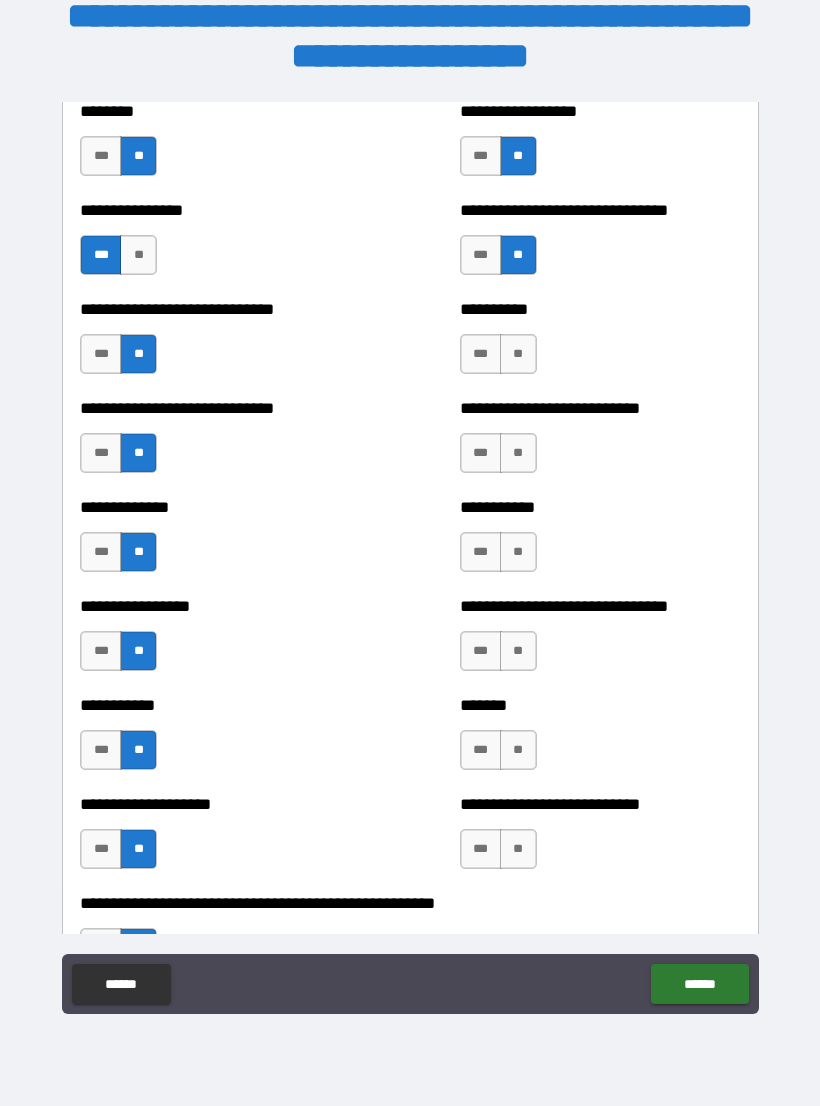scroll, scrollTop: 7536, scrollLeft: 0, axis: vertical 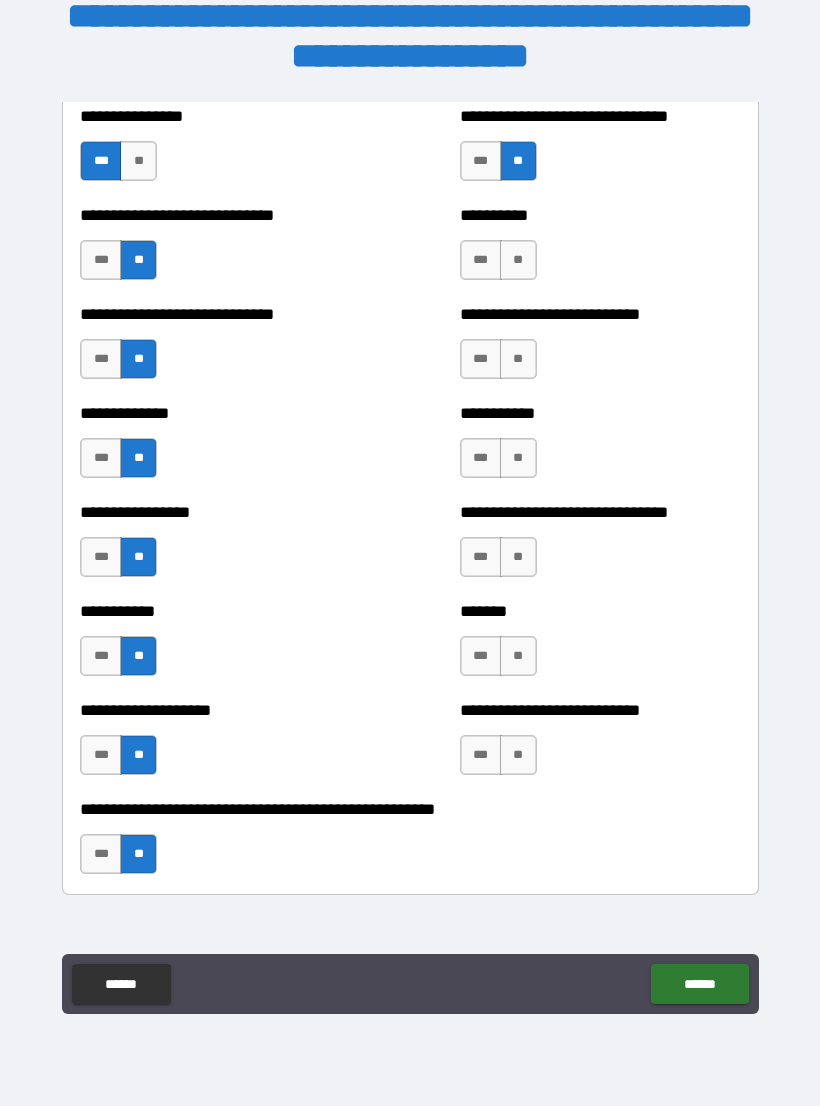 click on "**" at bounding box center [518, 260] 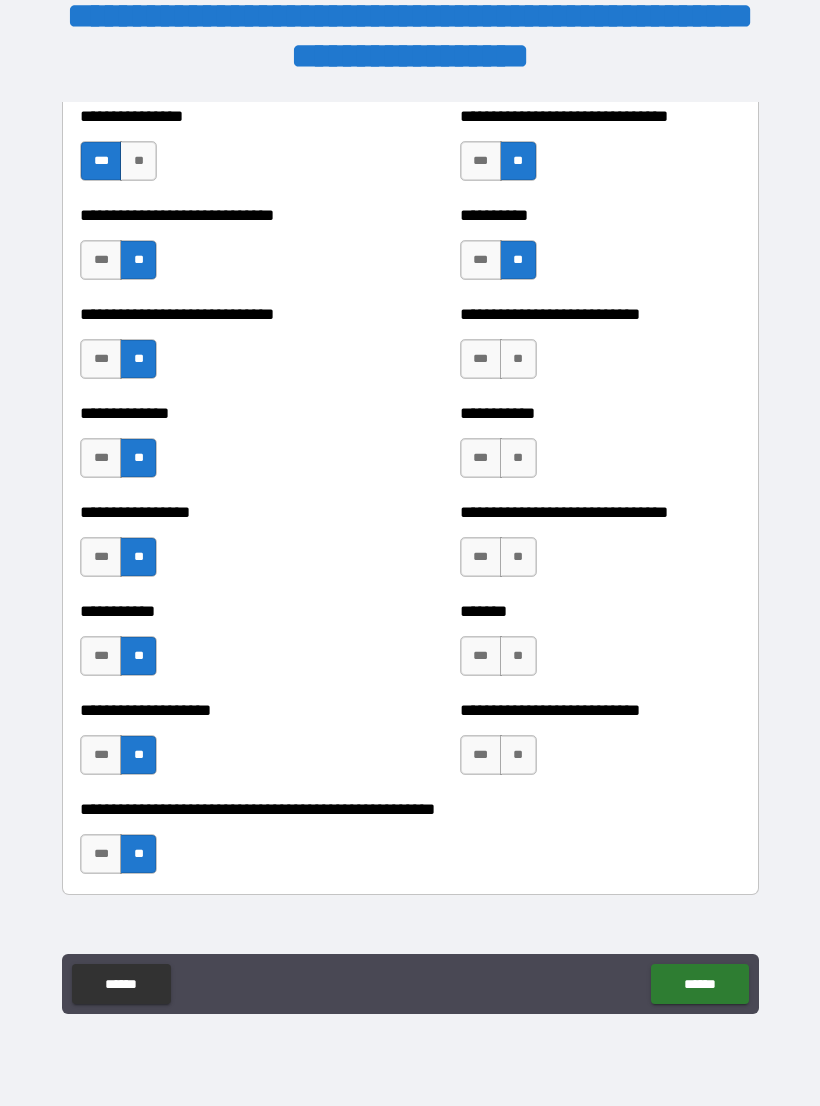 click on "**" at bounding box center (518, 359) 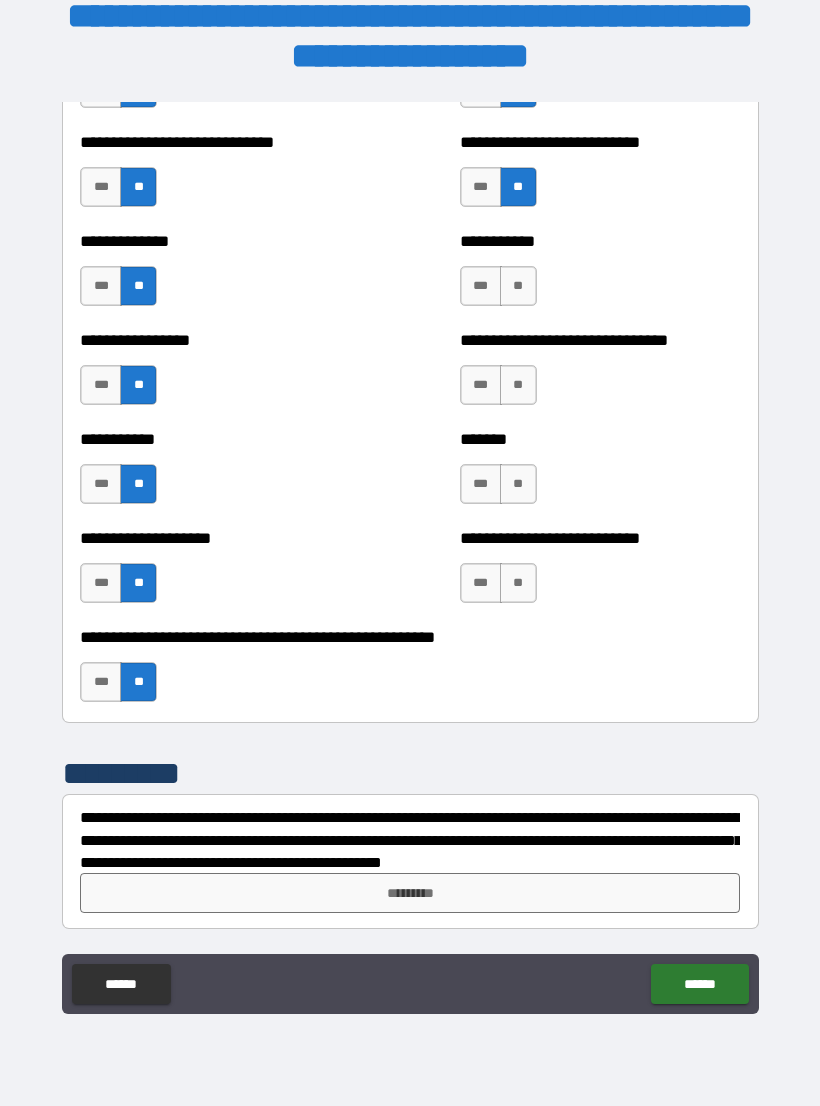 scroll, scrollTop: 7708, scrollLeft: 0, axis: vertical 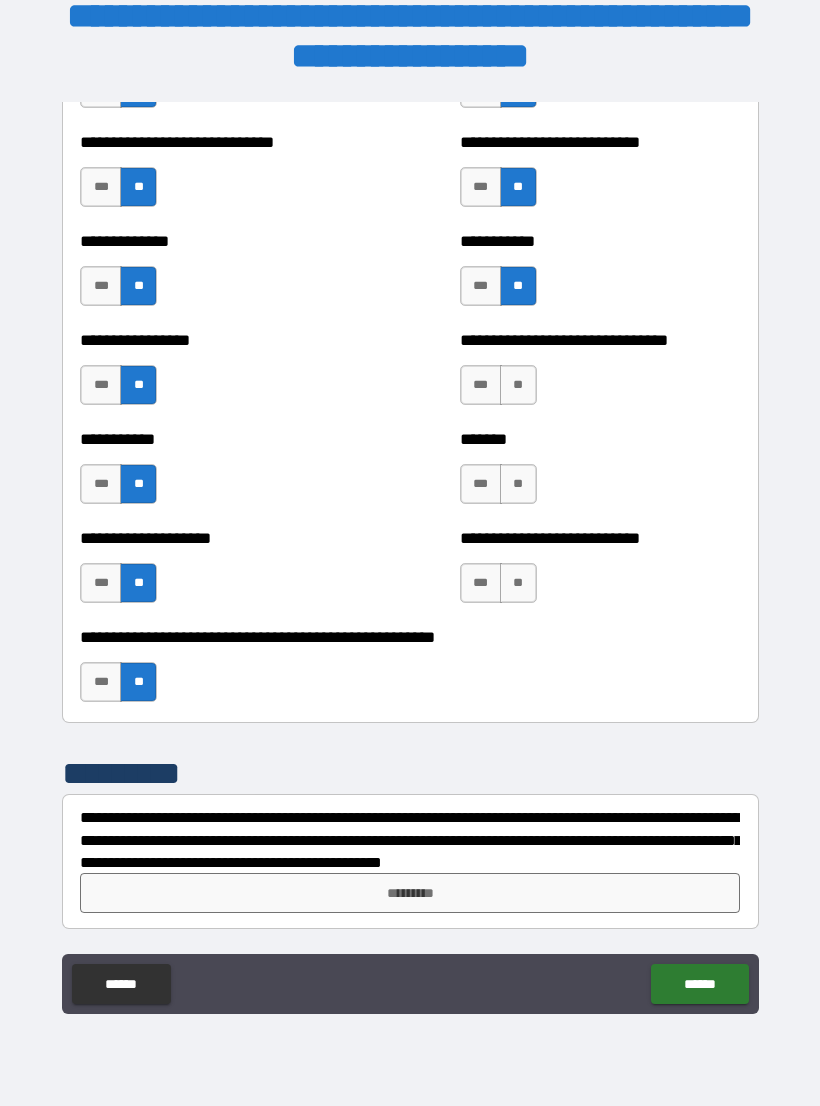 click on "**" at bounding box center [518, 385] 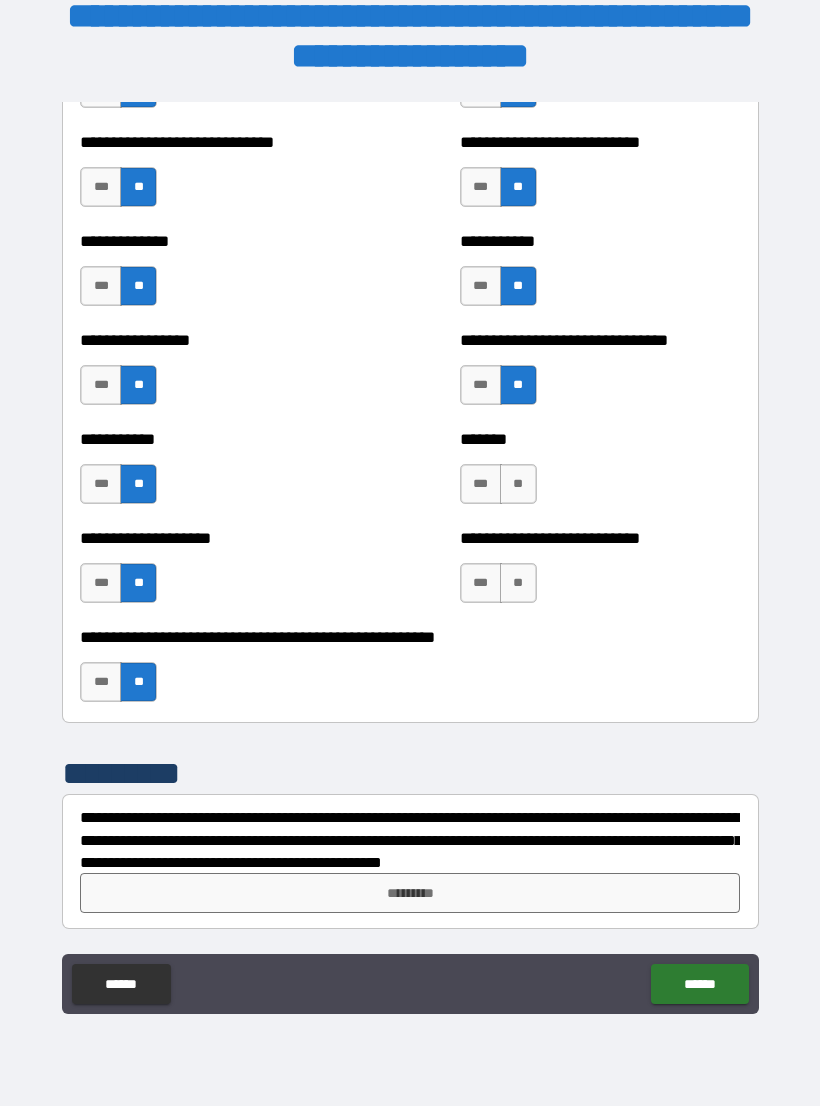 click on "**" at bounding box center (518, 484) 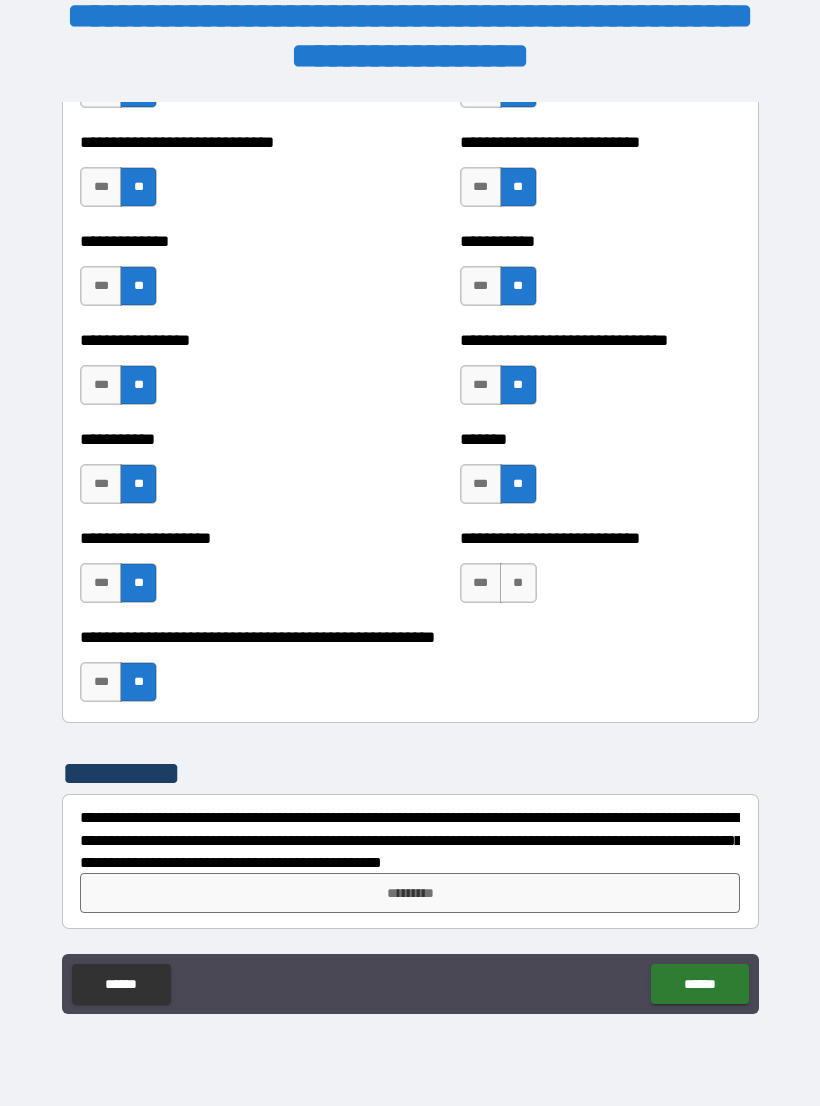 click on "**" at bounding box center [518, 583] 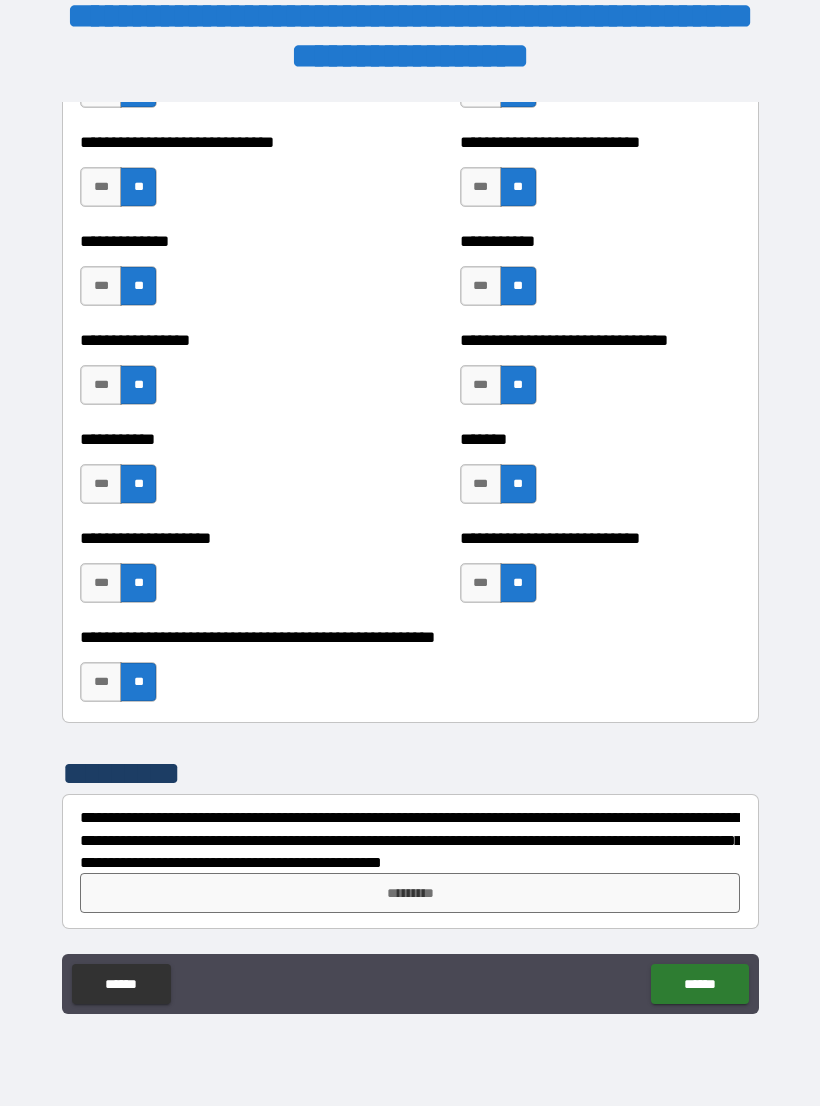 scroll, scrollTop: 7708, scrollLeft: 0, axis: vertical 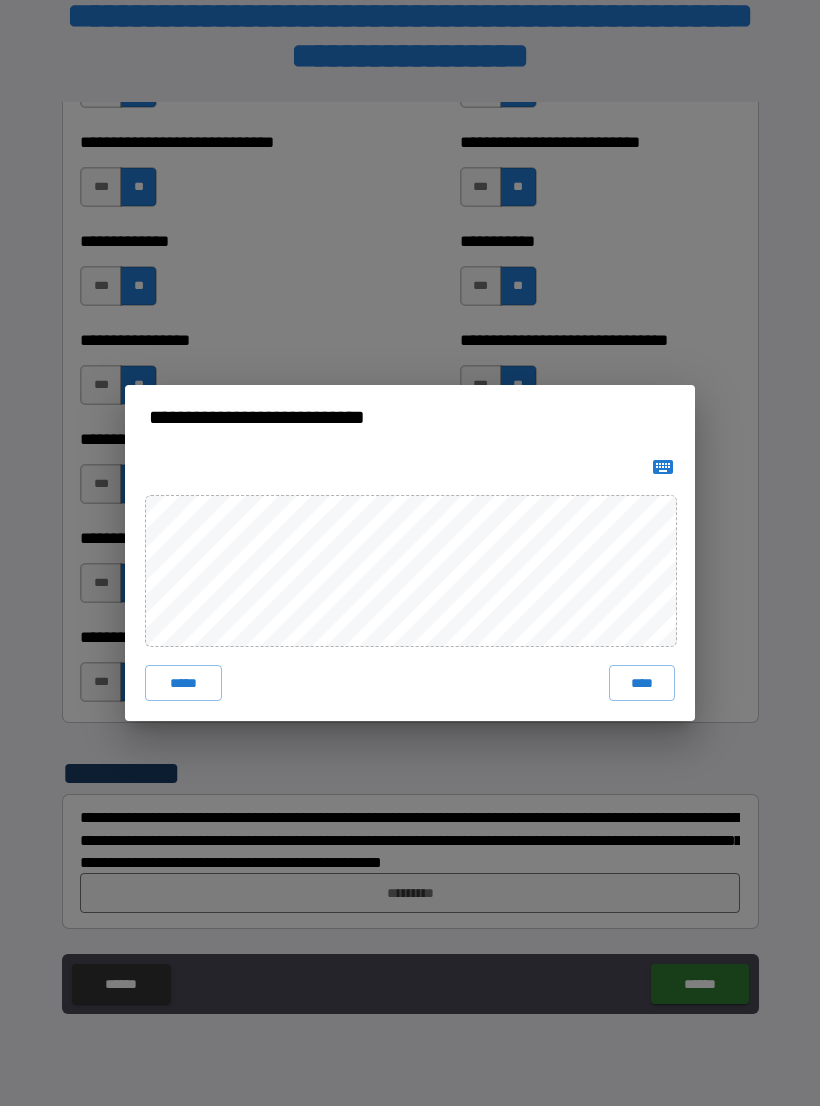 click on "****" at bounding box center [642, 683] 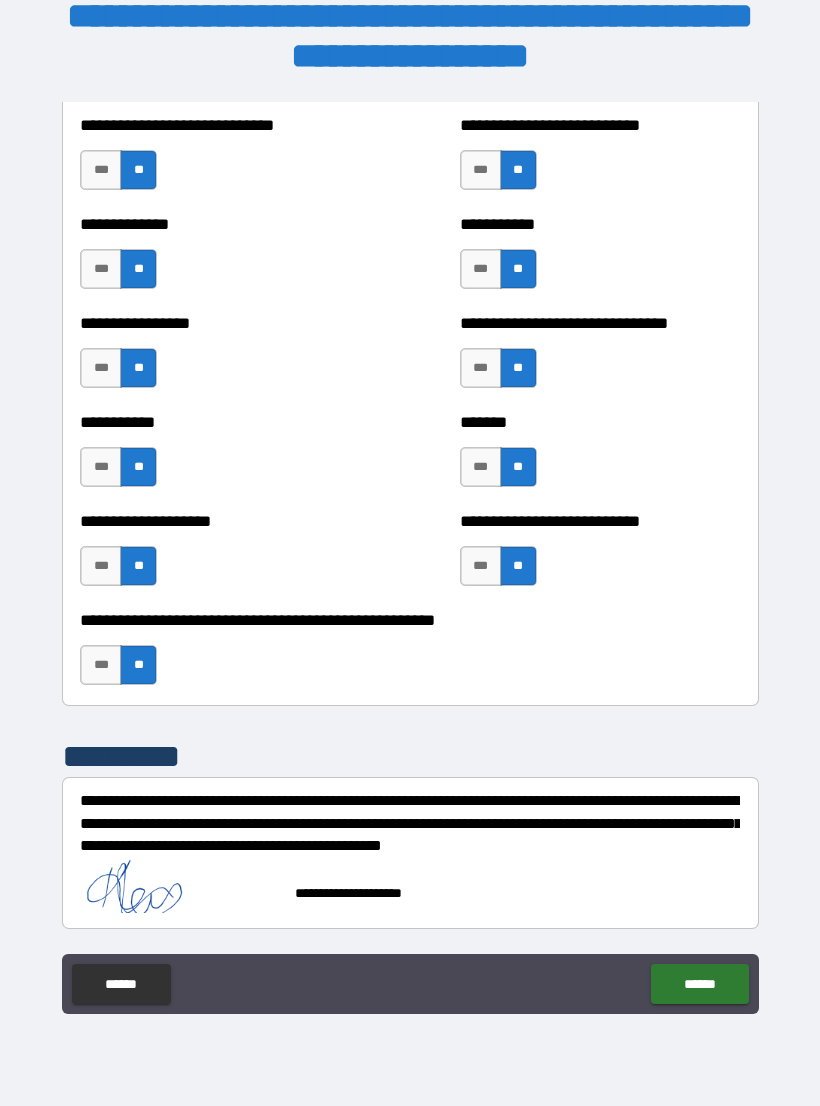 scroll, scrollTop: 7734, scrollLeft: 0, axis: vertical 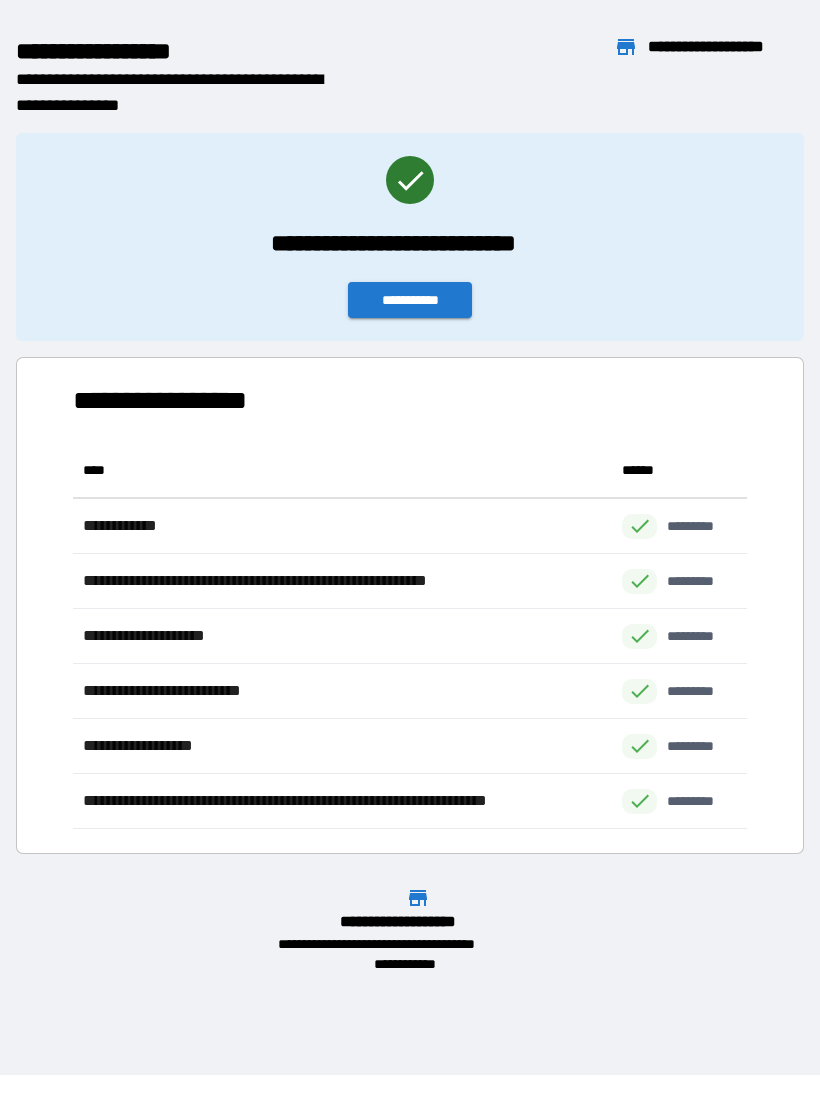 click on "**********" at bounding box center [410, 605] 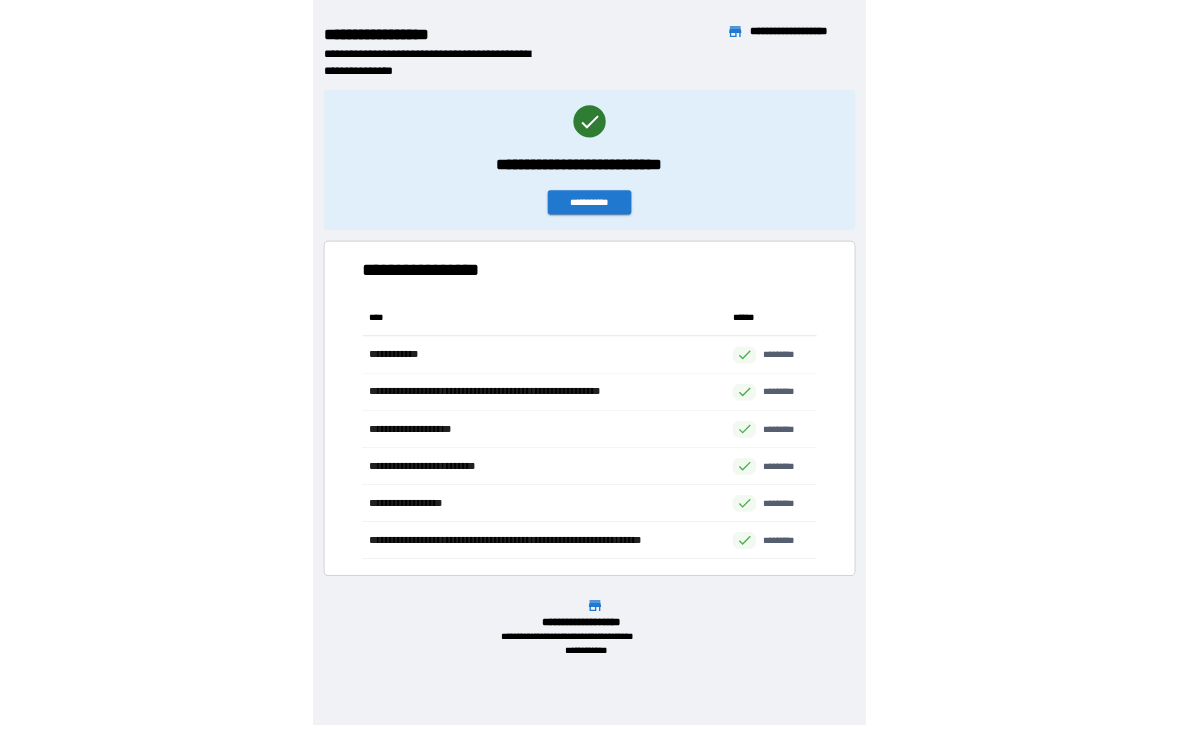 scroll, scrollTop: 1, scrollLeft: 1, axis: both 